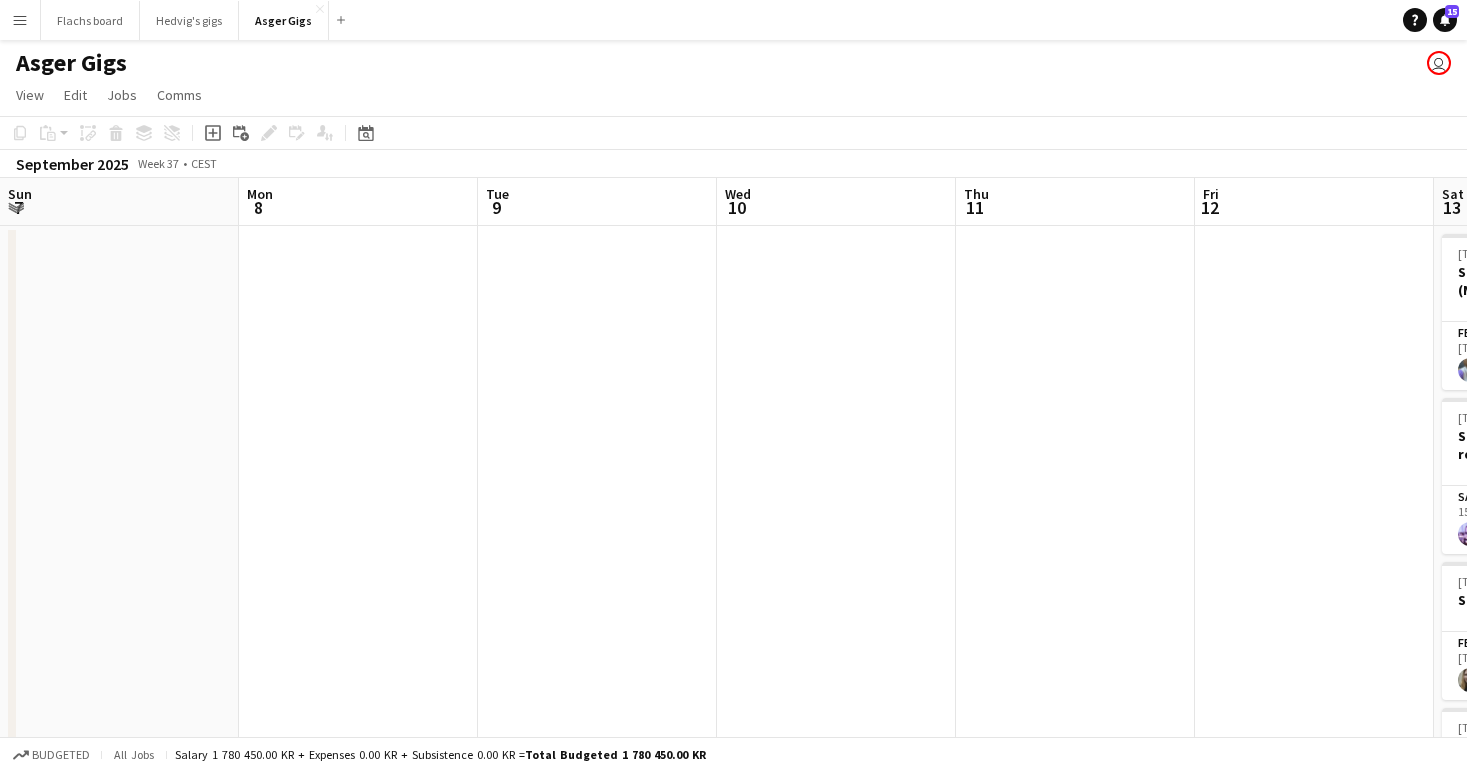 scroll, scrollTop: 0, scrollLeft: 0, axis: both 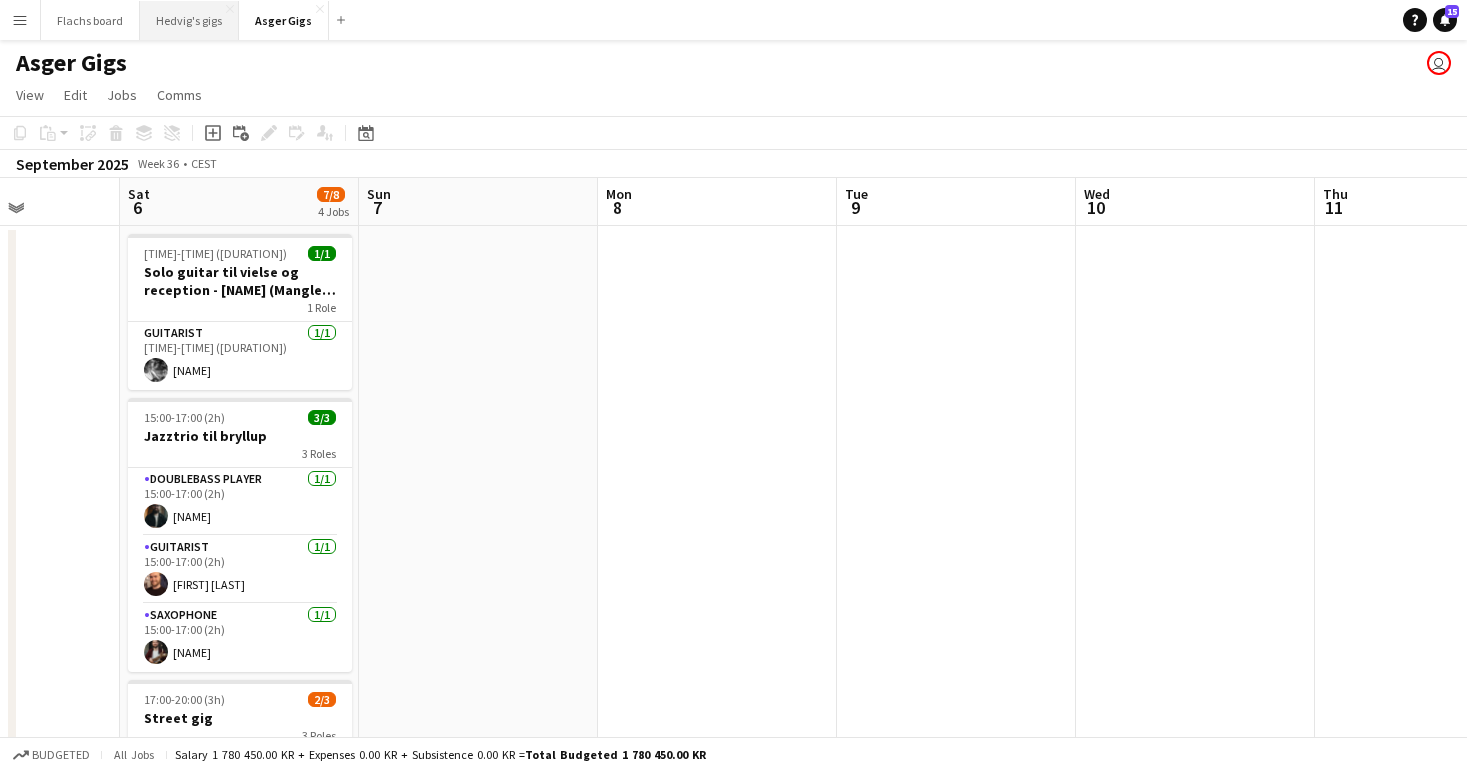 click on "Hedvig's gigs
Close" at bounding box center [189, 20] 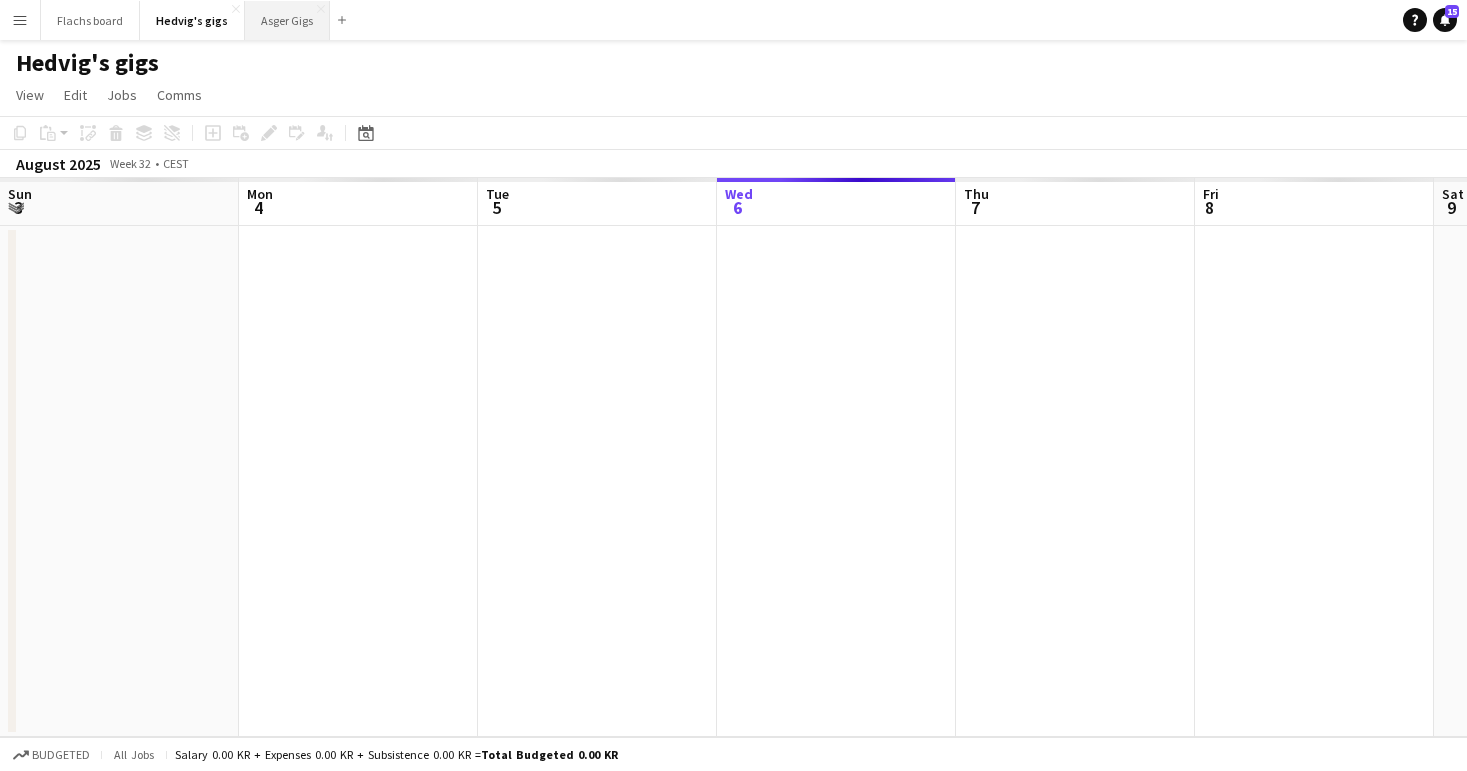 scroll, scrollTop: 0, scrollLeft: 478, axis: horizontal 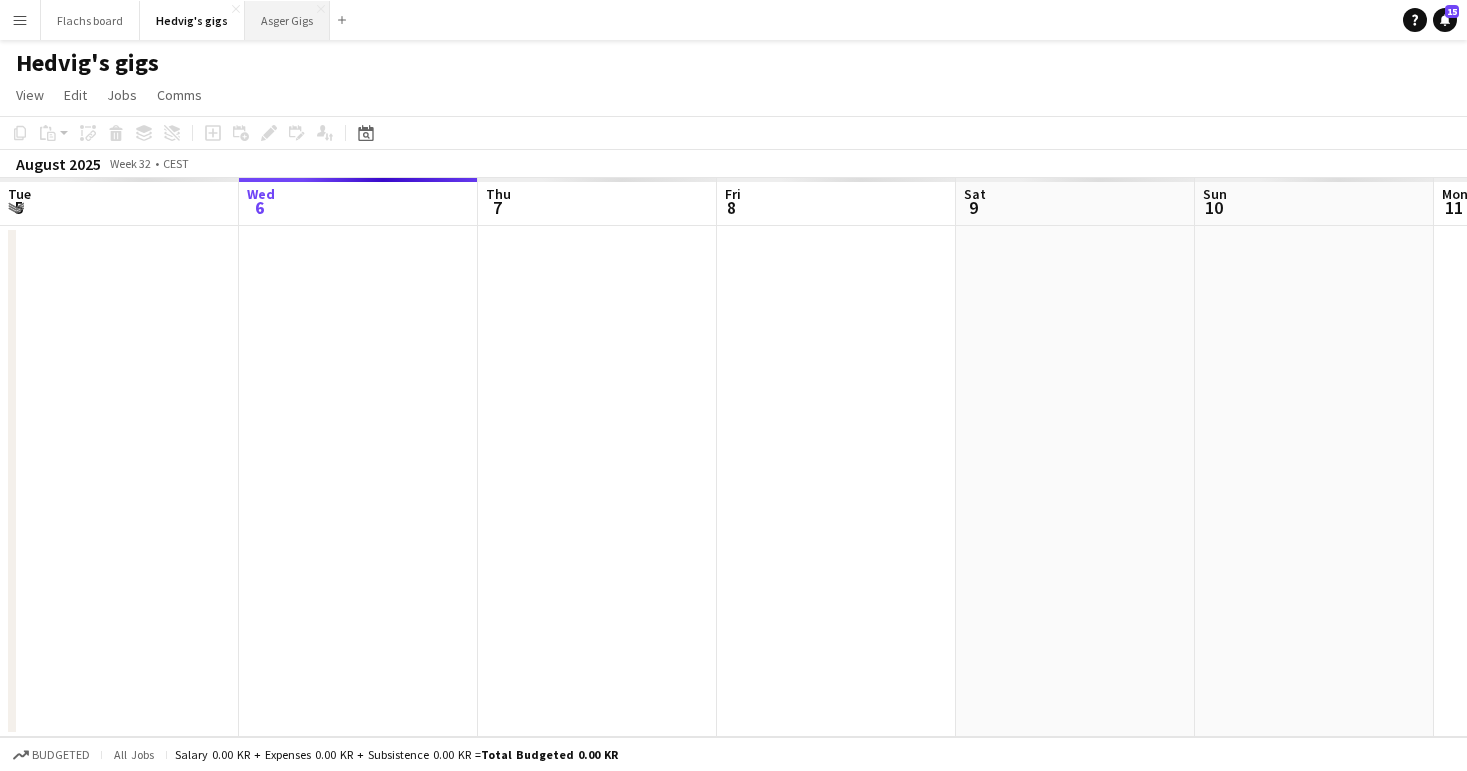 click on "[FIRST] Gigs
Close" at bounding box center [287, 20] 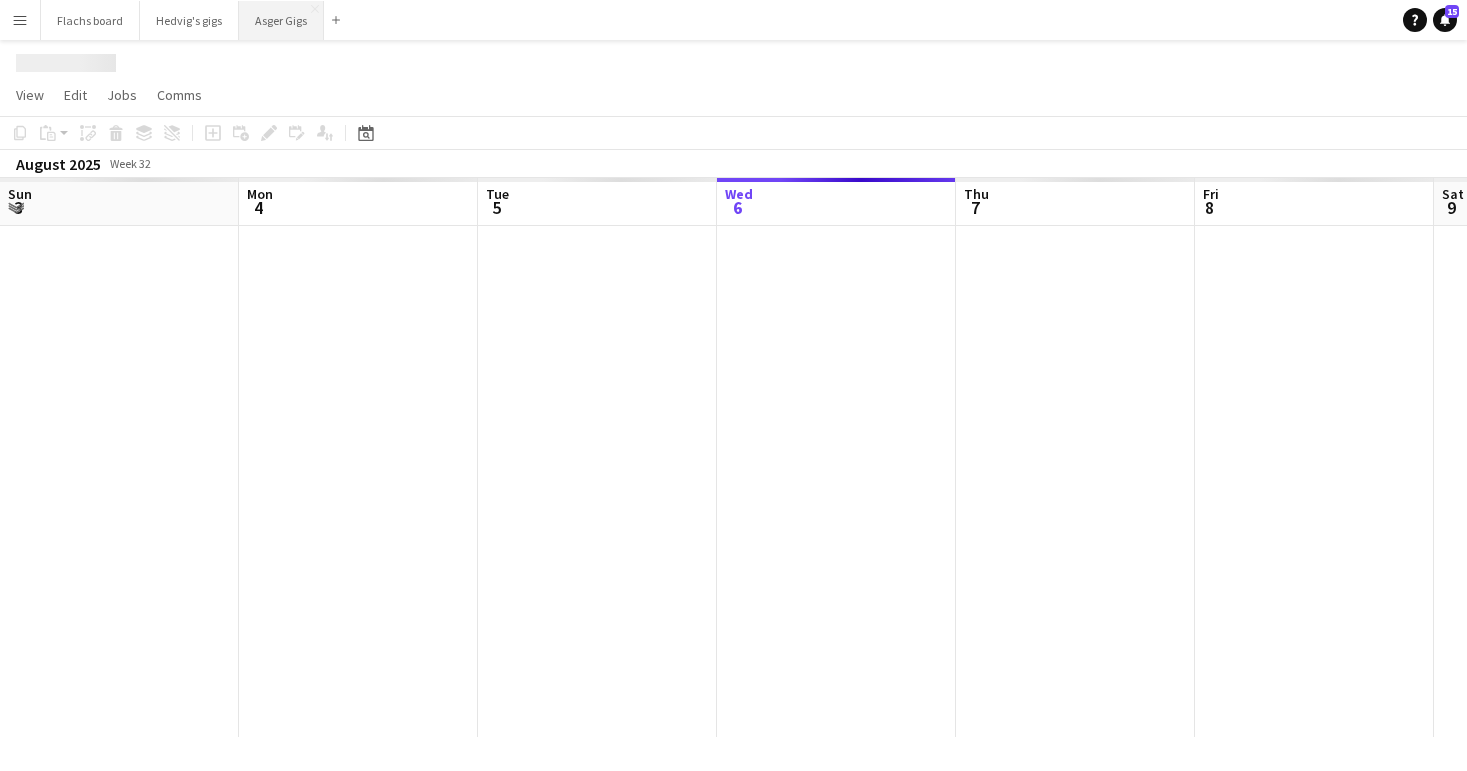 scroll, scrollTop: 0, scrollLeft: 478, axis: horizontal 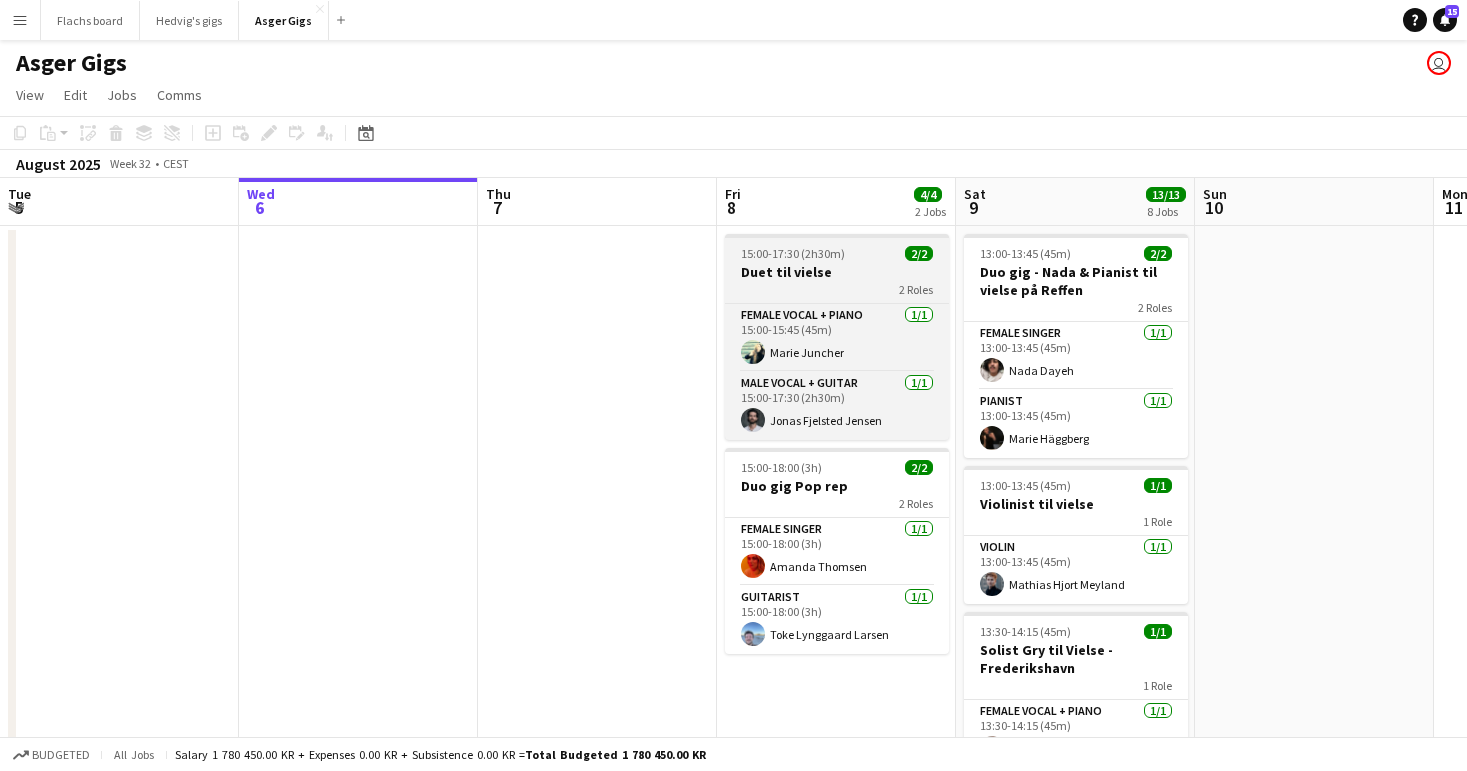 click on "2 Roles" at bounding box center [837, 289] 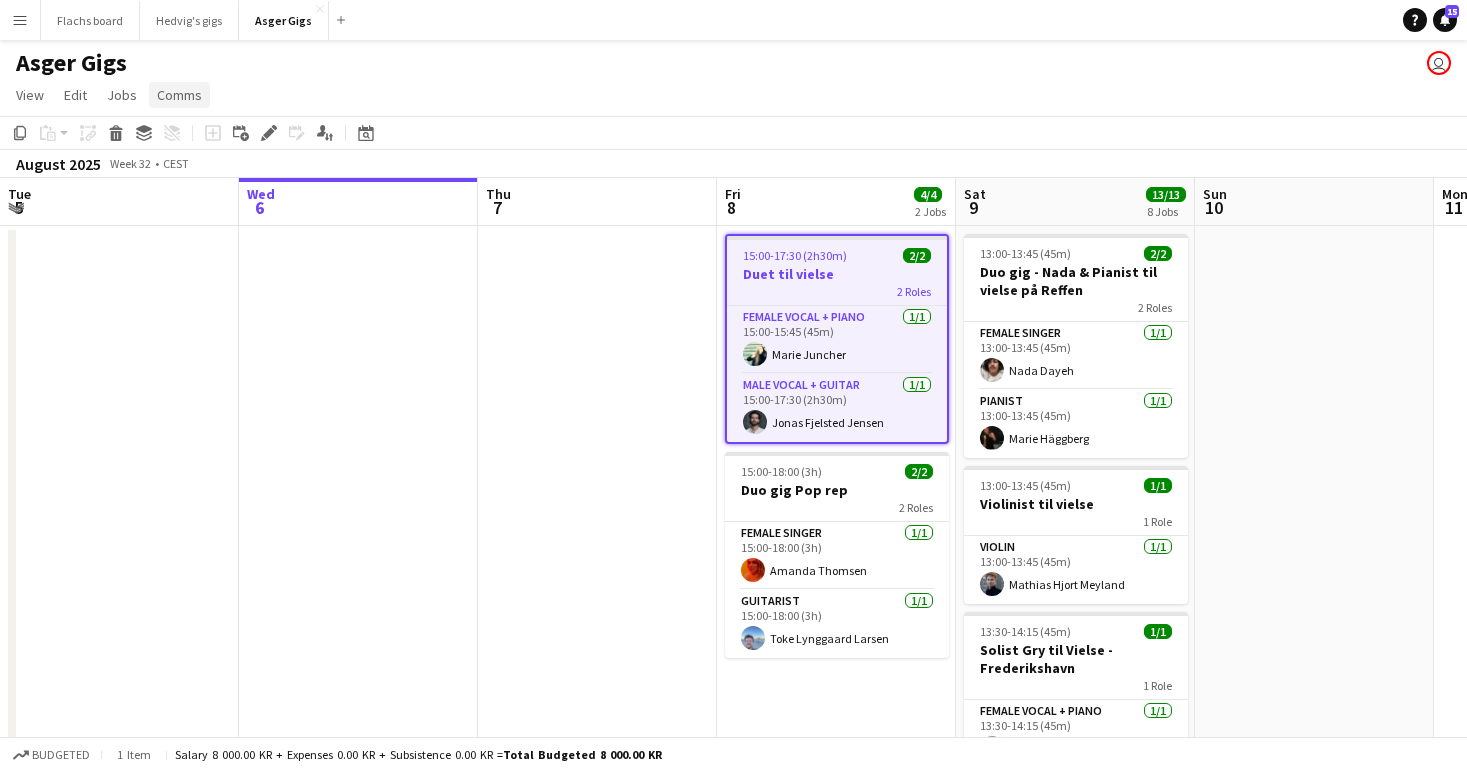 click on "Comms" 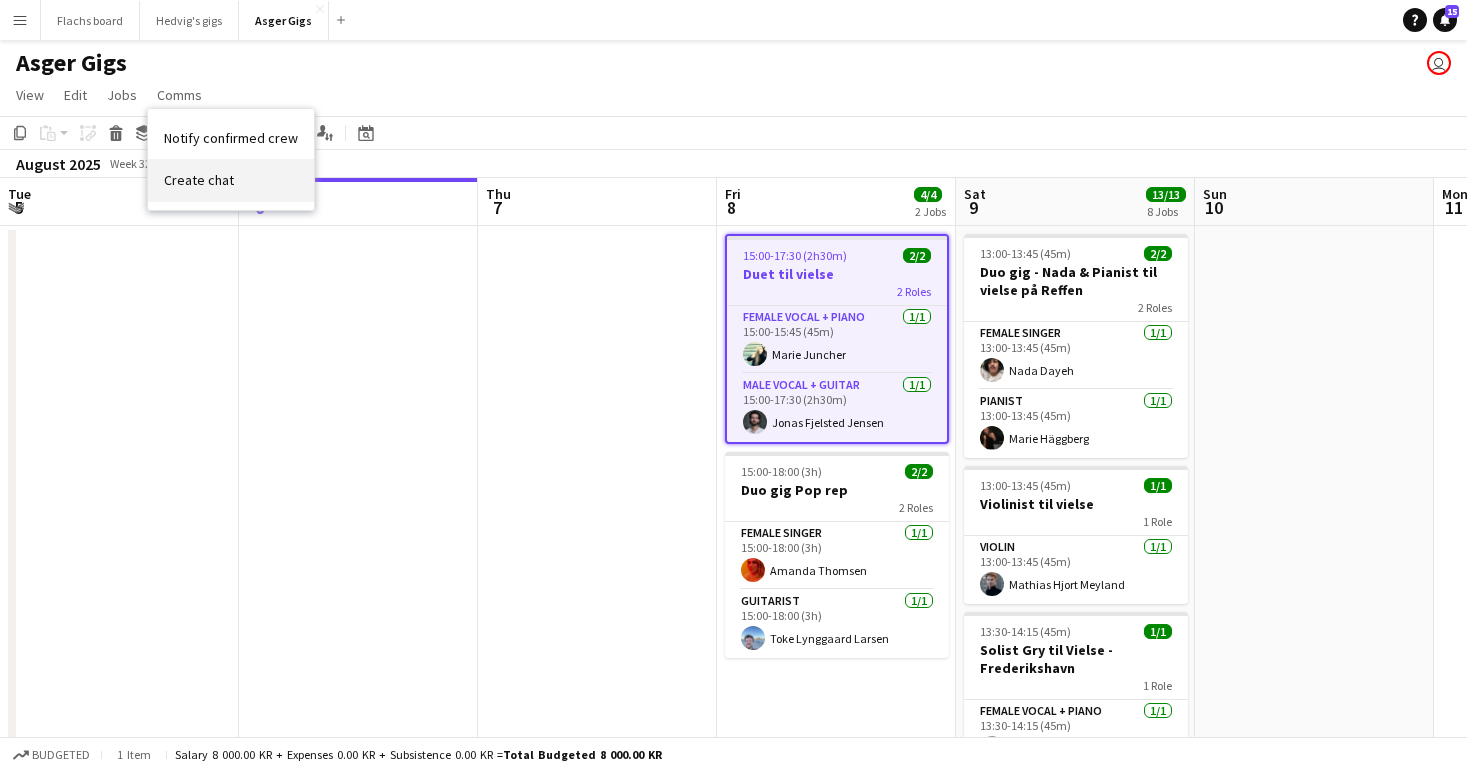click on "Create chat" at bounding box center [199, 180] 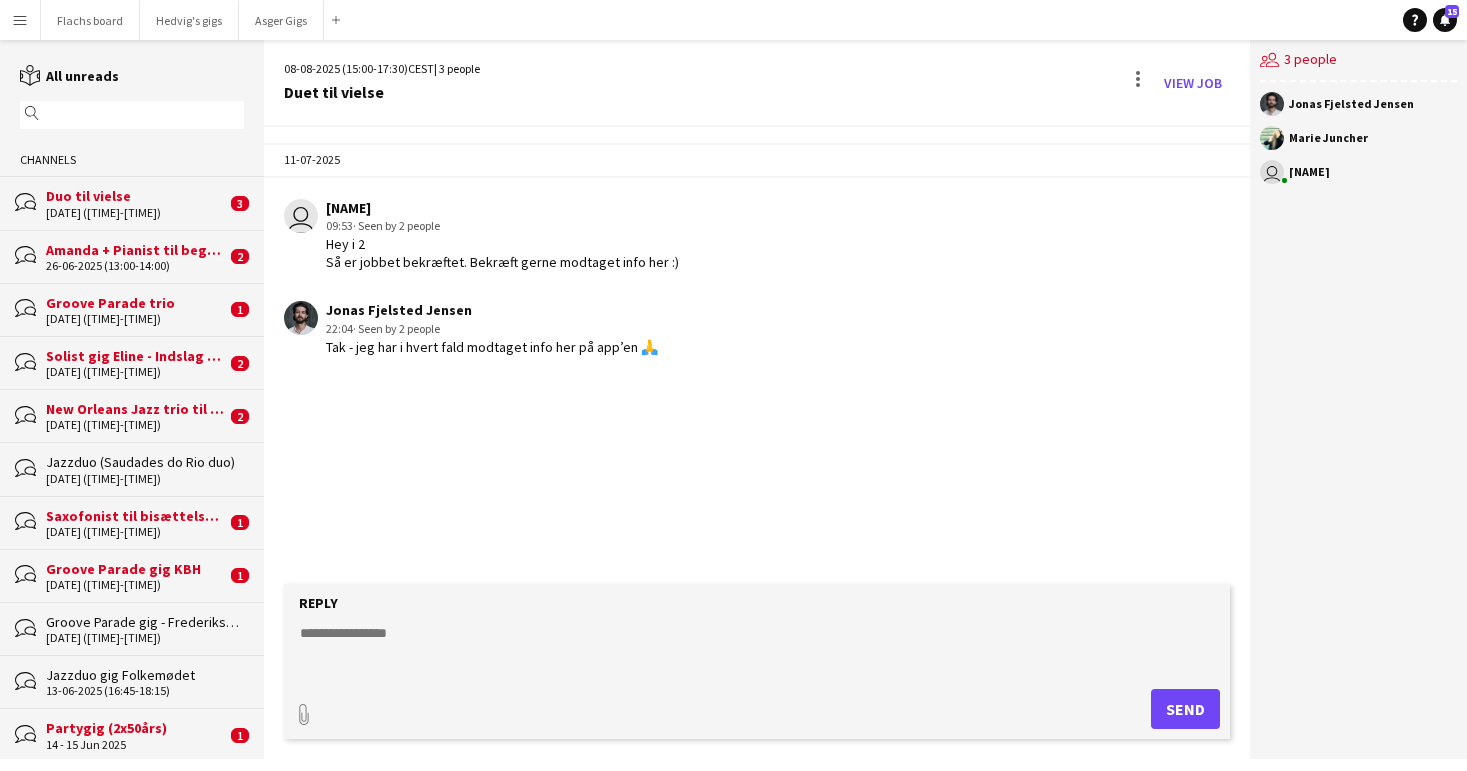 click 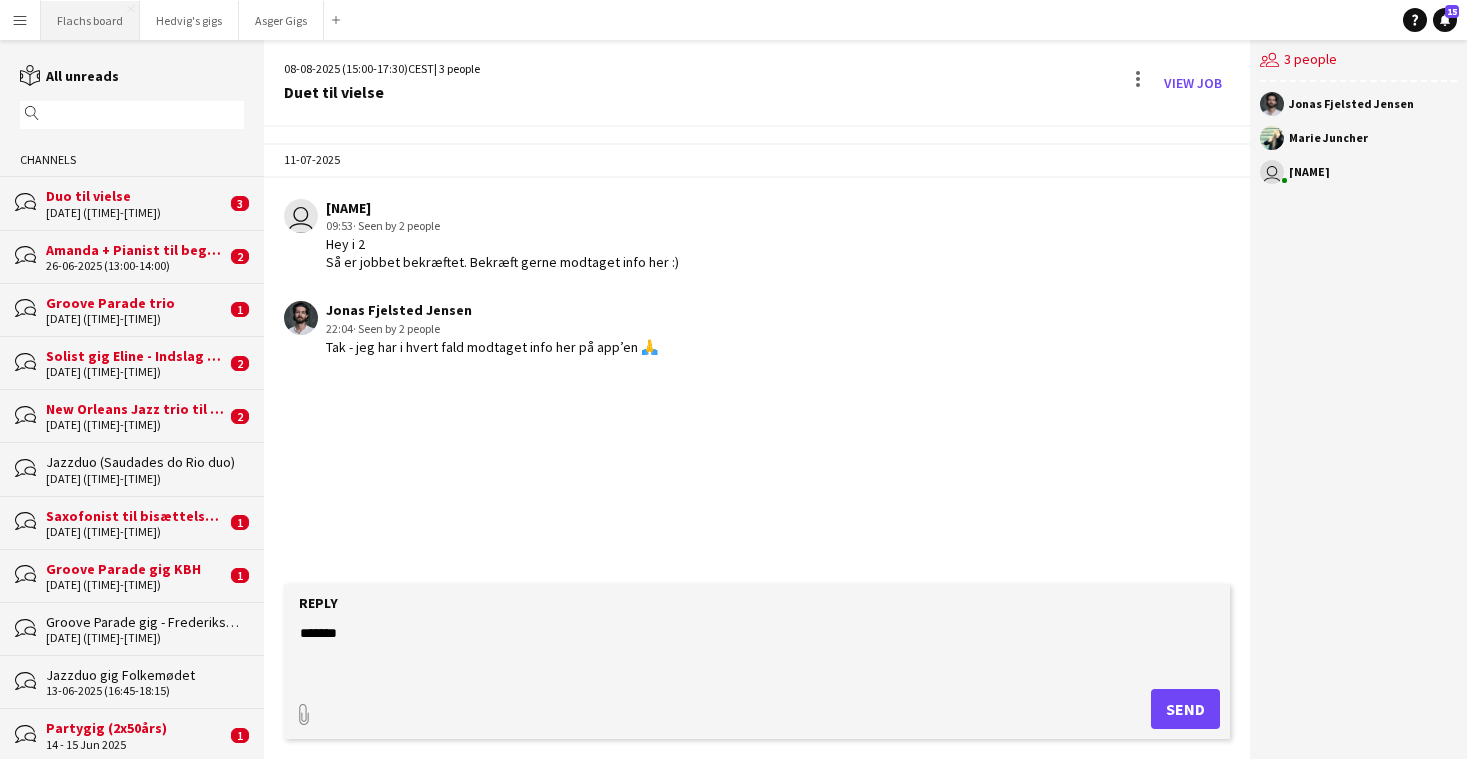 type on "******" 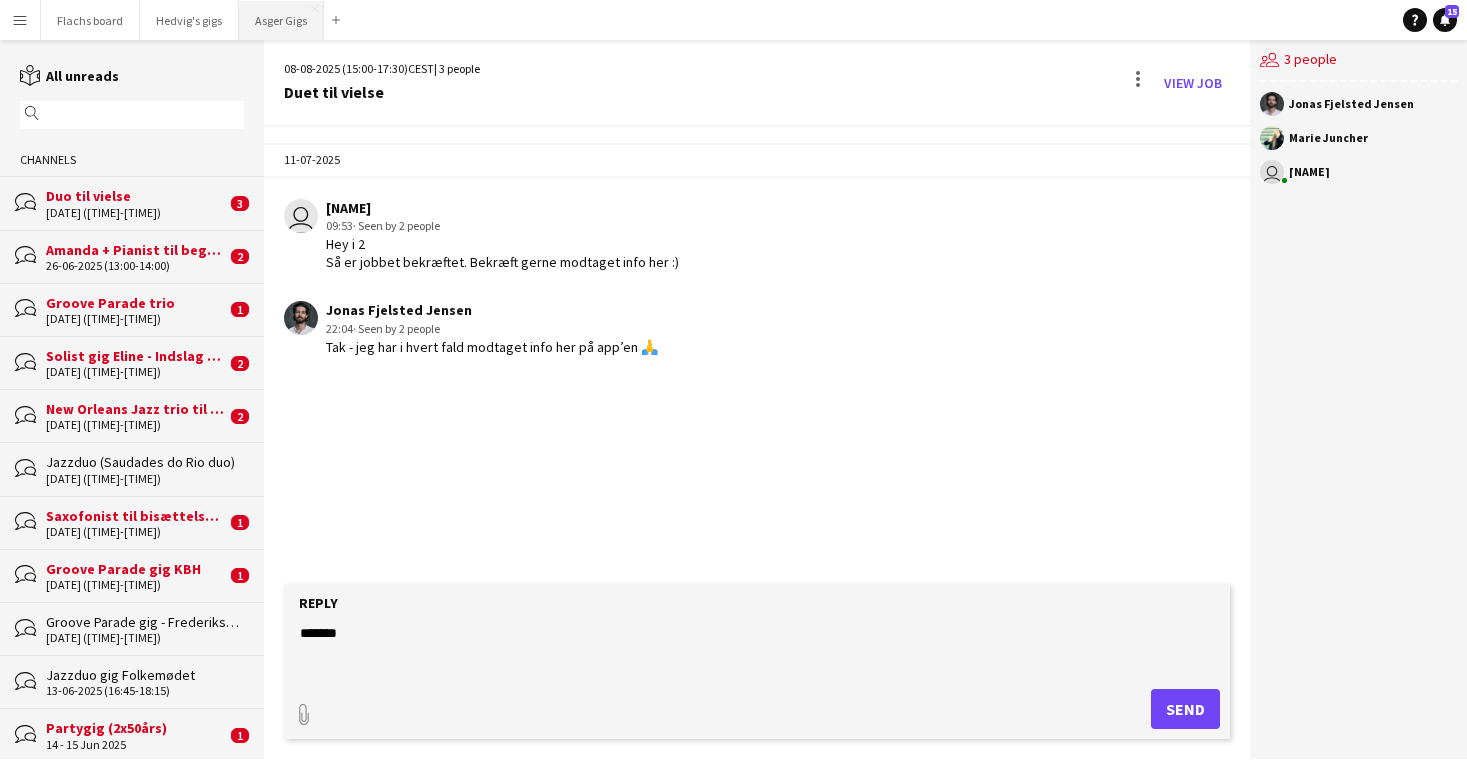 click on "[FIRST] Gigs
Close" at bounding box center [281, 20] 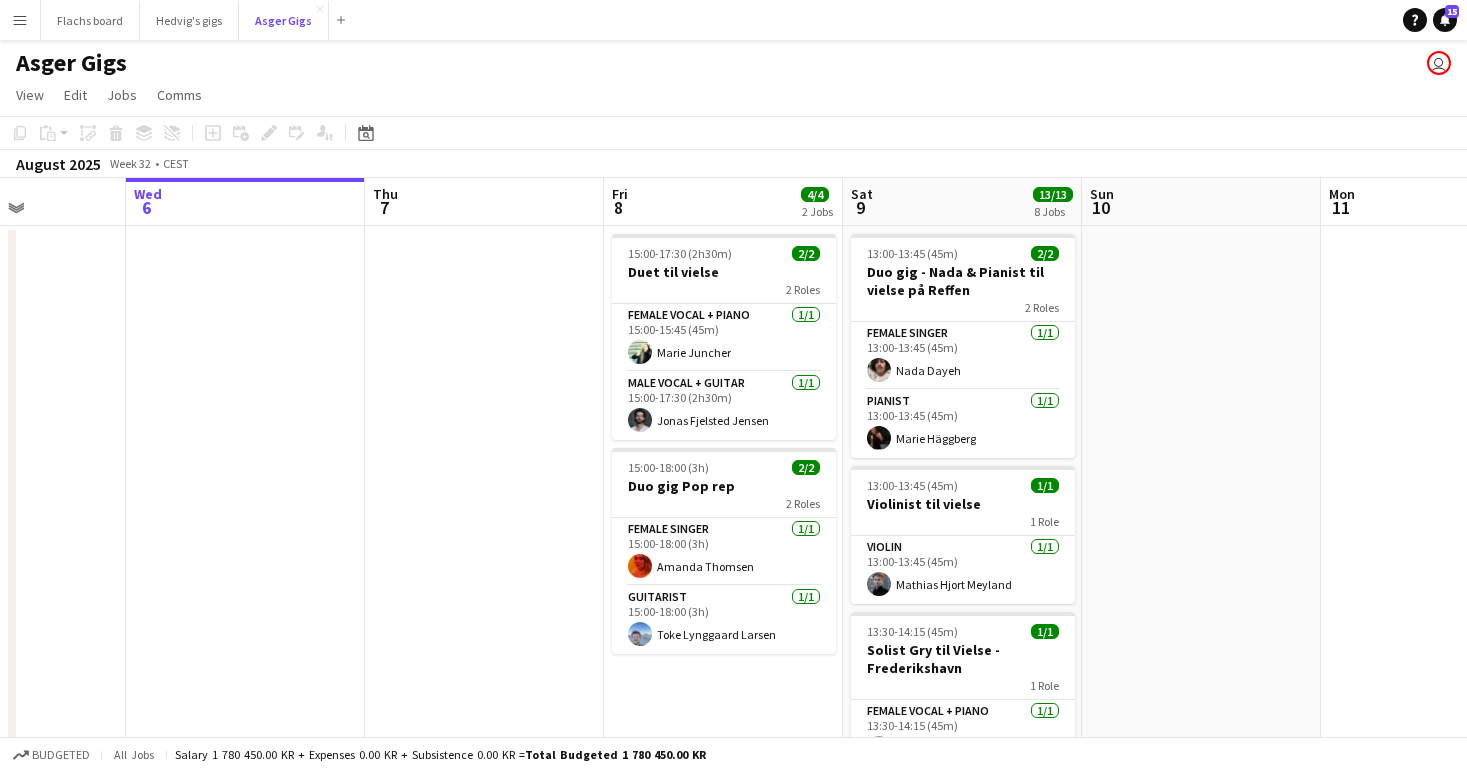 scroll, scrollTop: 0, scrollLeft: 812, axis: horizontal 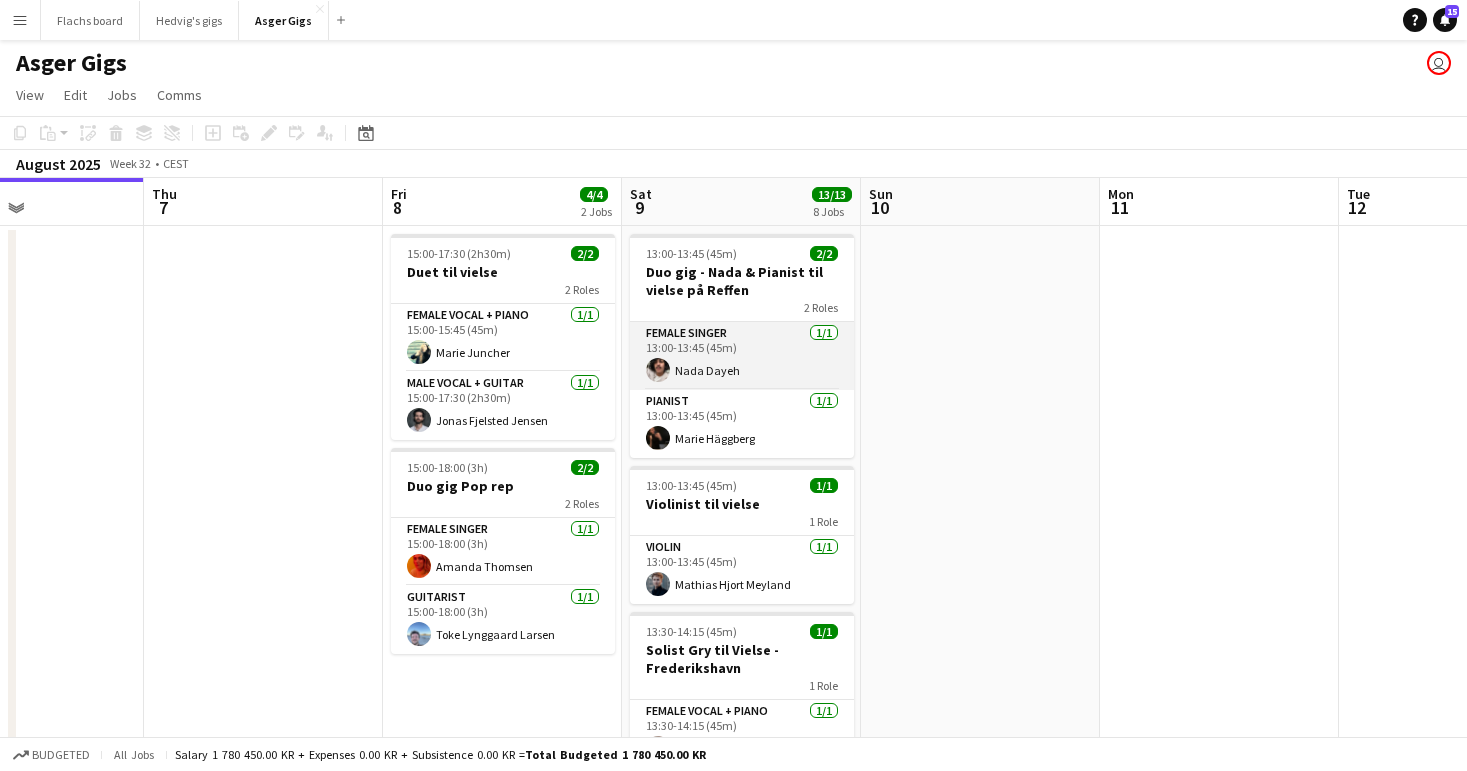 click on "Female Singer   1/1   [TIME]-[TIME] ([DURATION])
[NAME]" at bounding box center (742, 356) 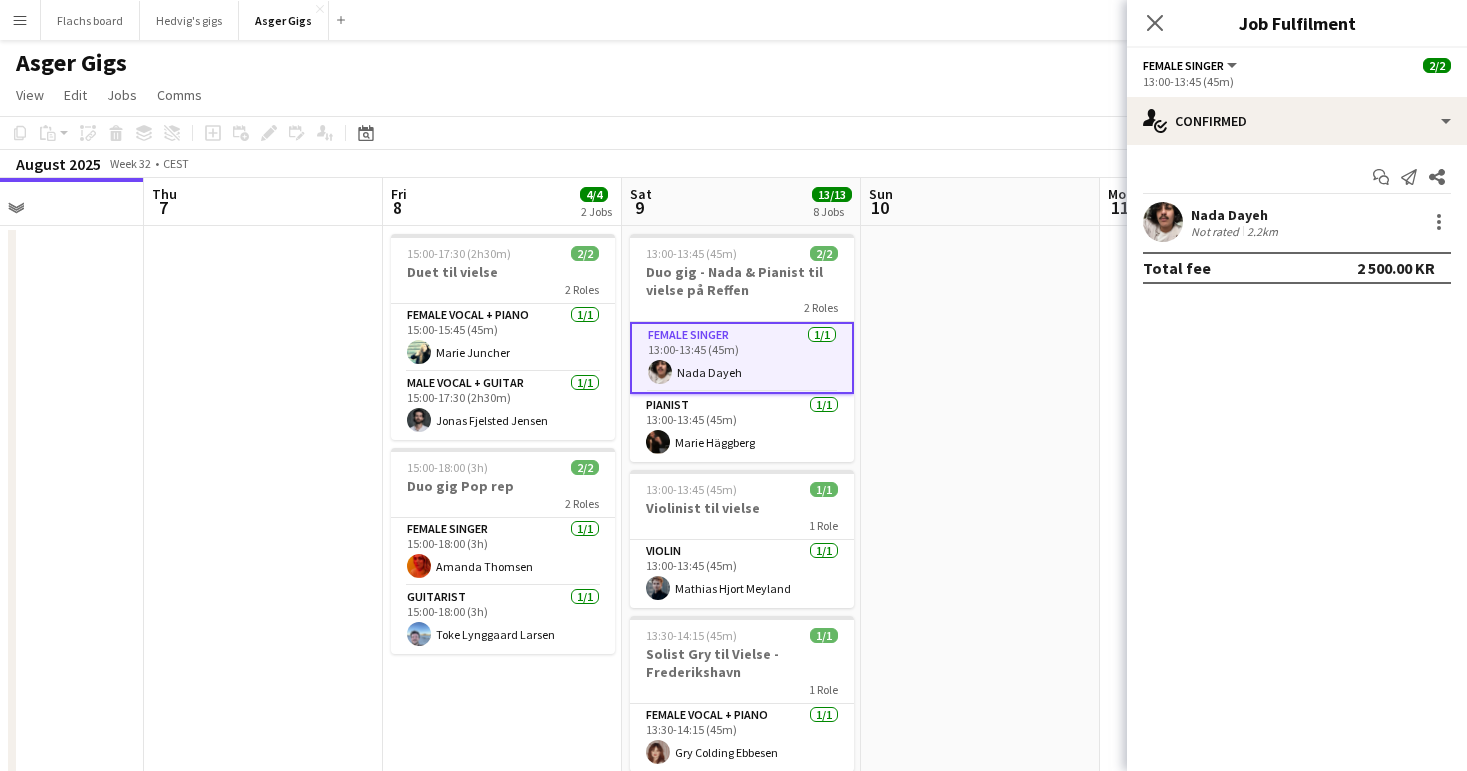 click at bounding box center [980, 1036] 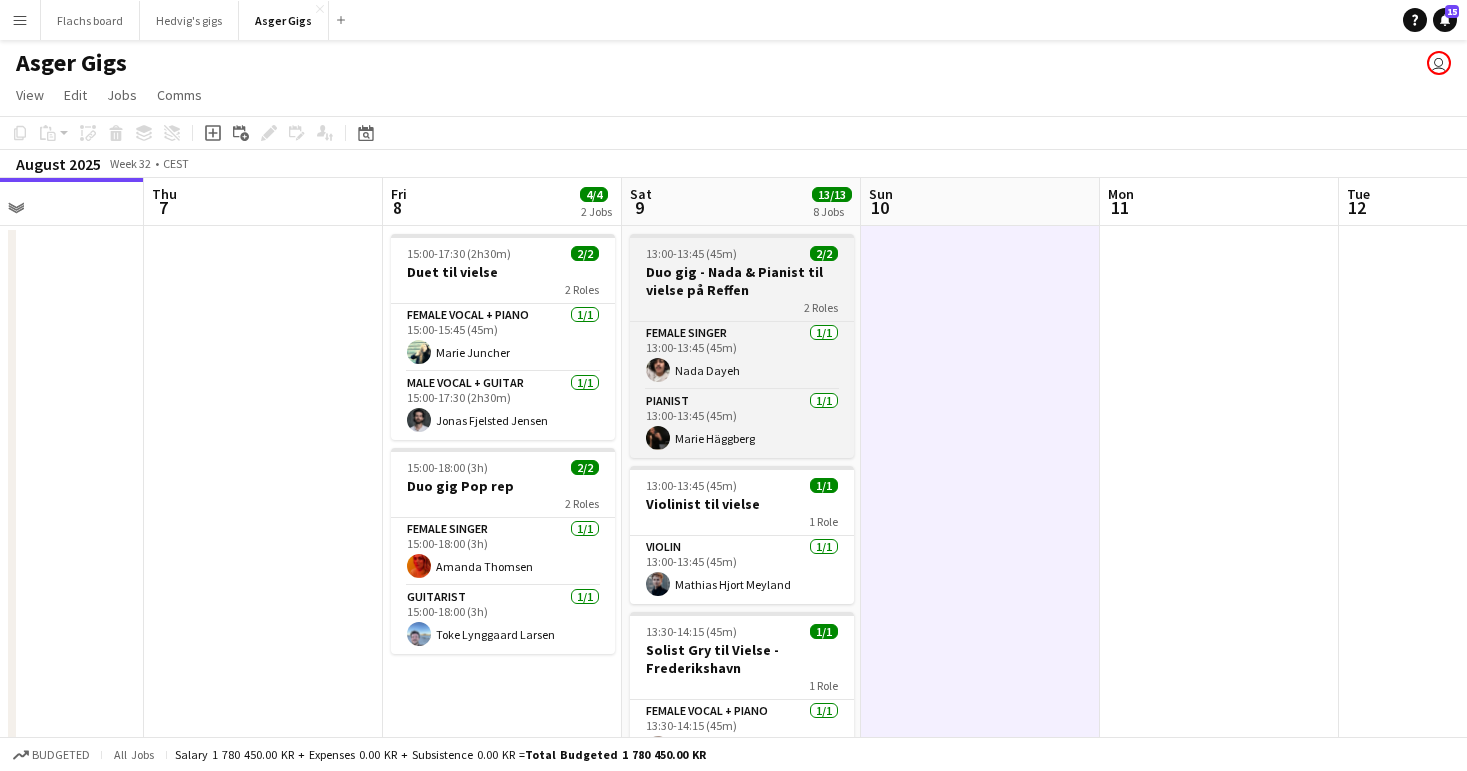 click on "13:00-13:45 (45m)" at bounding box center (691, 253) 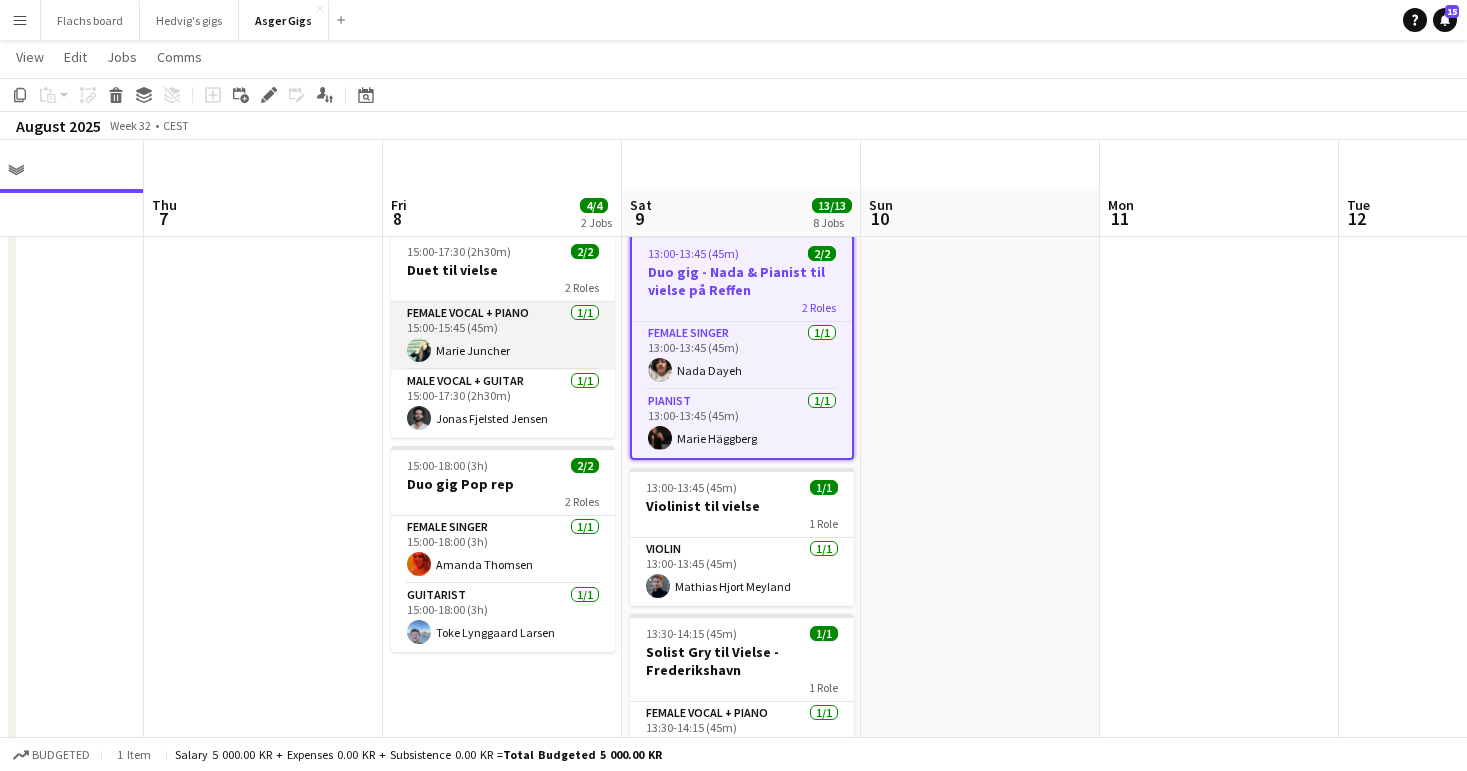 scroll, scrollTop: 178, scrollLeft: 0, axis: vertical 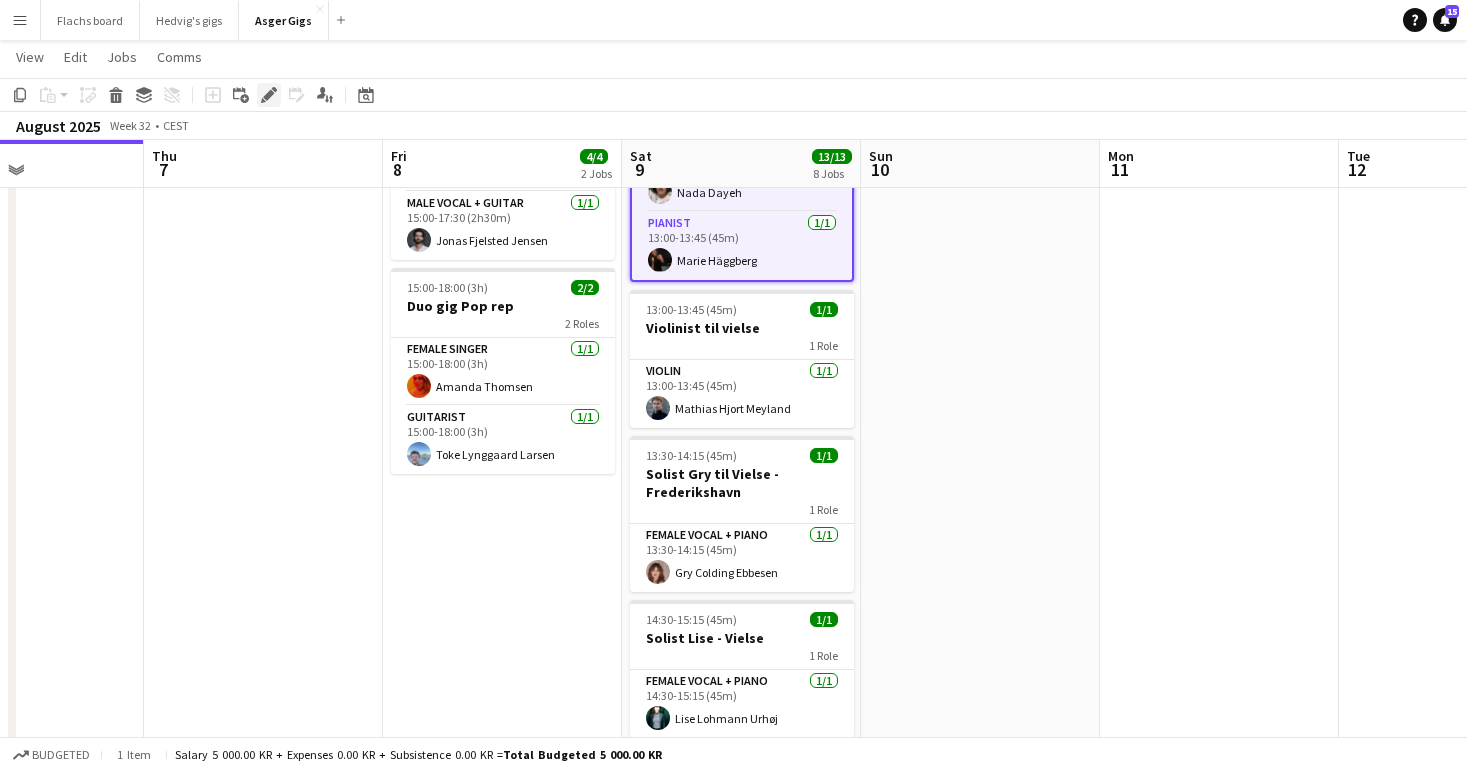 click on "Edit" at bounding box center (269, 95) 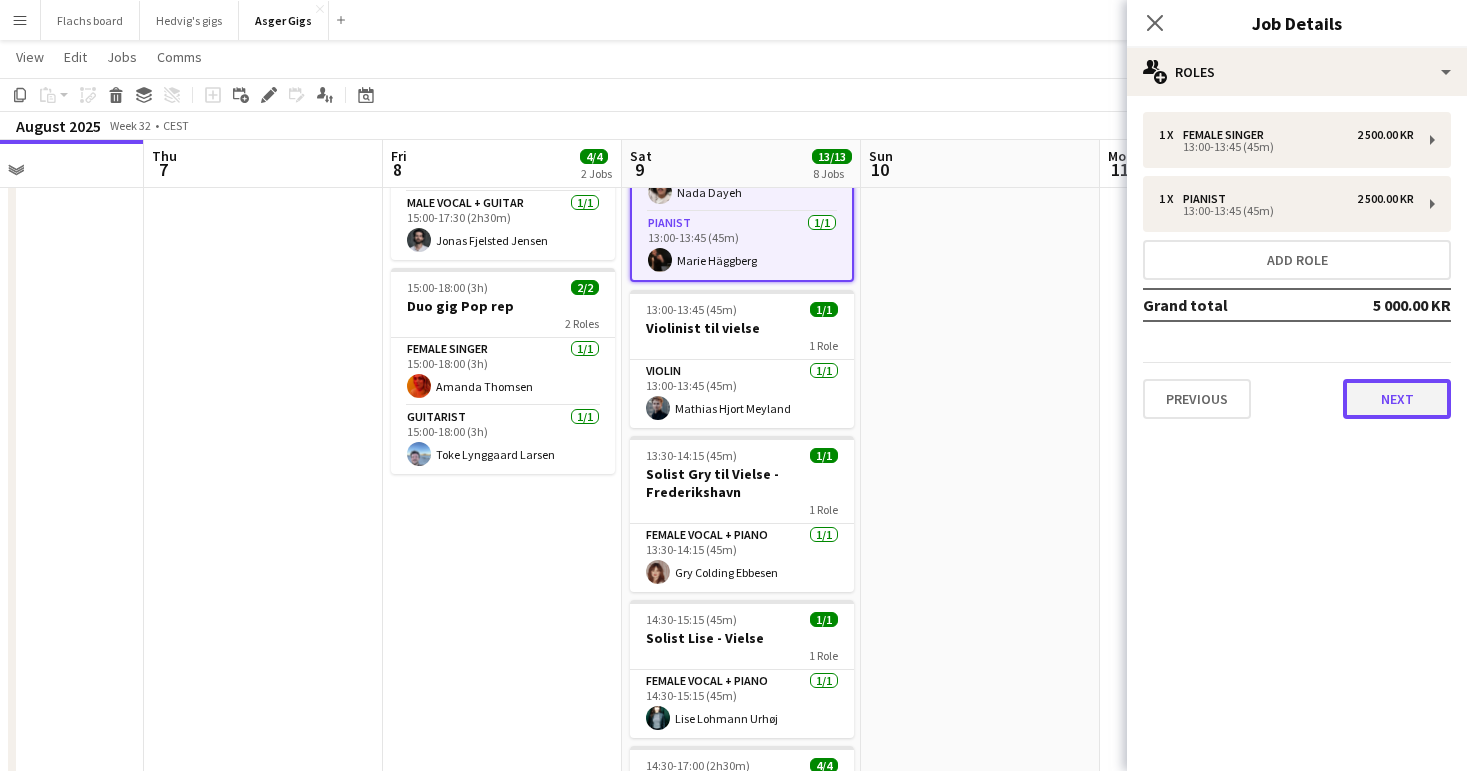 click on "Next" at bounding box center (1397, 399) 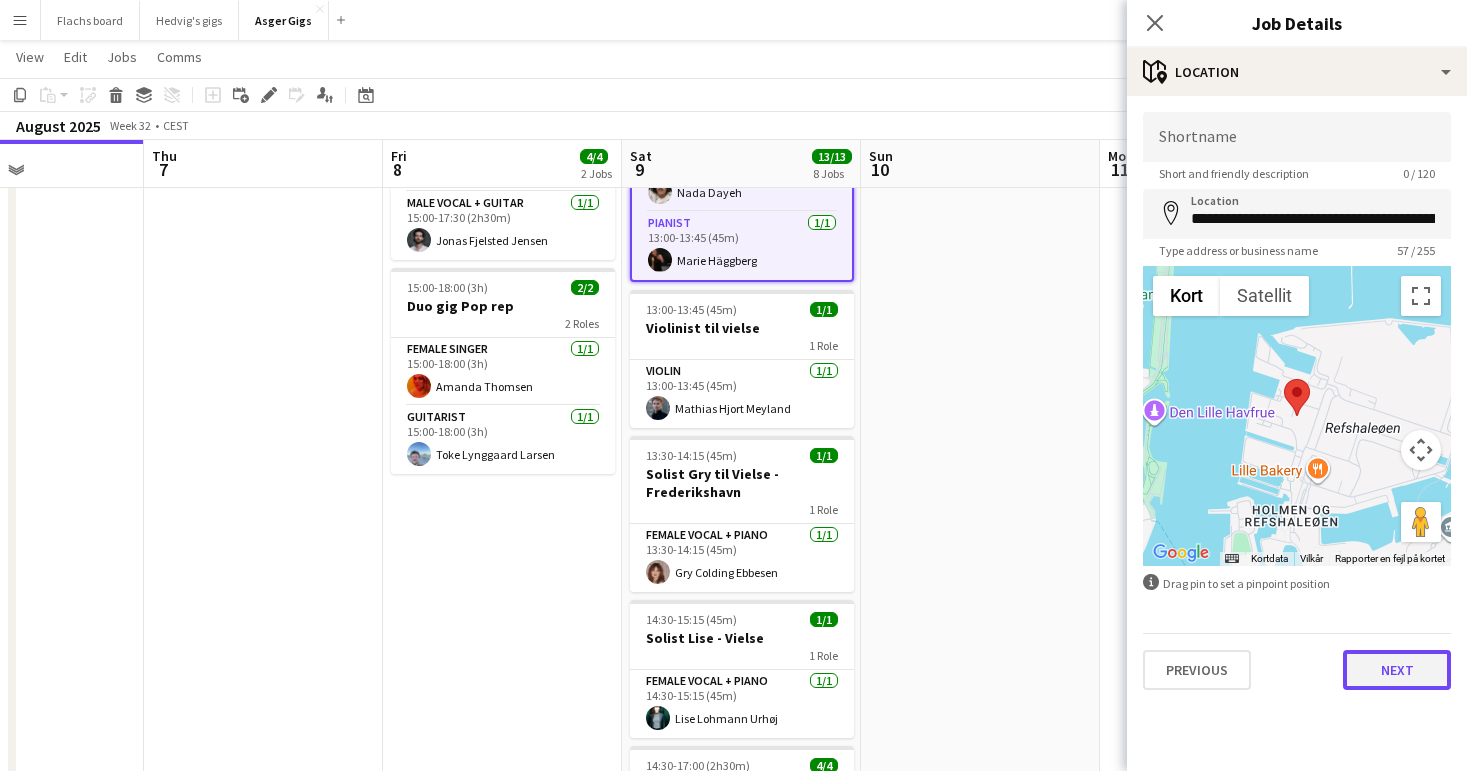 click on "Next" at bounding box center [1397, 670] 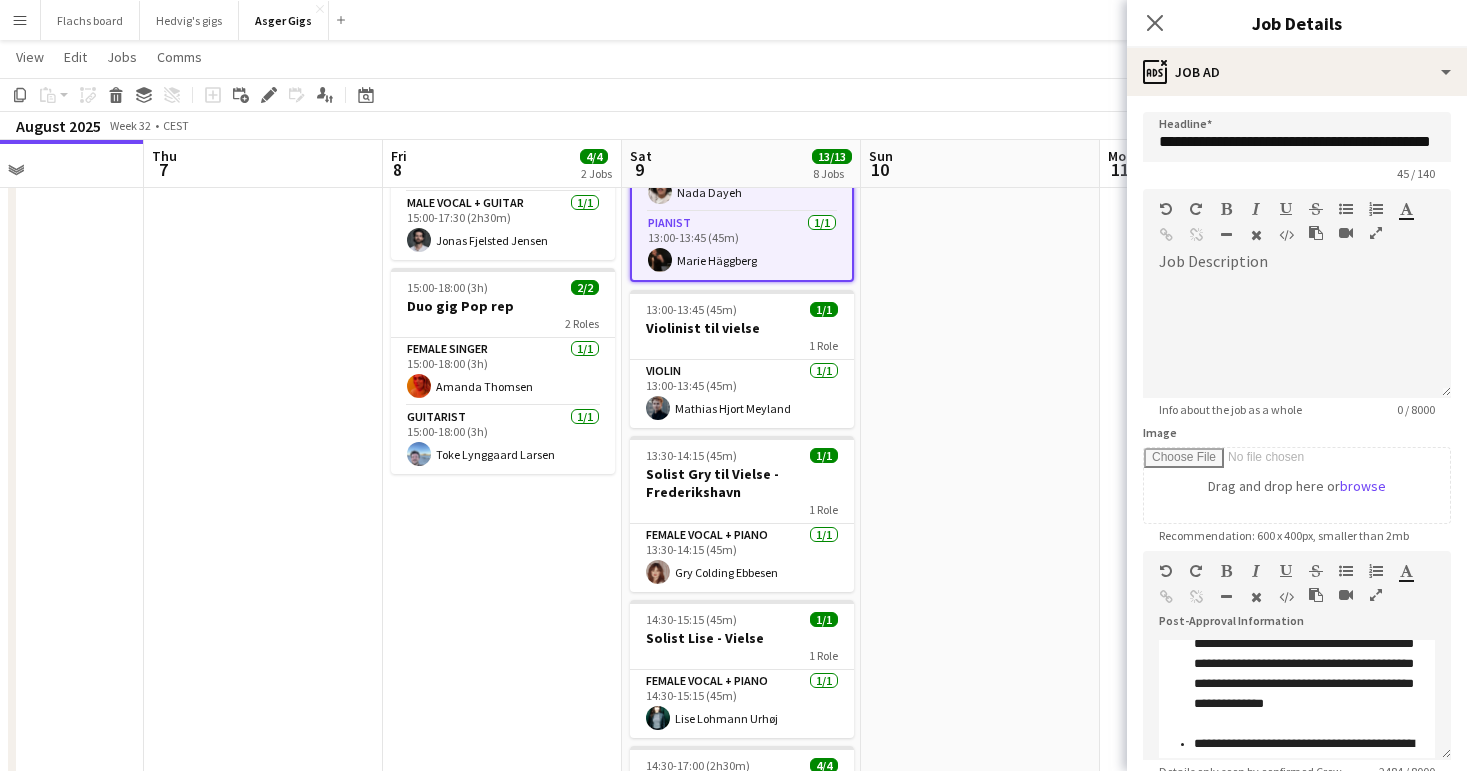 scroll, scrollTop: 1412, scrollLeft: 0, axis: vertical 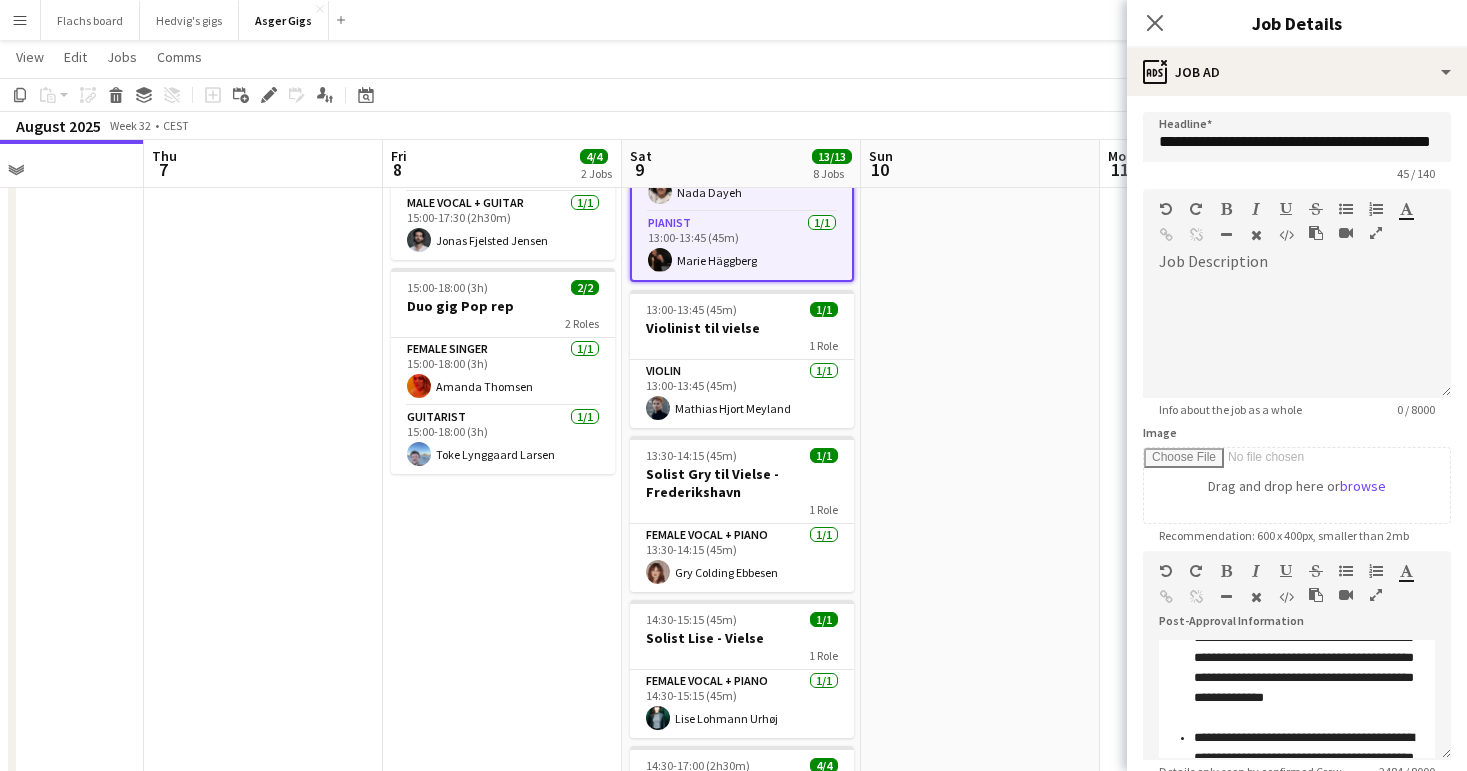 click at bounding box center [980, 856] 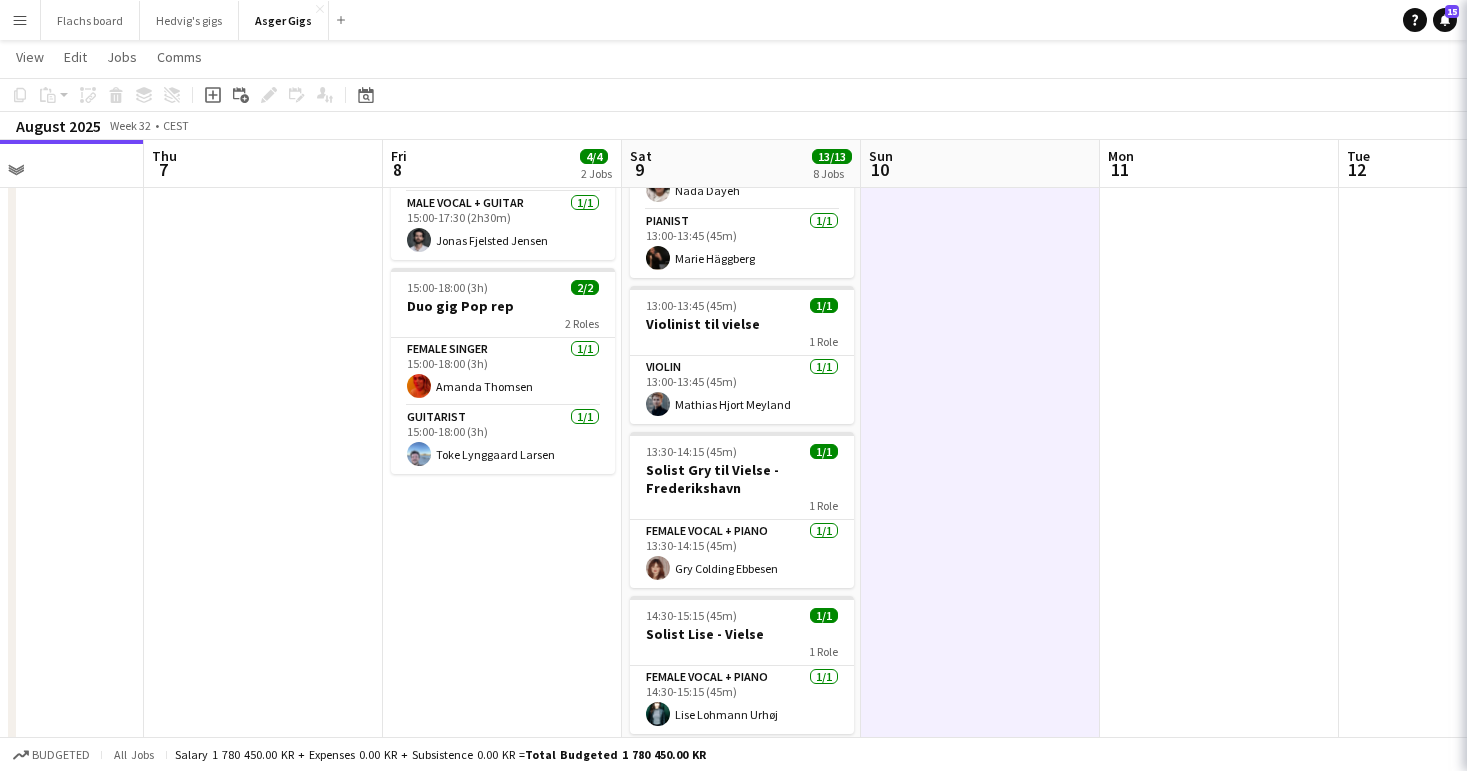 scroll, scrollTop: 0, scrollLeft: 0, axis: both 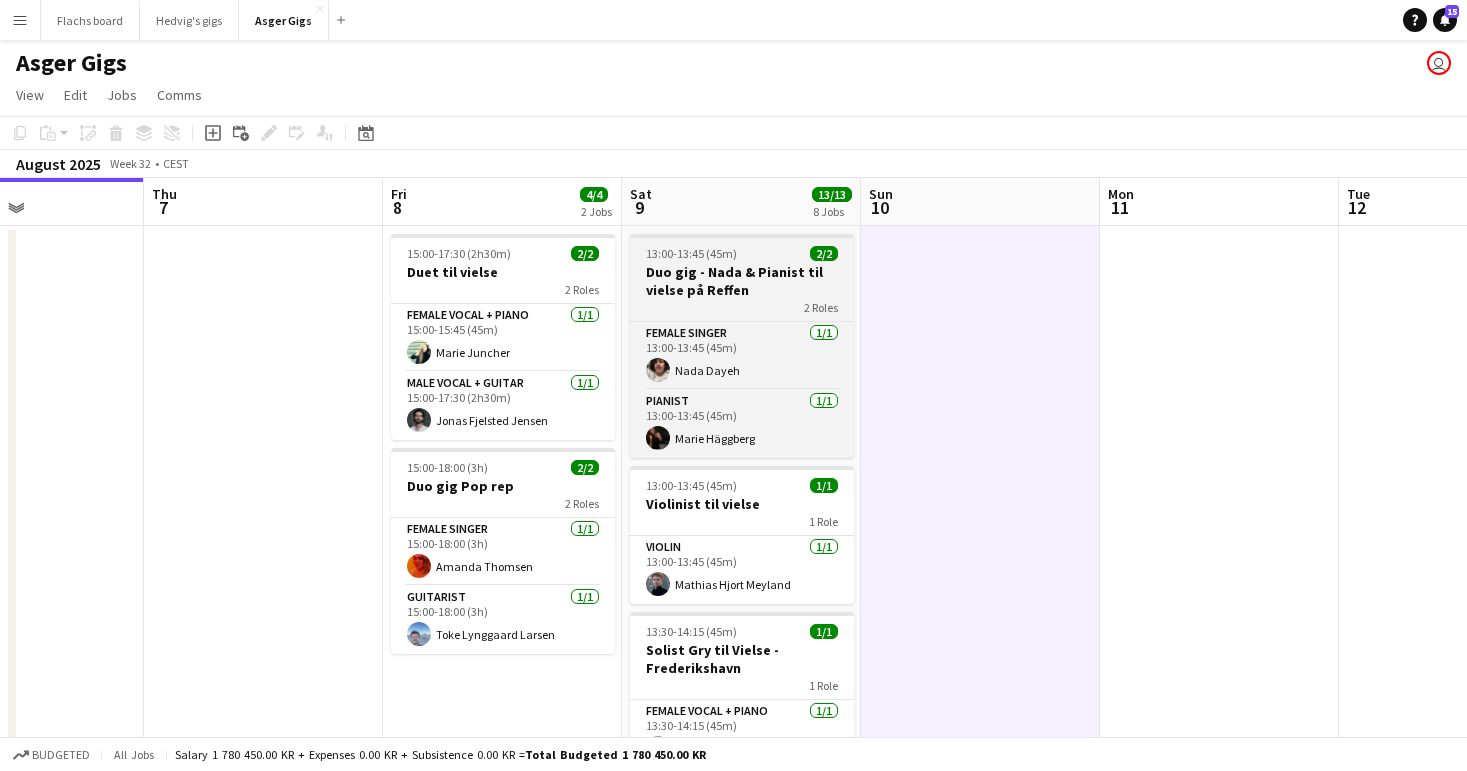 click on "Duo gig - Nada & Pianist til vielse på Reffen" at bounding box center (742, 281) 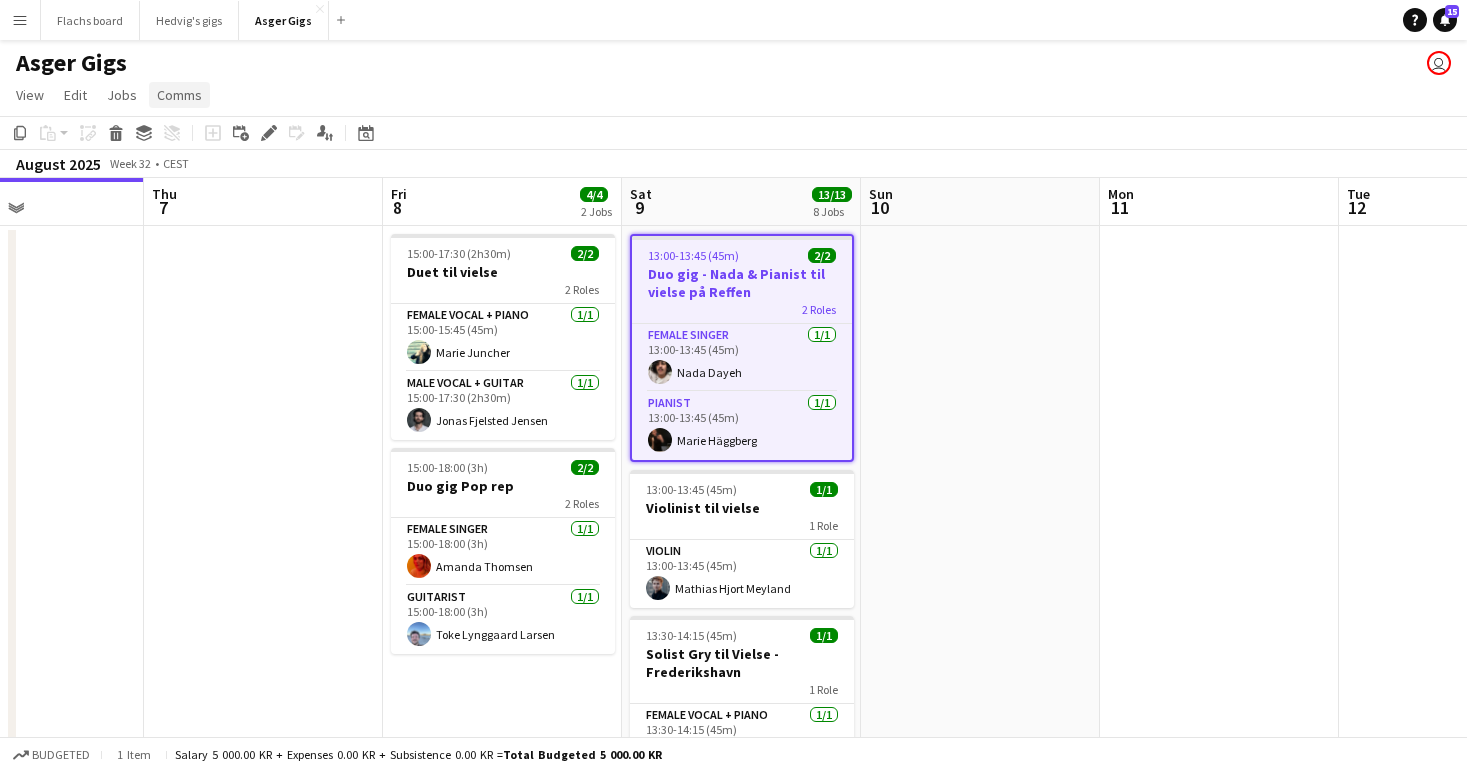 click on "Comms" 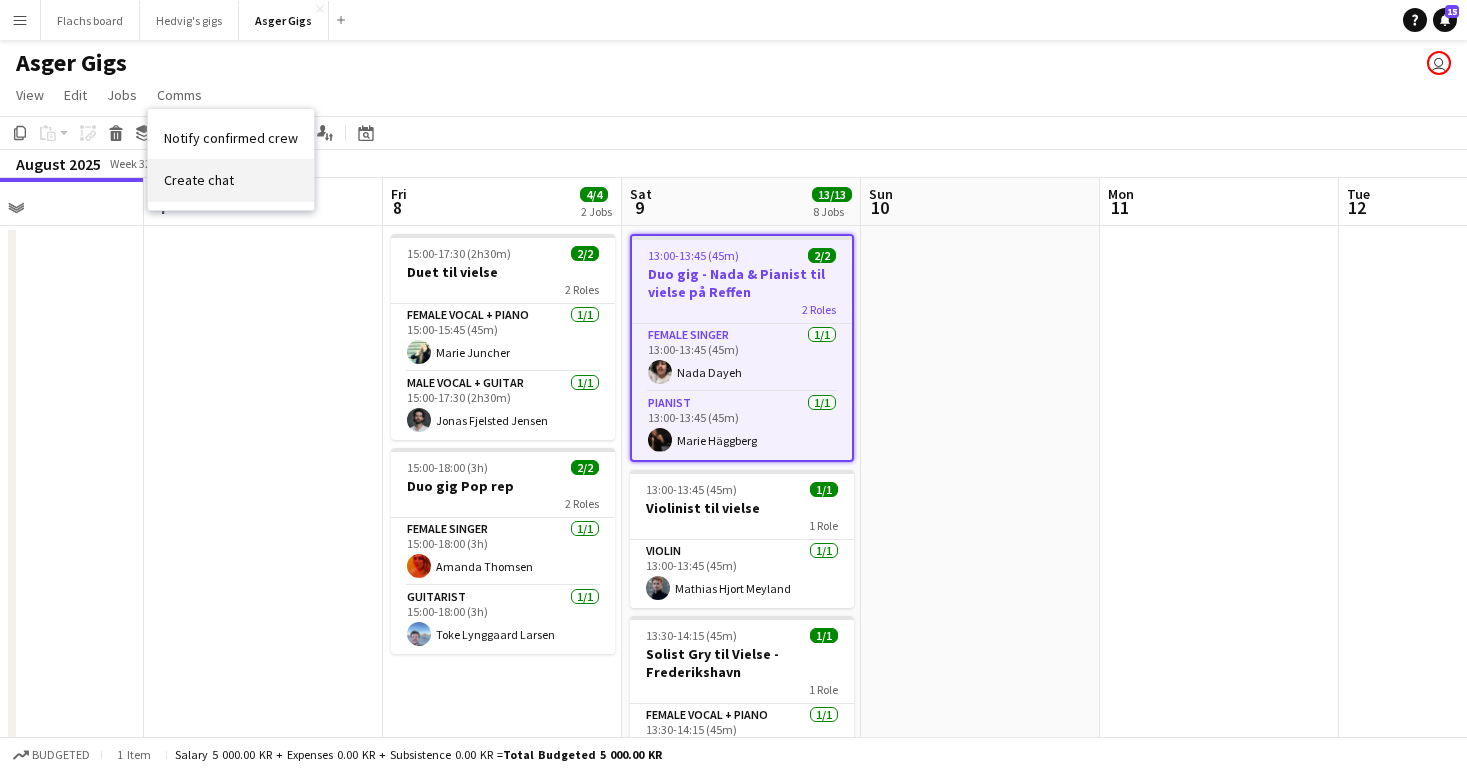 click on "Create chat" at bounding box center [199, 180] 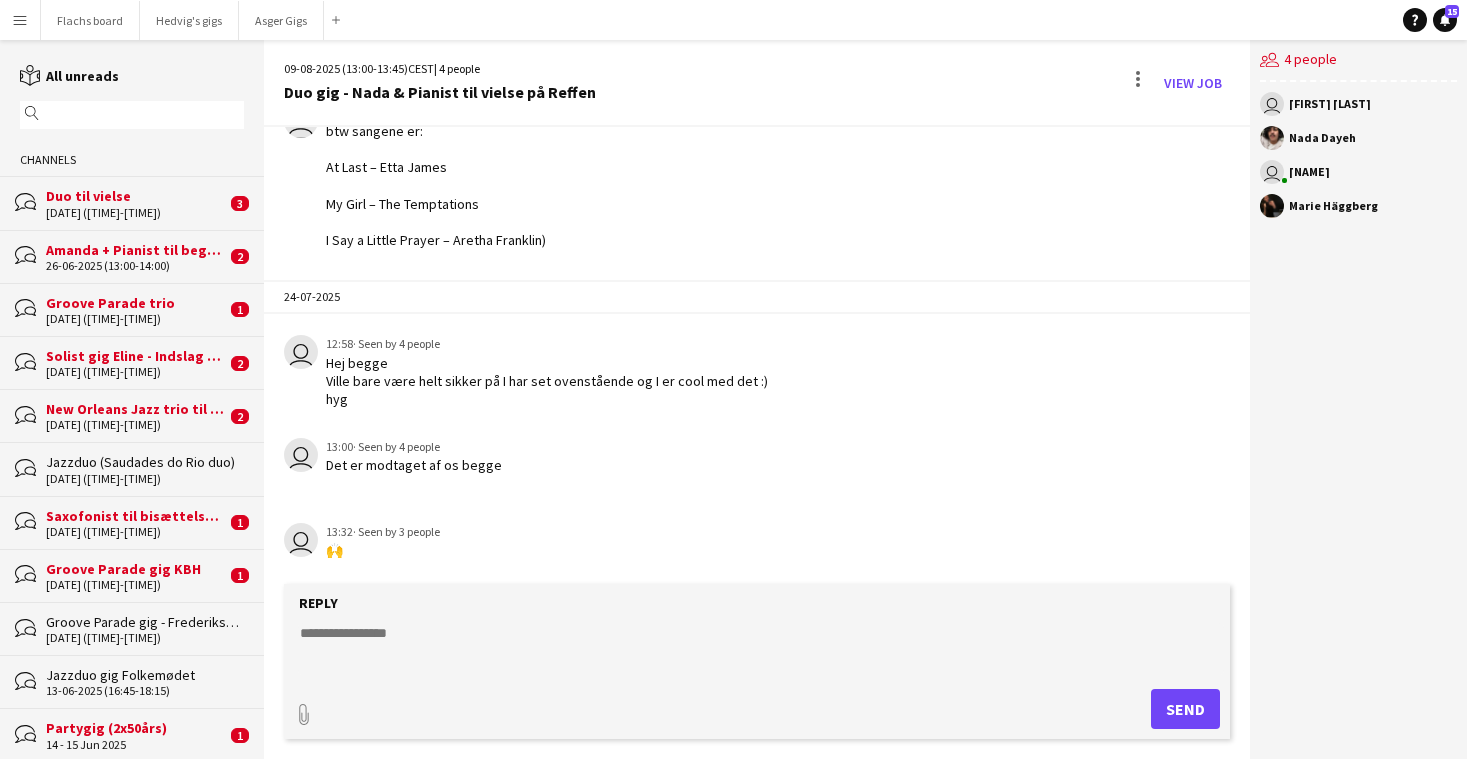 scroll, scrollTop: 344, scrollLeft: 0, axis: vertical 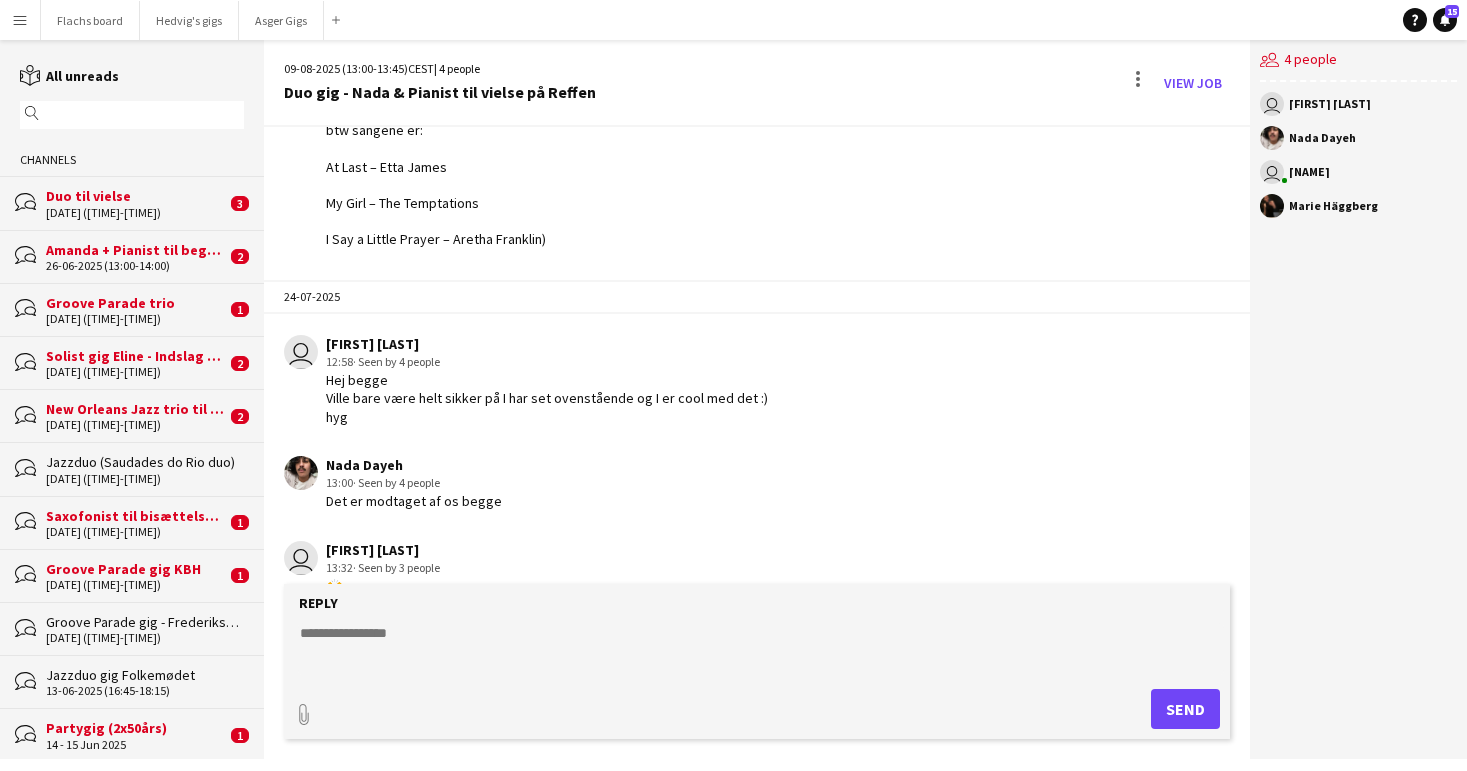 click 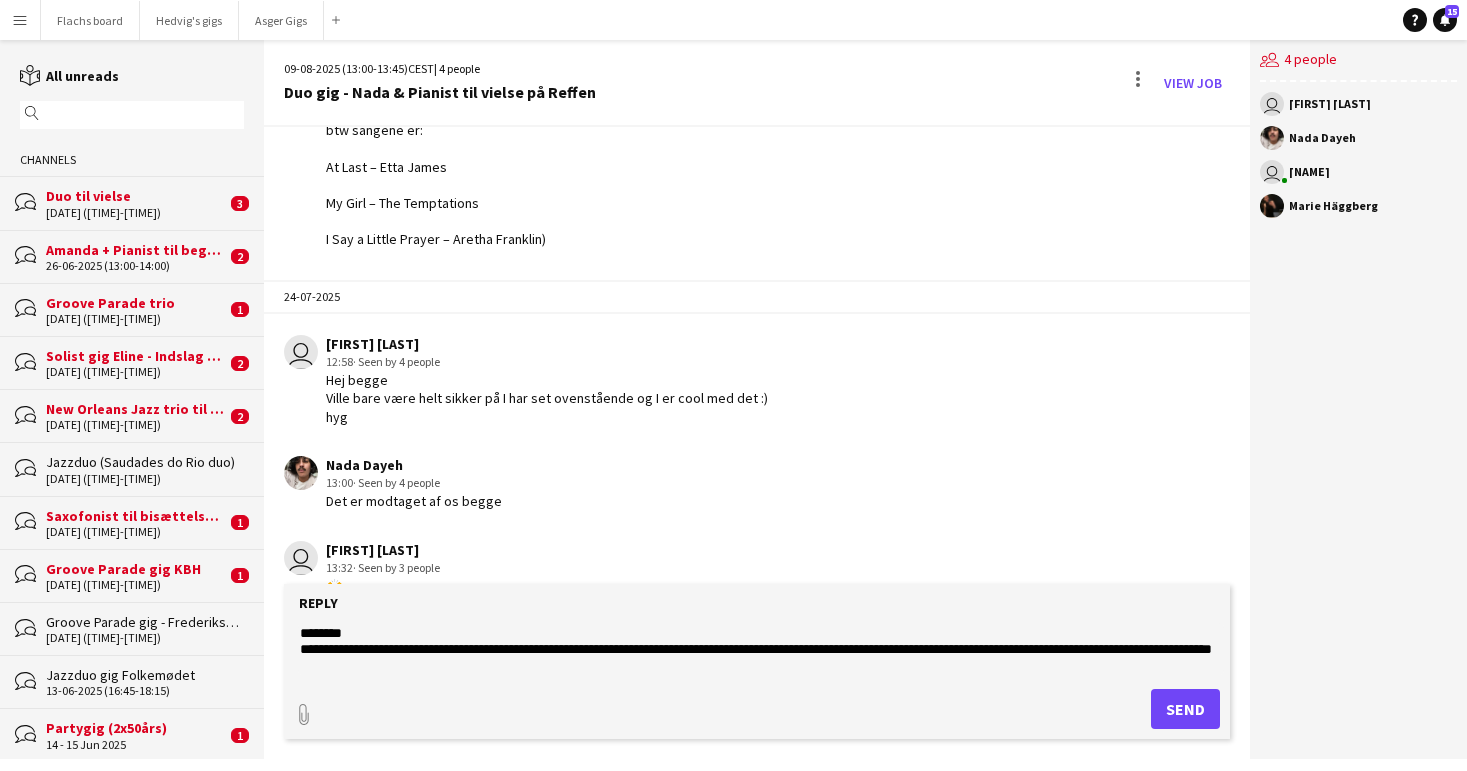 type on "**********" 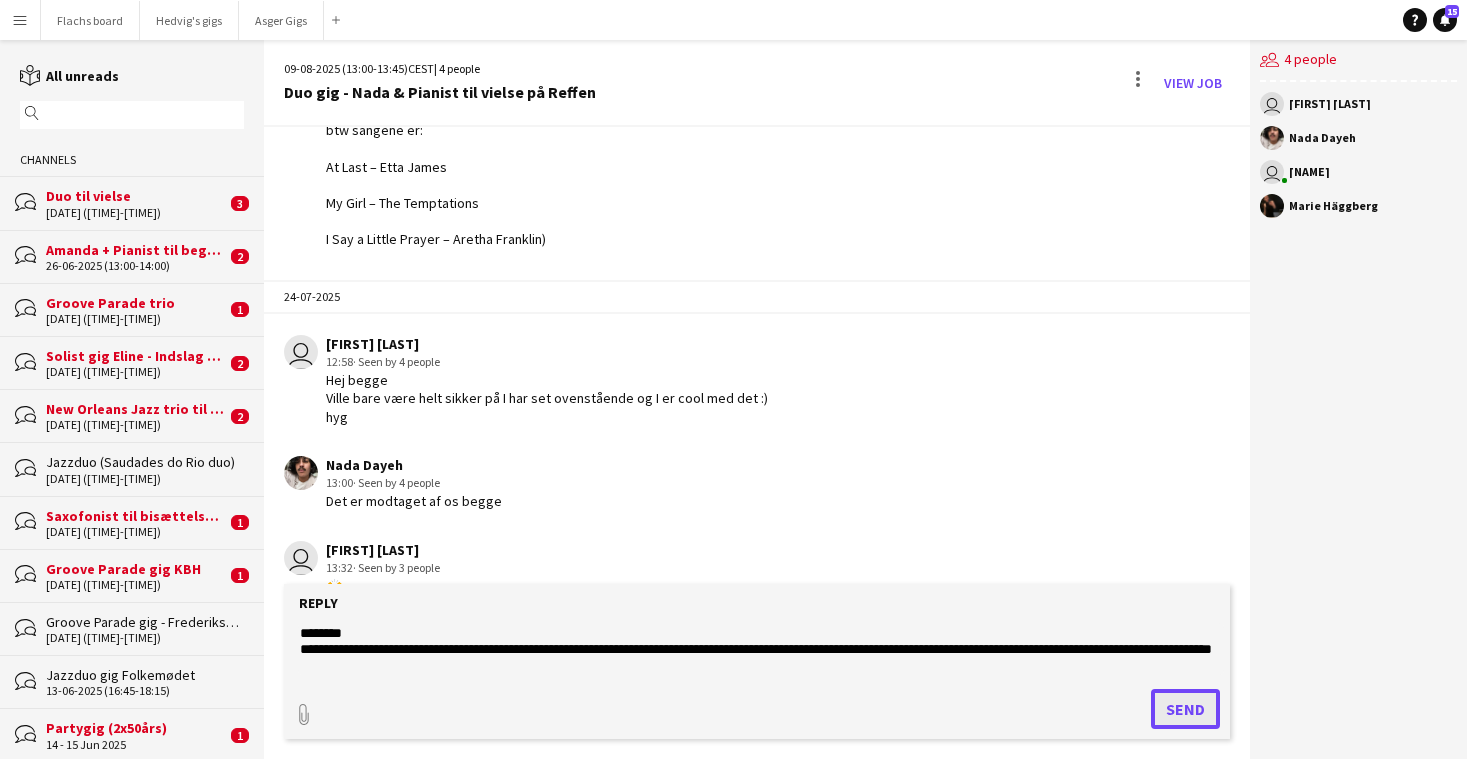 click on "Send" 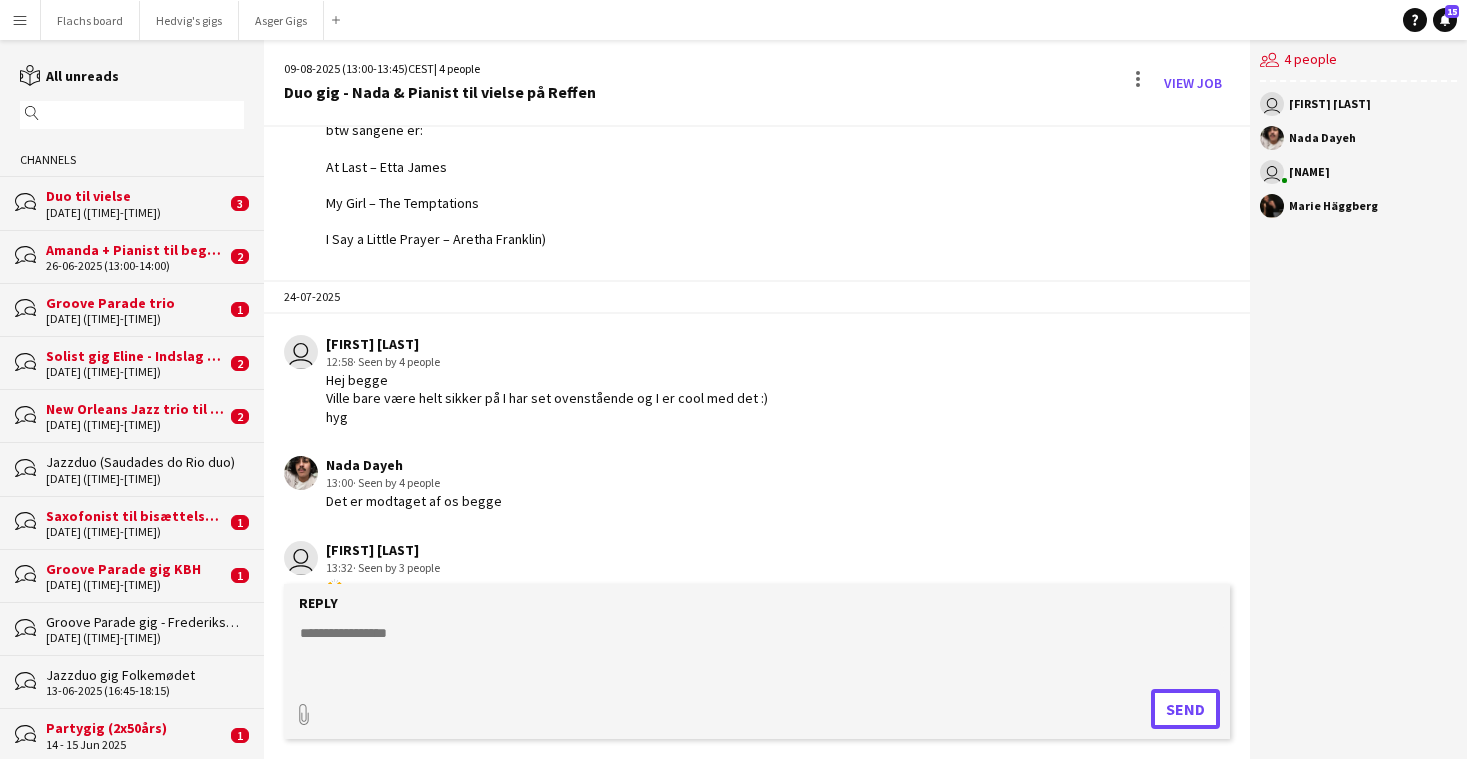 scroll, scrollTop: 521, scrollLeft: 0, axis: vertical 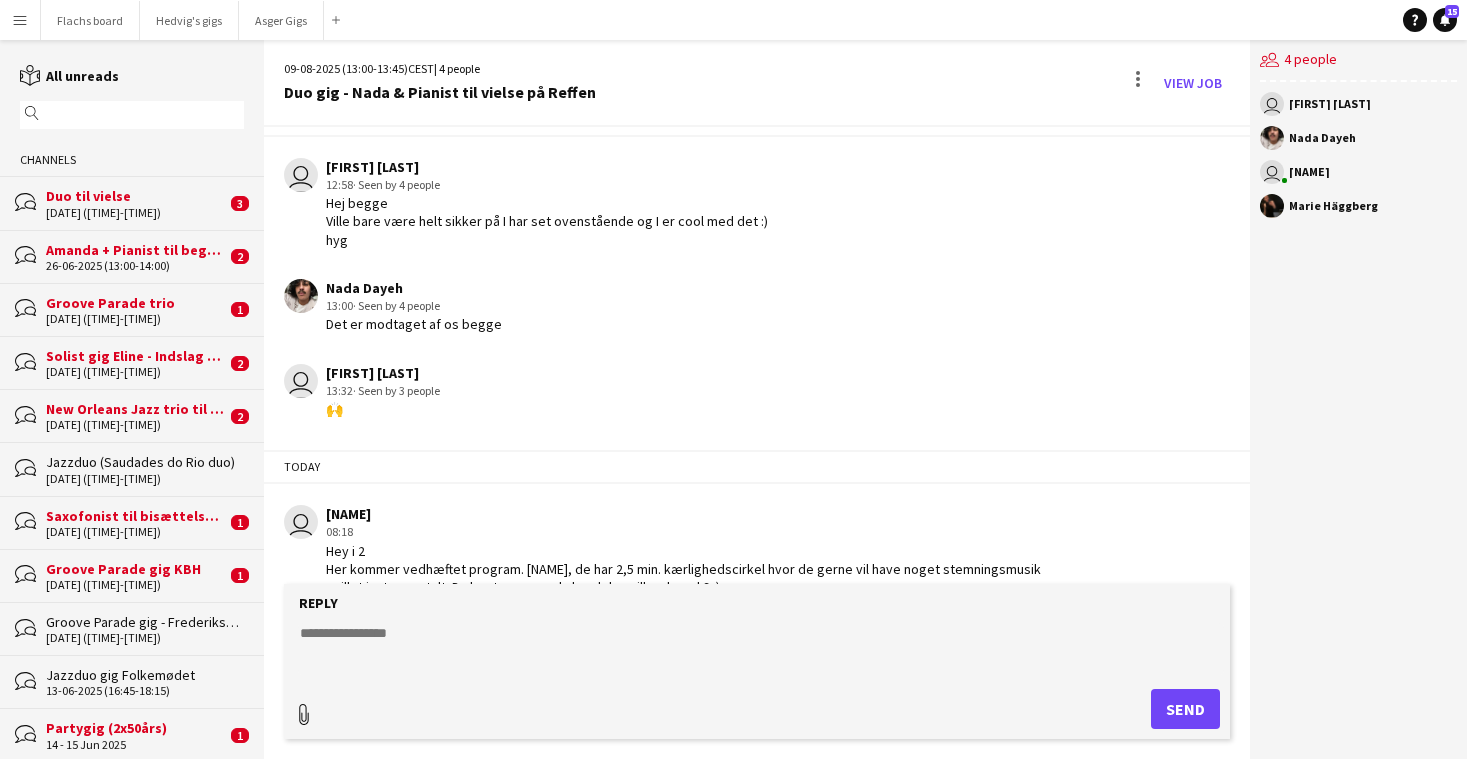click 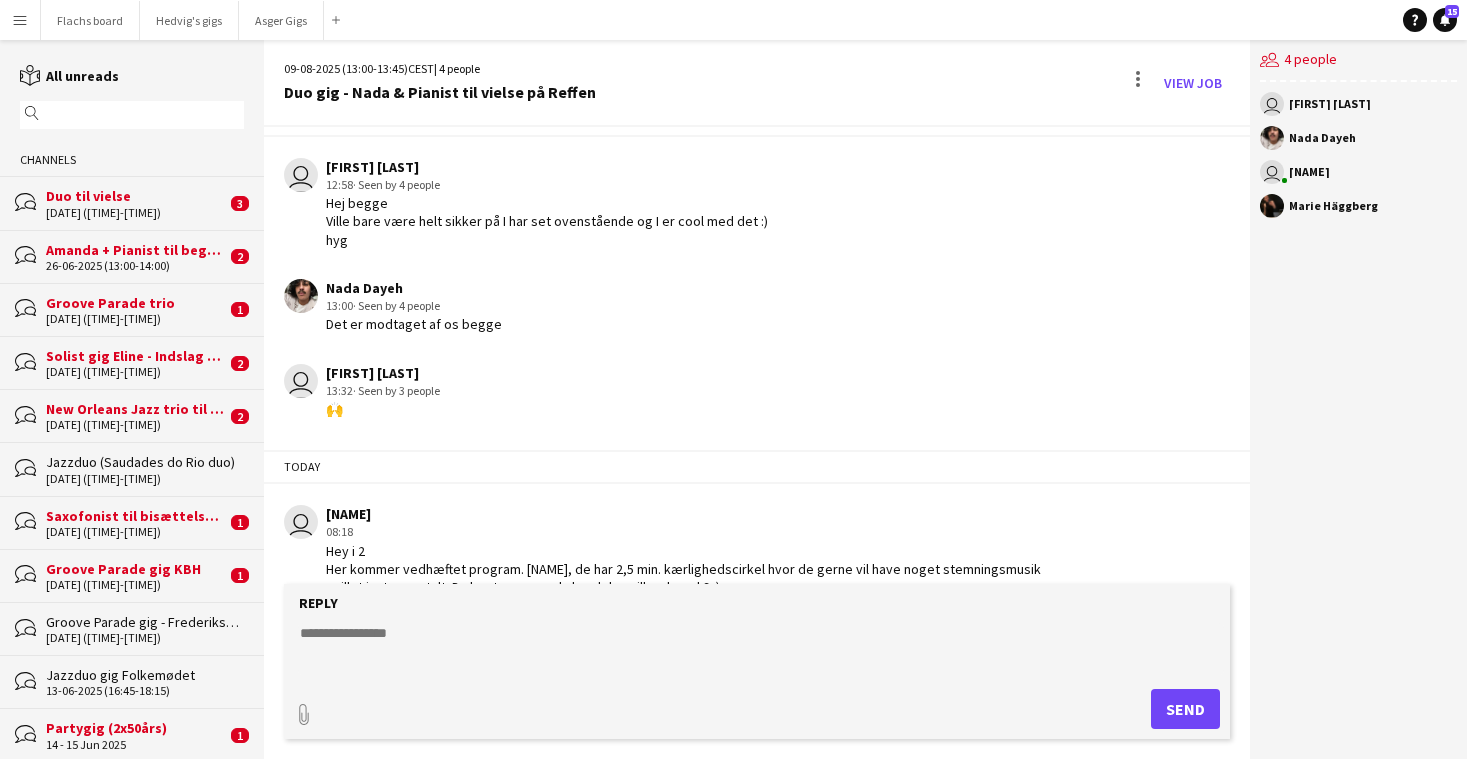 type on "**********" 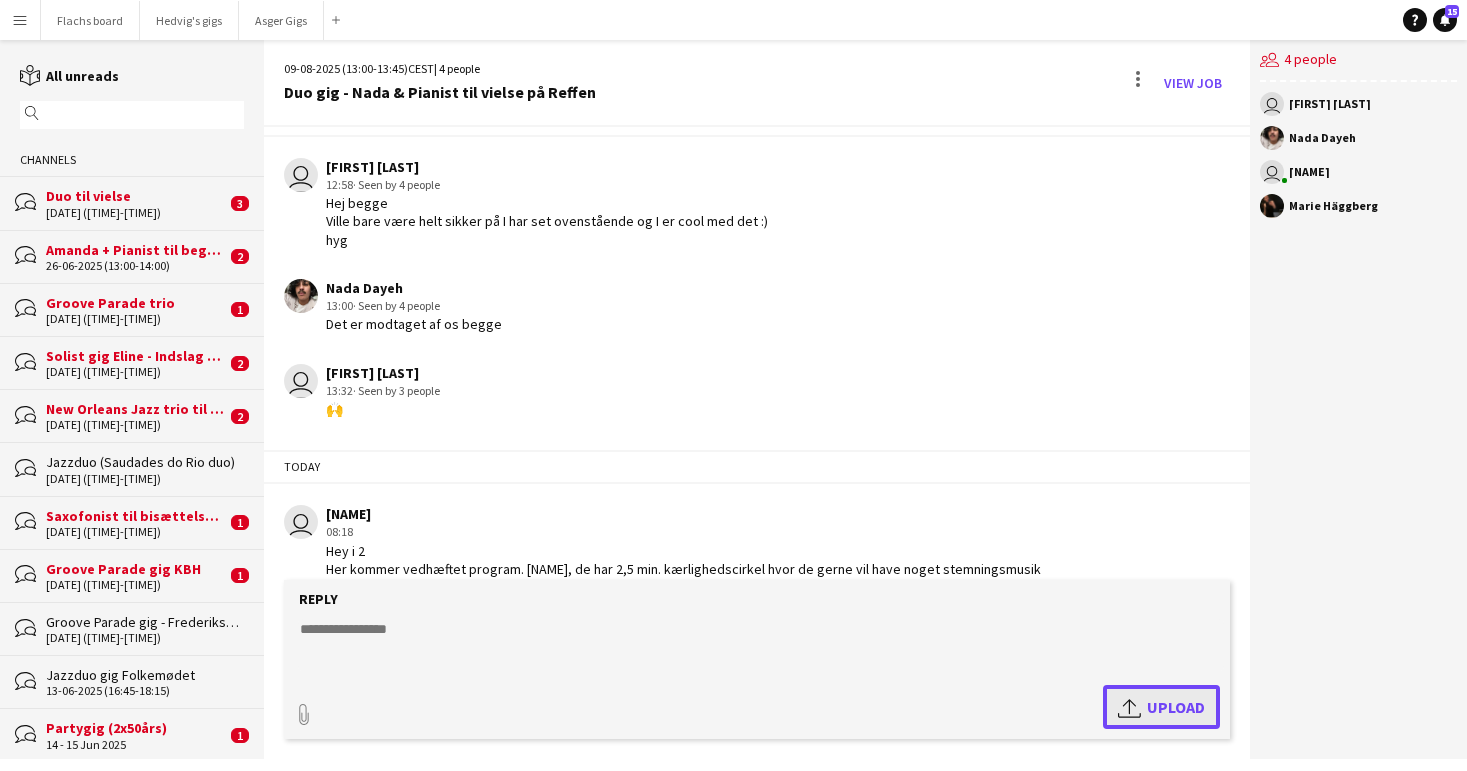 click on "Upload
Upload" 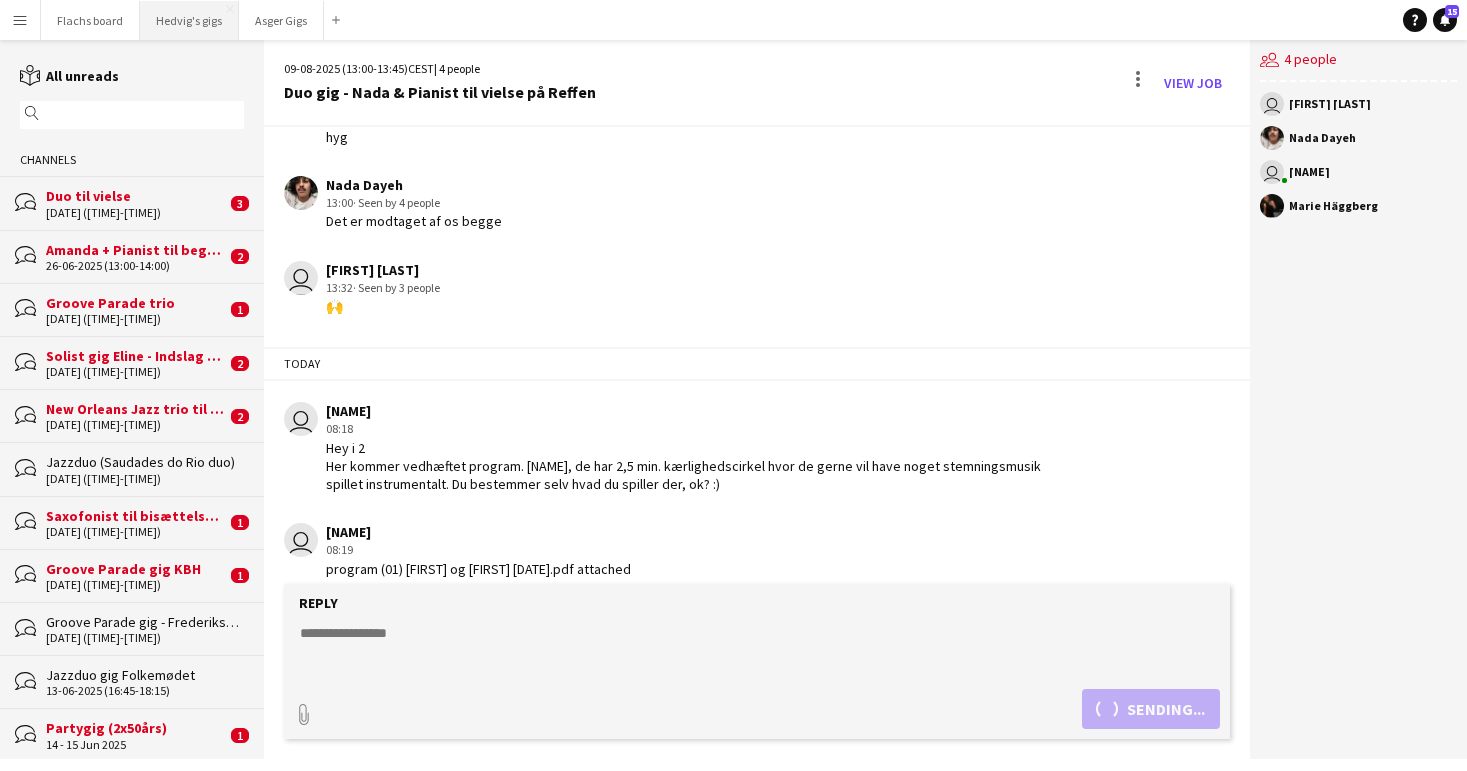 scroll, scrollTop: 712, scrollLeft: 0, axis: vertical 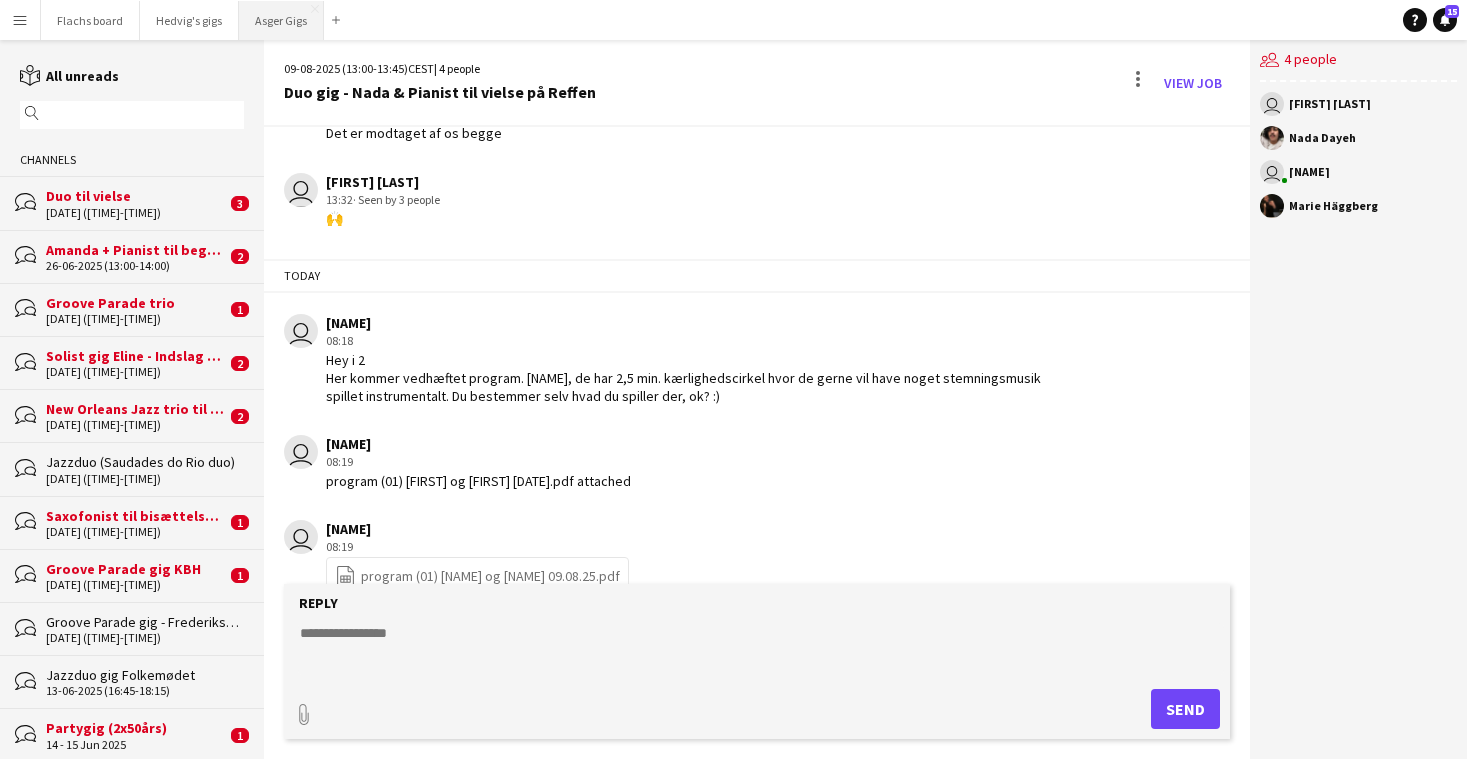 click on "[FIRST] Gigs
Close" at bounding box center (281, 20) 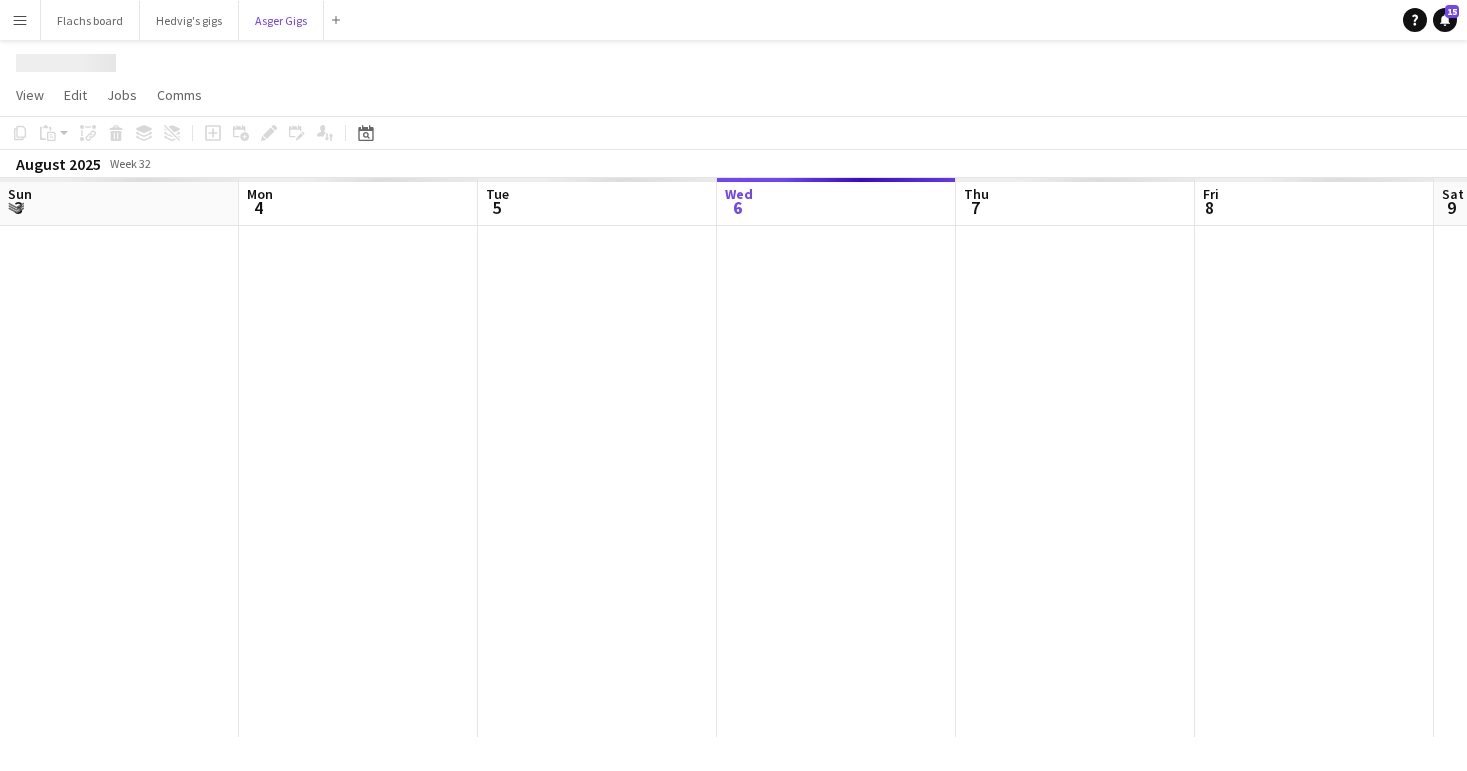 scroll, scrollTop: 0, scrollLeft: 478, axis: horizontal 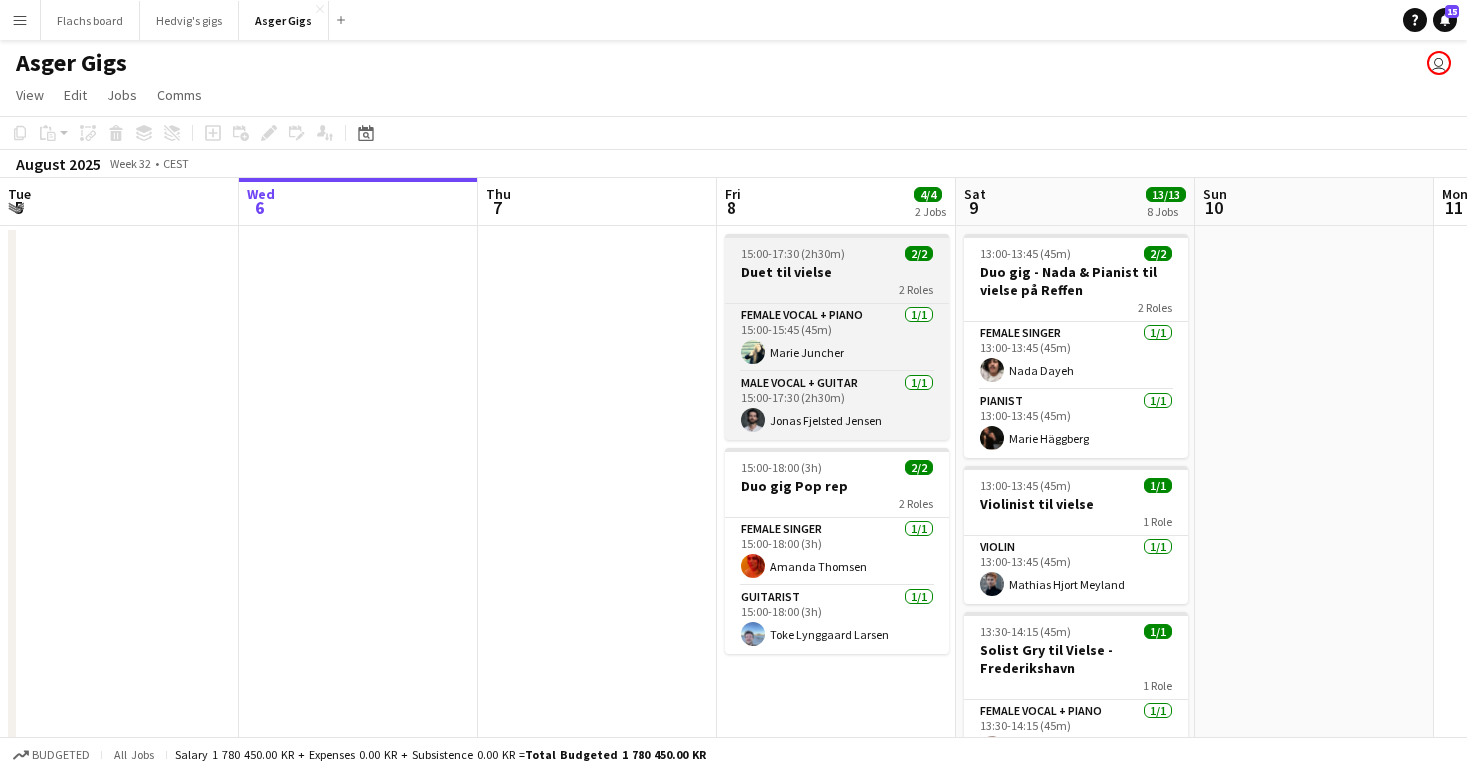 click on "15:00-17:30 (2h30m)" at bounding box center (793, 253) 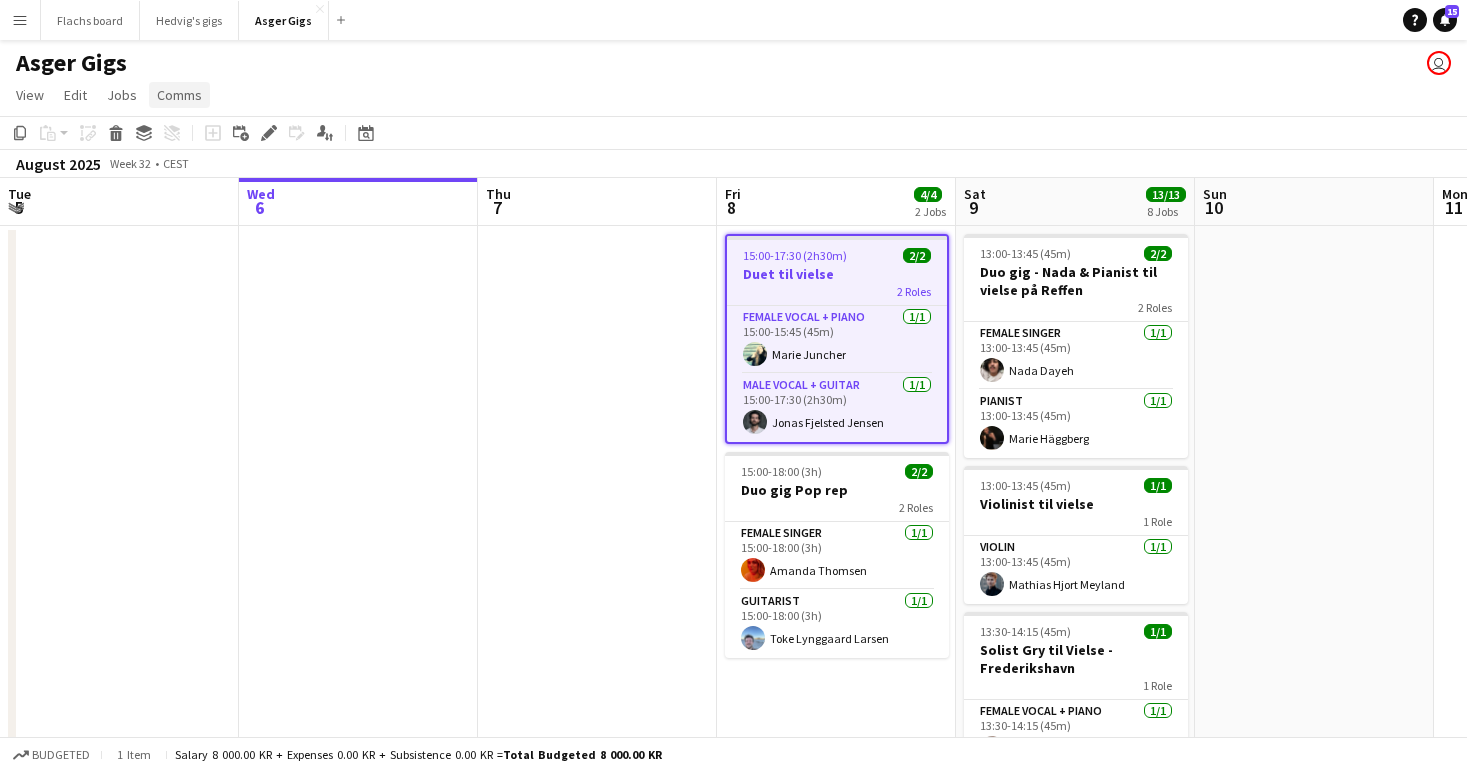 click on "Comms" 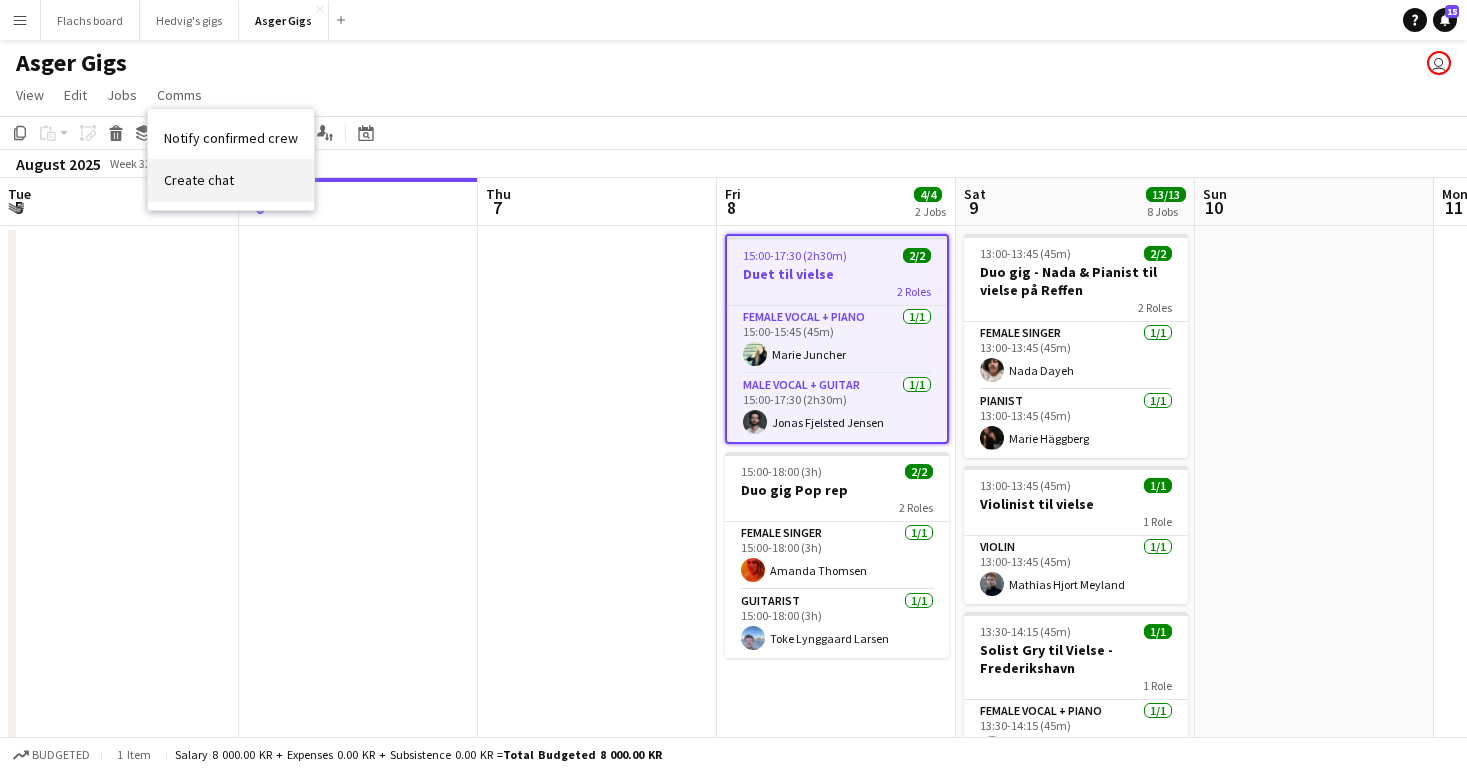 click on "Create chat" at bounding box center [231, 180] 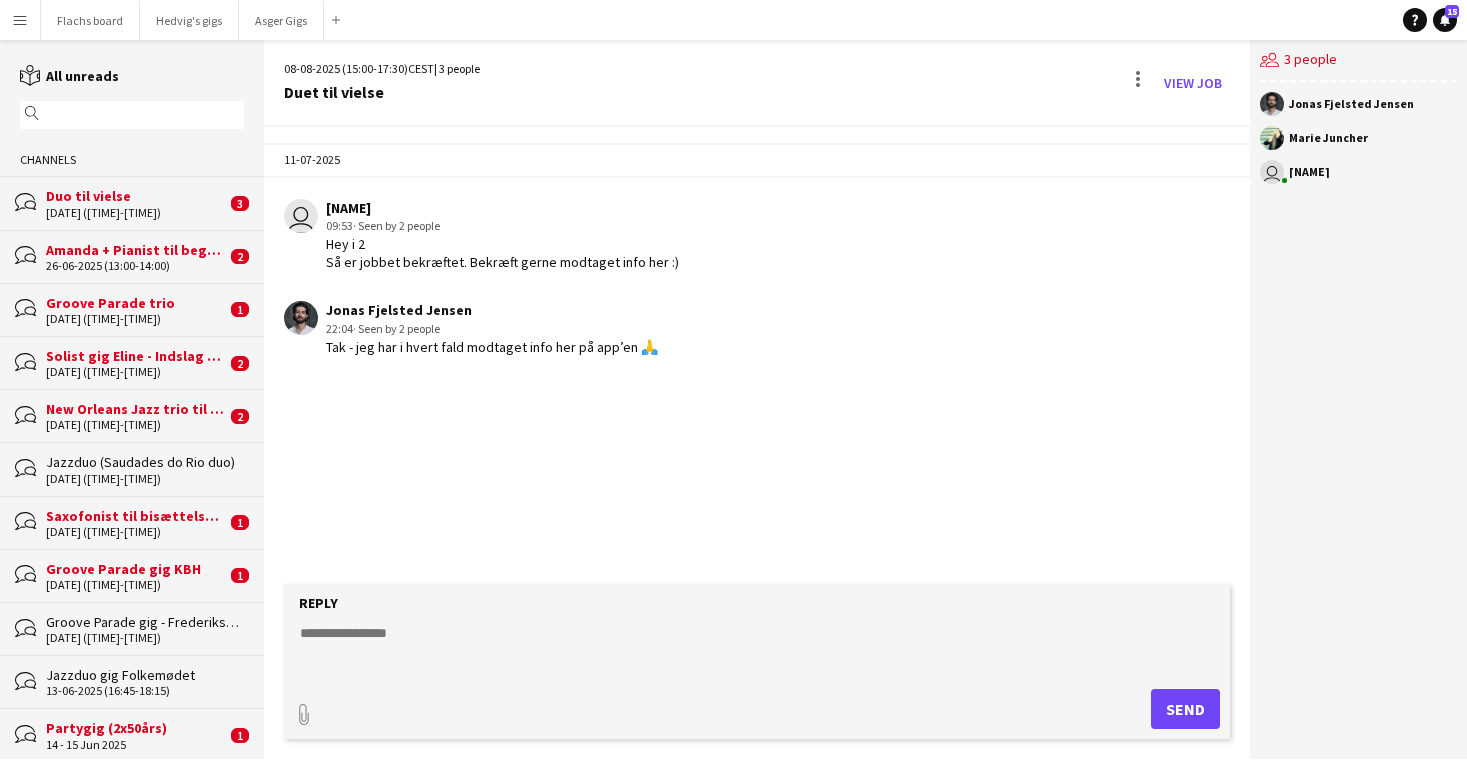 click 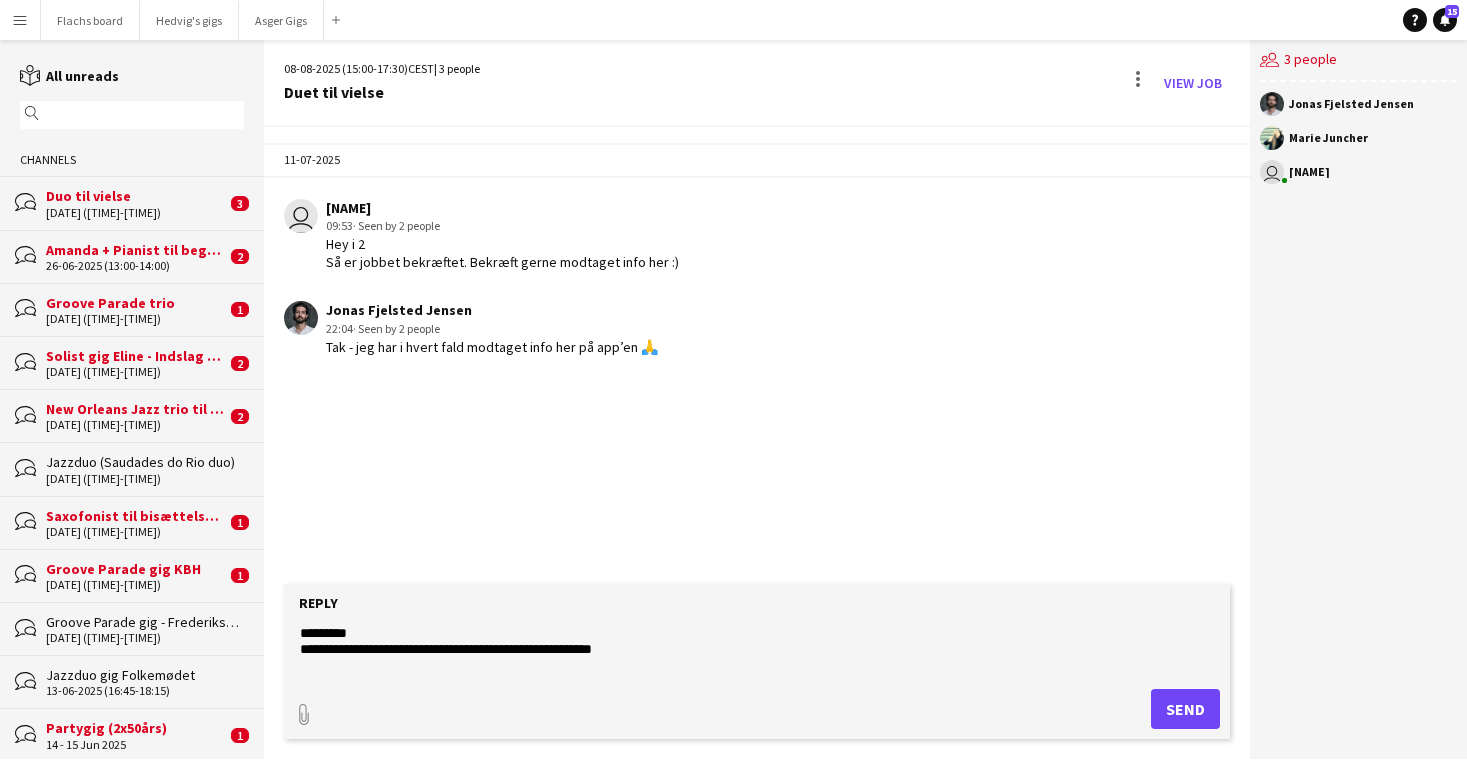 scroll, scrollTop: 15, scrollLeft: 0, axis: vertical 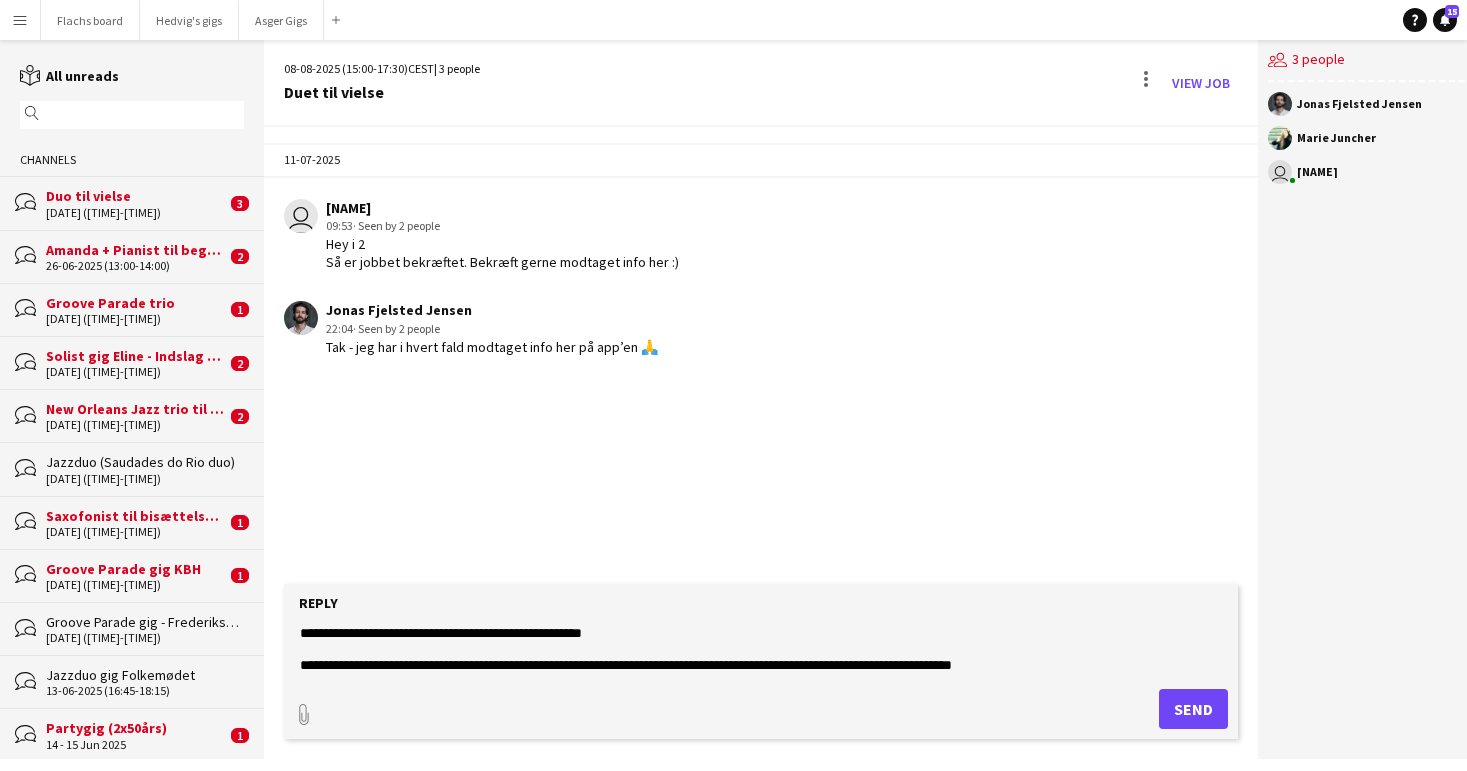 paste on "**********" 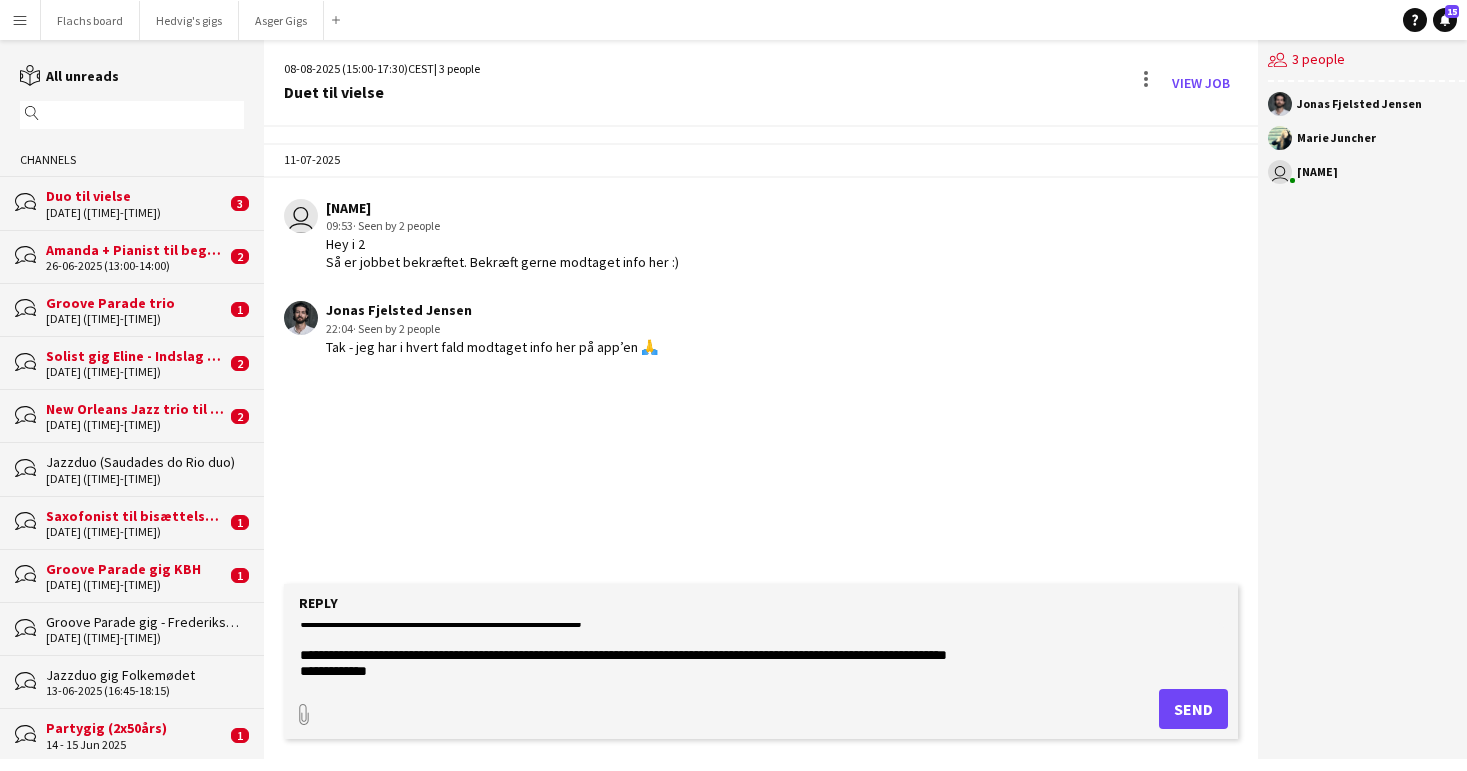 scroll, scrollTop: 23, scrollLeft: 0, axis: vertical 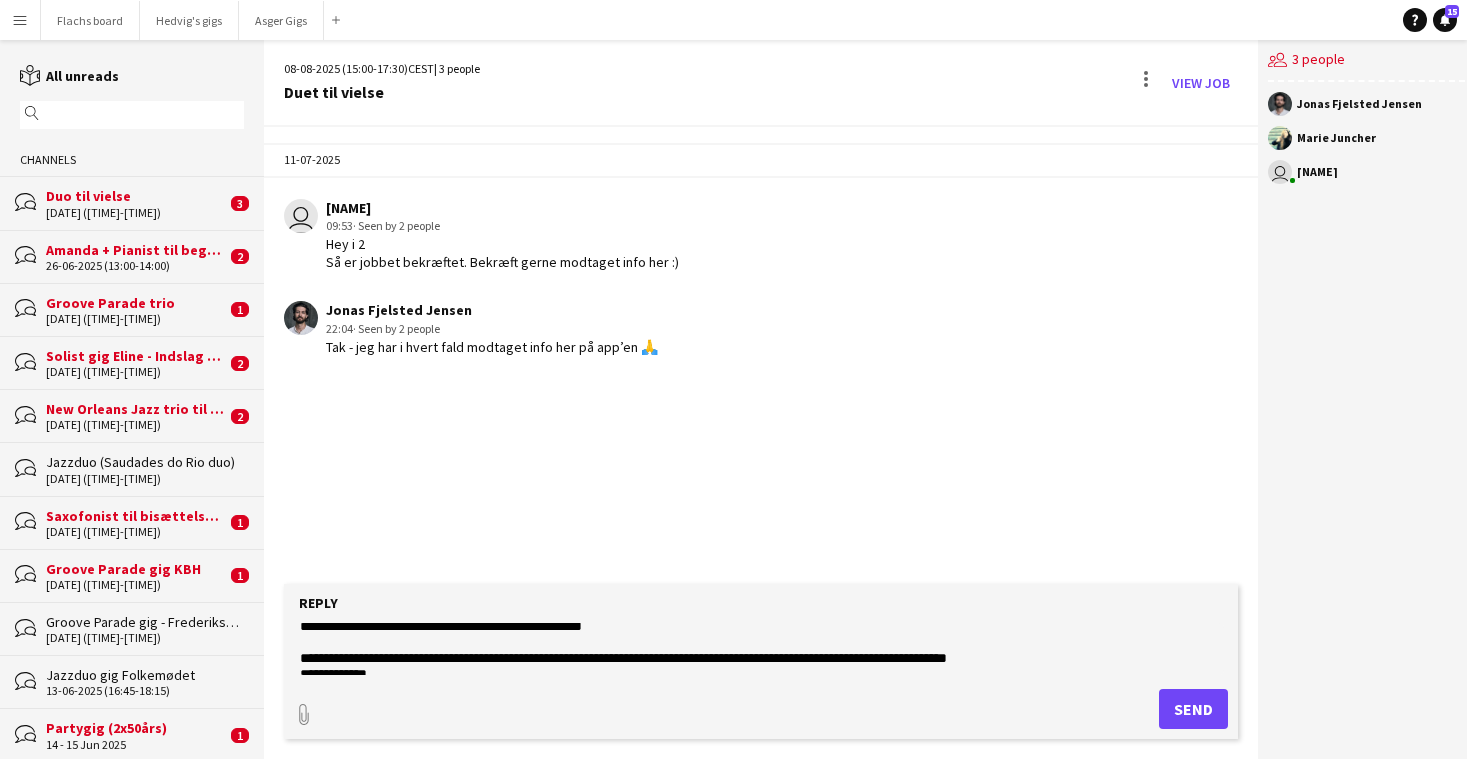 click on "**********" 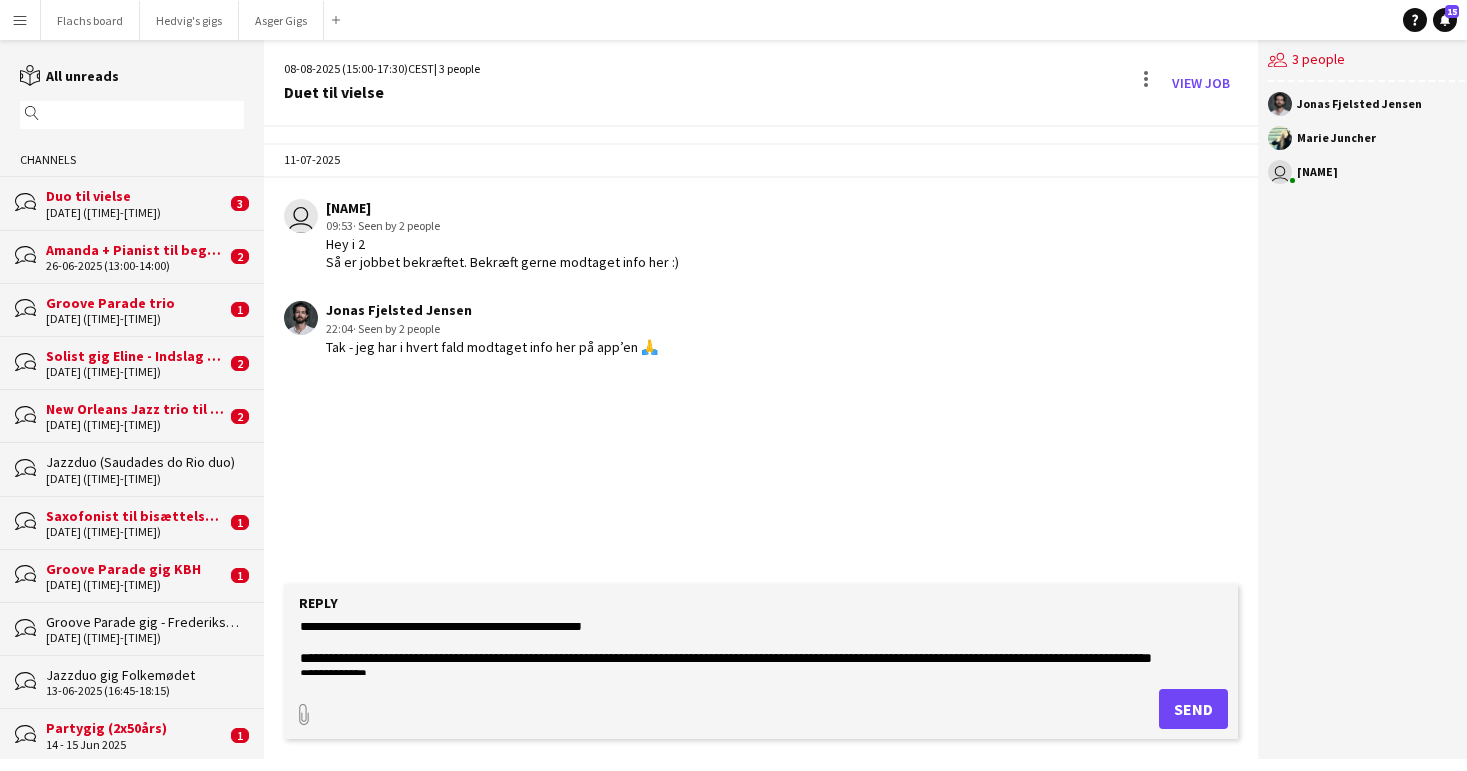 scroll, scrollTop: 31, scrollLeft: 0, axis: vertical 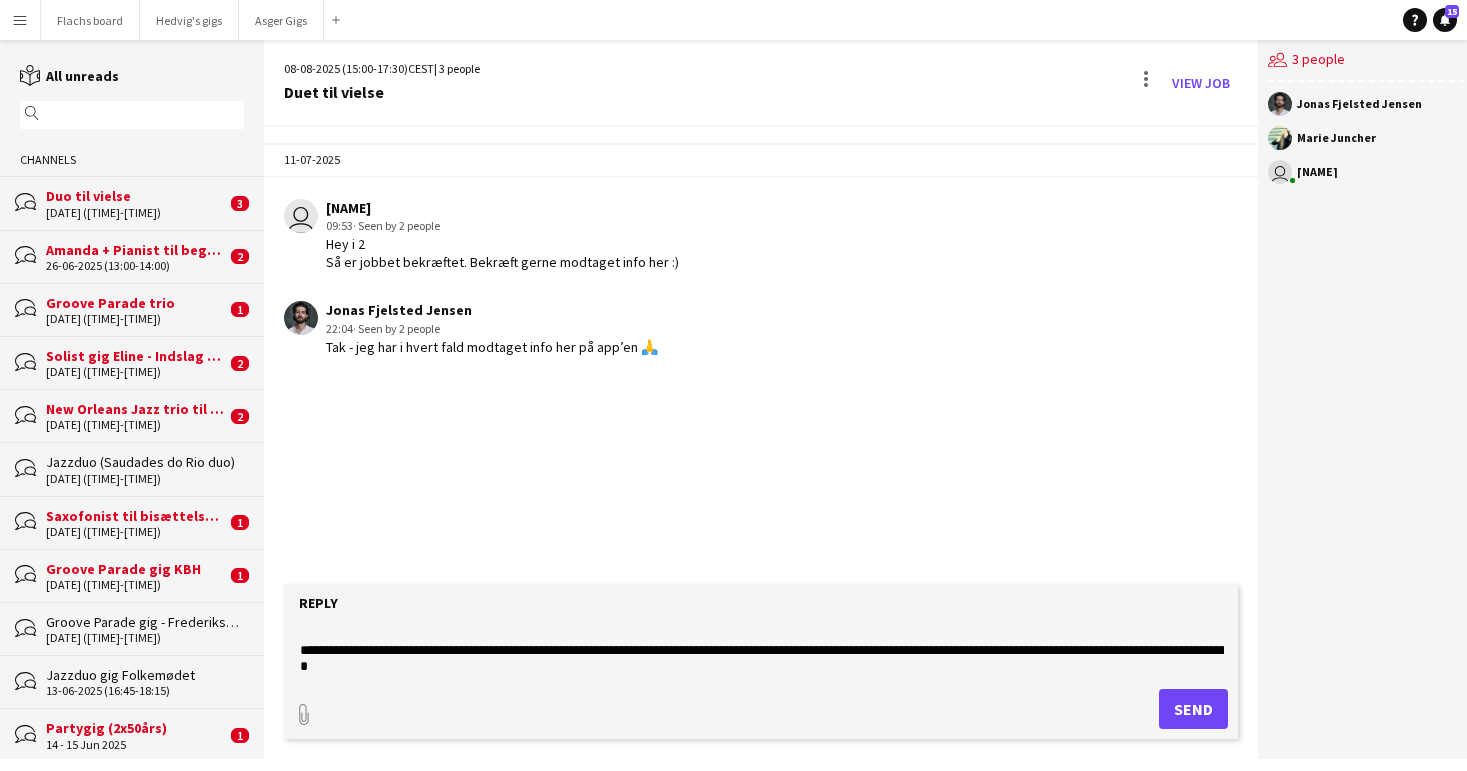 type on "**********" 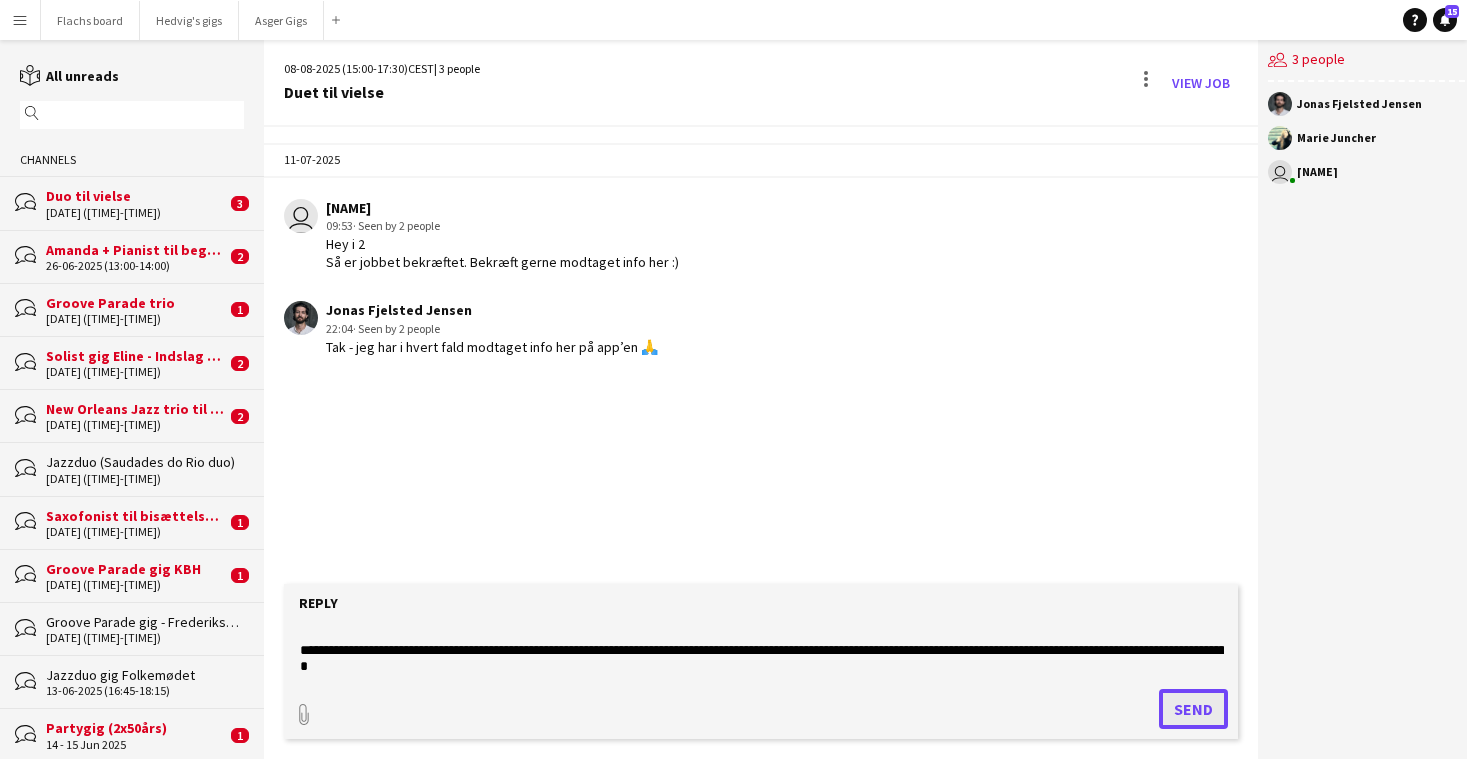 click on "Send" 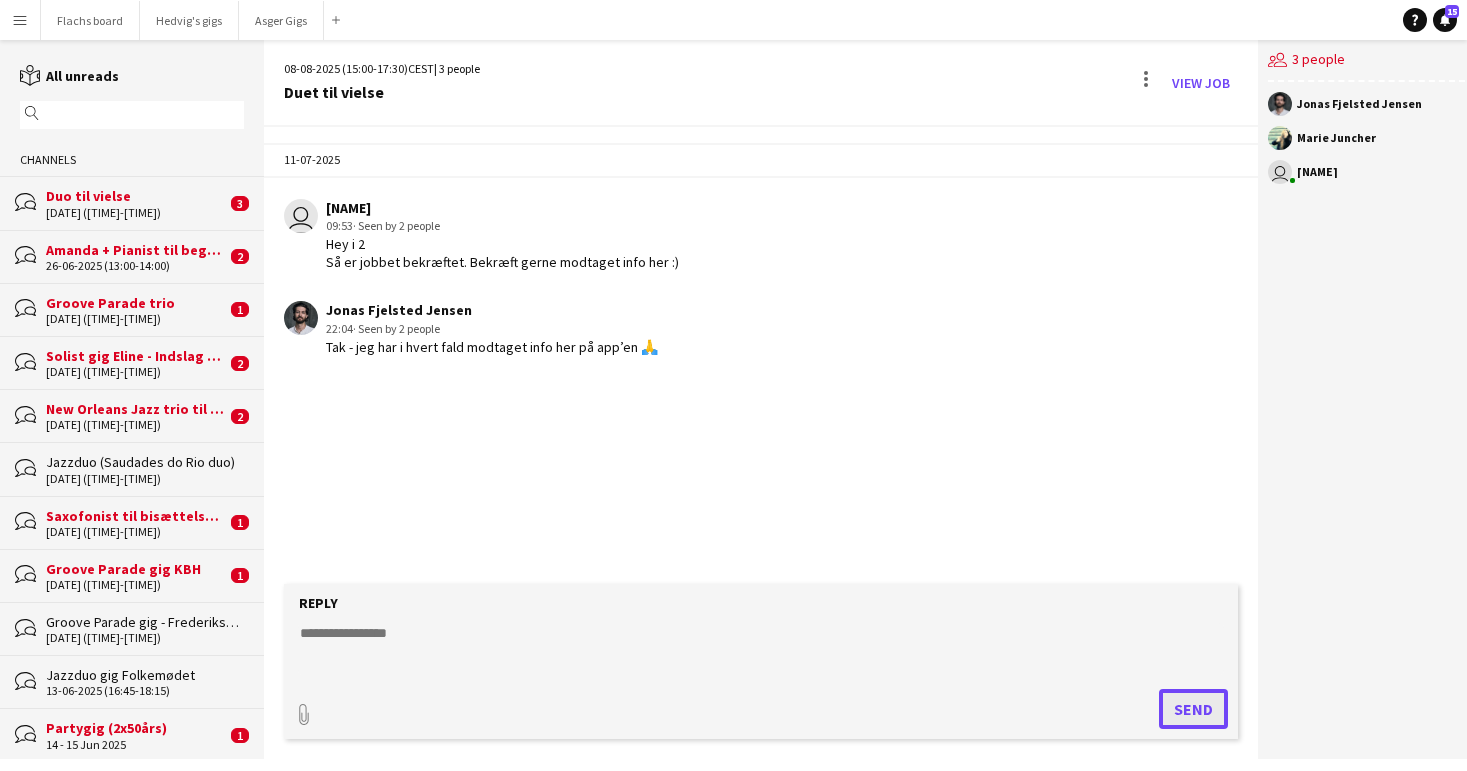 scroll, scrollTop: 0, scrollLeft: 0, axis: both 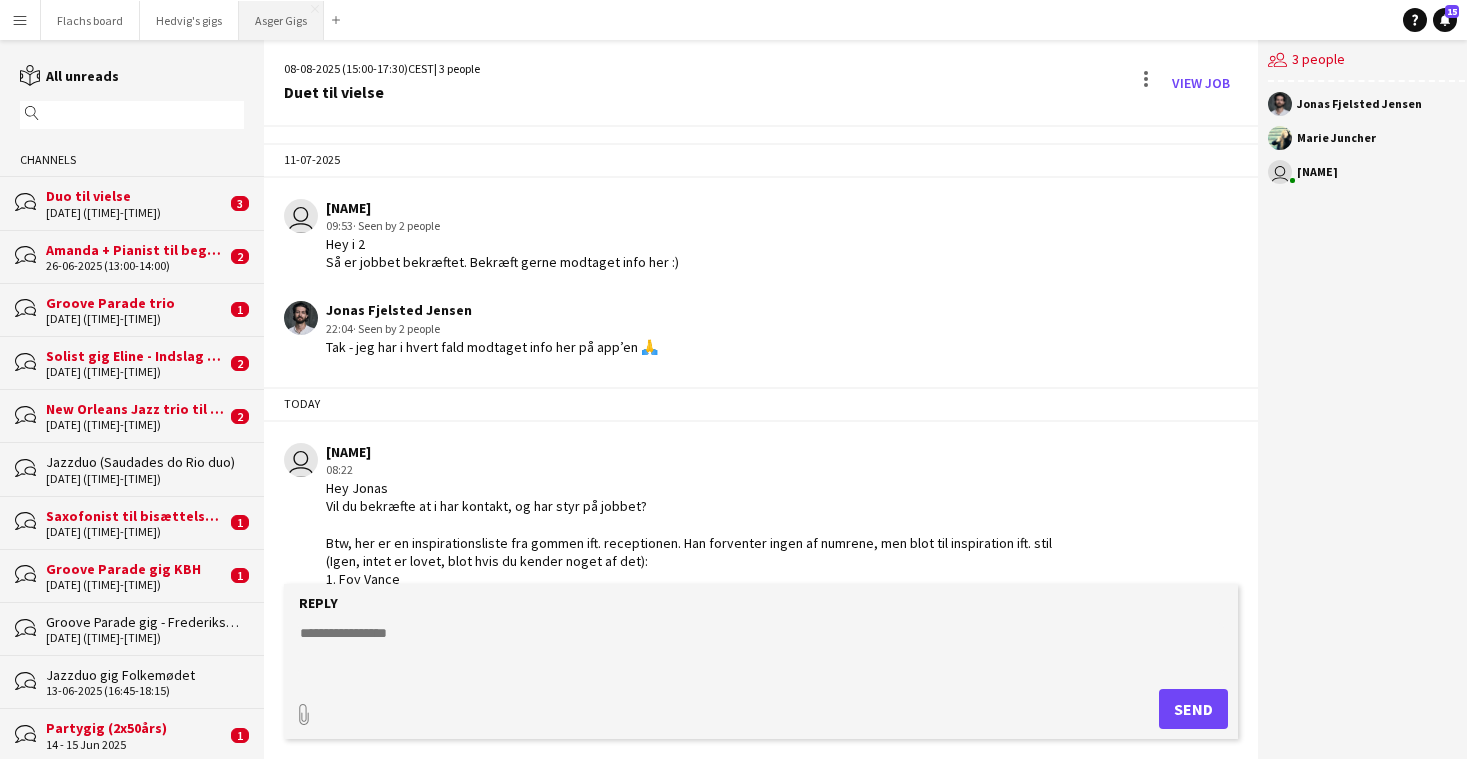 click on "[FIRST] Gigs
Close" at bounding box center (281, 20) 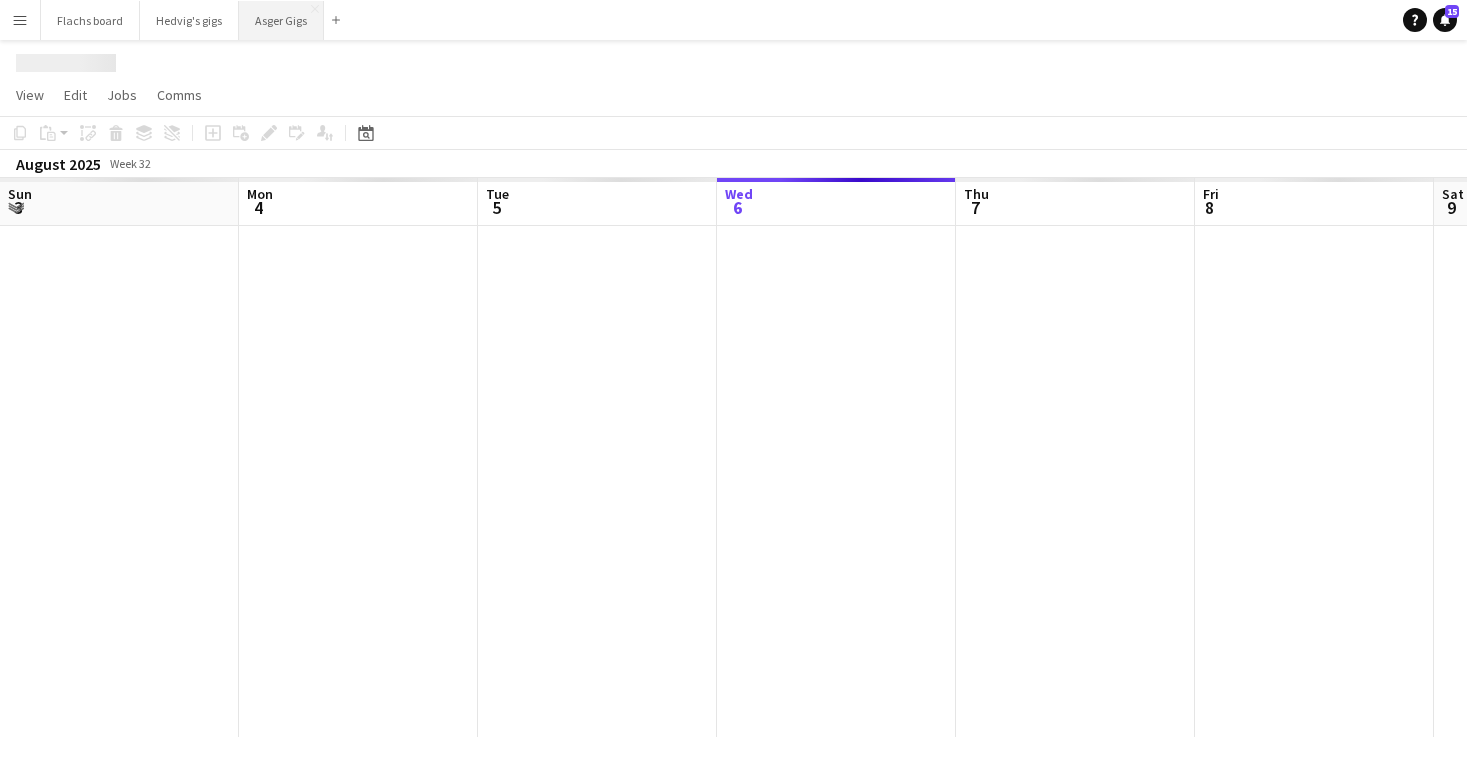 scroll, scrollTop: 0, scrollLeft: 478, axis: horizontal 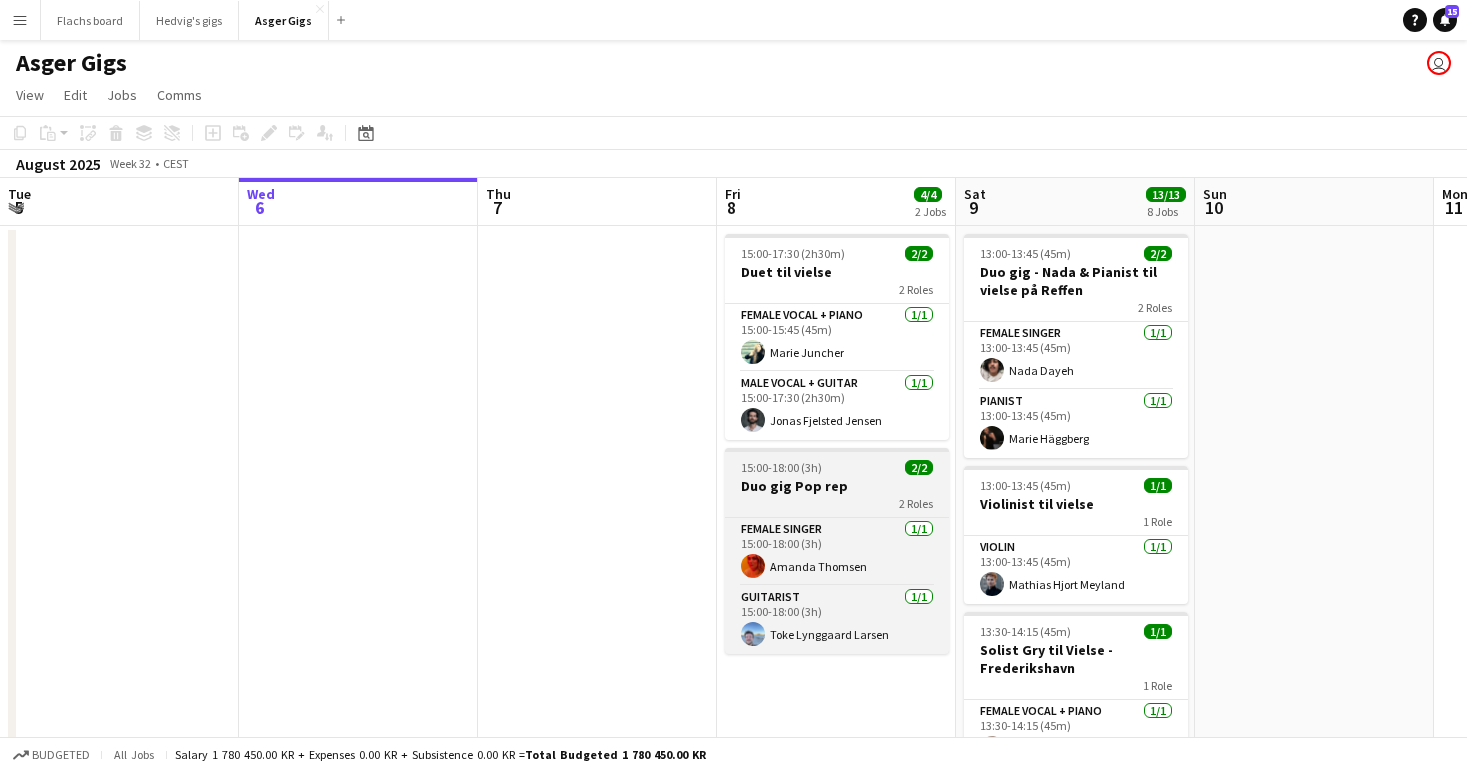 click on "Duo gig Pop rep" at bounding box center (837, 486) 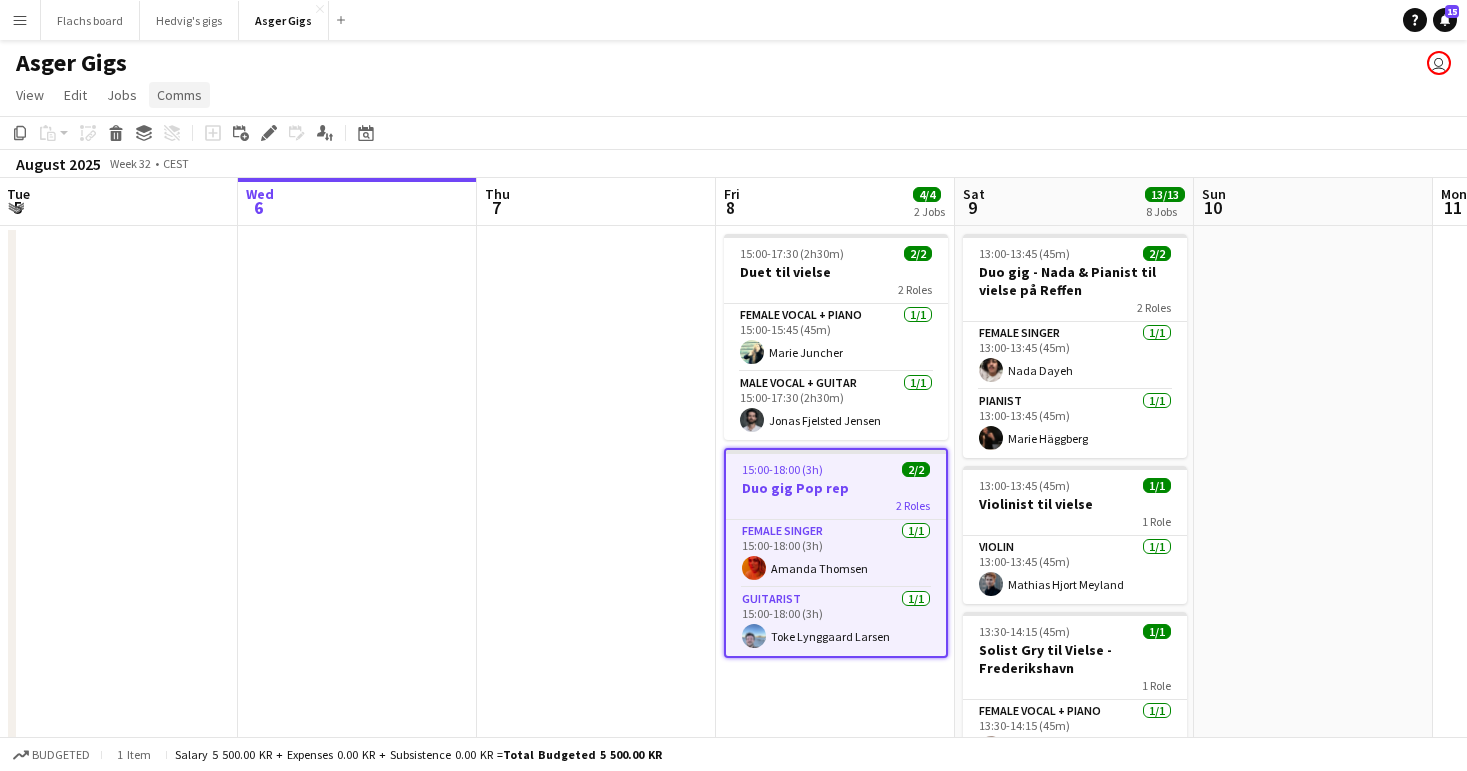 click on "Comms" 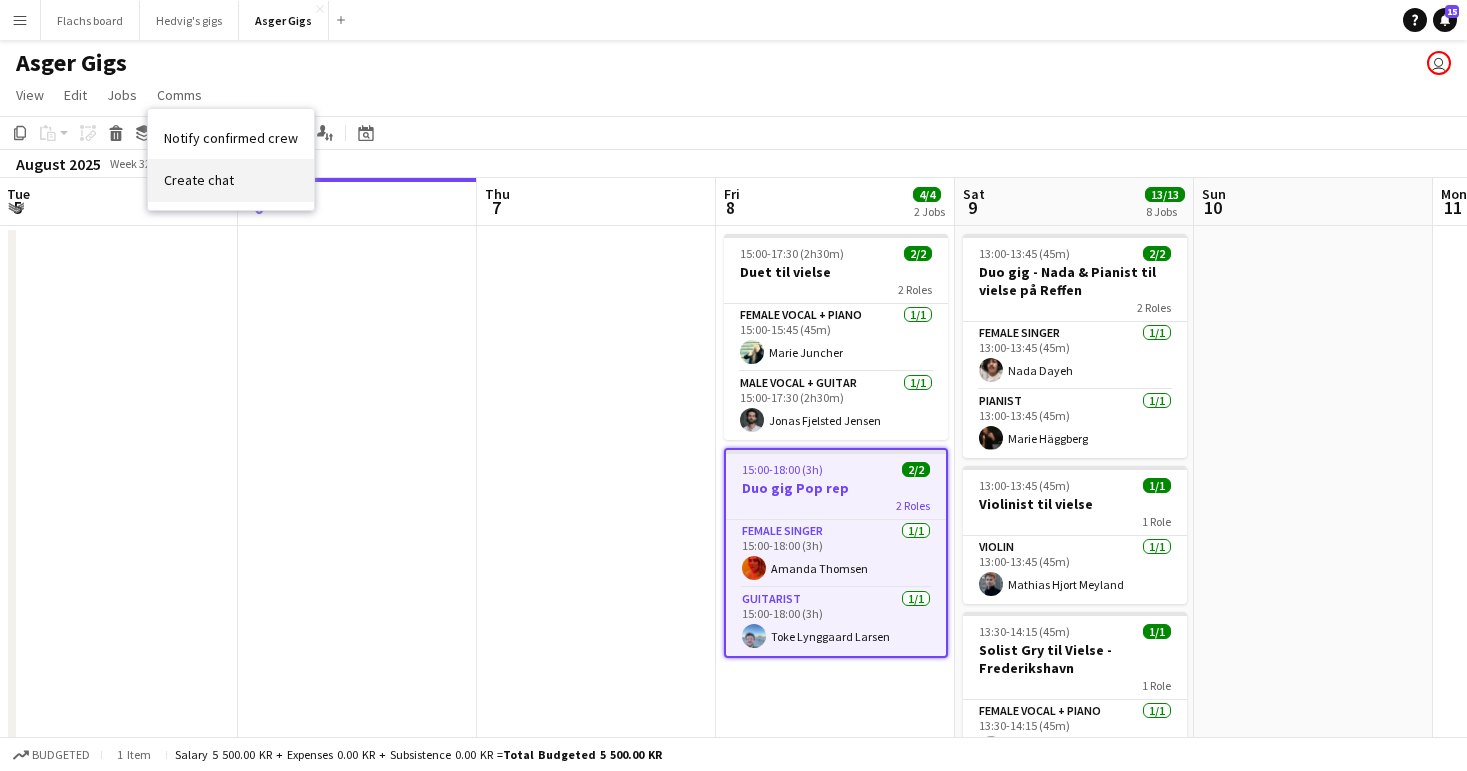 click on "Create chat" at bounding box center (199, 180) 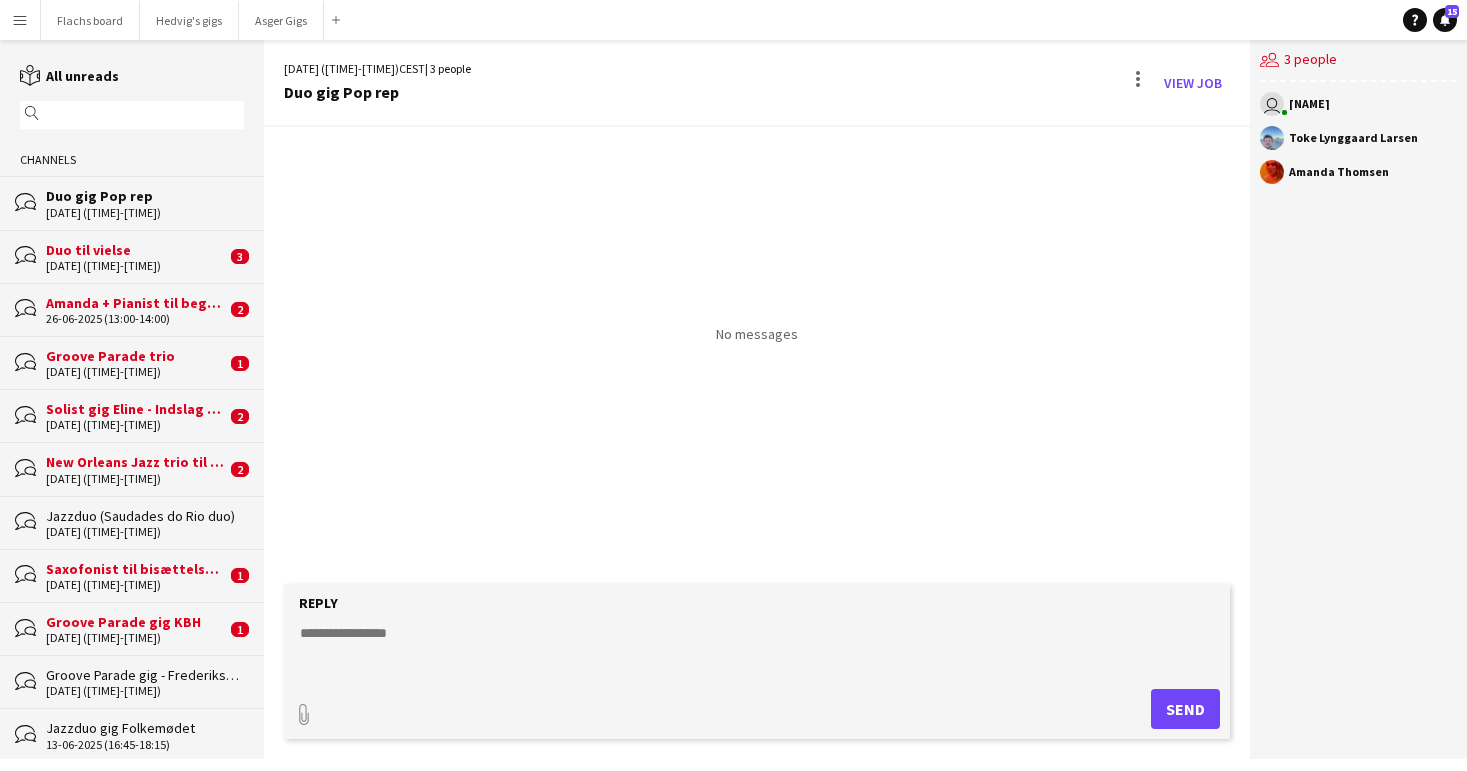 click 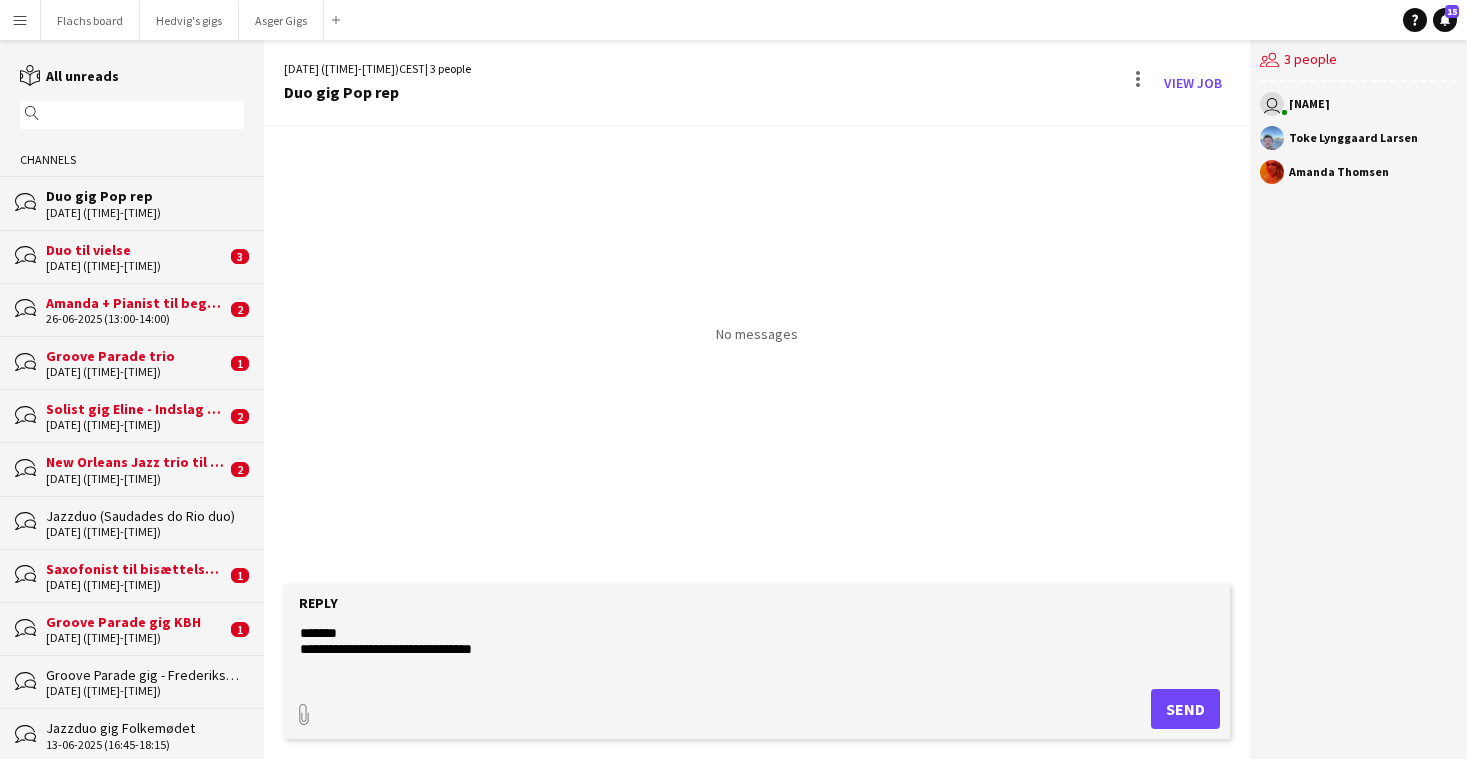 type on "**********" 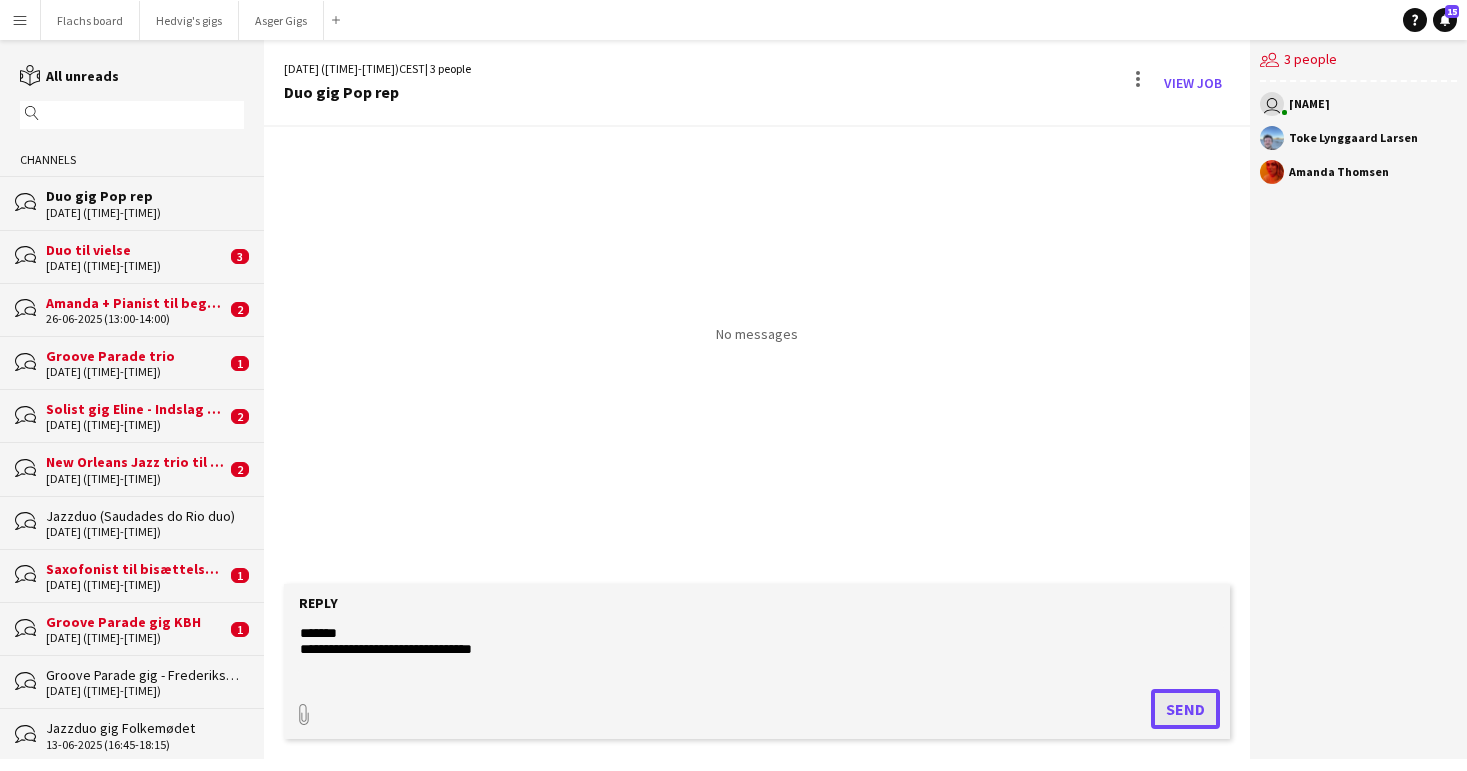 click on "Send" 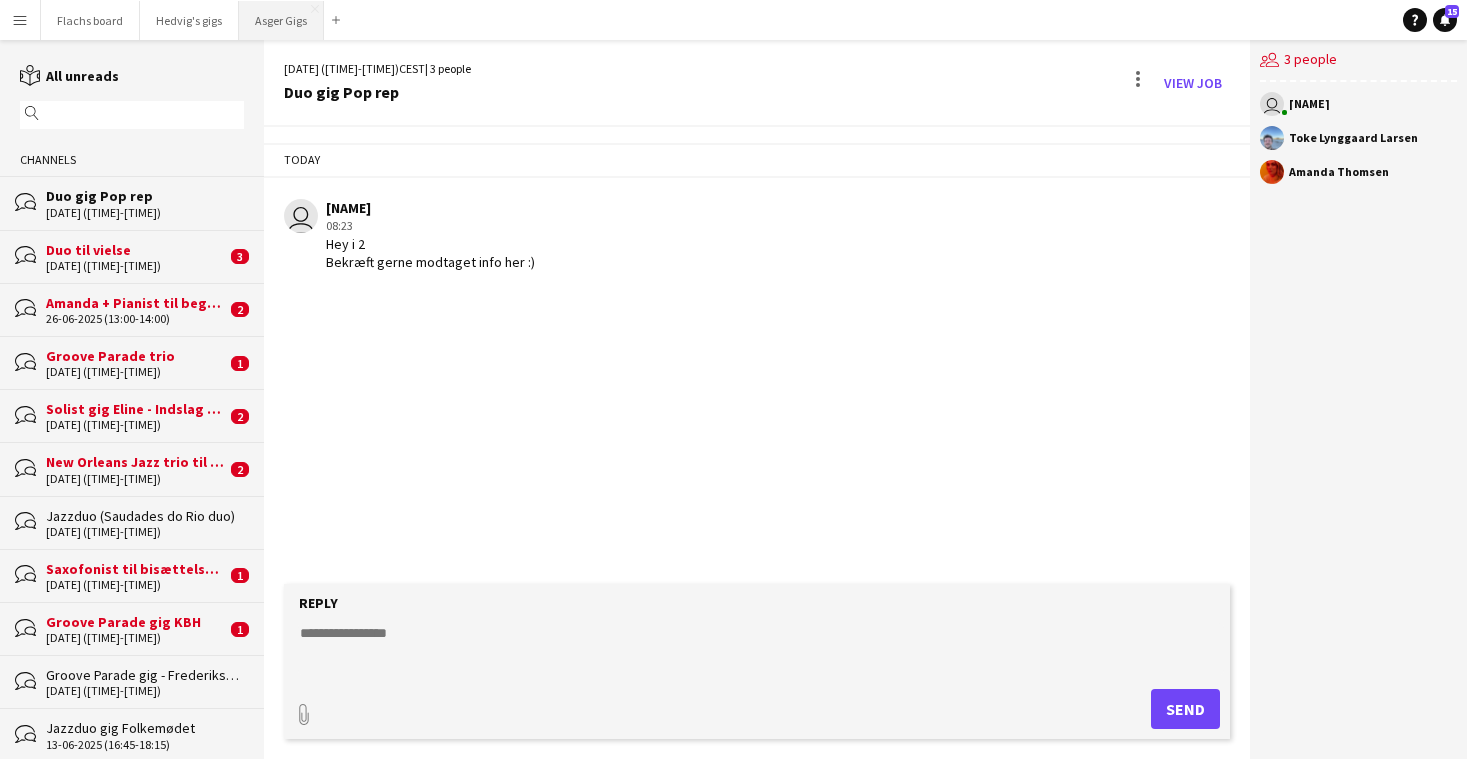 click on "[FIRST] Gigs
Close" at bounding box center [281, 20] 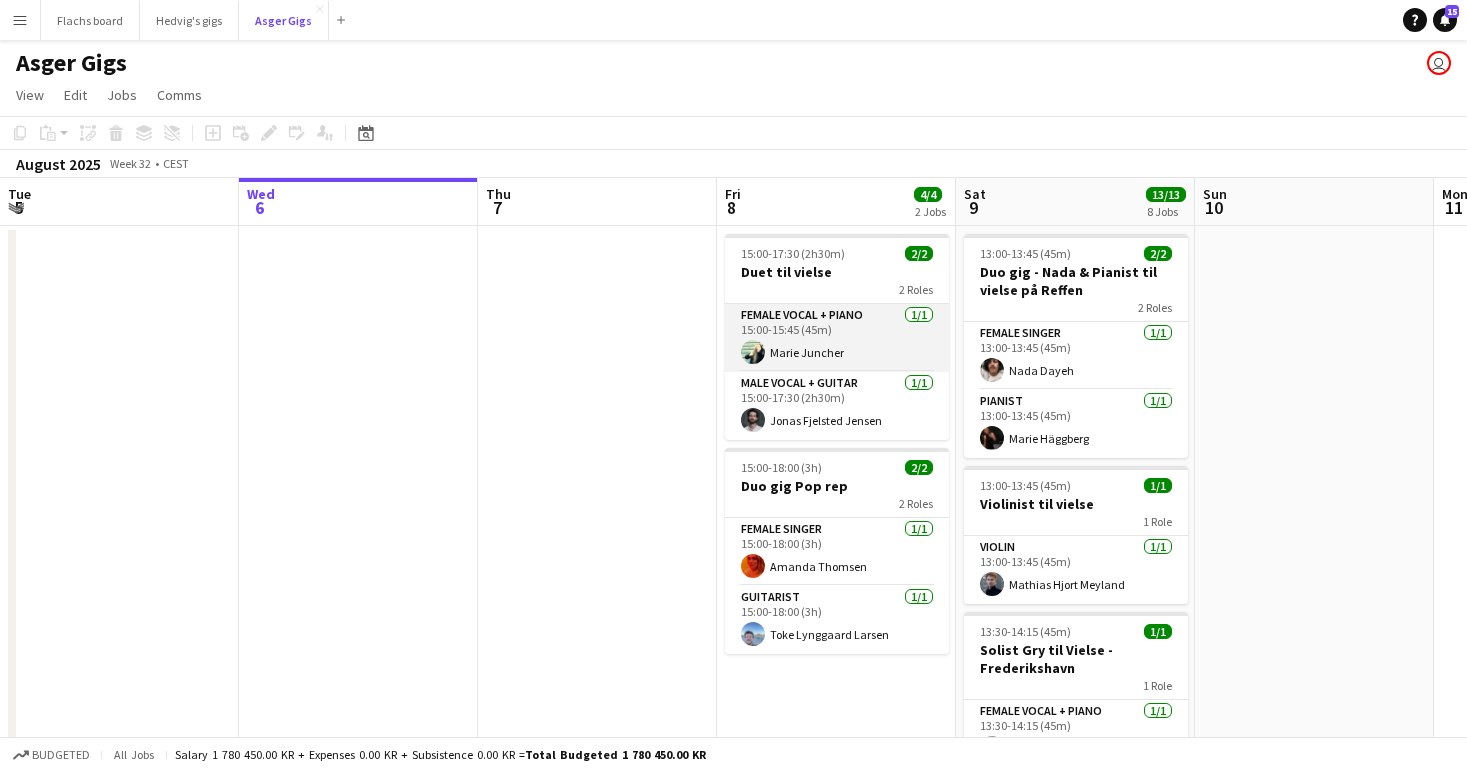 scroll, scrollTop: 0, scrollLeft: 858, axis: horizontal 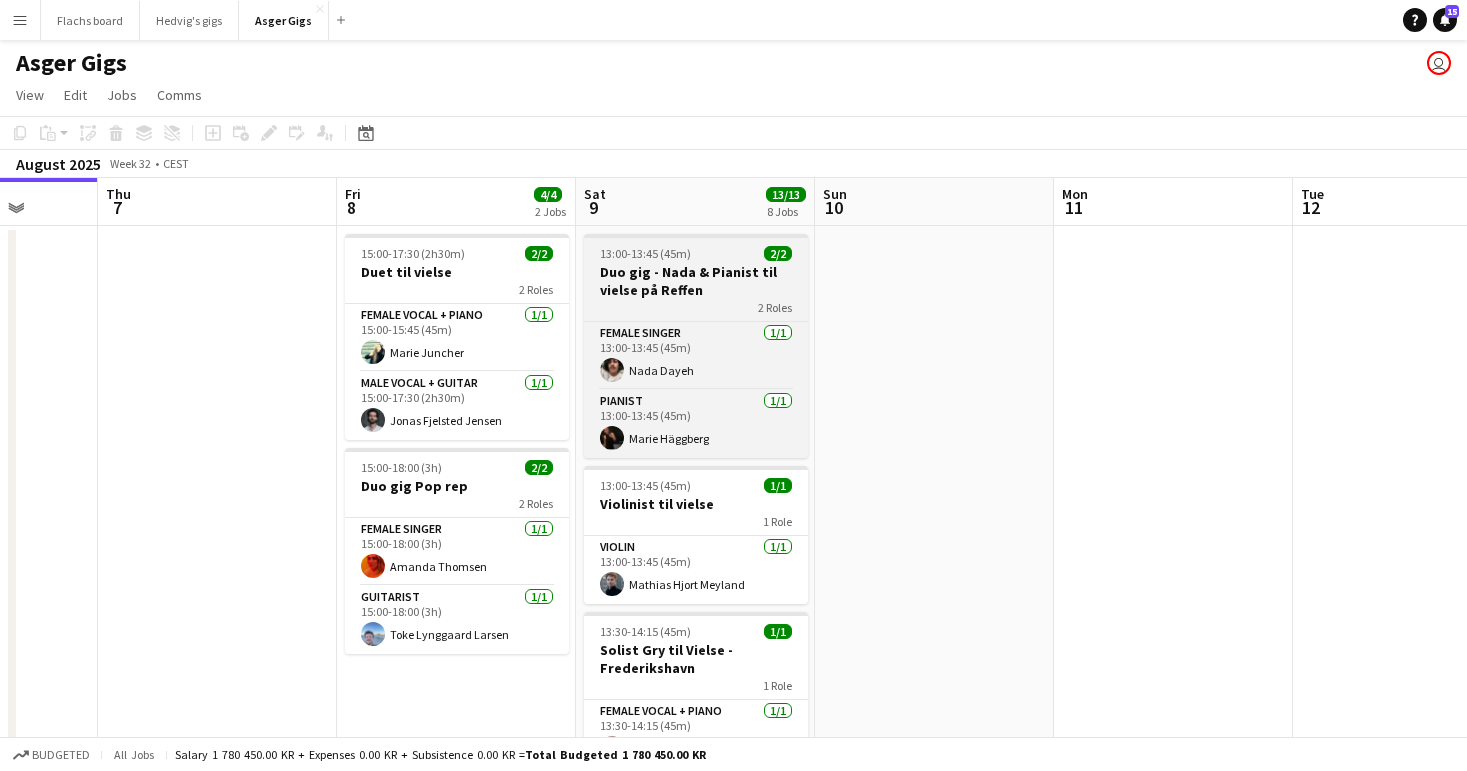 click on "Duo gig - Nada & Pianist til vielse på Reffen" at bounding box center (696, 281) 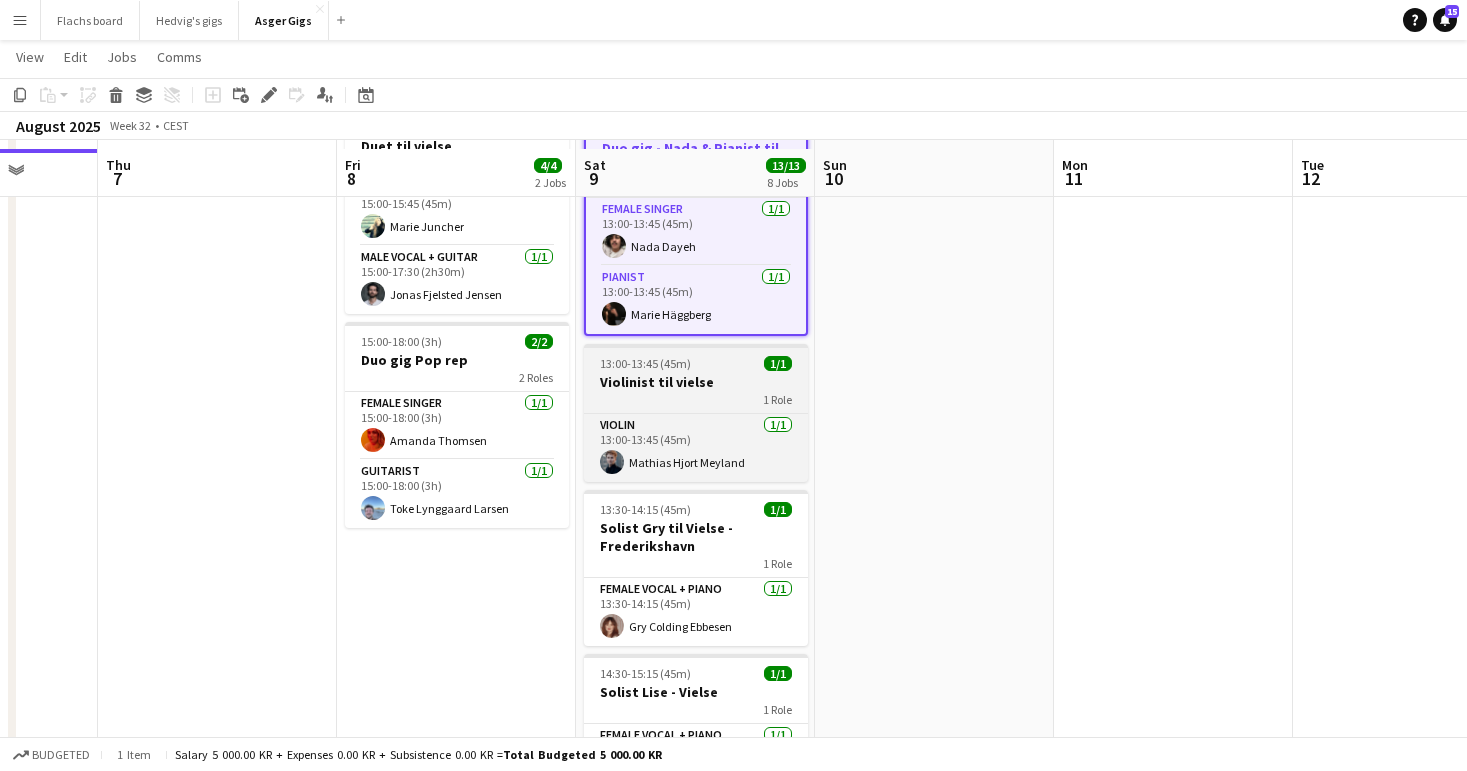 scroll, scrollTop: 135, scrollLeft: 0, axis: vertical 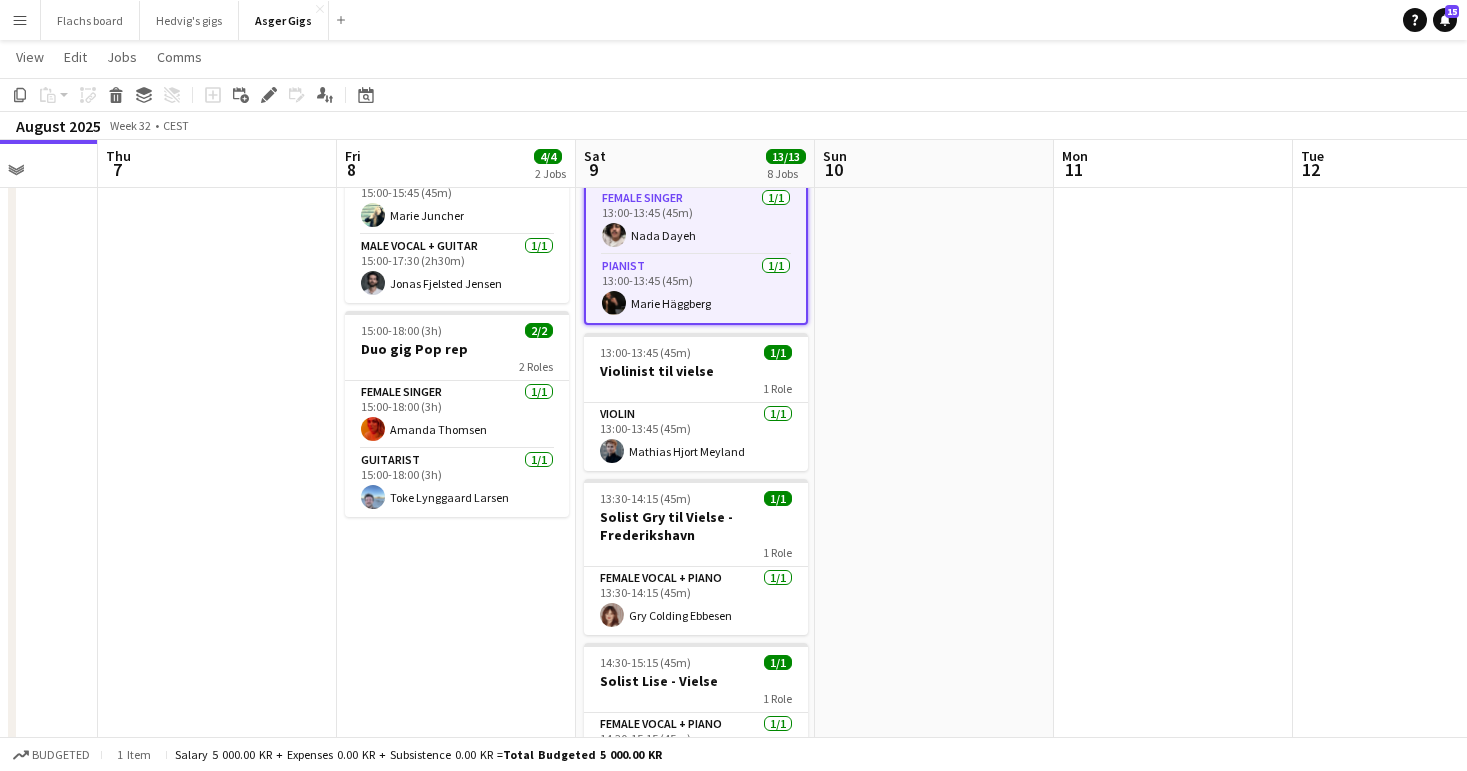 click at bounding box center (696, 335) 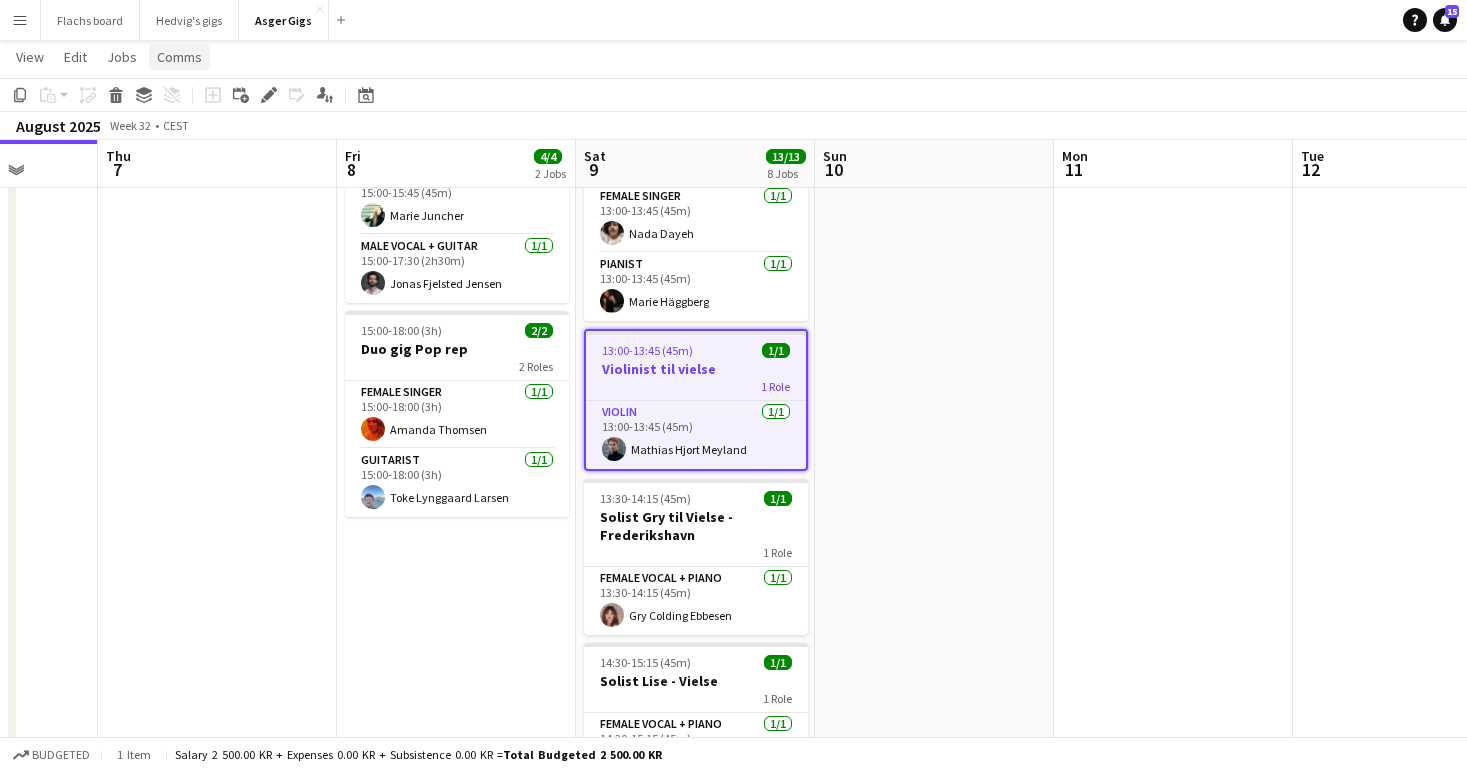 click on "Comms" 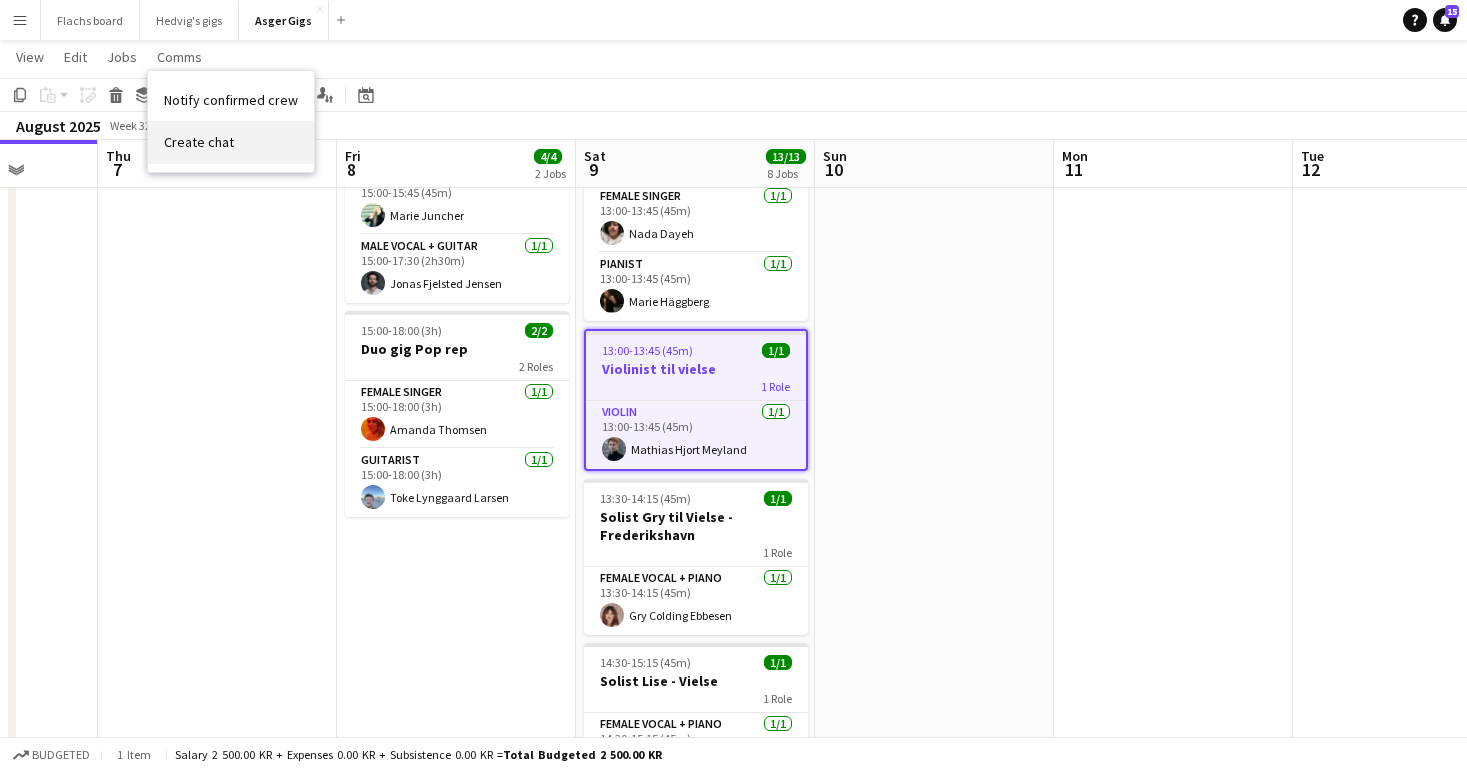click on "Create chat" at bounding box center (199, 142) 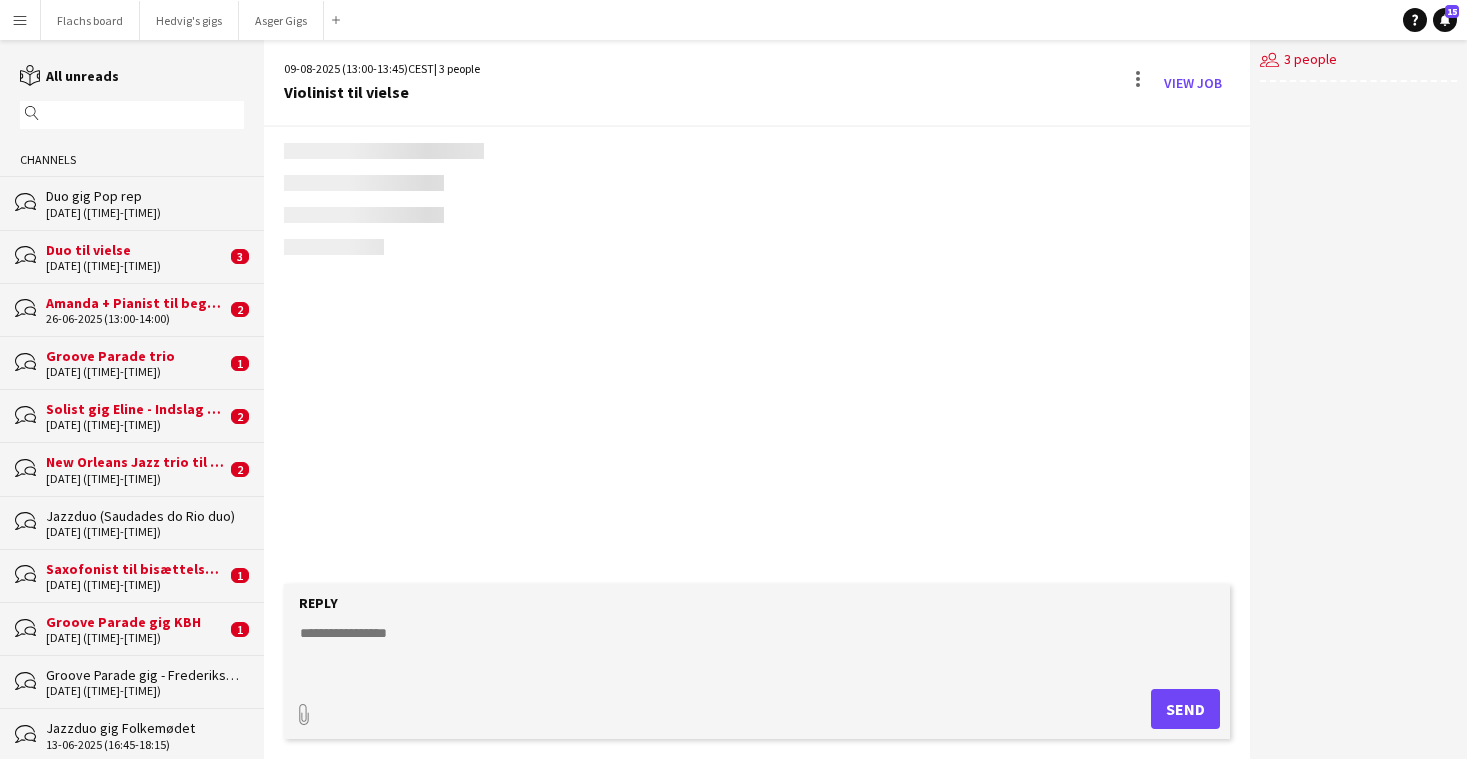 scroll, scrollTop: 0, scrollLeft: 0, axis: both 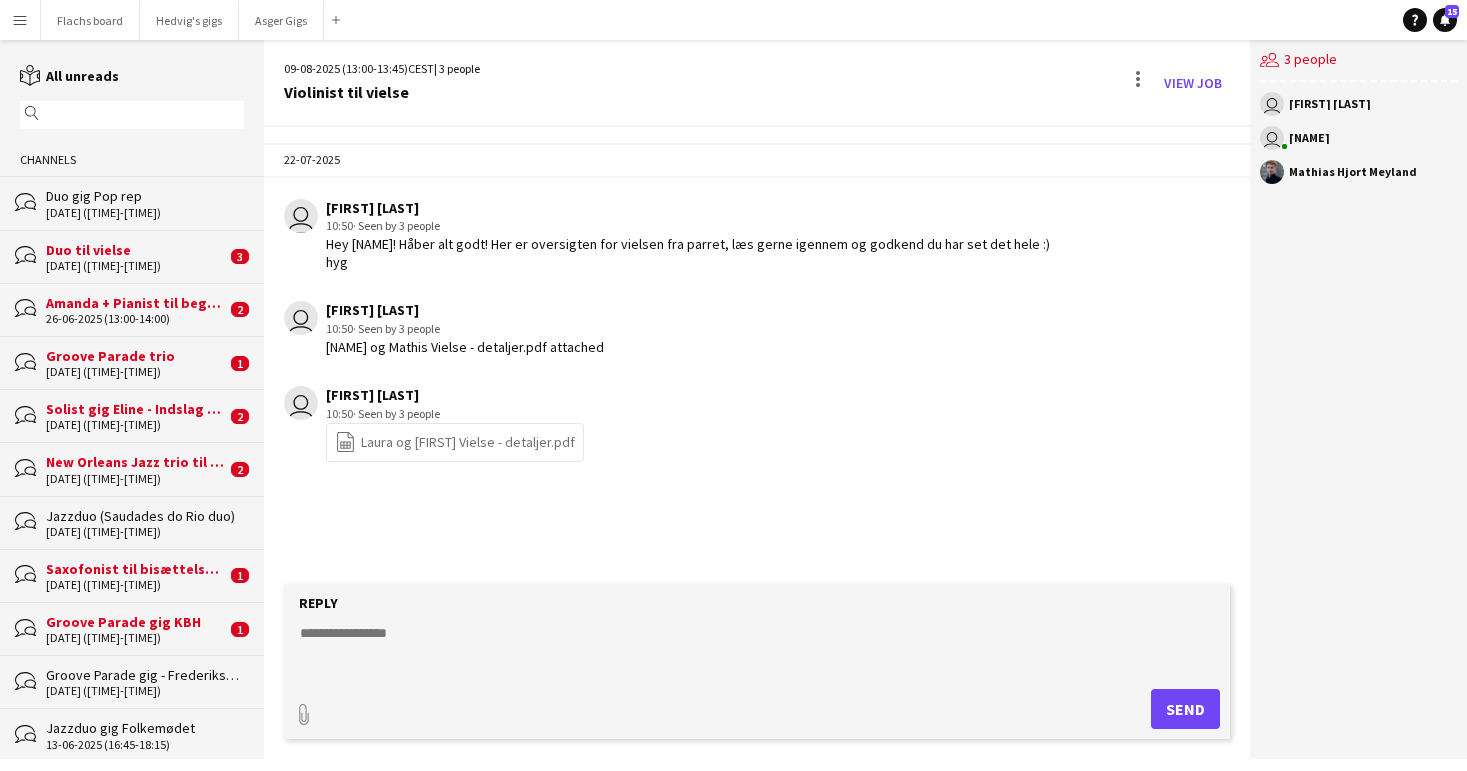 click on "13:00-13:45   CEST   | 3 people   Violinist til vielse   View Job" 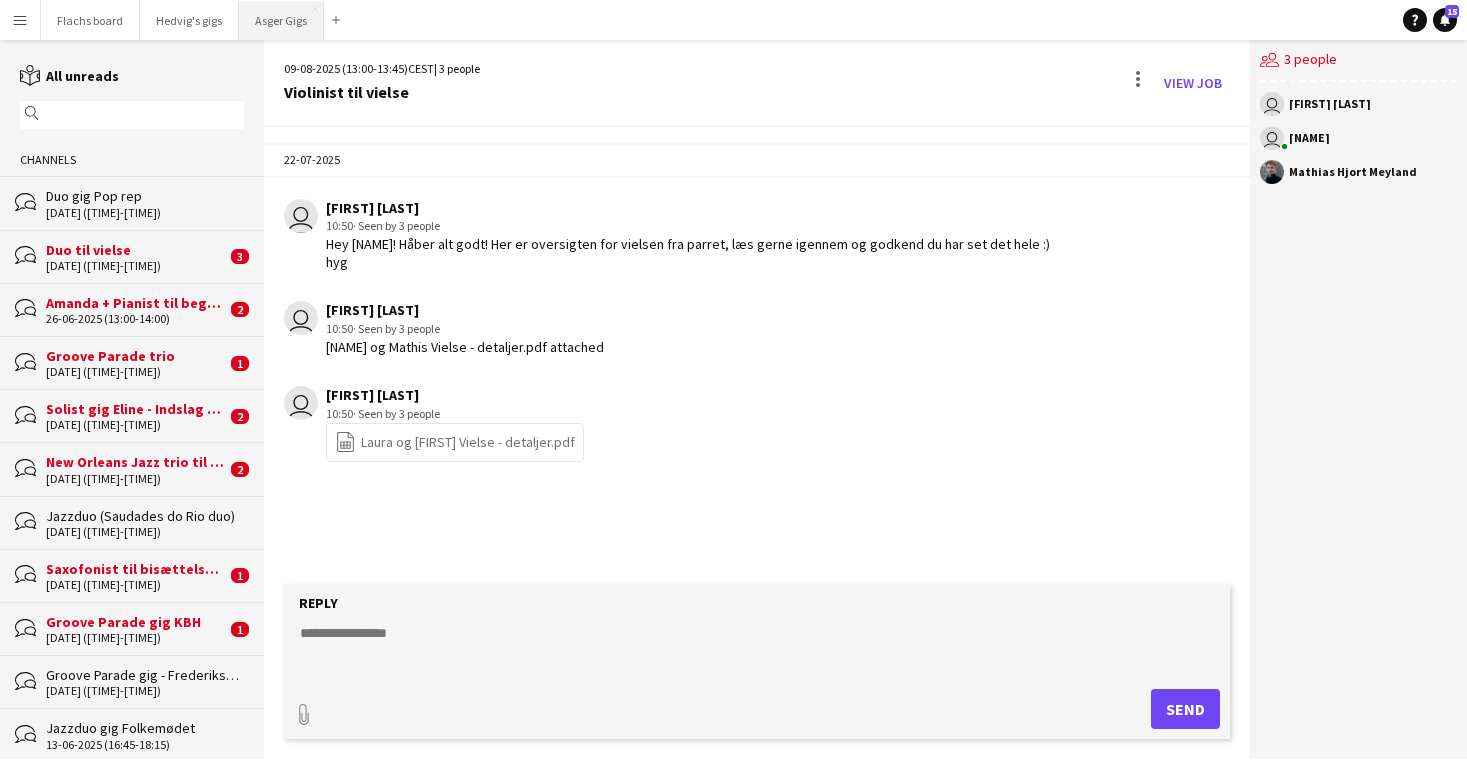 click on "[FIRST] Gigs
Close" at bounding box center [281, 20] 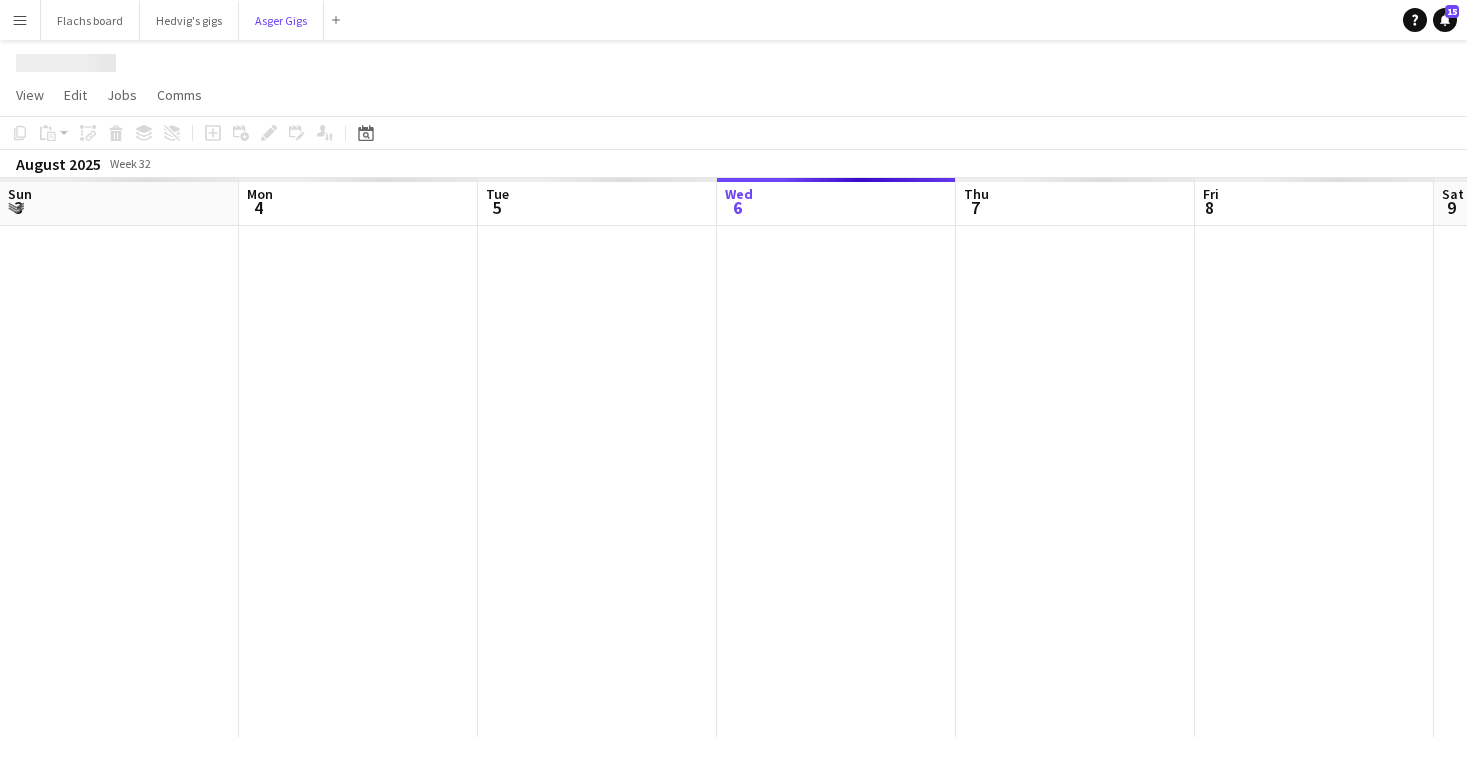 scroll, scrollTop: 0, scrollLeft: 478, axis: horizontal 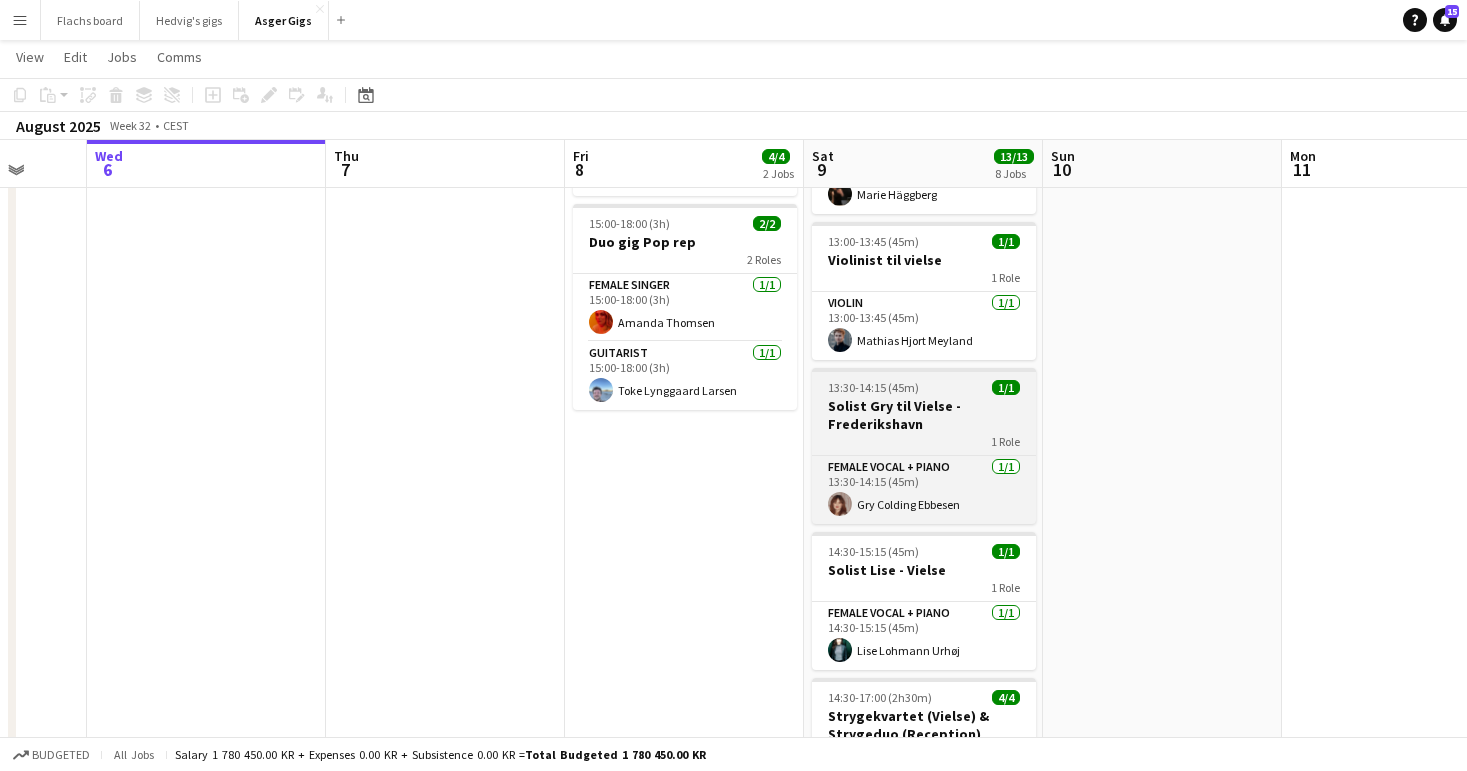 click on "13:30-14:15 (45m)" at bounding box center [873, 387] 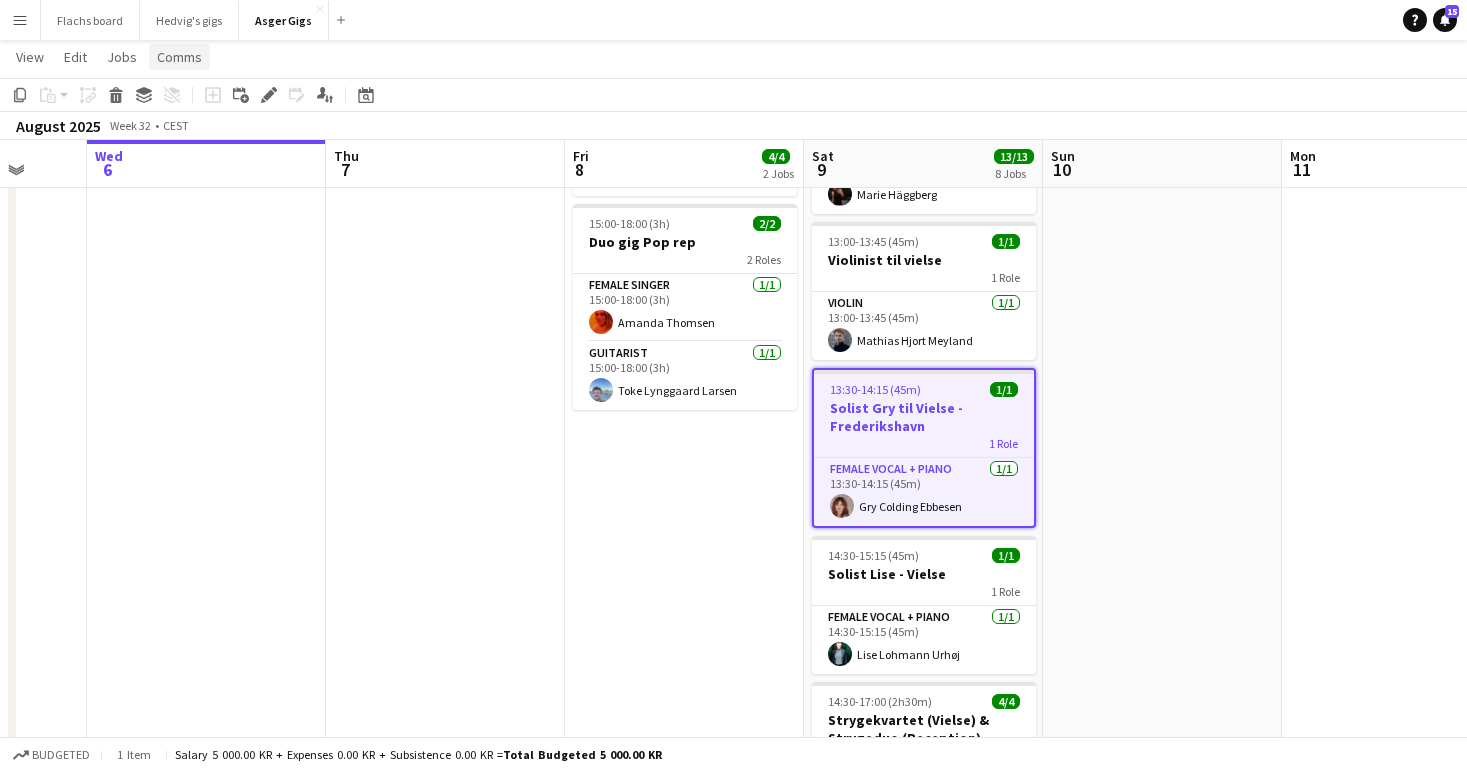 click on "Comms" 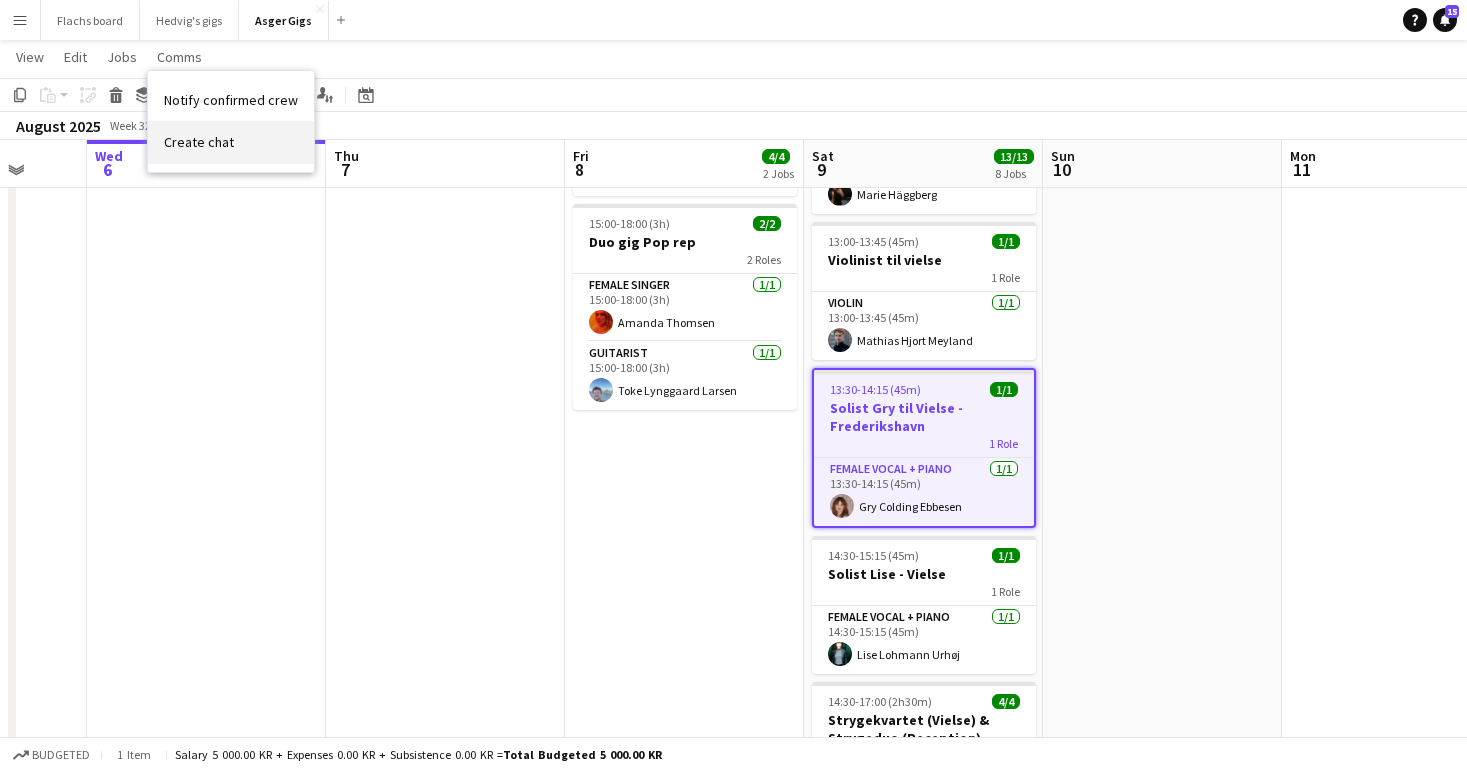 click on "Create chat" at bounding box center [231, 142] 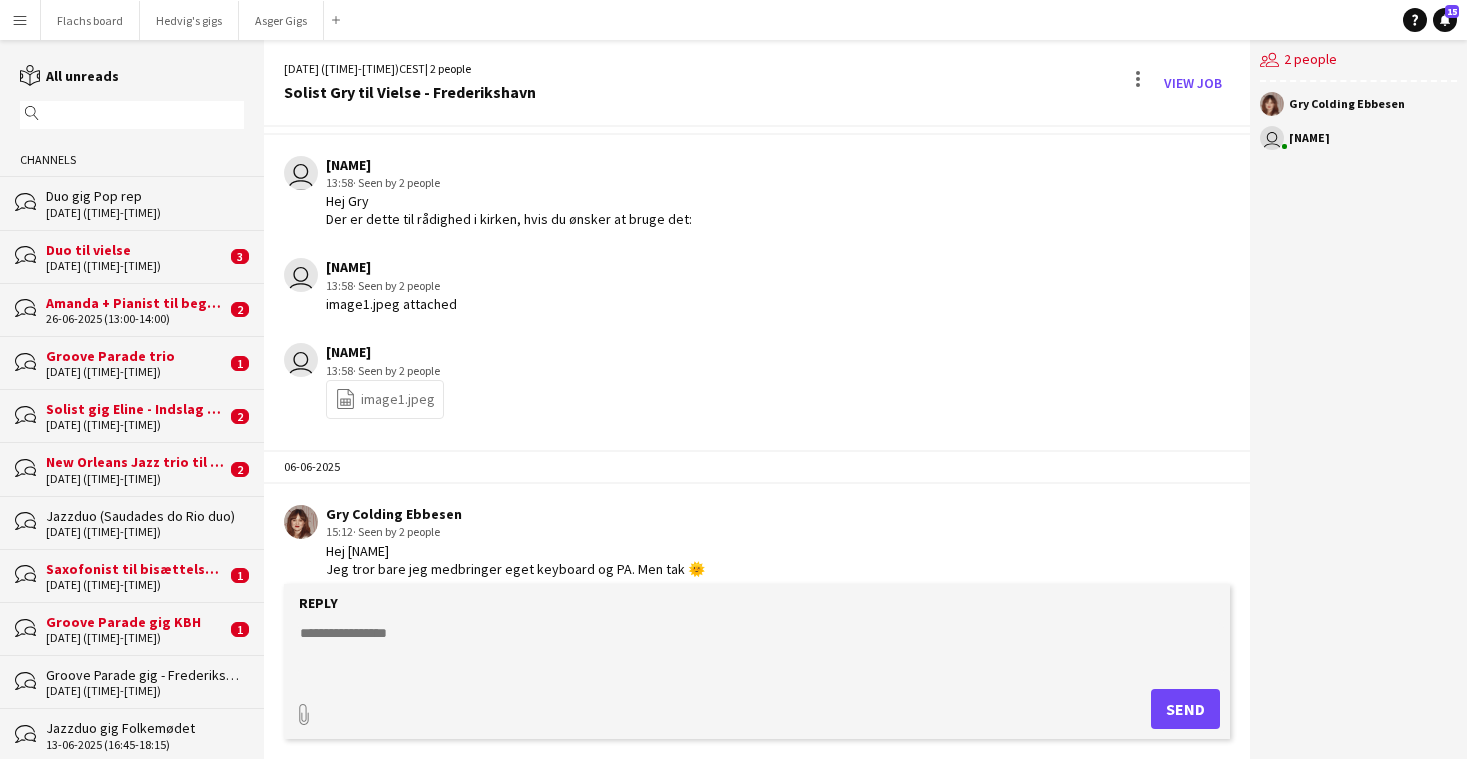 scroll, scrollTop: 220, scrollLeft: 0, axis: vertical 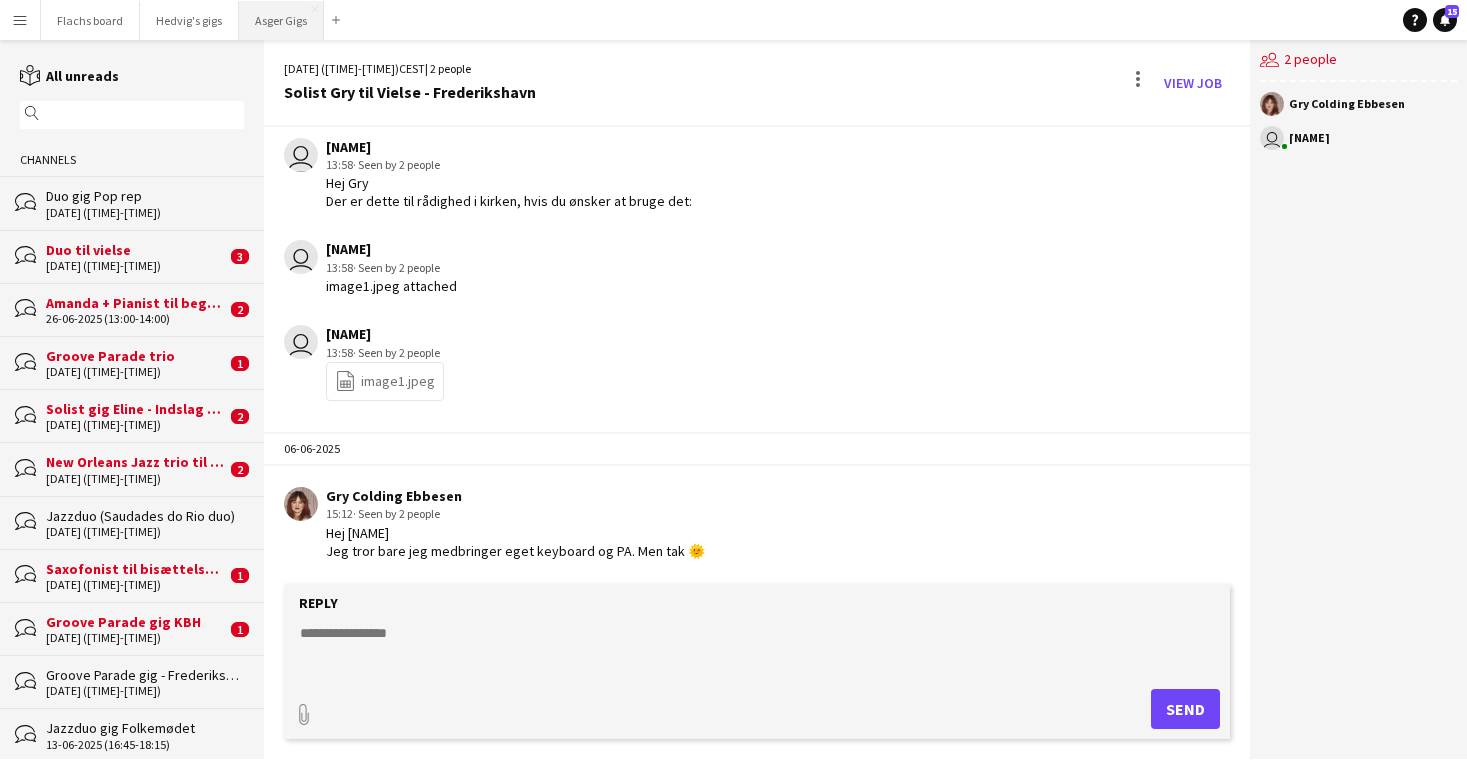 click on "[FIRST] Gigs
Close" at bounding box center (281, 20) 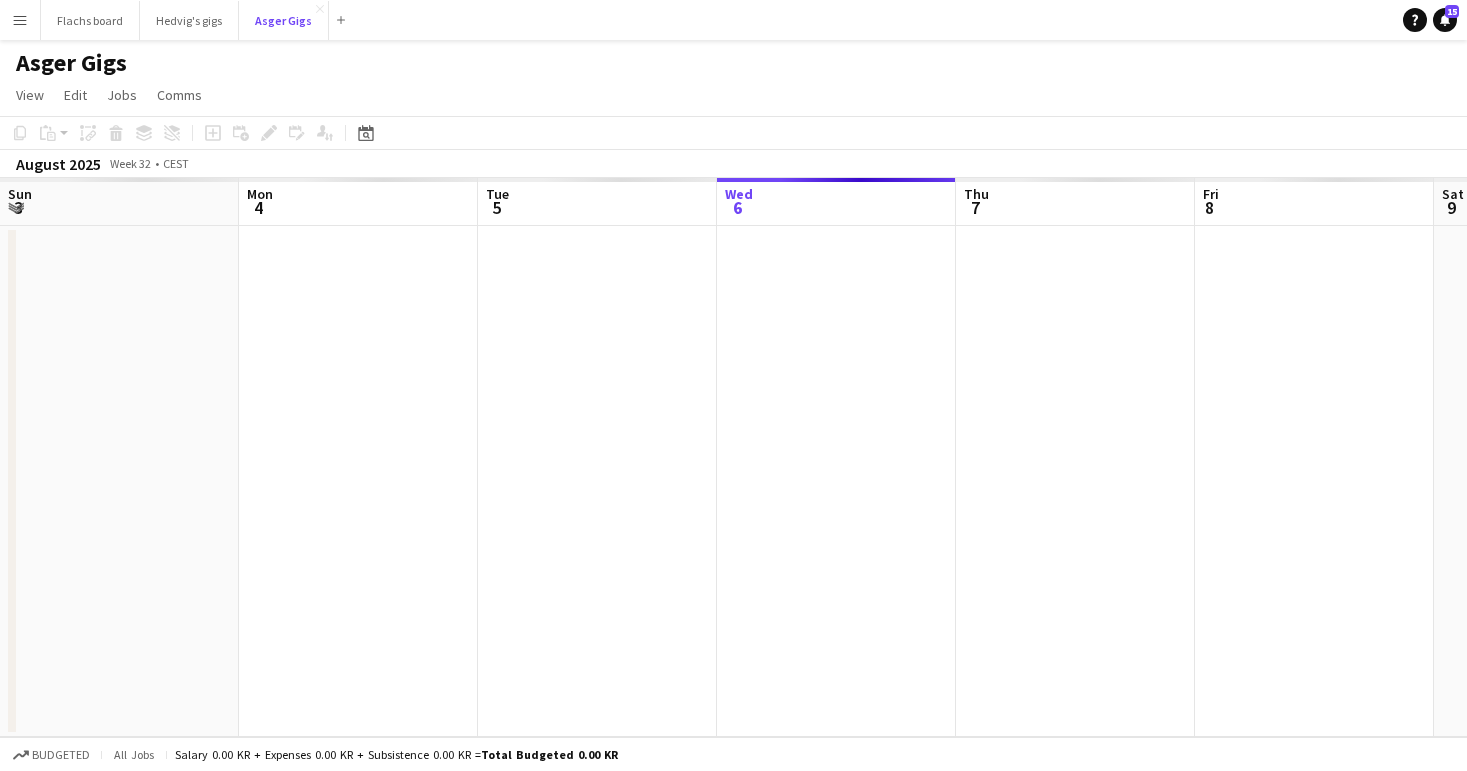 scroll, scrollTop: 0, scrollLeft: 478, axis: horizontal 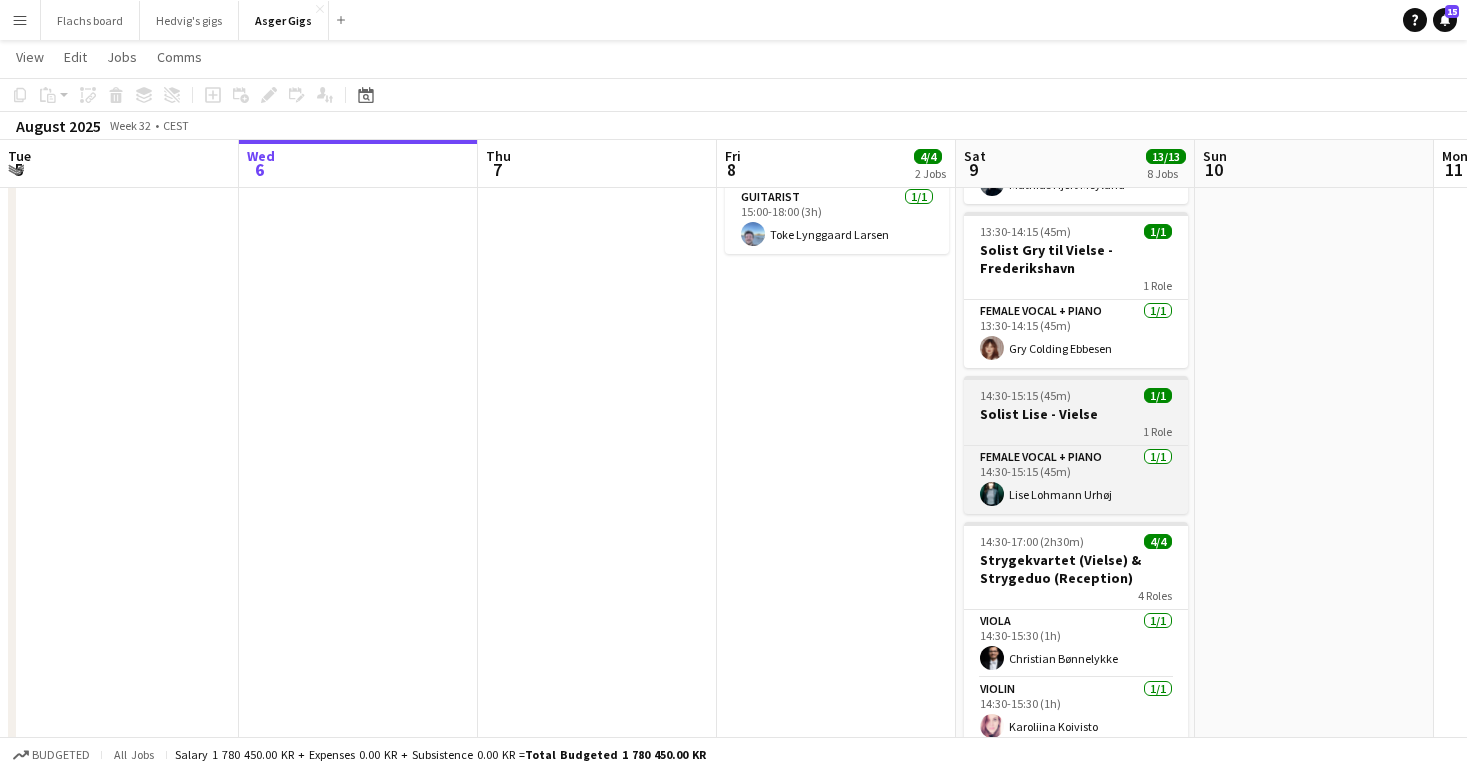 click on "14:30-15:15 (45m)" at bounding box center [1025, 395] 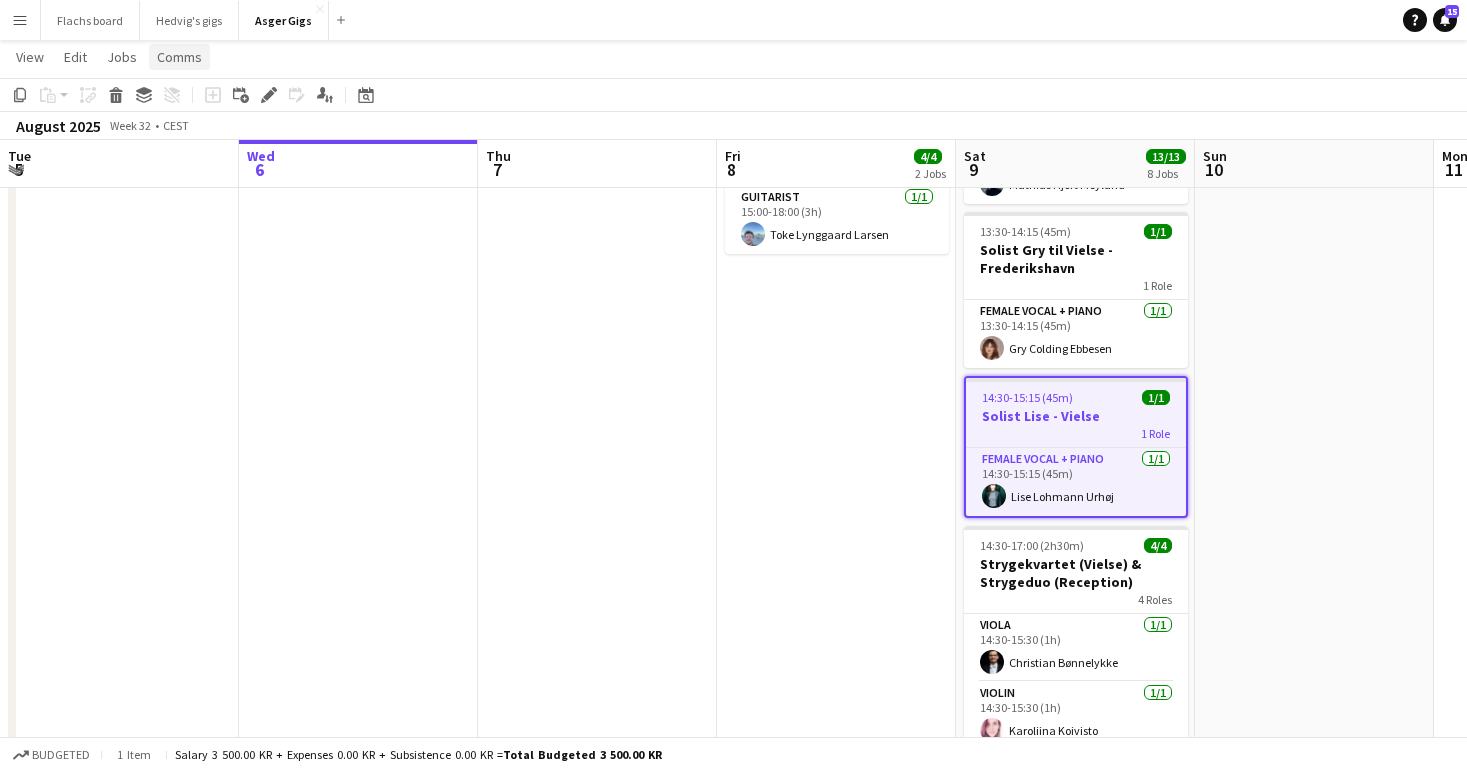 click on "Comms" 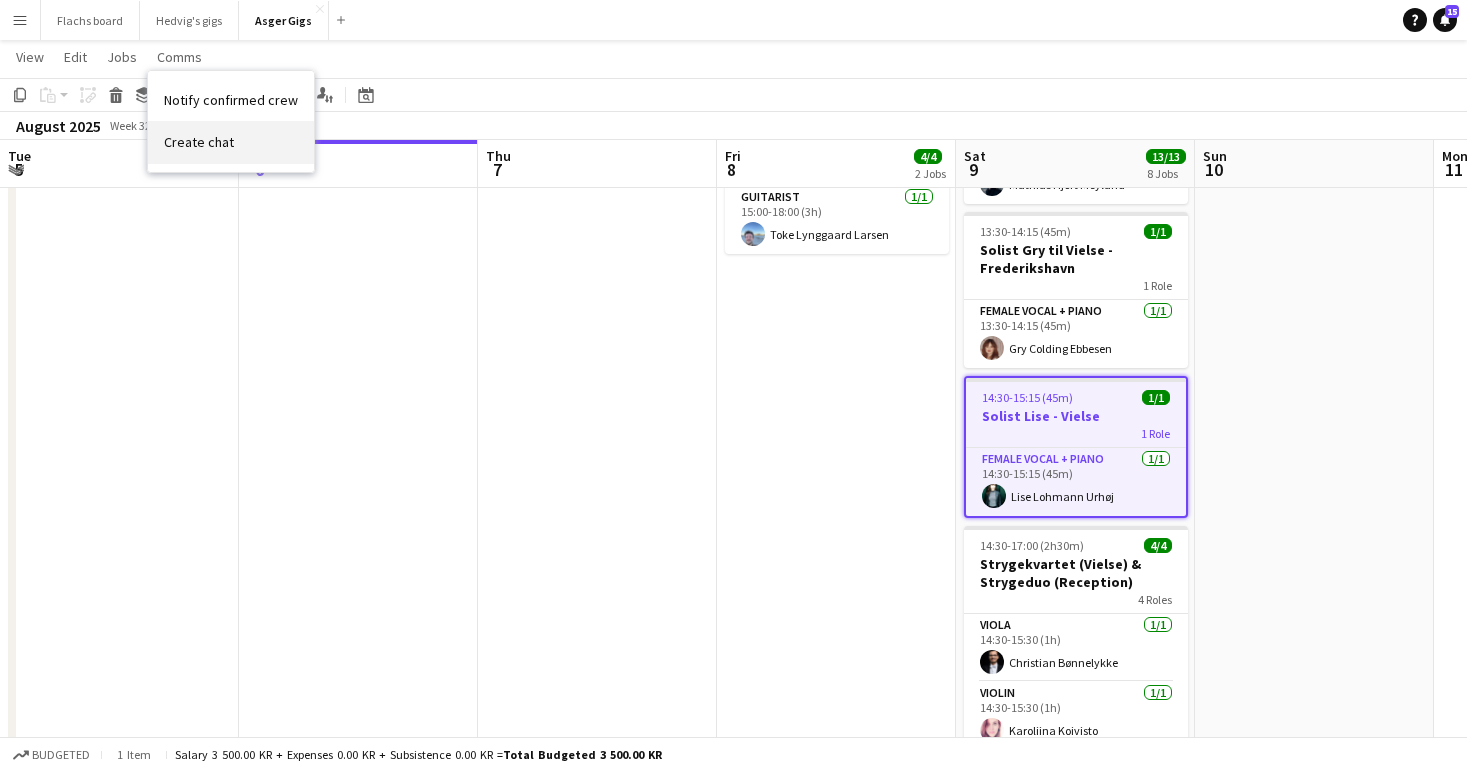 click on "Create chat" at bounding box center [231, 142] 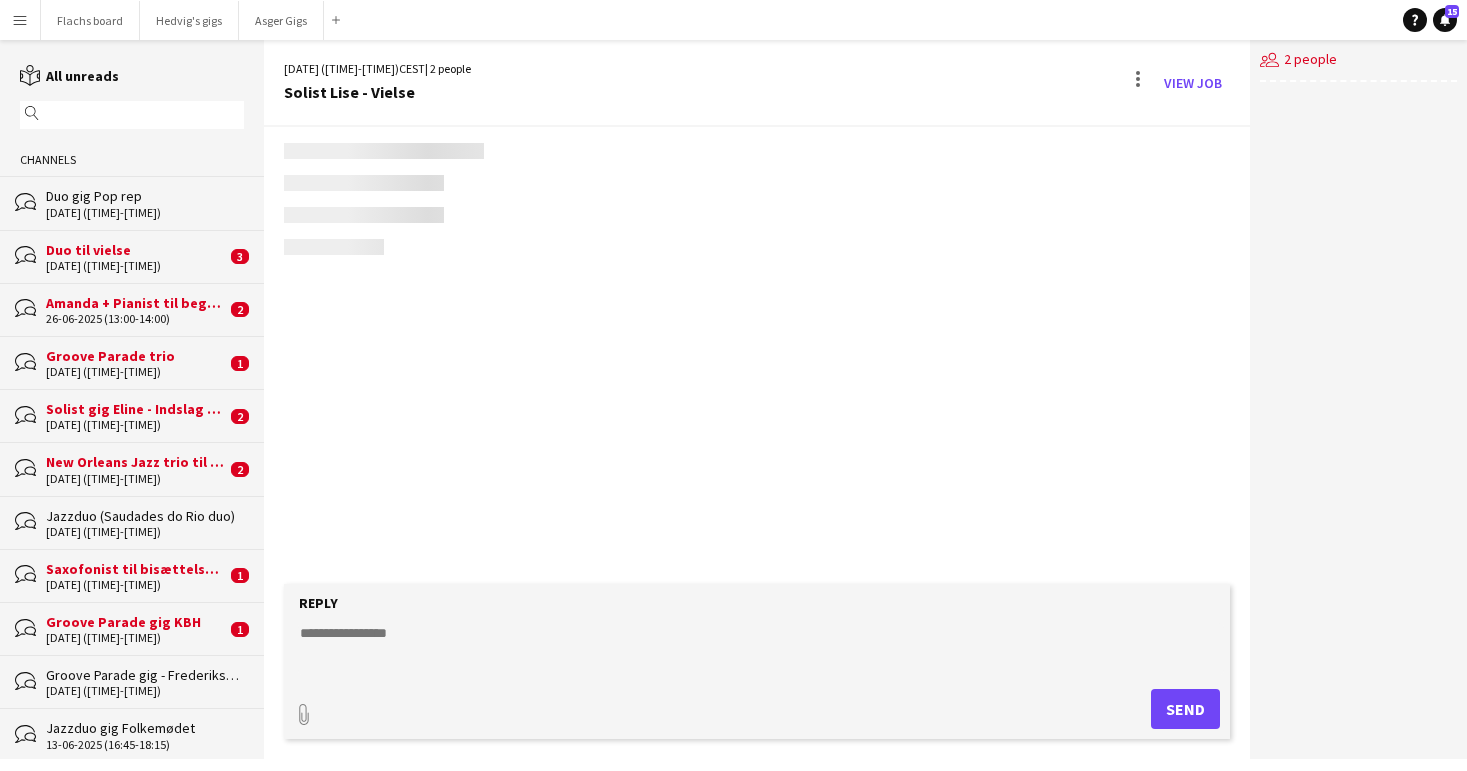 scroll, scrollTop: 0, scrollLeft: 0, axis: both 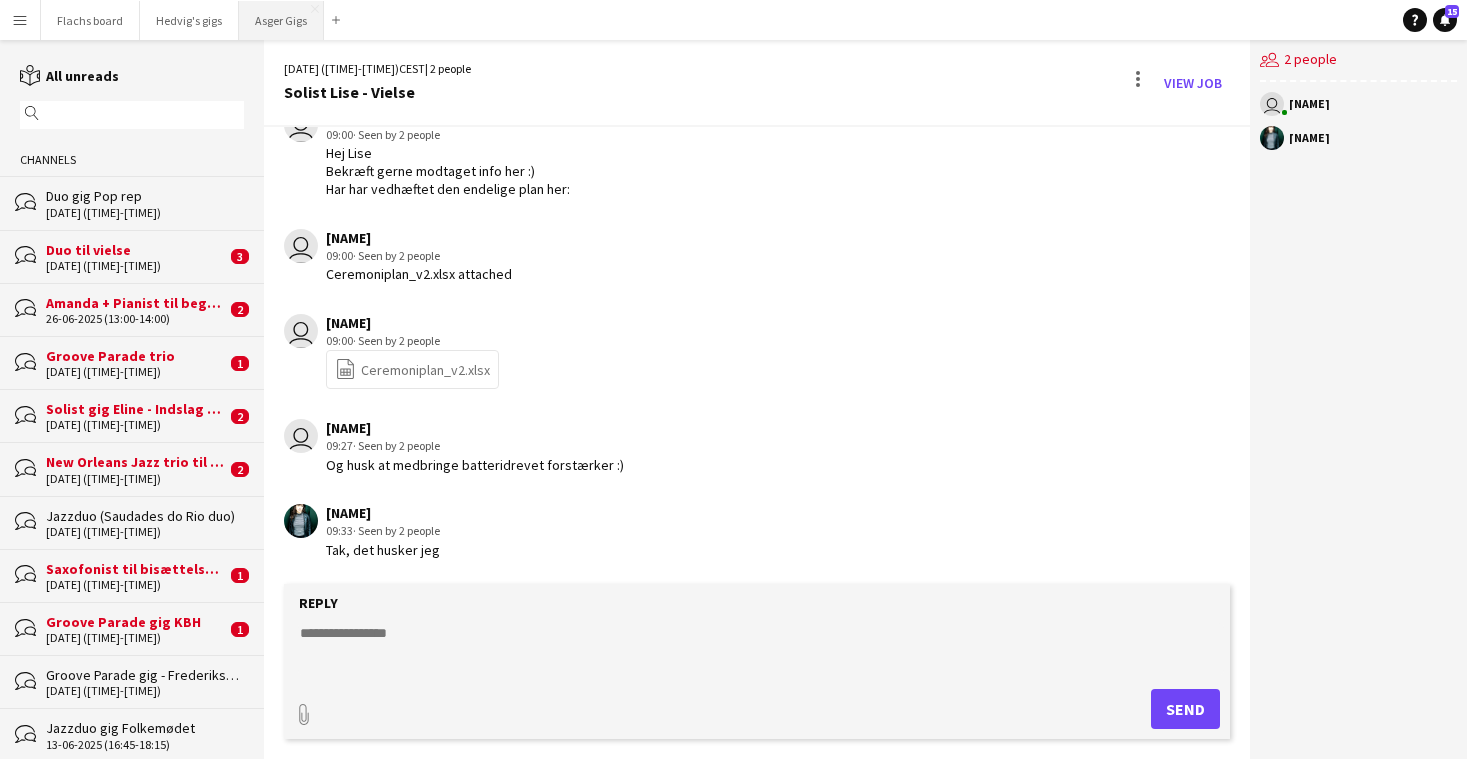 click on "[FIRST] Gigs
Close" at bounding box center (281, 20) 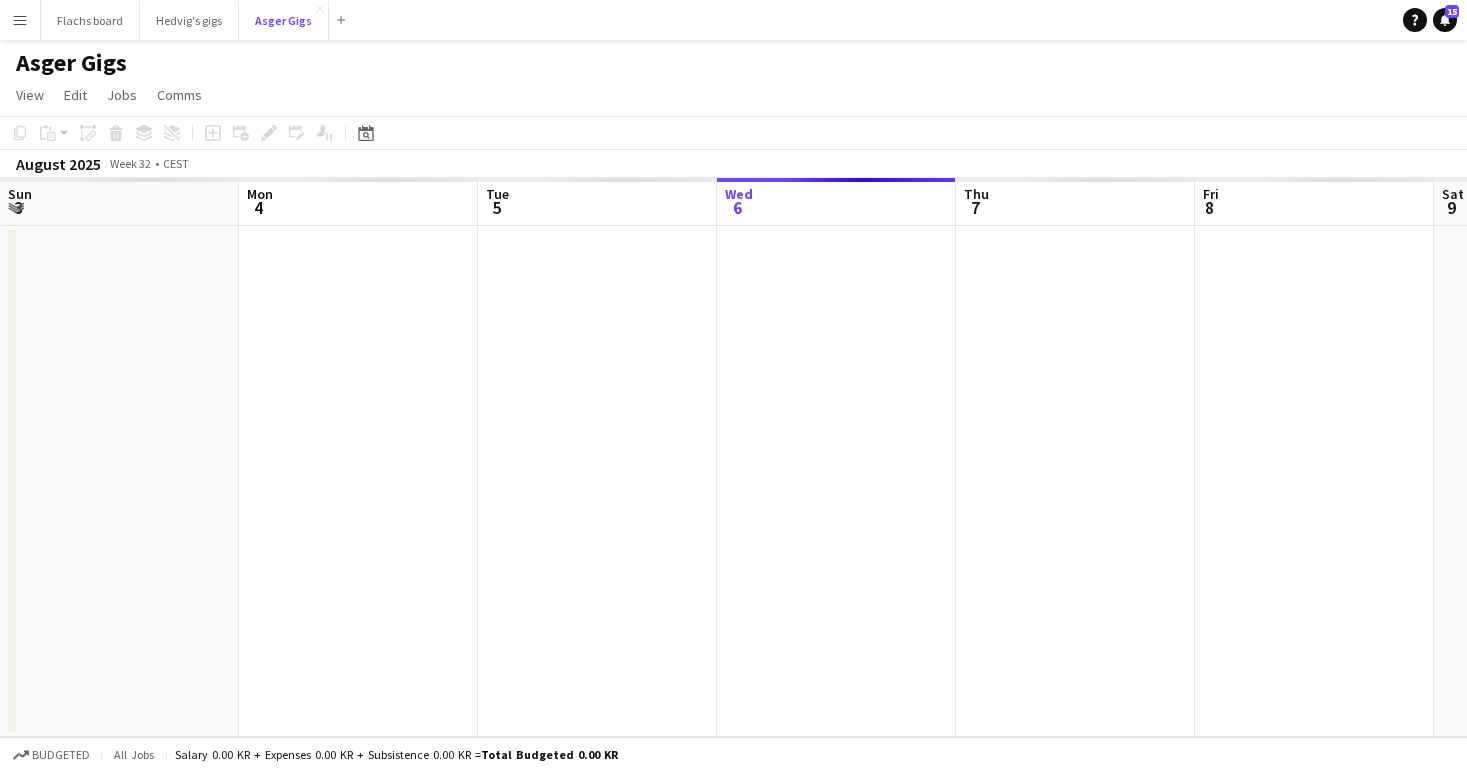 scroll, scrollTop: 0, scrollLeft: 478, axis: horizontal 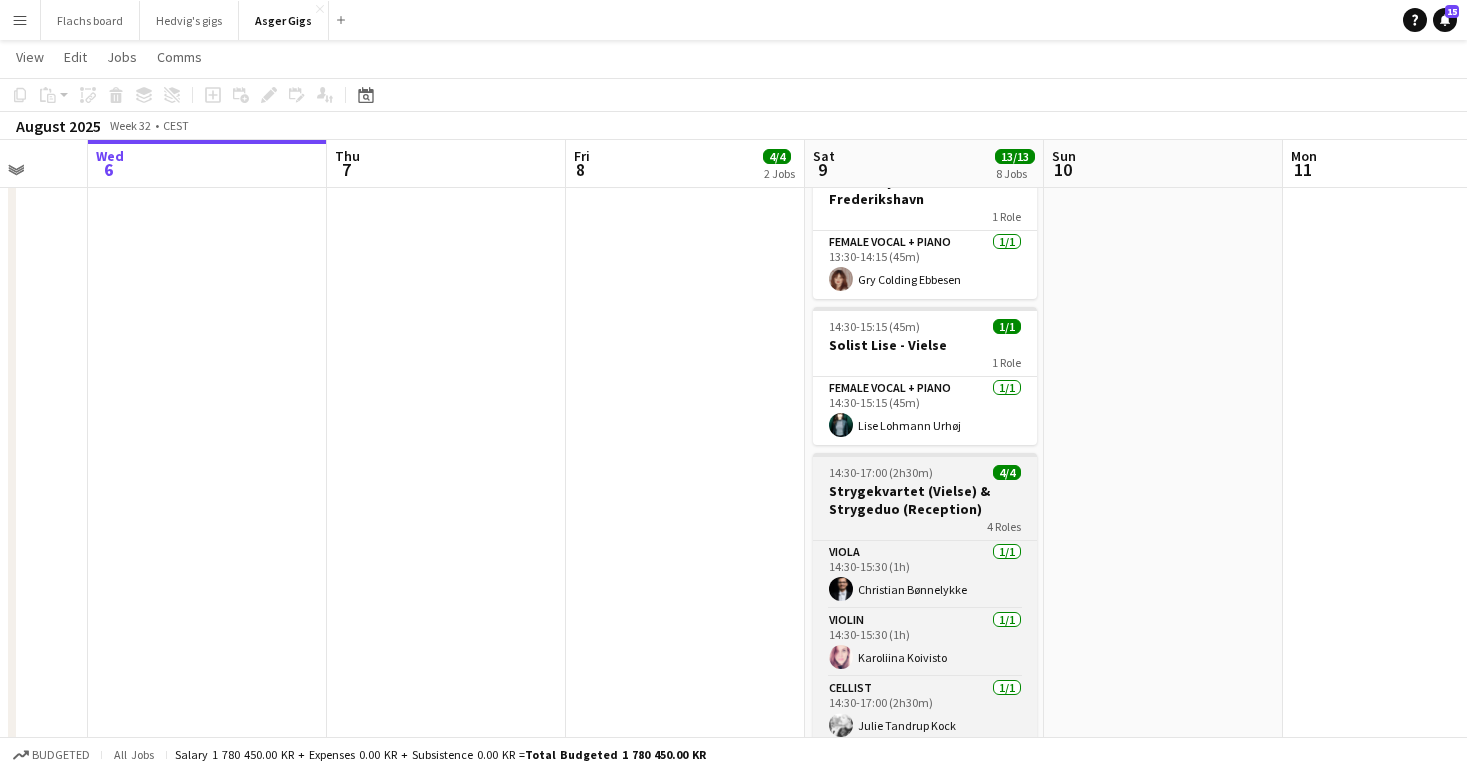 click on "[TIME]-[TIME] (2h30m)    4/4   Strygekvartet (Vielse) & Strygeduo (Reception)   4 Roles   Viola   1/1   [TIME]-[TIME] (1h)
[FIRST] [LAST]  Violin   1/1   [TIME]-[TIME] (1h)
[FIRST] [LAST]  Cellist   1/1   [TIME]-[TIME] (2h30m)
[FIRST] [LAST]  Violin   1/1   [TIME]-[TIME] (2h30m)
! [FIRST] [LAST]" at bounding box center [925, 601] 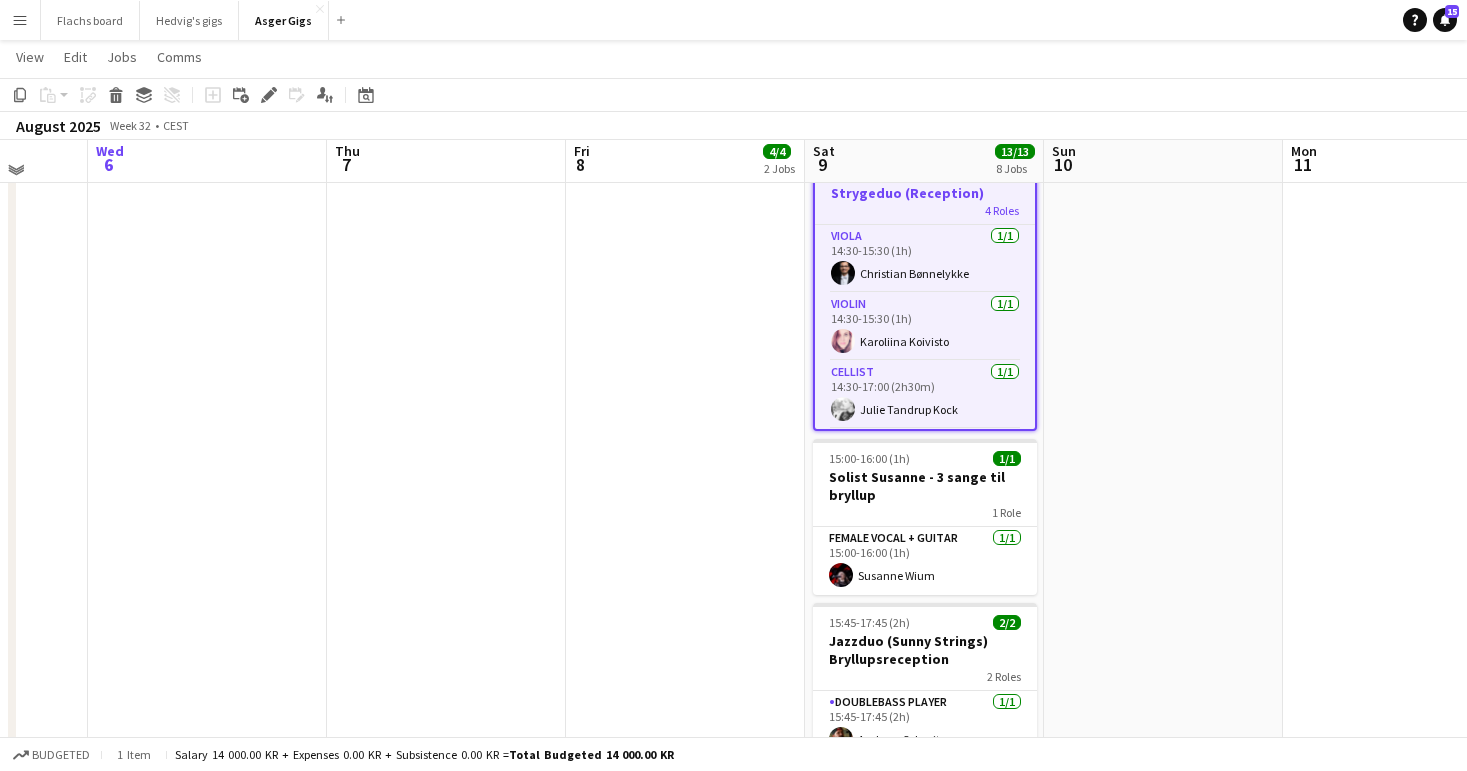 scroll, scrollTop: 810, scrollLeft: 0, axis: vertical 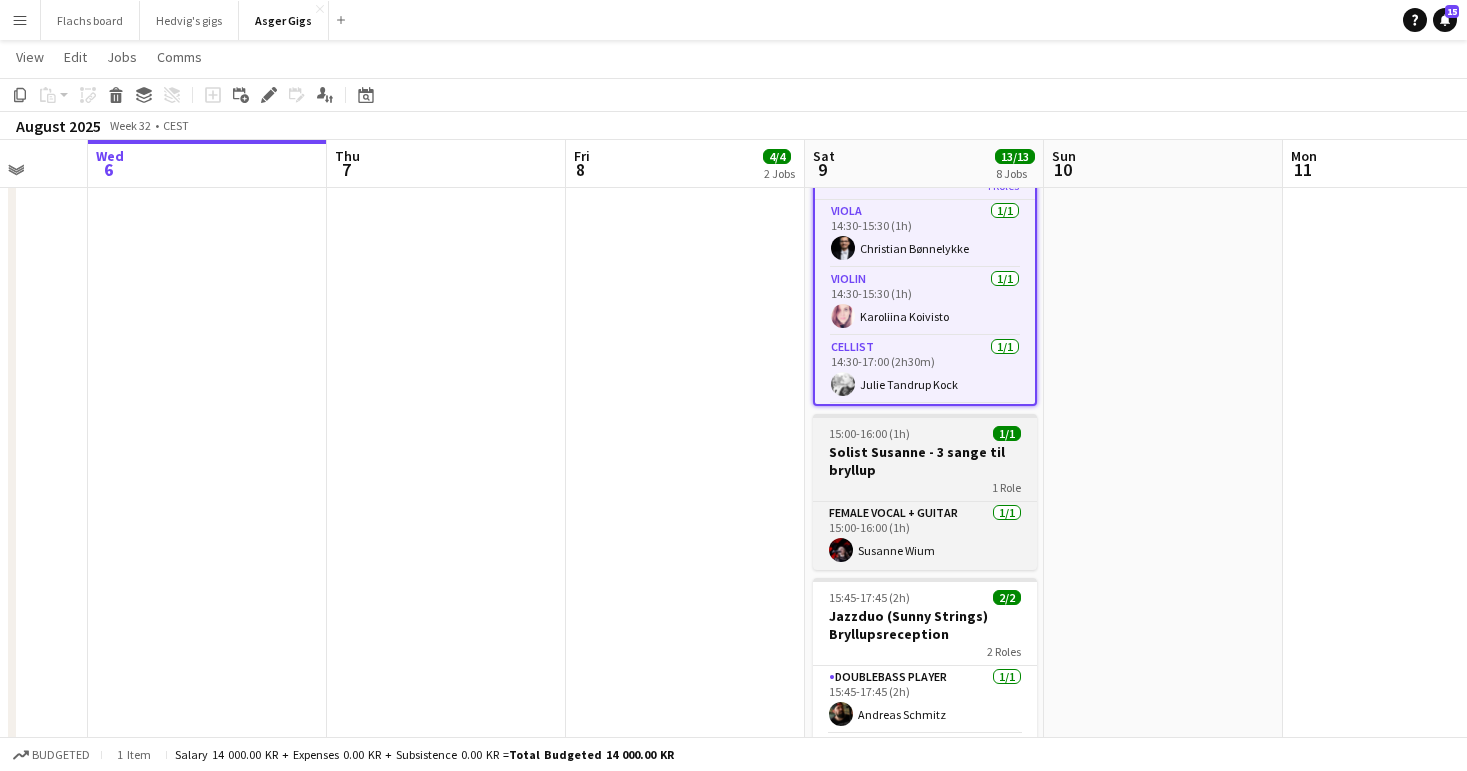 click on "Solist Susanne - 3 sange til bryllup" at bounding box center (925, 461) 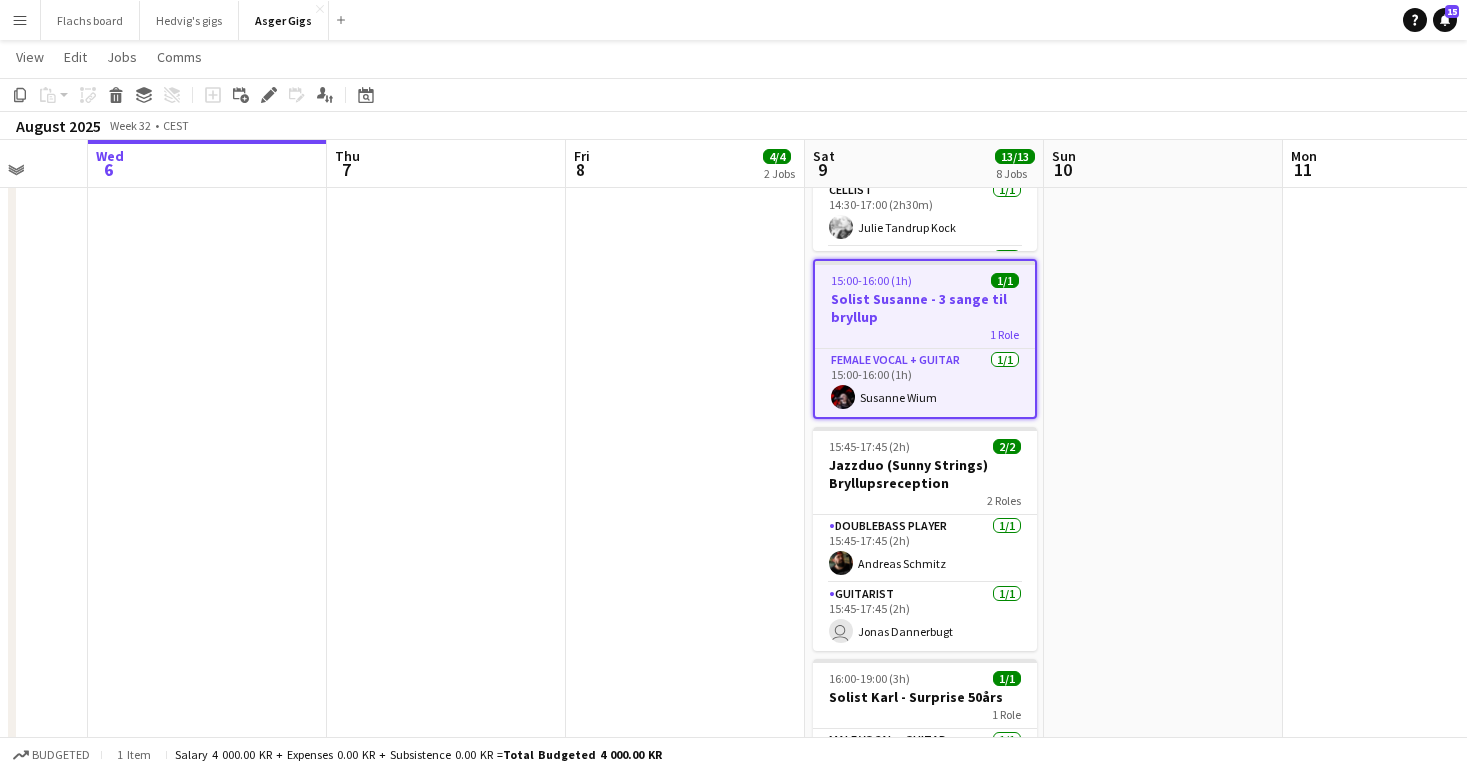 scroll, scrollTop: 1008, scrollLeft: 0, axis: vertical 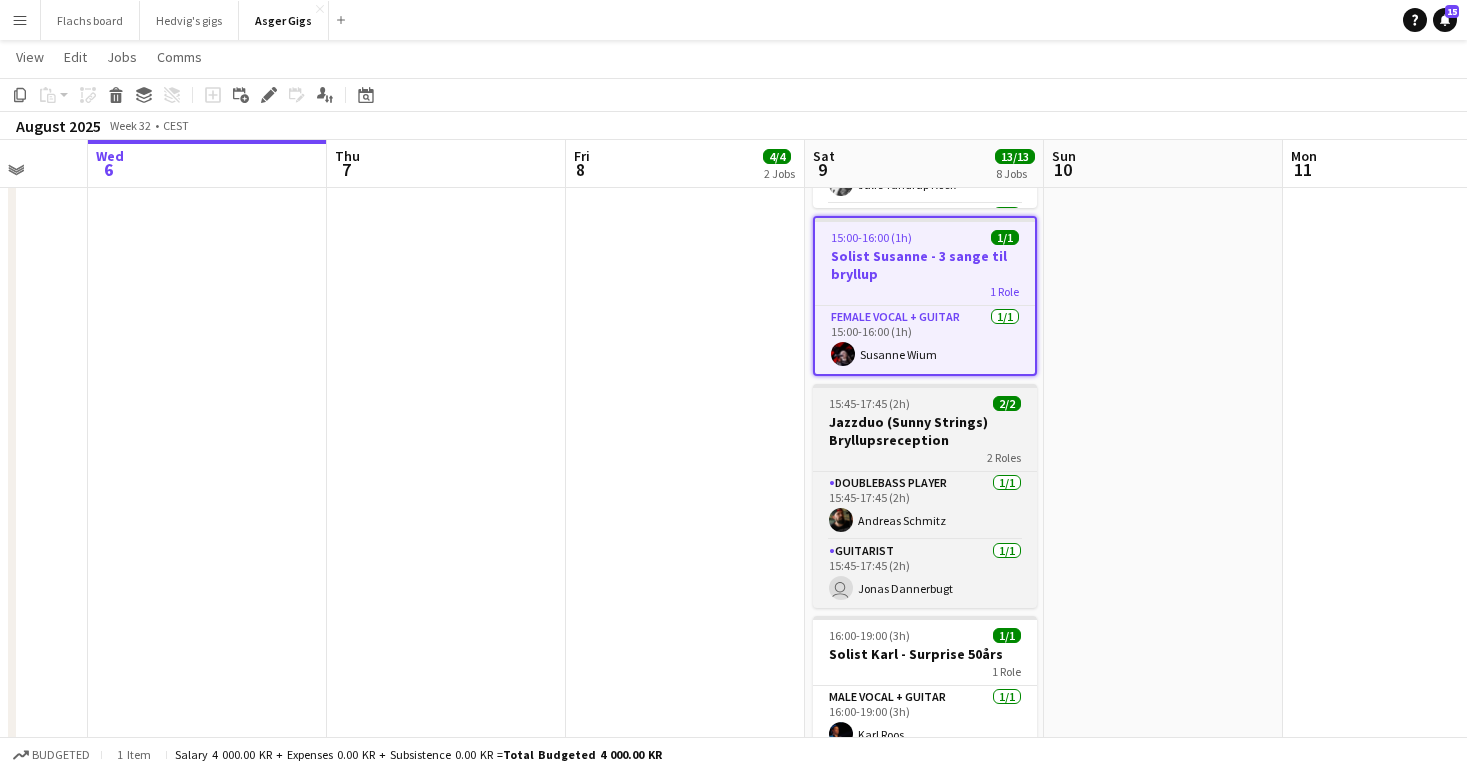 click on "Jazzduo (Sunny Strings) Bryllupsreception" at bounding box center (925, 431) 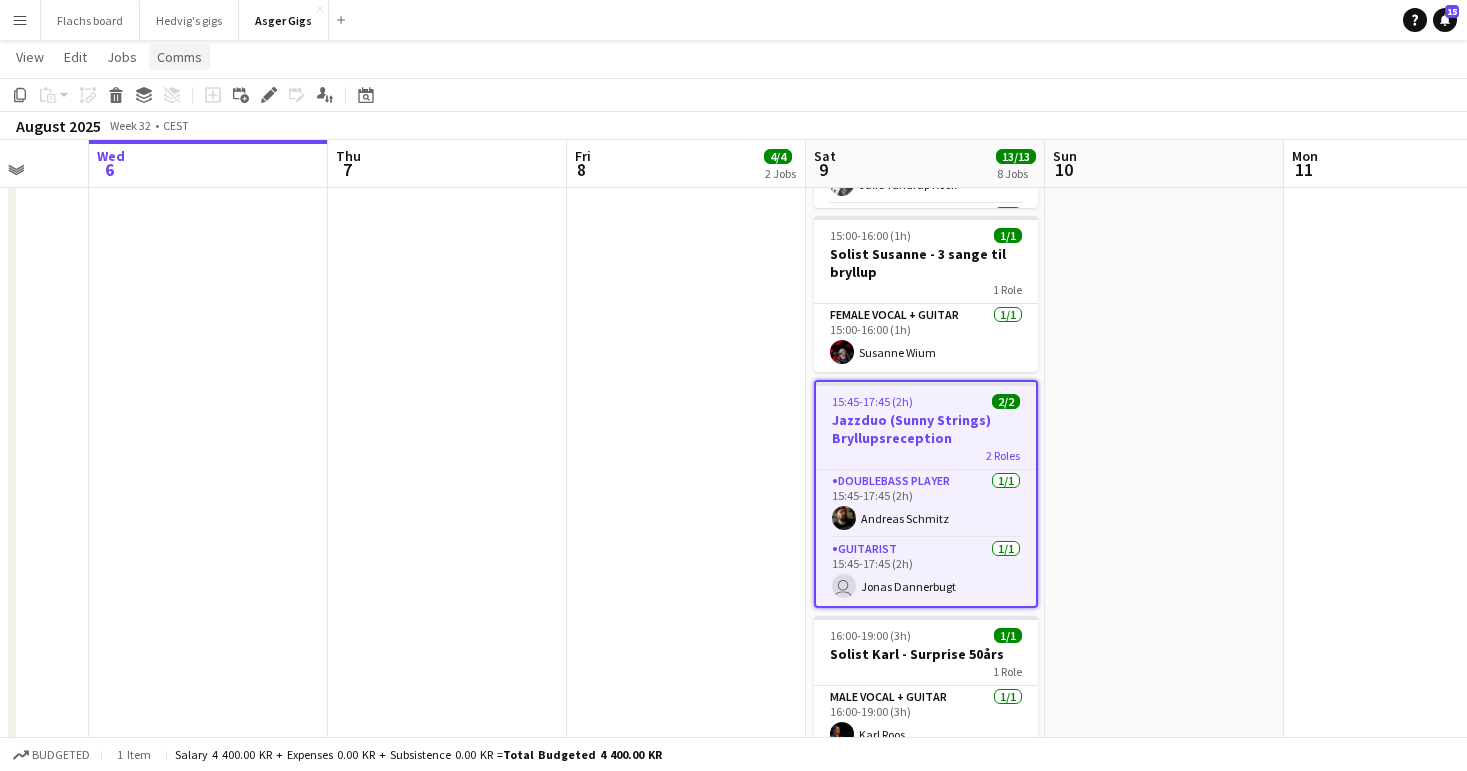 click on "Comms" 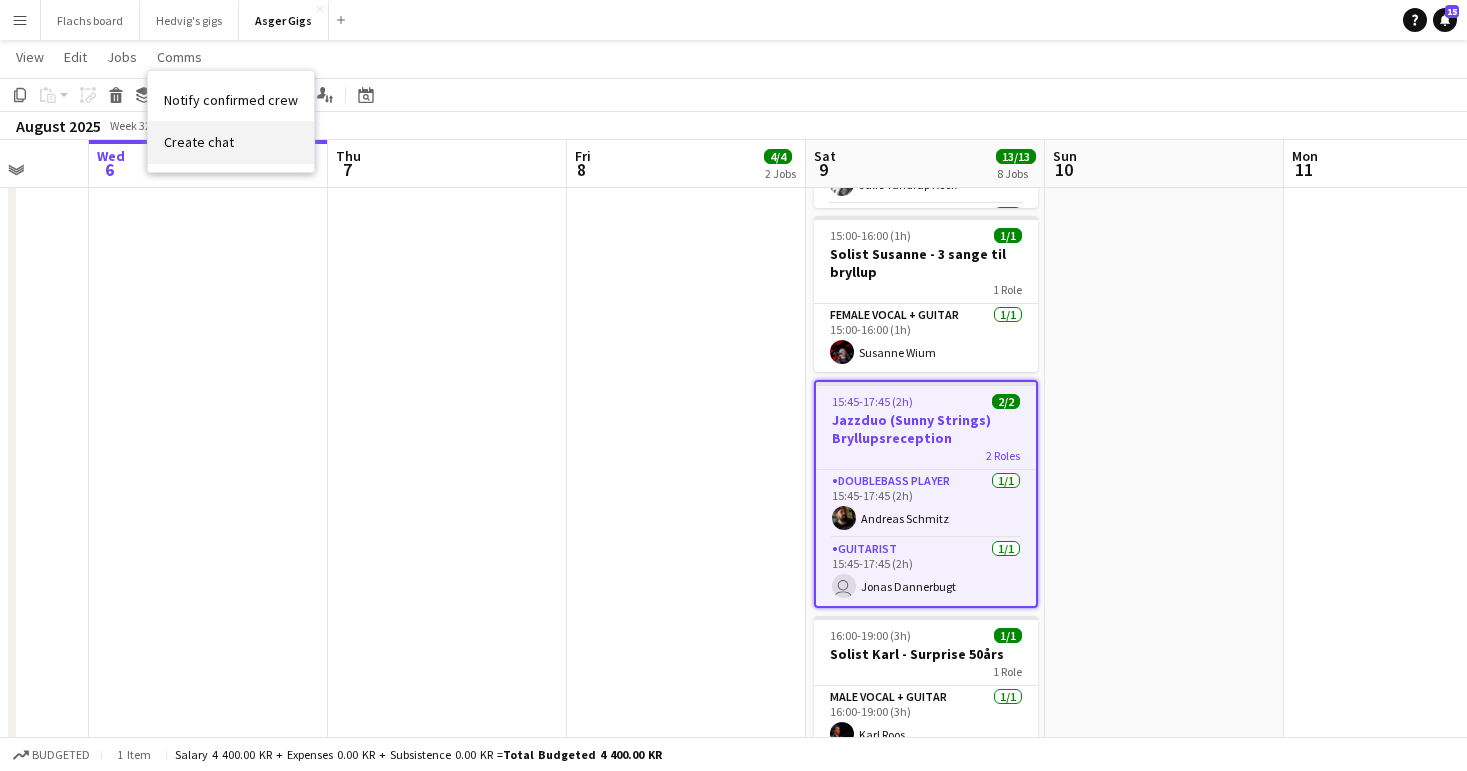 click on "Create chat" at bounding box center (199, 142) 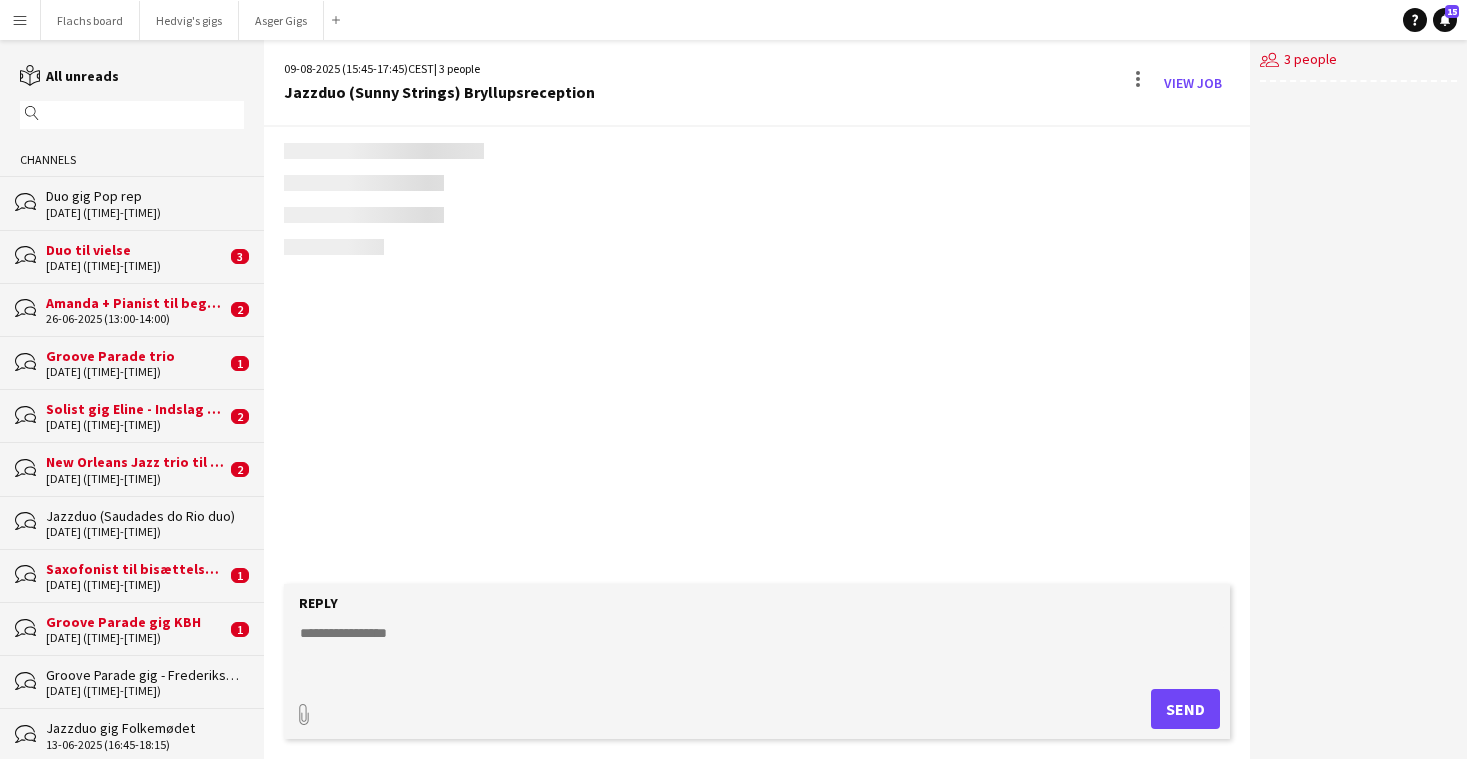 scroll, scrollTop: 0, scrollLeft: 0, axis: both 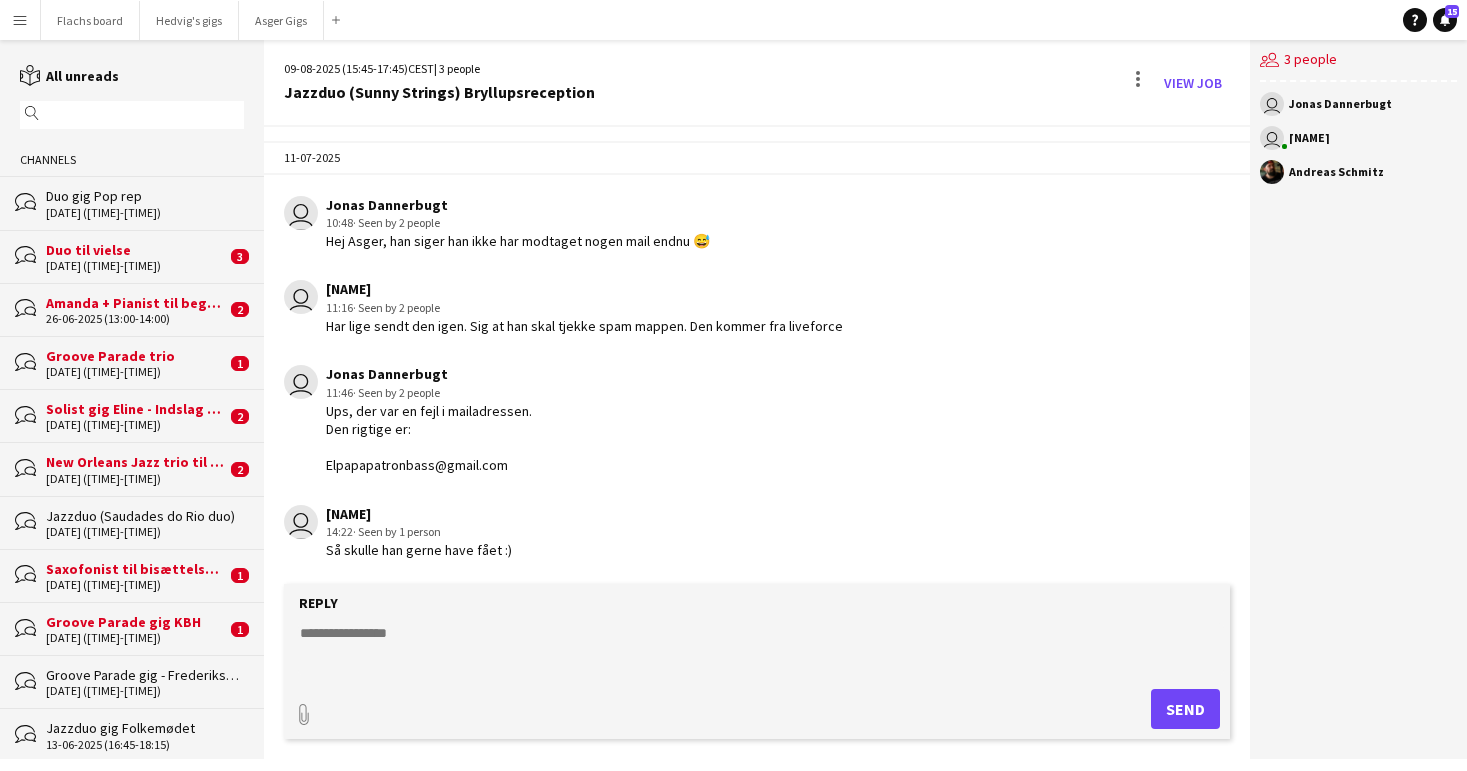 click 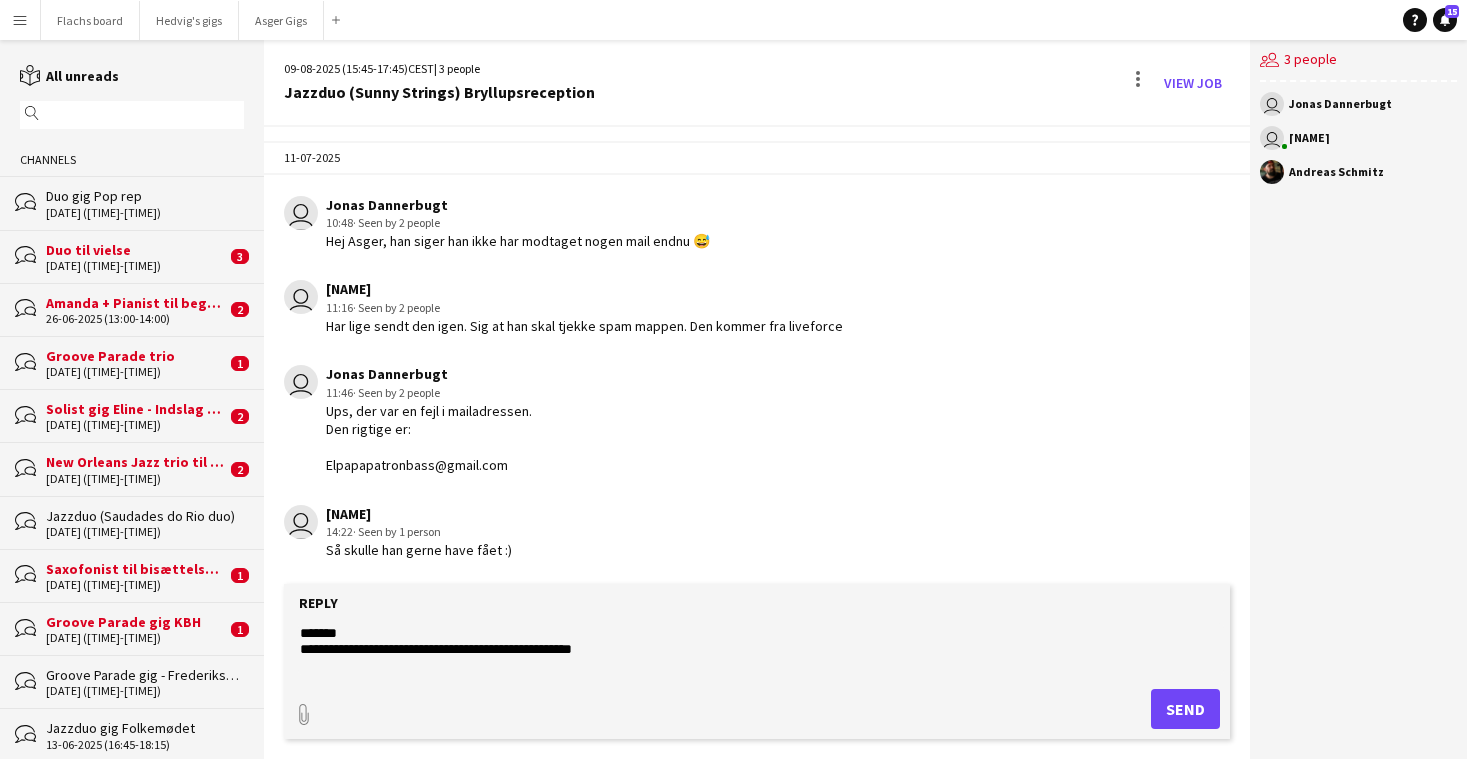 type on "**********" 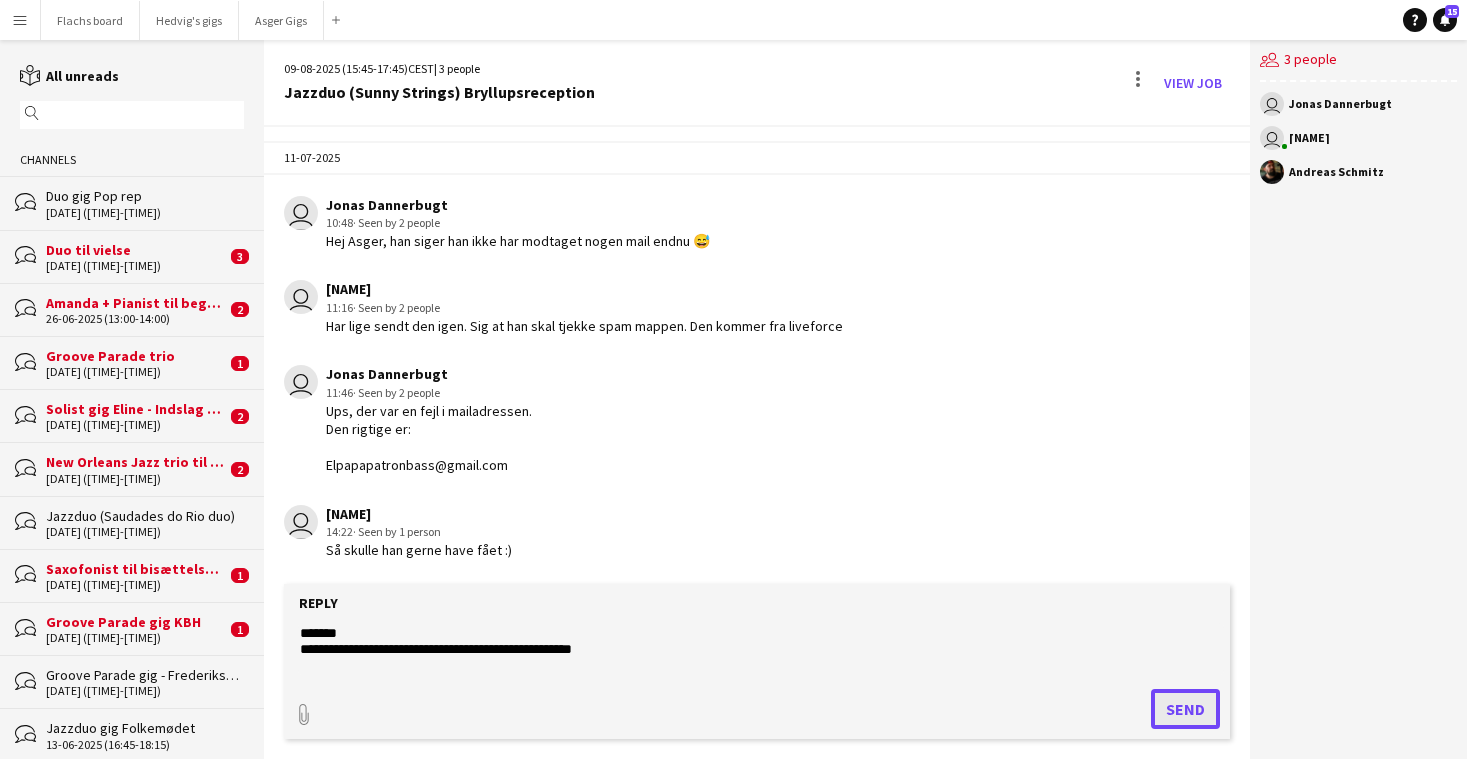 click on "Send" 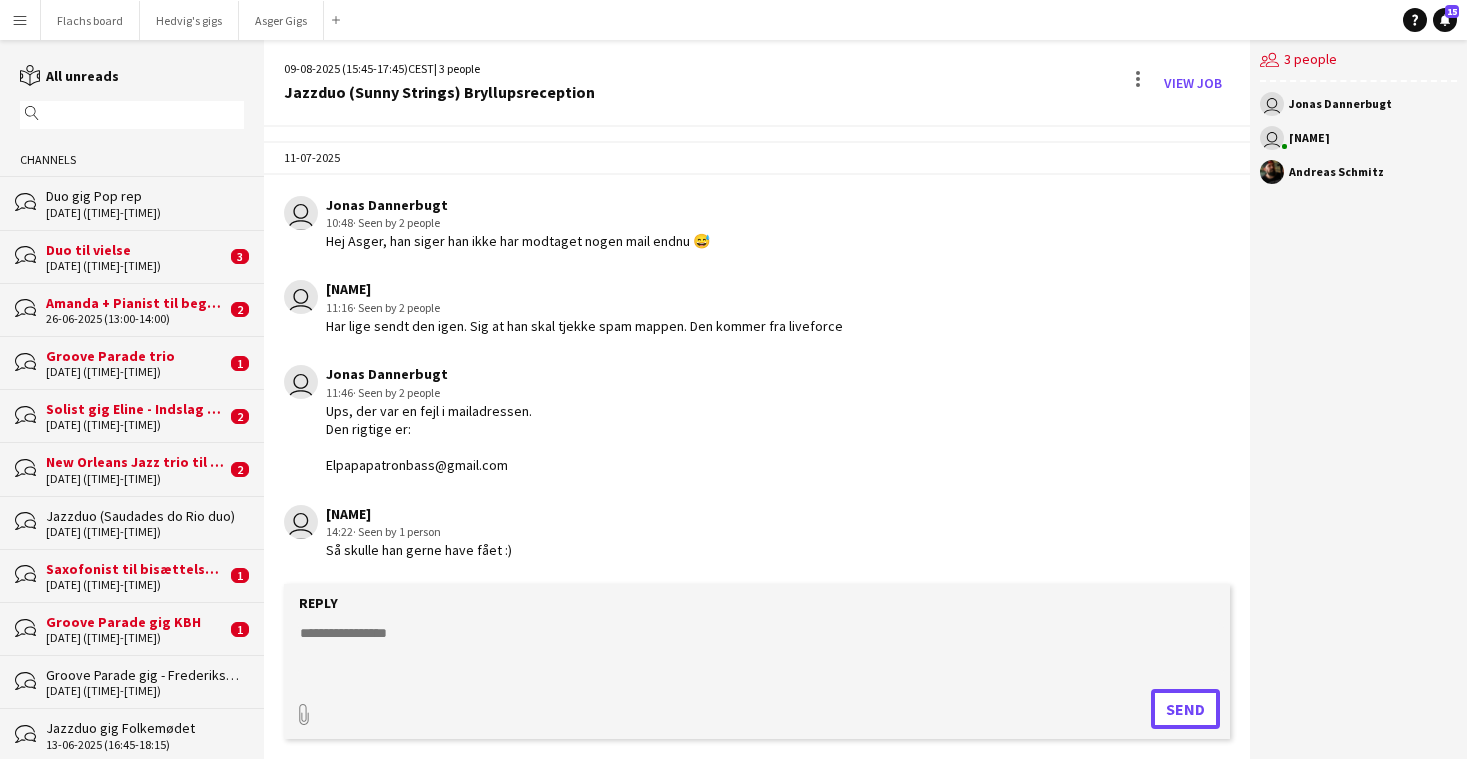 scroll, scrollTop: 1334, scrollLeft: 0, axis: vertical 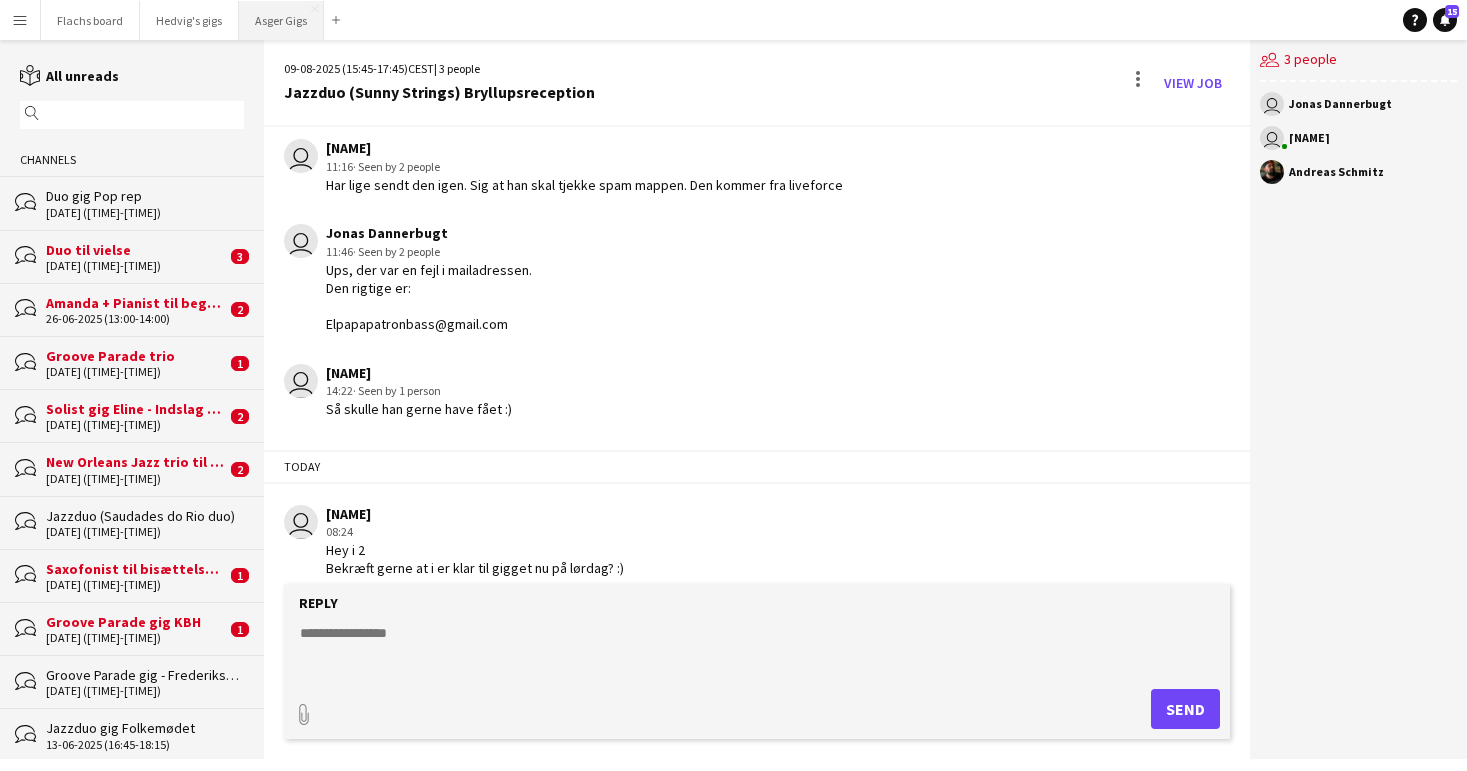 click on "[FIRST] Gigs
Close" at bounding box center [281, 20] 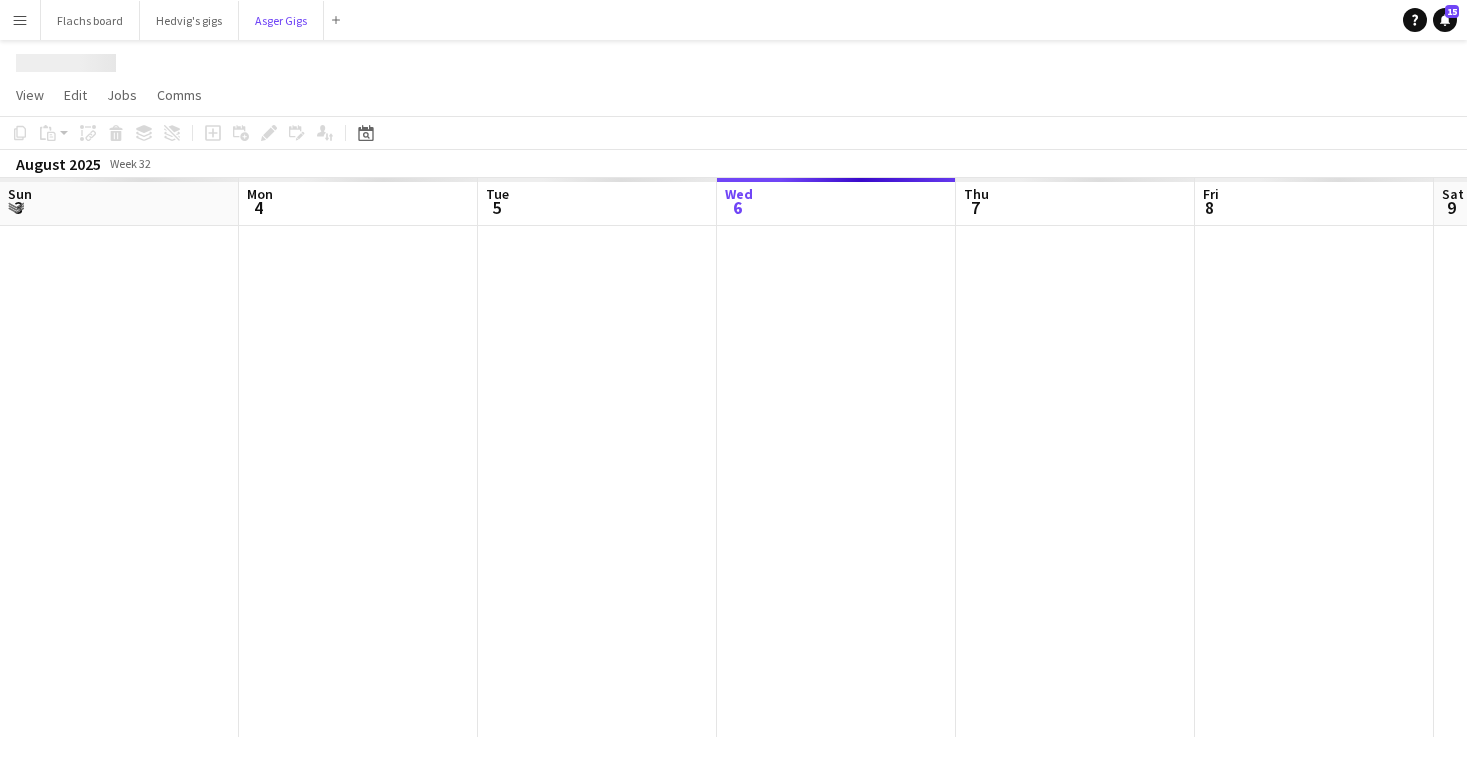 scroll, scrollTop: 0, scrollLeft: 478, axis: horizontal 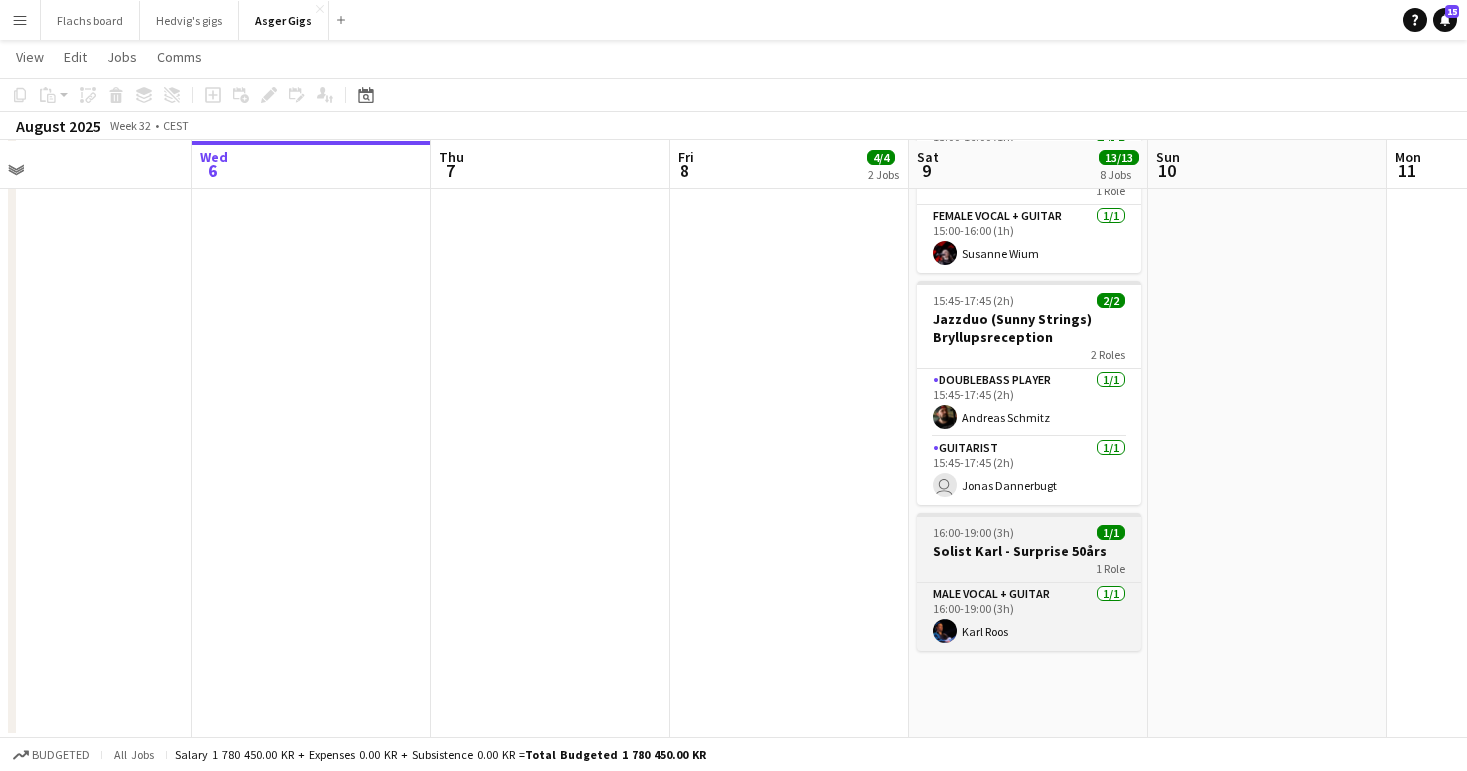 click on "Solist Karl - Surprise 50års" at bounding box center (1029, 551) 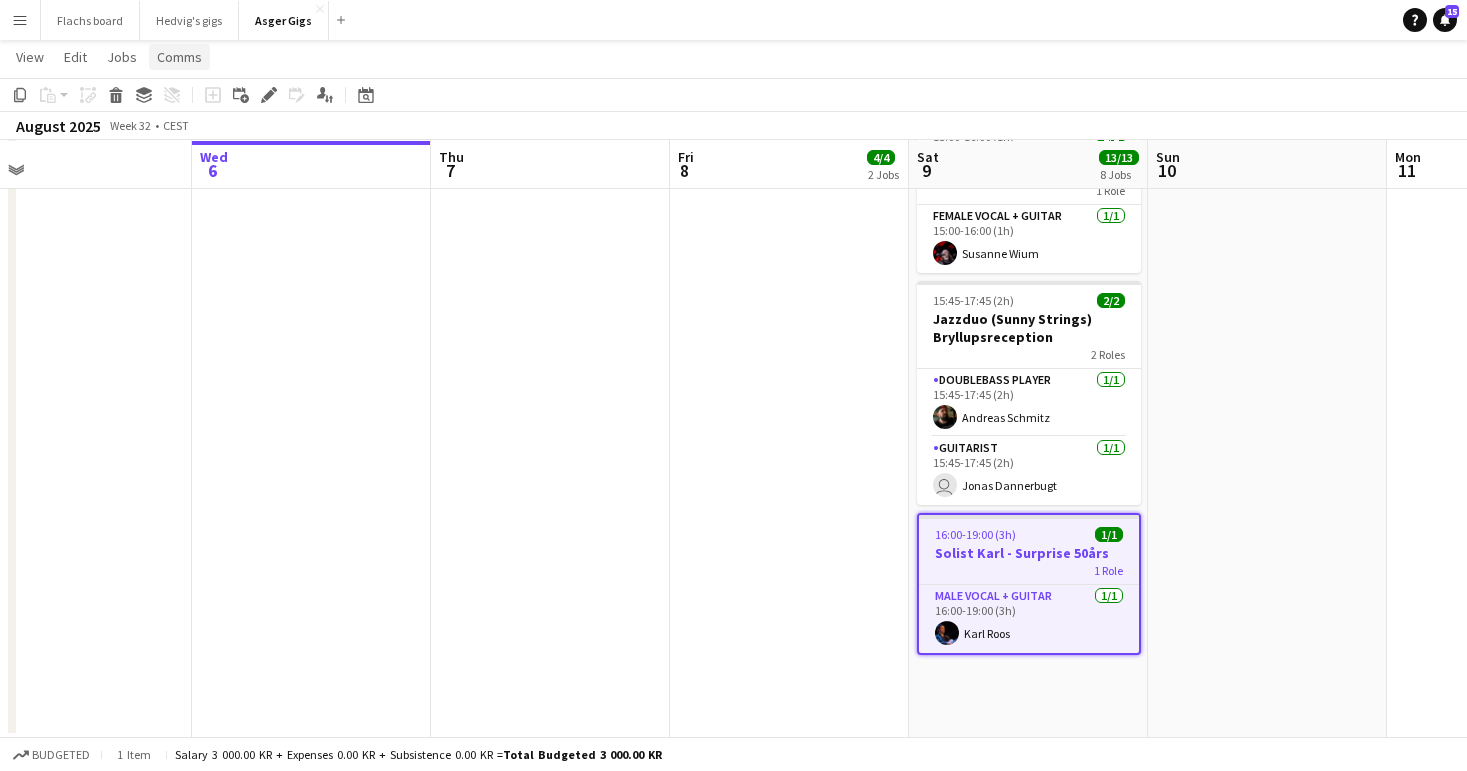 click on "Comms" 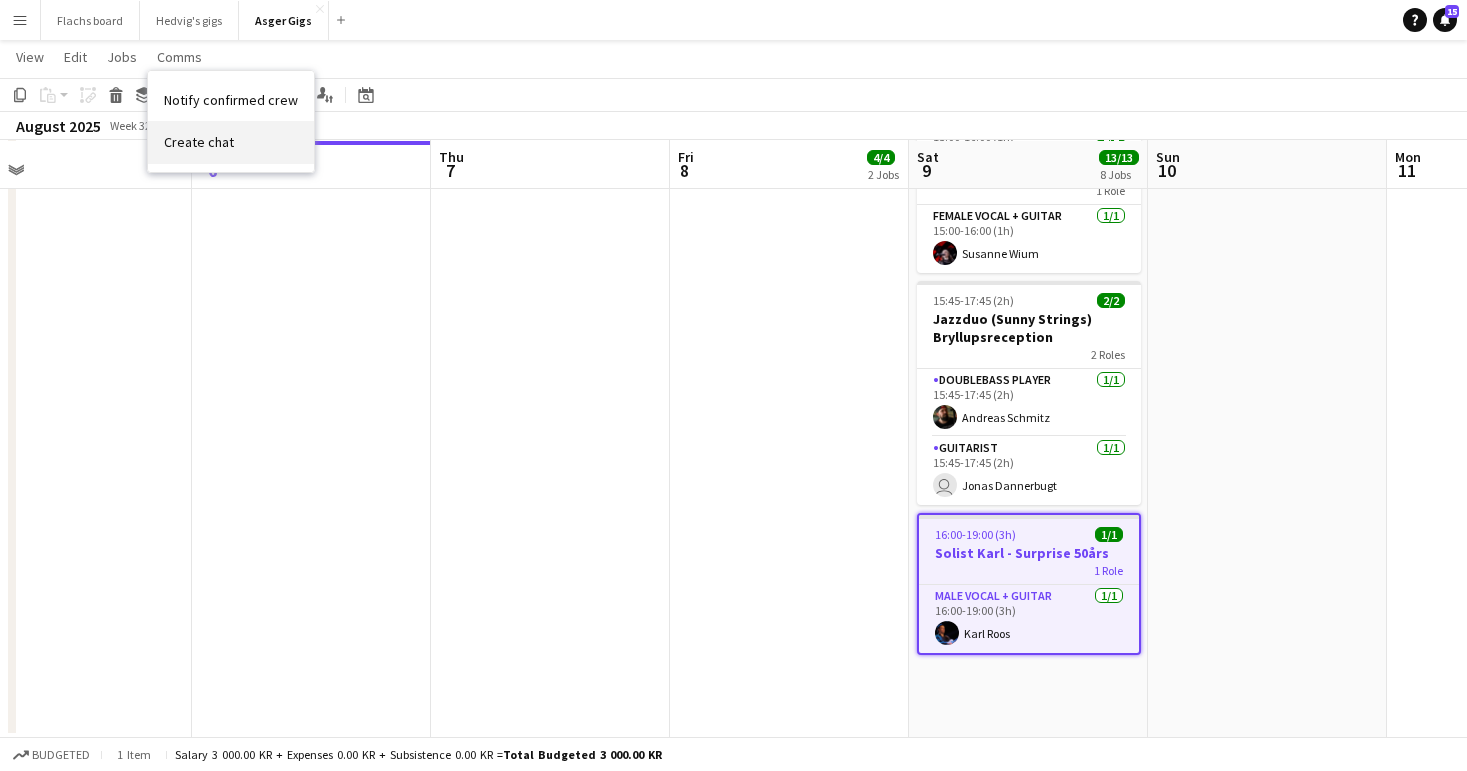 click on "Create chat" at bounding box center [231, 142] 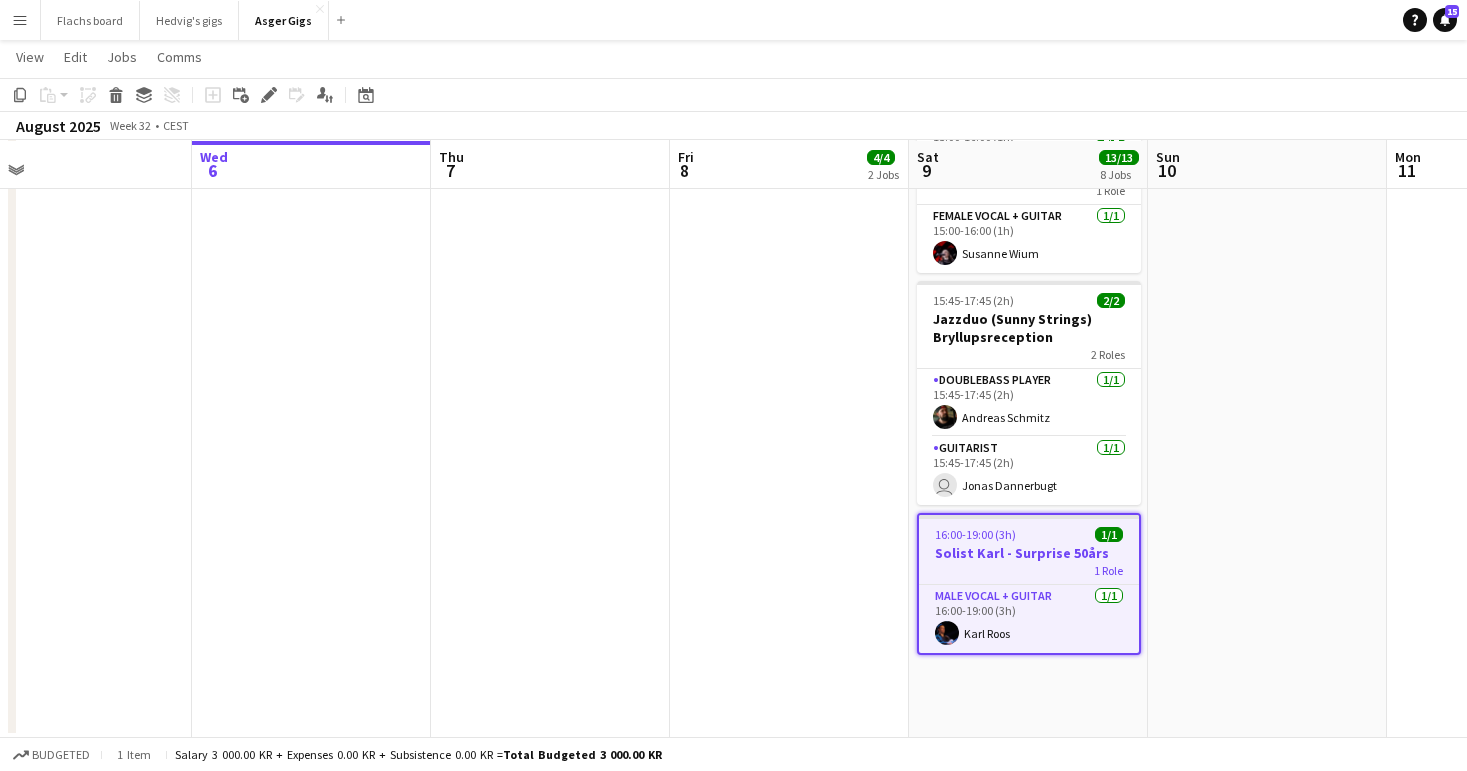 scroll, scrollTop: 0, scrollLeft: 0, axis: both 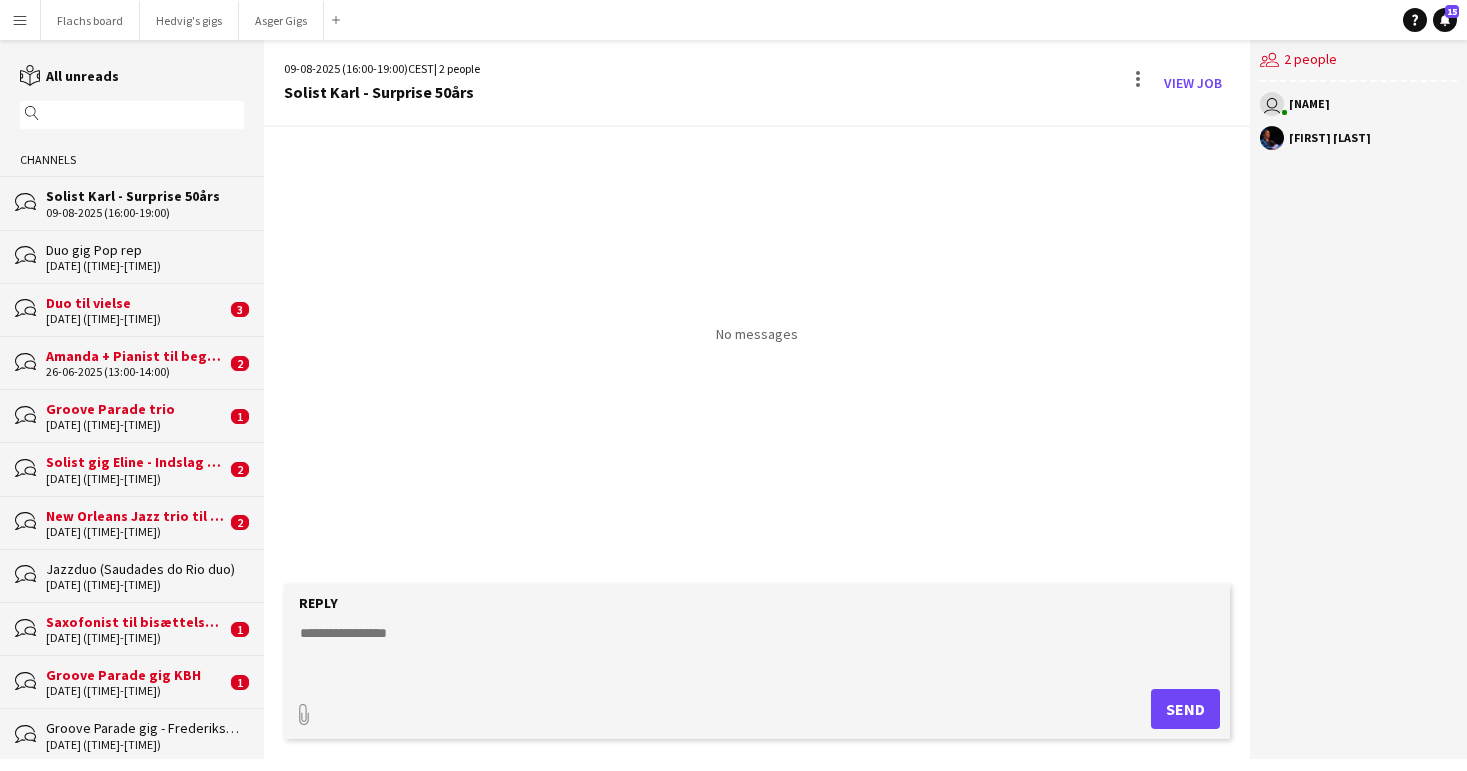 click 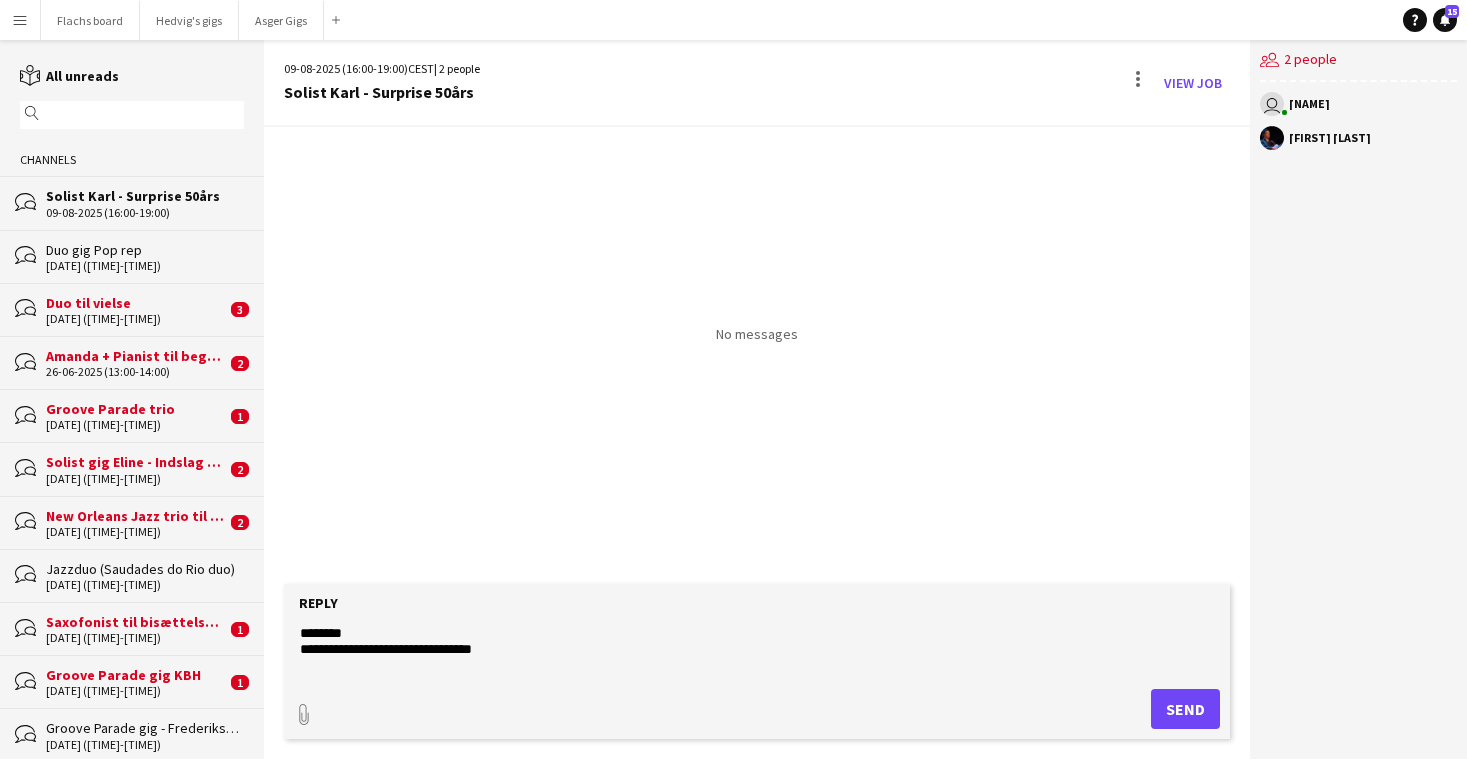 type on "**********" 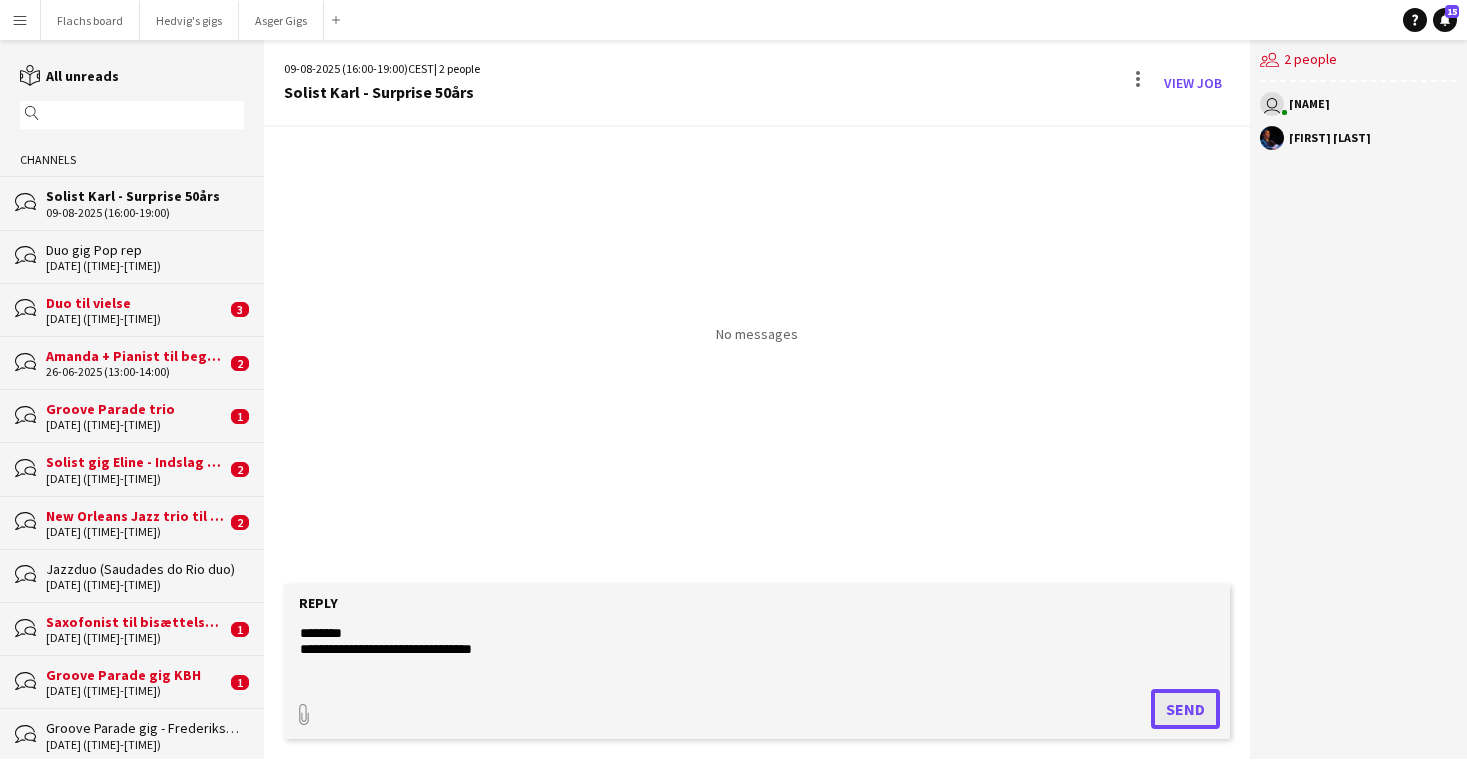 click on "Send" 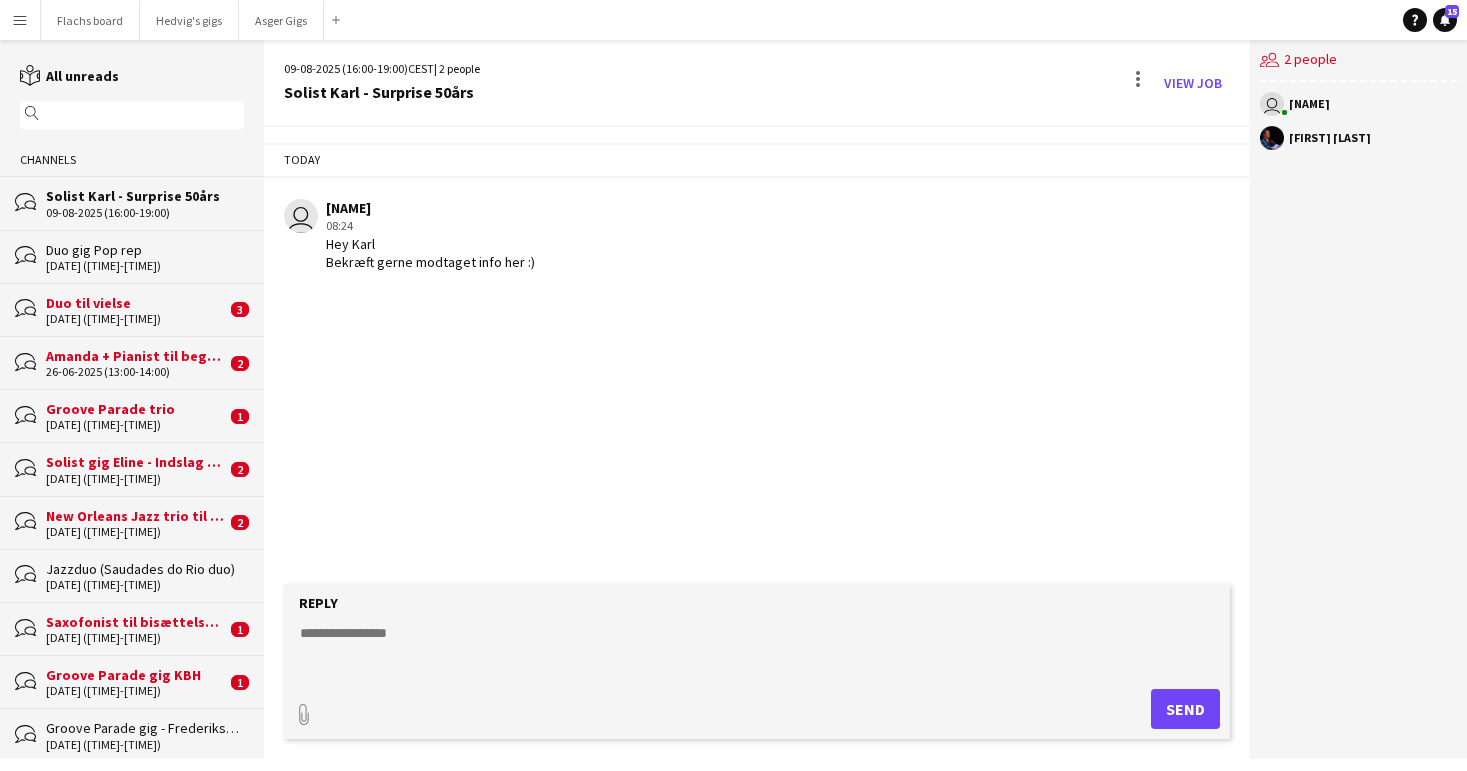 click on "[DATE] ([TIME]-[TIME])" 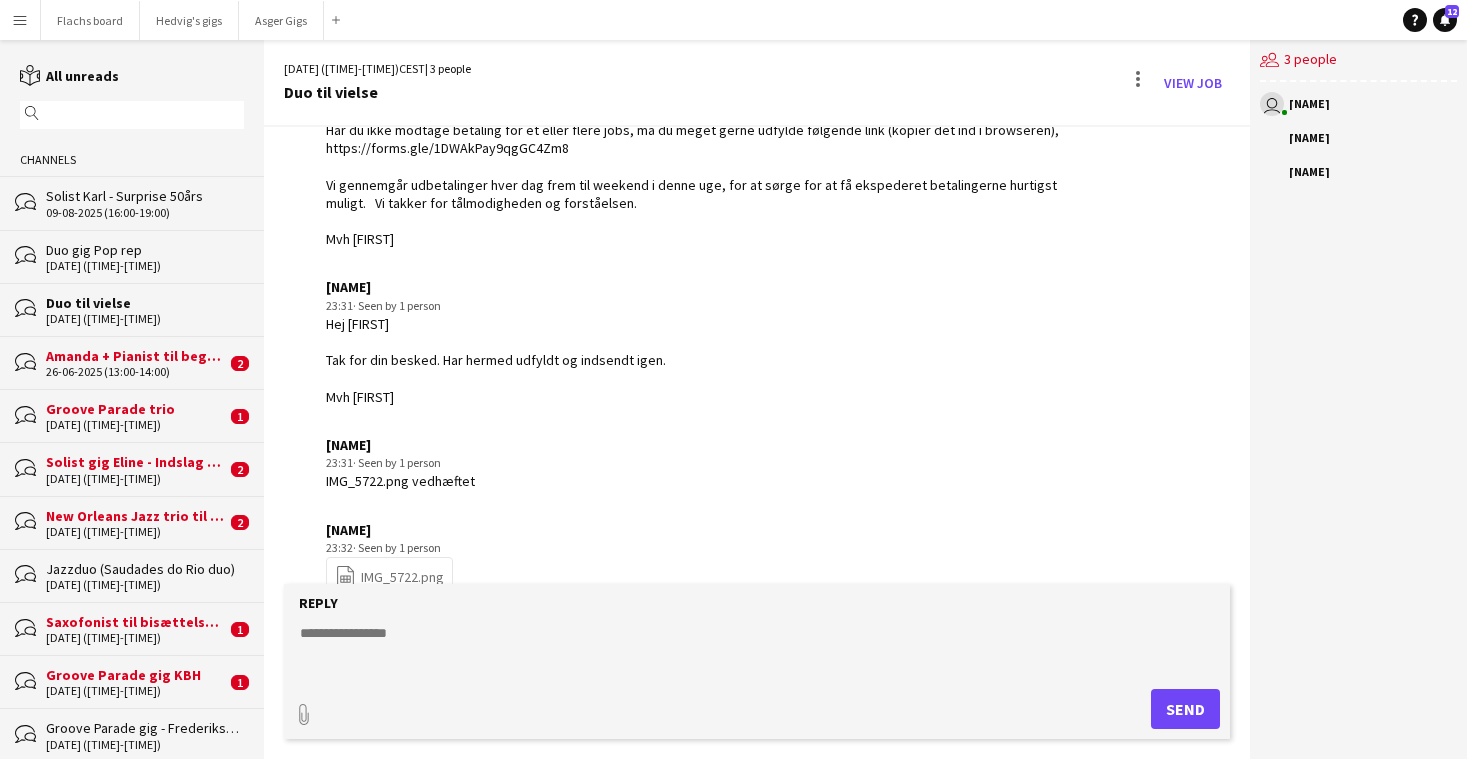 scroll, scrollTop: 242, scrollLeft: 0, axis: vertical 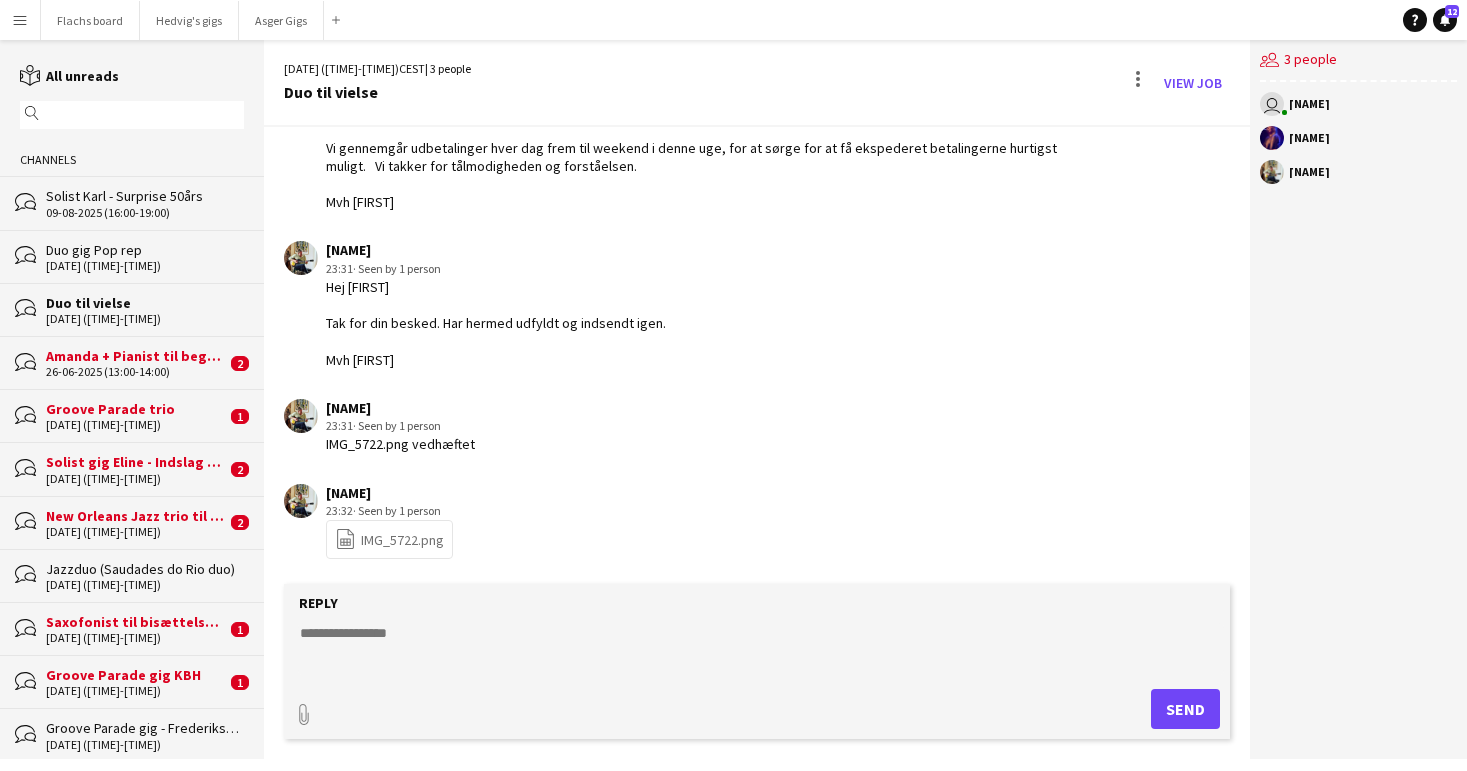 click on "Amanda + Pianist til begravelse" 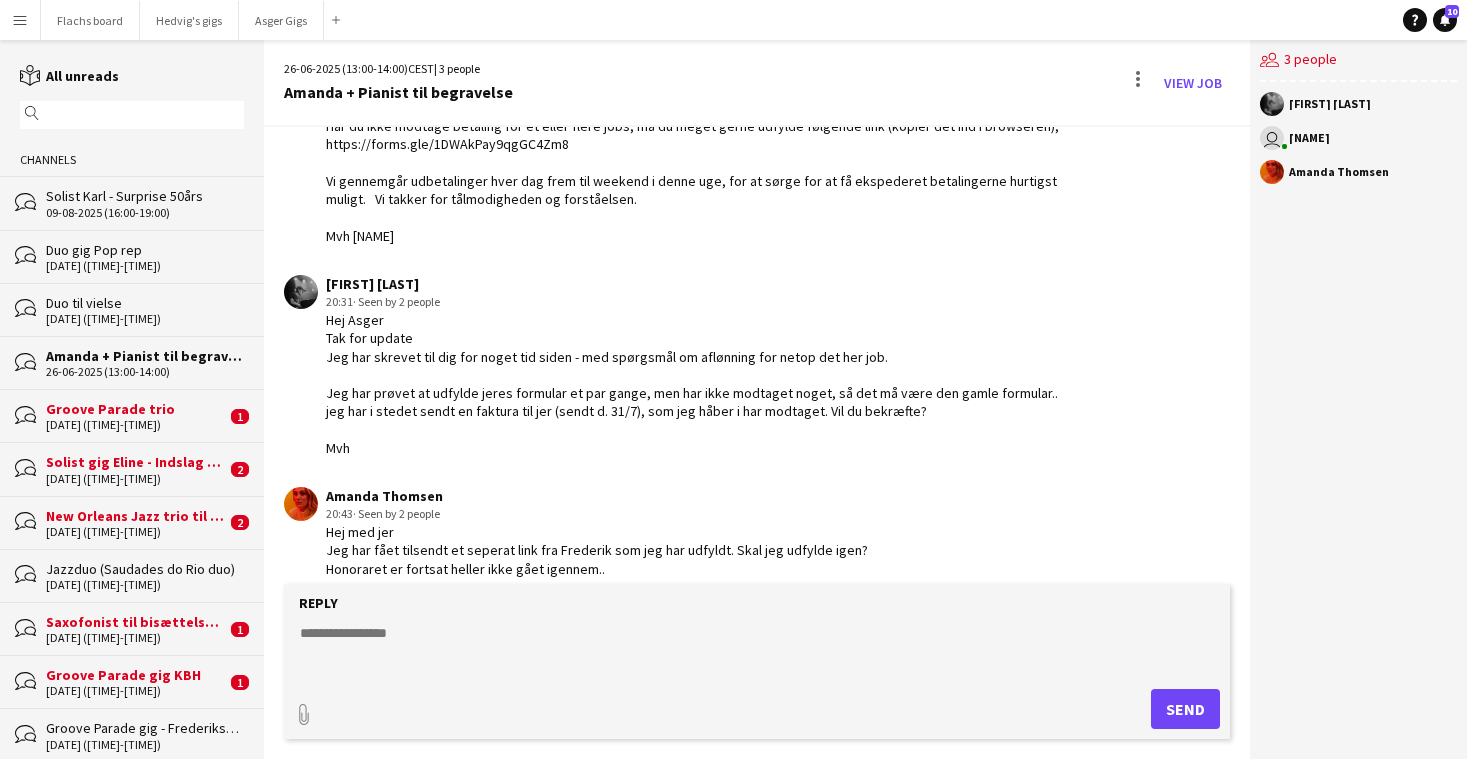 scroll, scrollTop: 646, scrollLeft: 0, axis: vertical 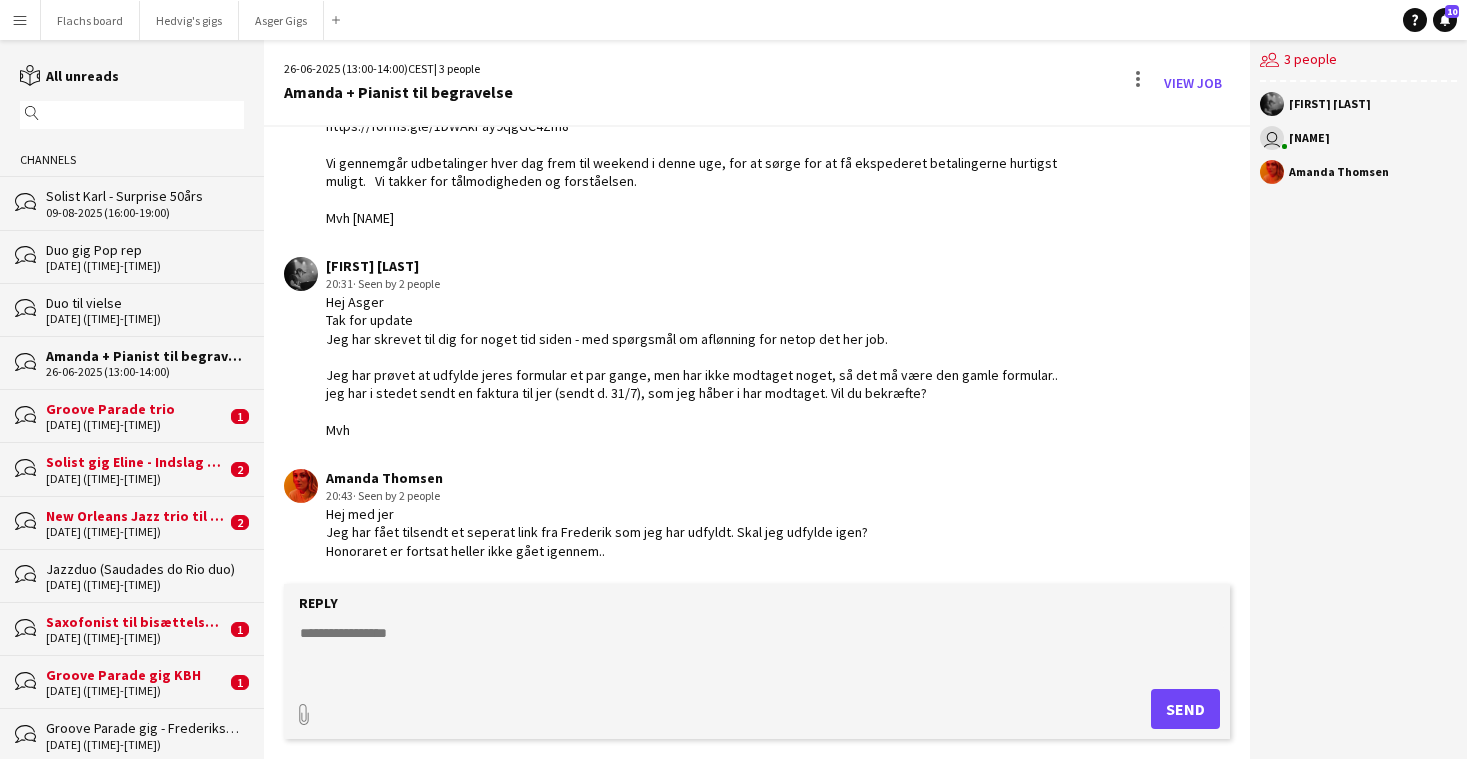 click 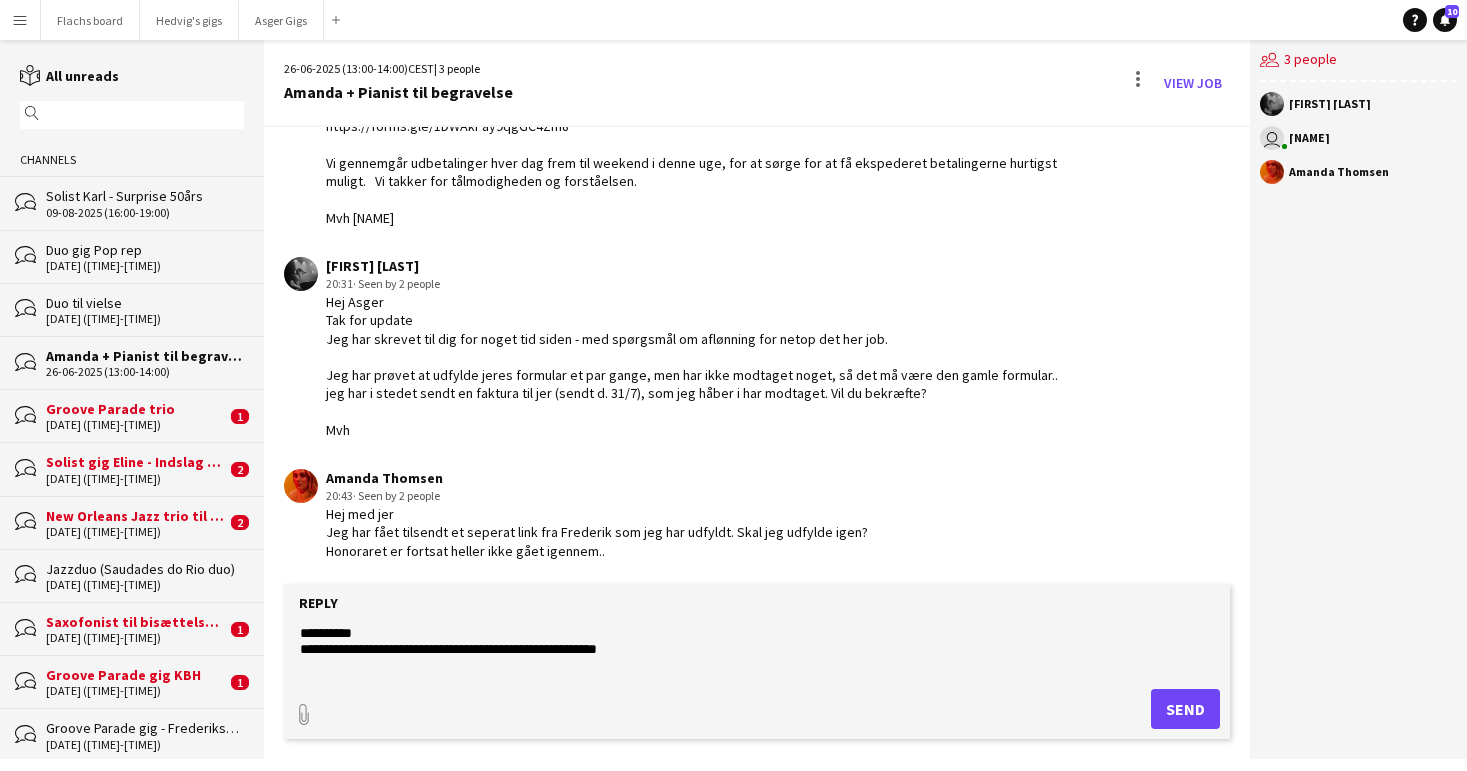 type on "**********" 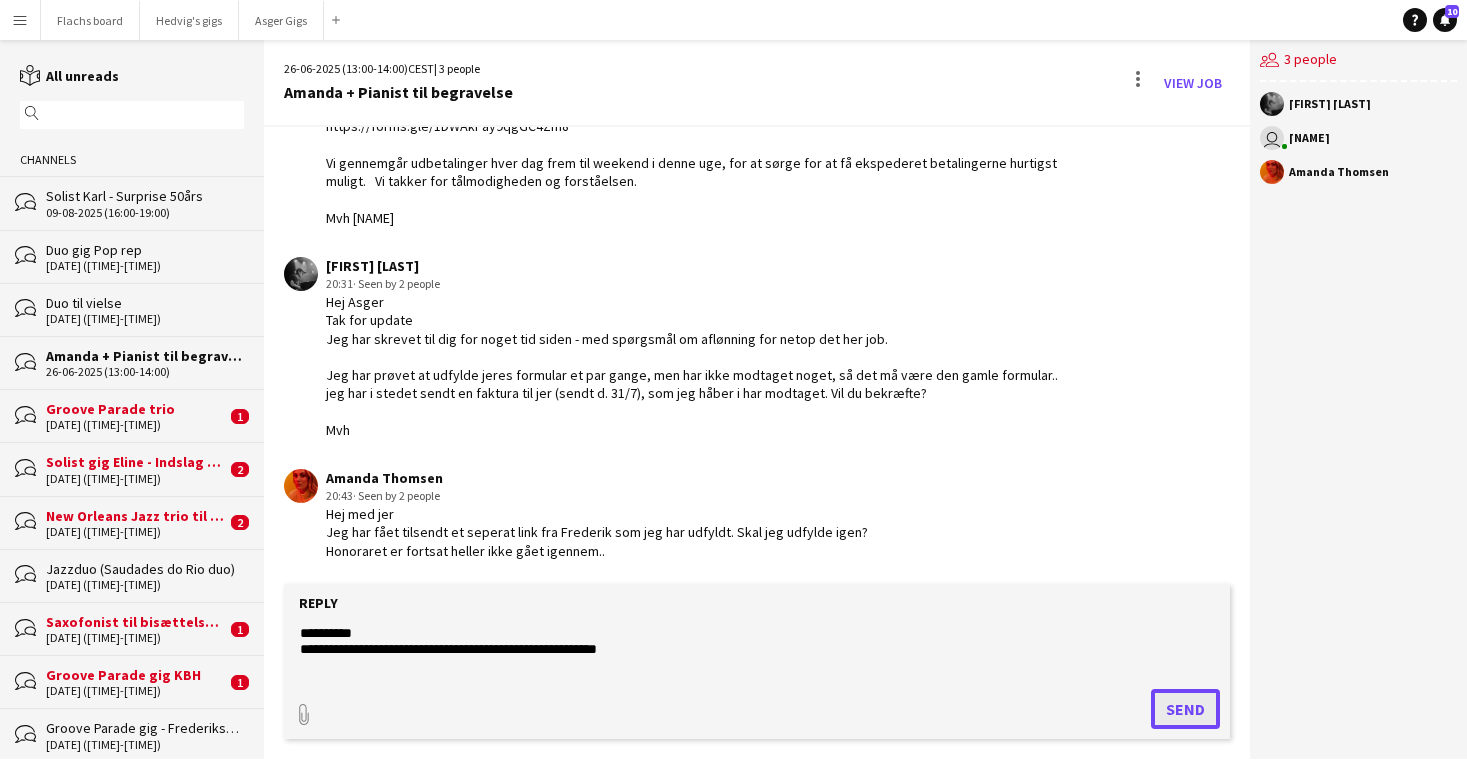 click on "Send" 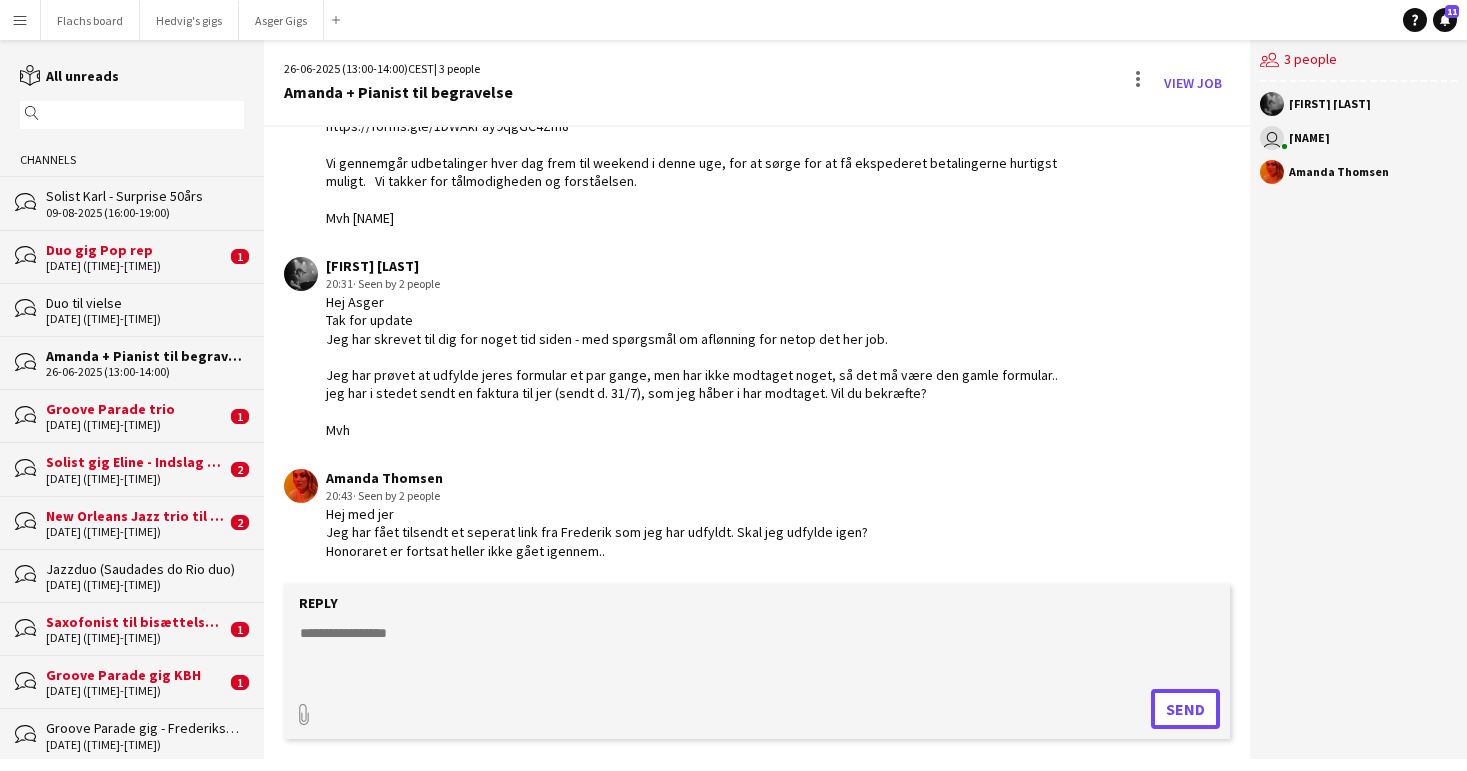 scroll, scrollTop: 787, scrollLeft: 0, axis: vertical 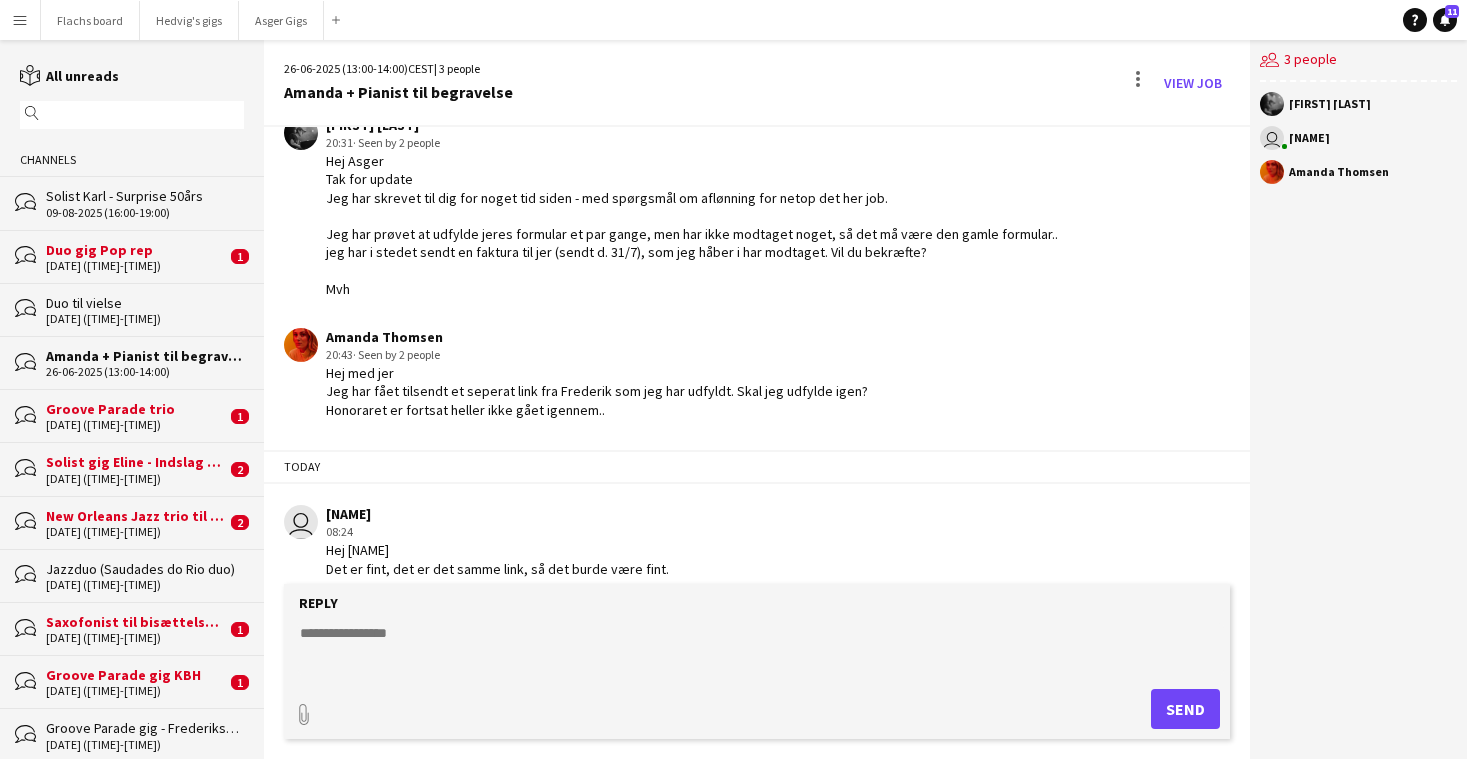 click on "[DATE] ([TIME]-[TIME])" 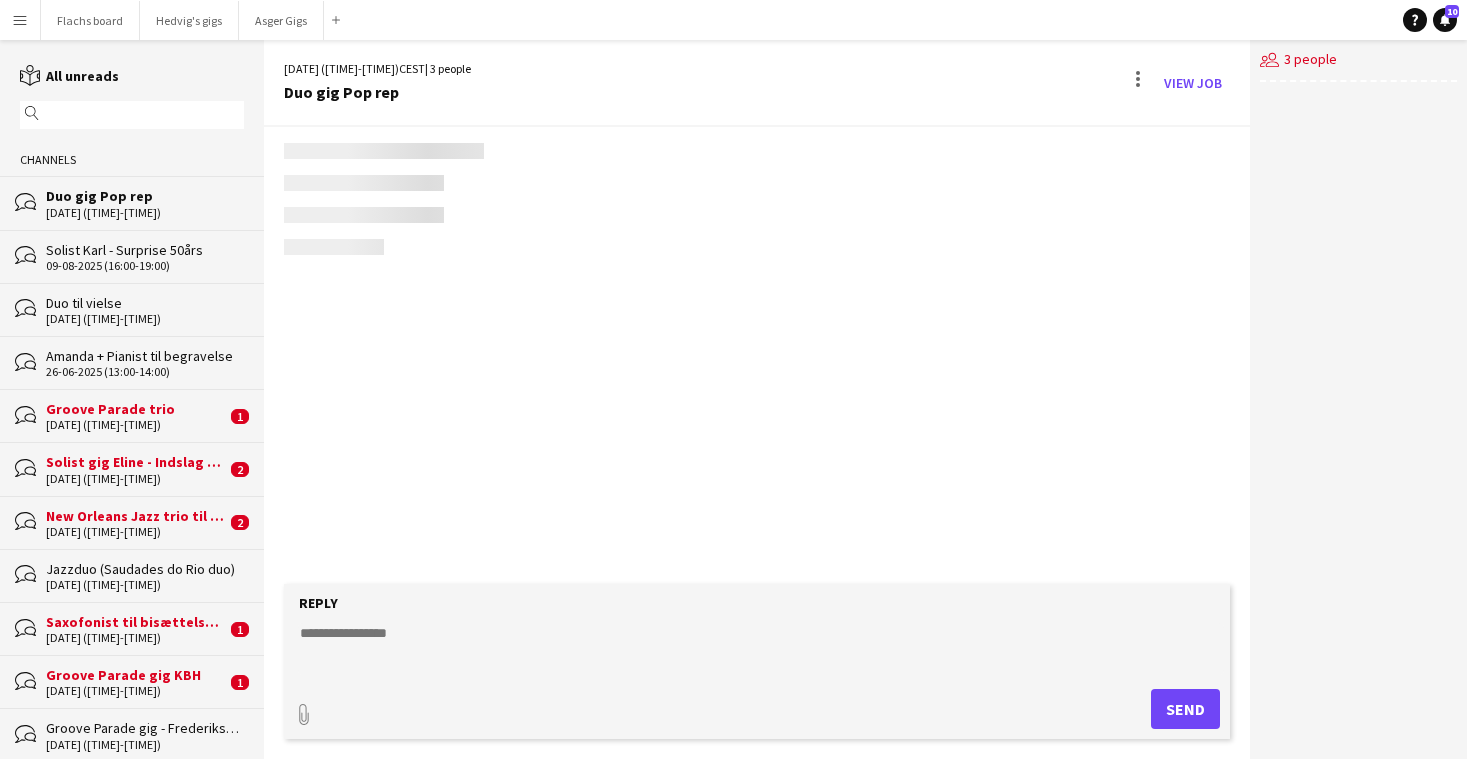 scroll, scrollTop: 0, scrollLeft: 0, axis: both 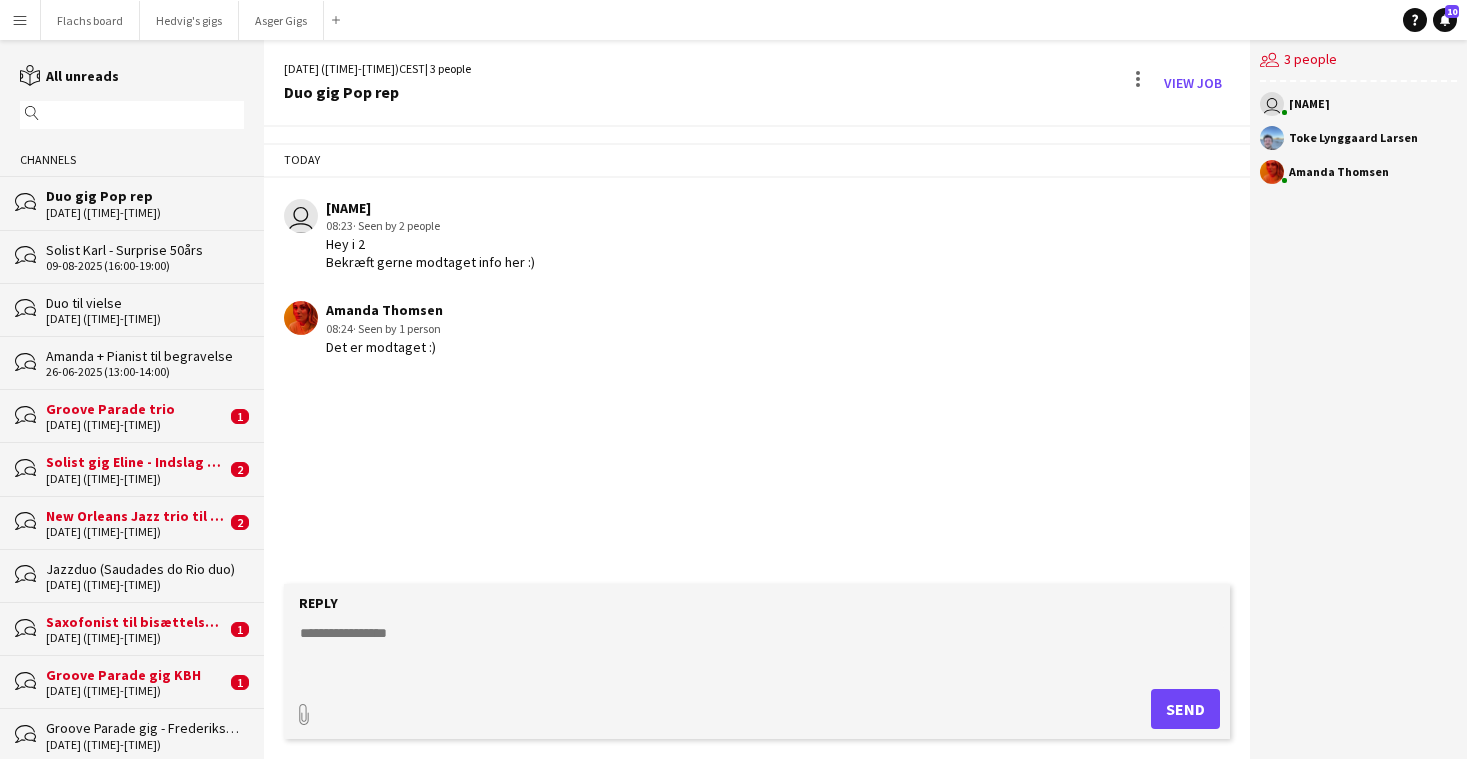 click on "[DATE] ([TIME]-[TIME])" 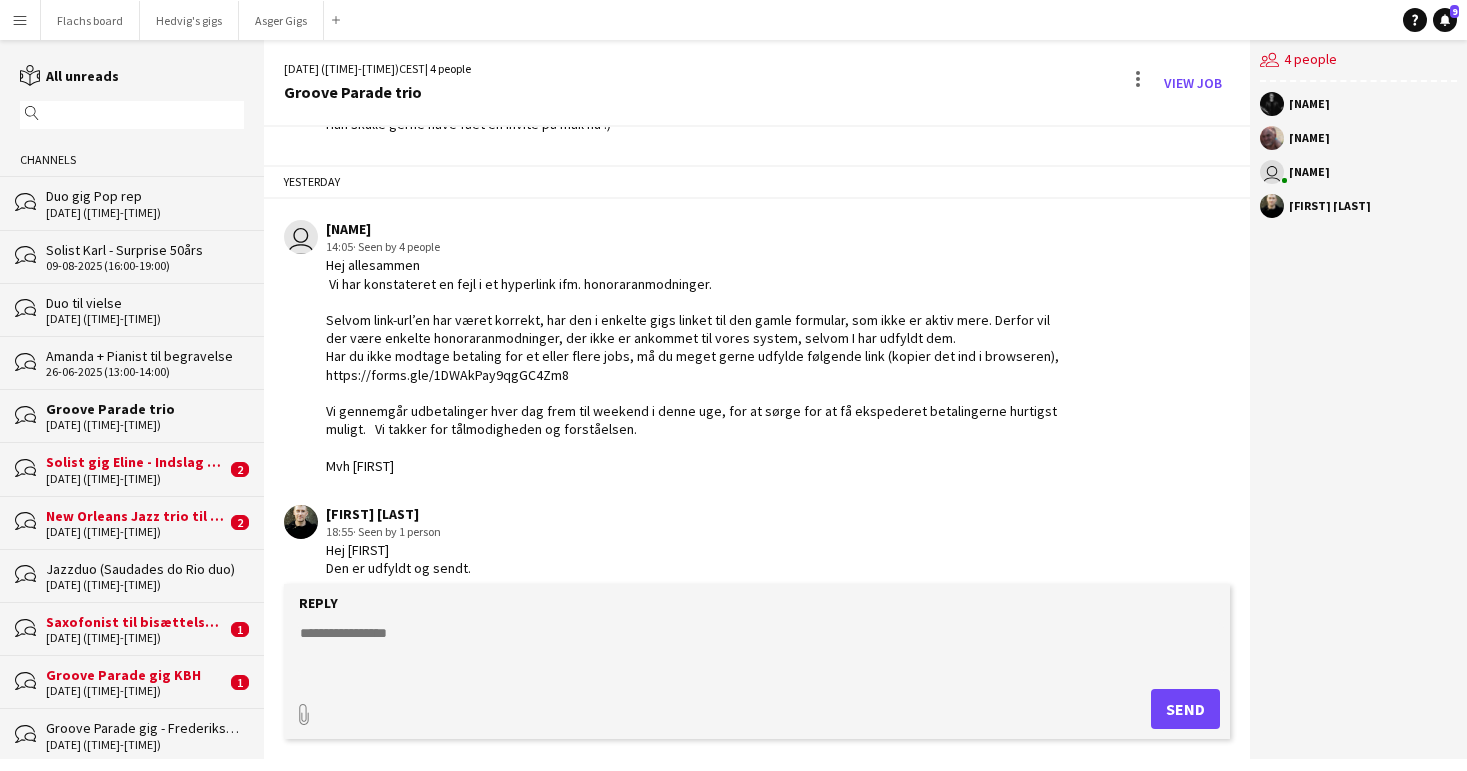scroll, scrollTop: 1065, scrollLeft: 0, axis: vertical 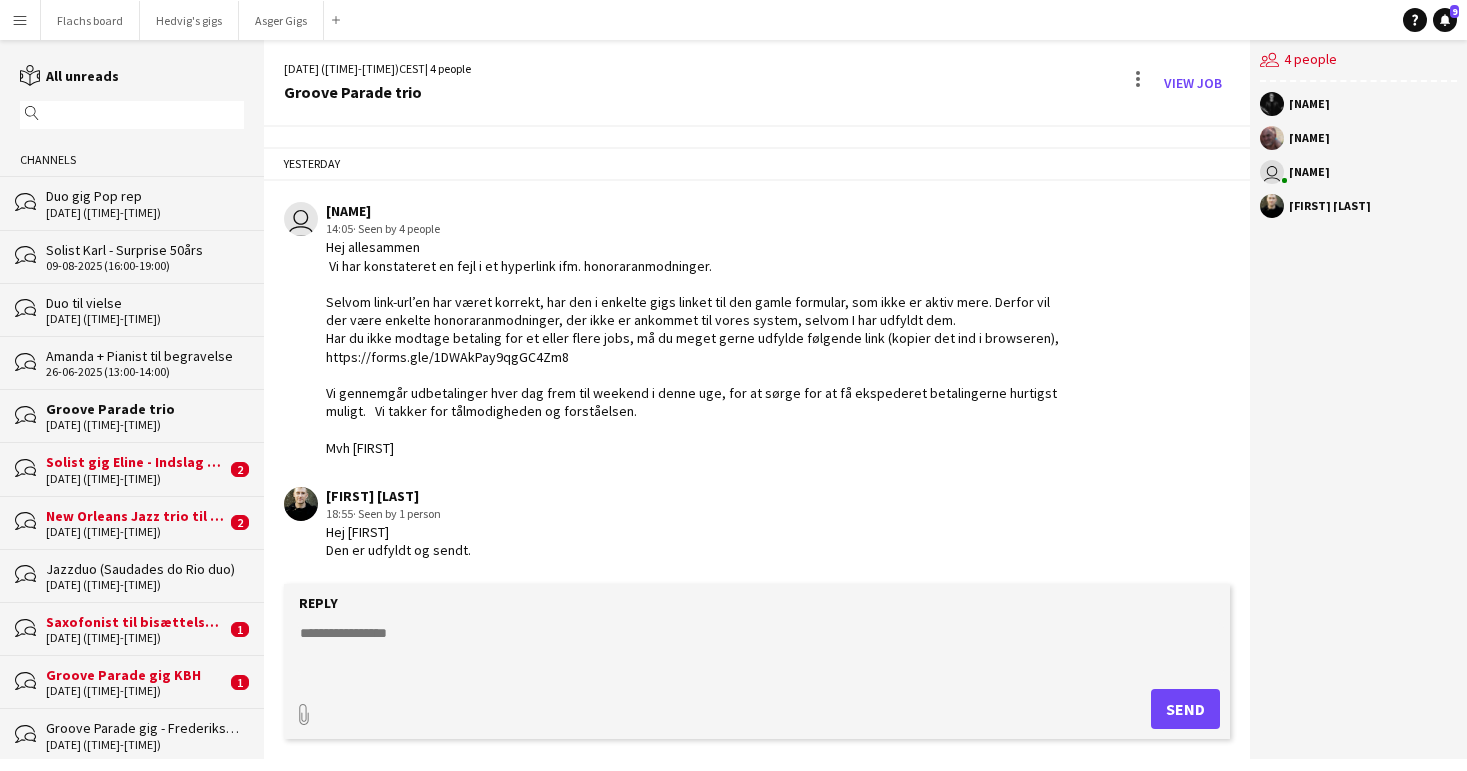 click on "Solist gig Eline - Indslag til bryllup" 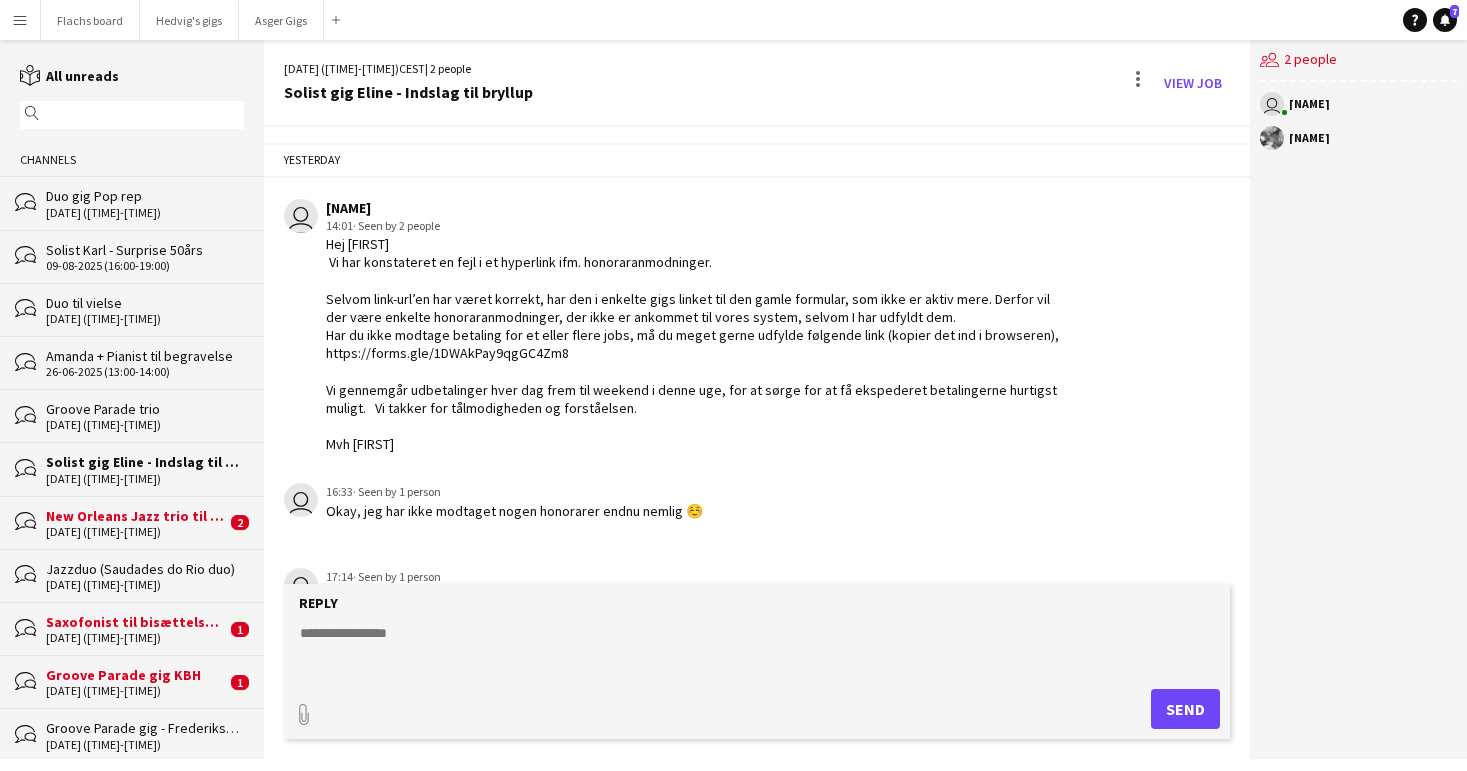 scroll, scrollTop: 64, scrollLeft: 0, axis: vertical 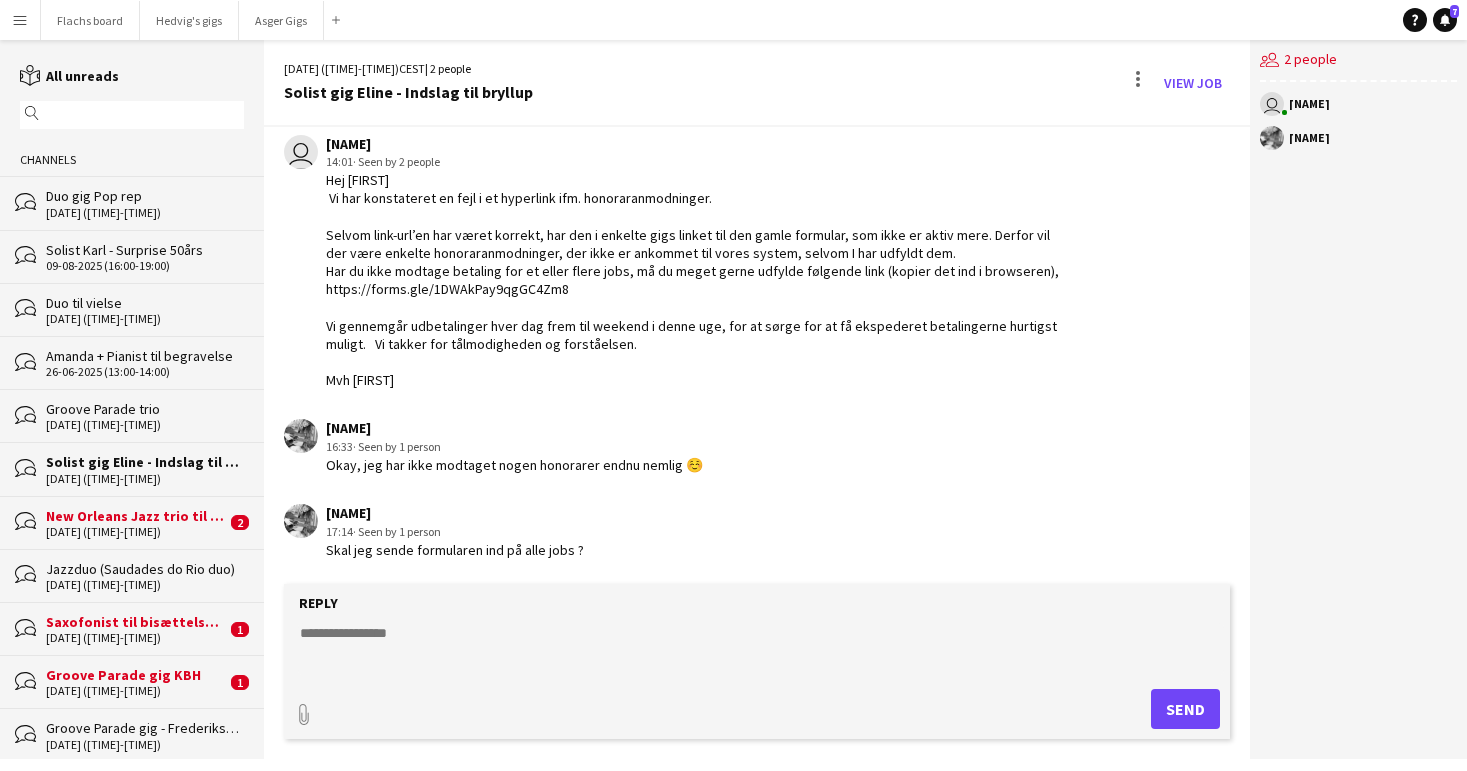 click 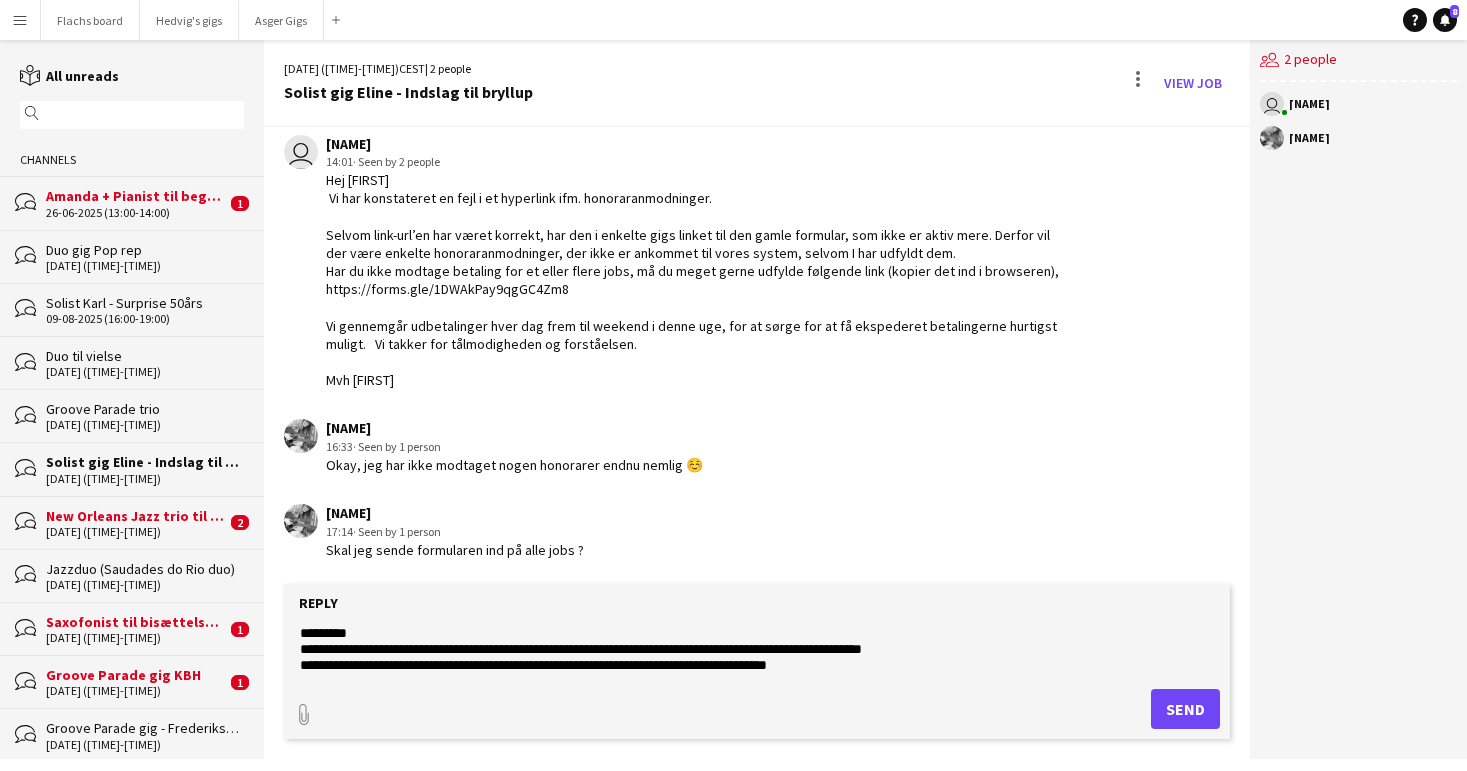 type on "**********" 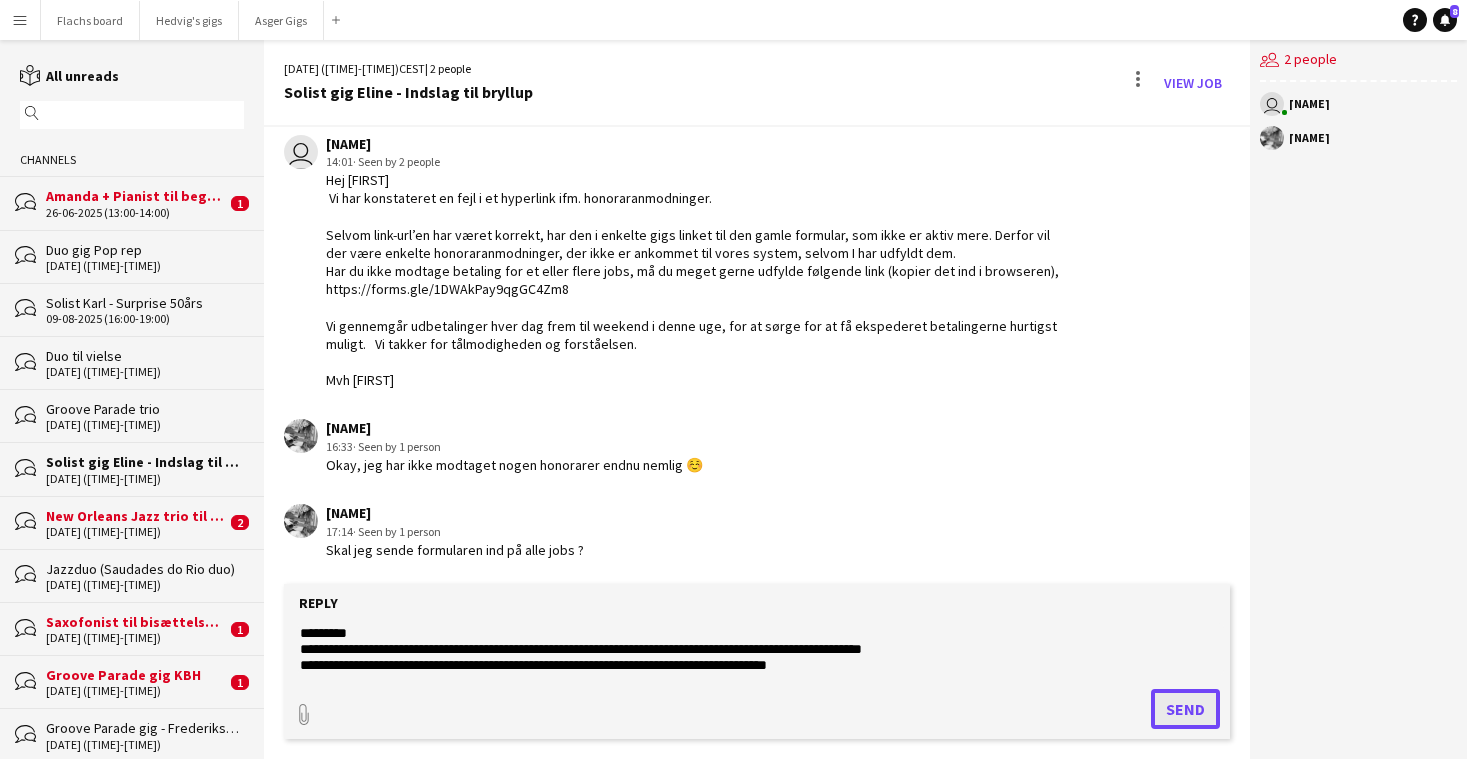 click on "Send" 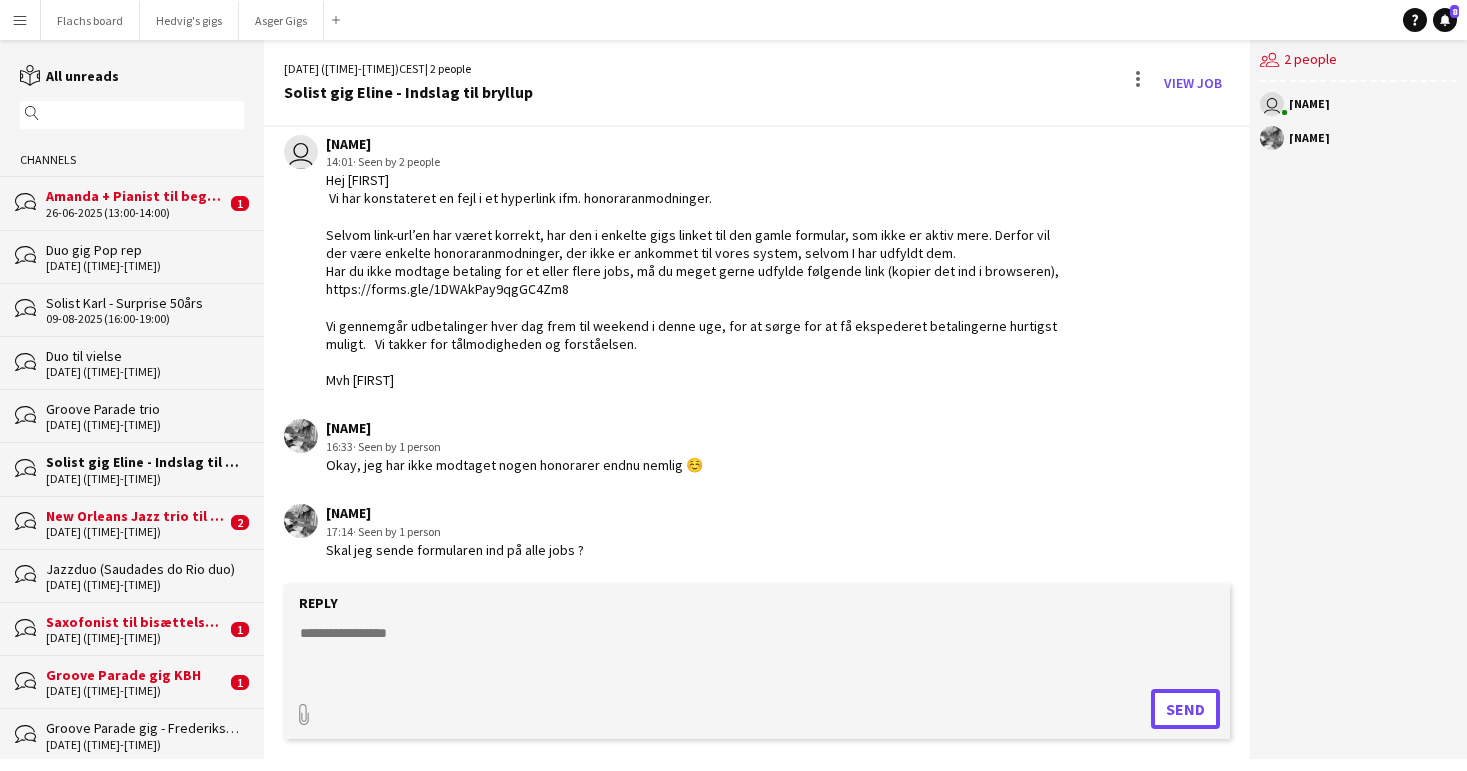 scroll, scrollTop: 223, scrollLeft: 0, axis: vertical 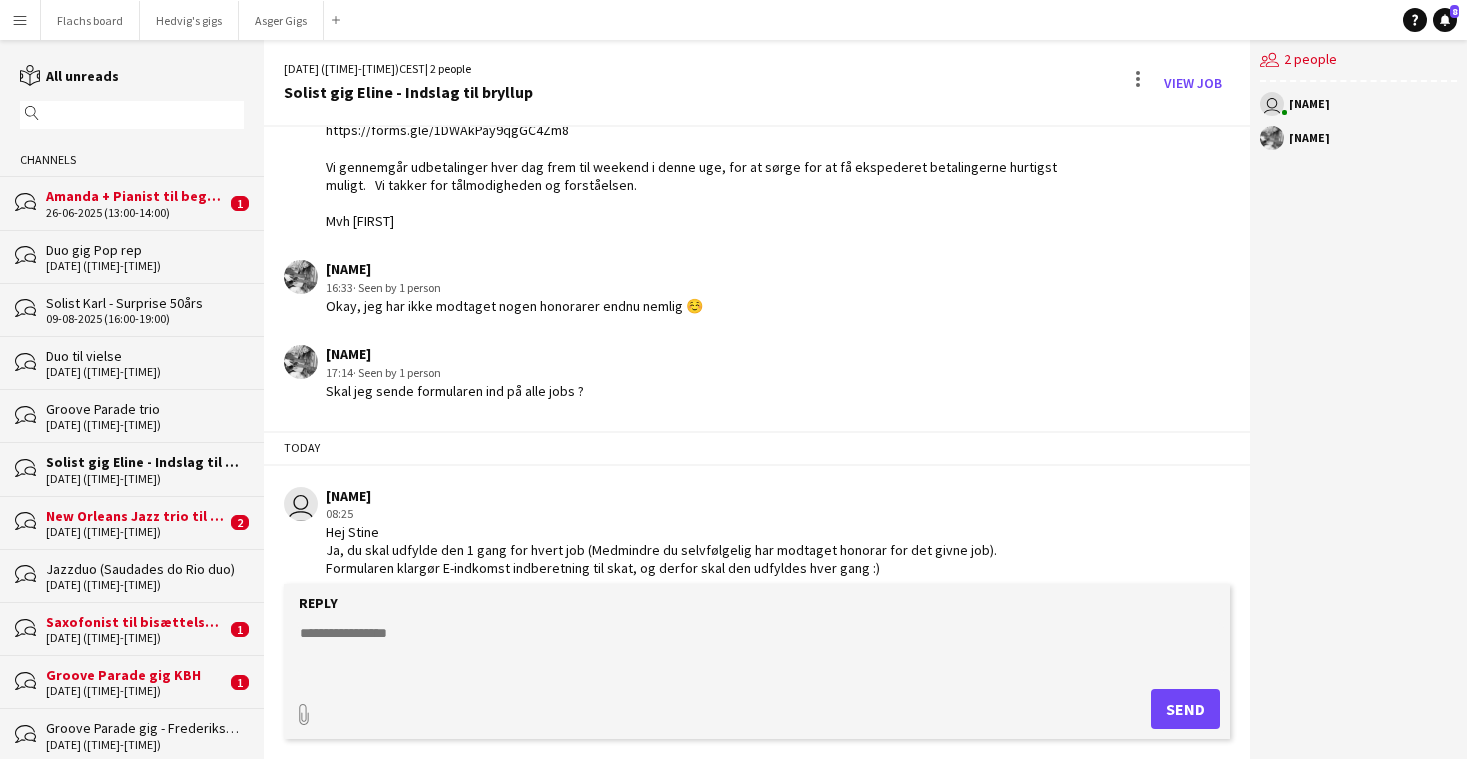 click on "[DATE] ([TIME]-[TIME])" 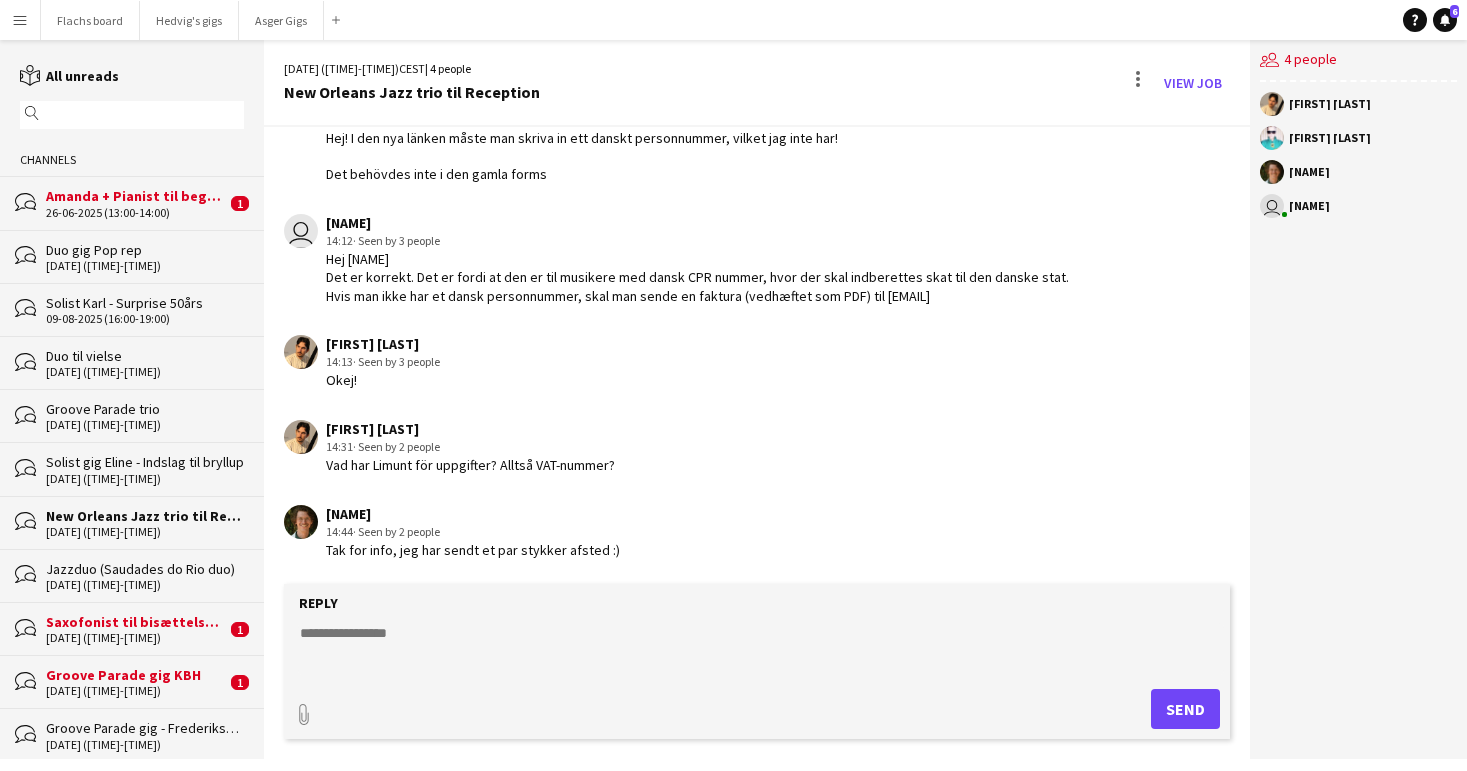 scroll, scrollTop: 653, scrollLeft: 0, axis: vertical 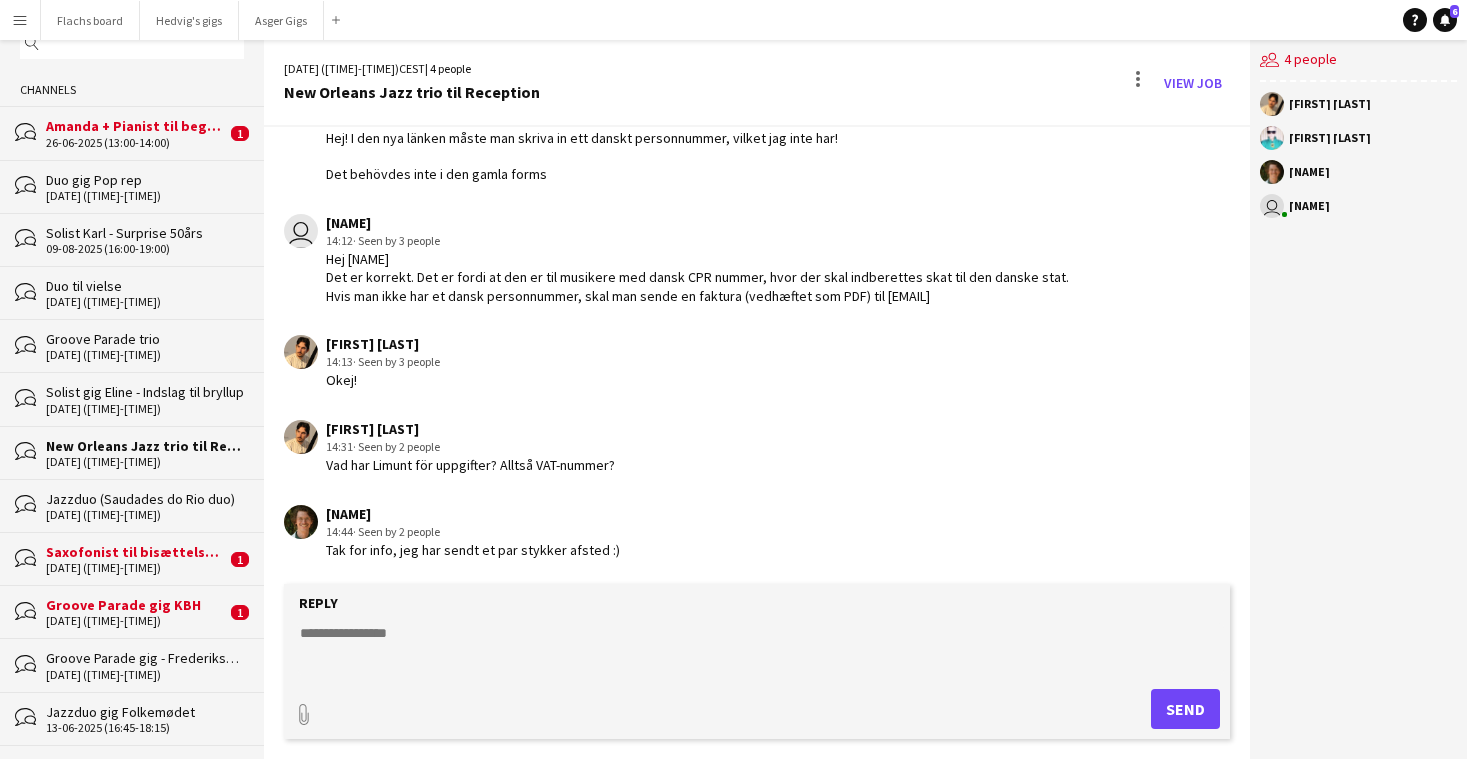 click on "[DATE] ([TIME]-[TIME])" 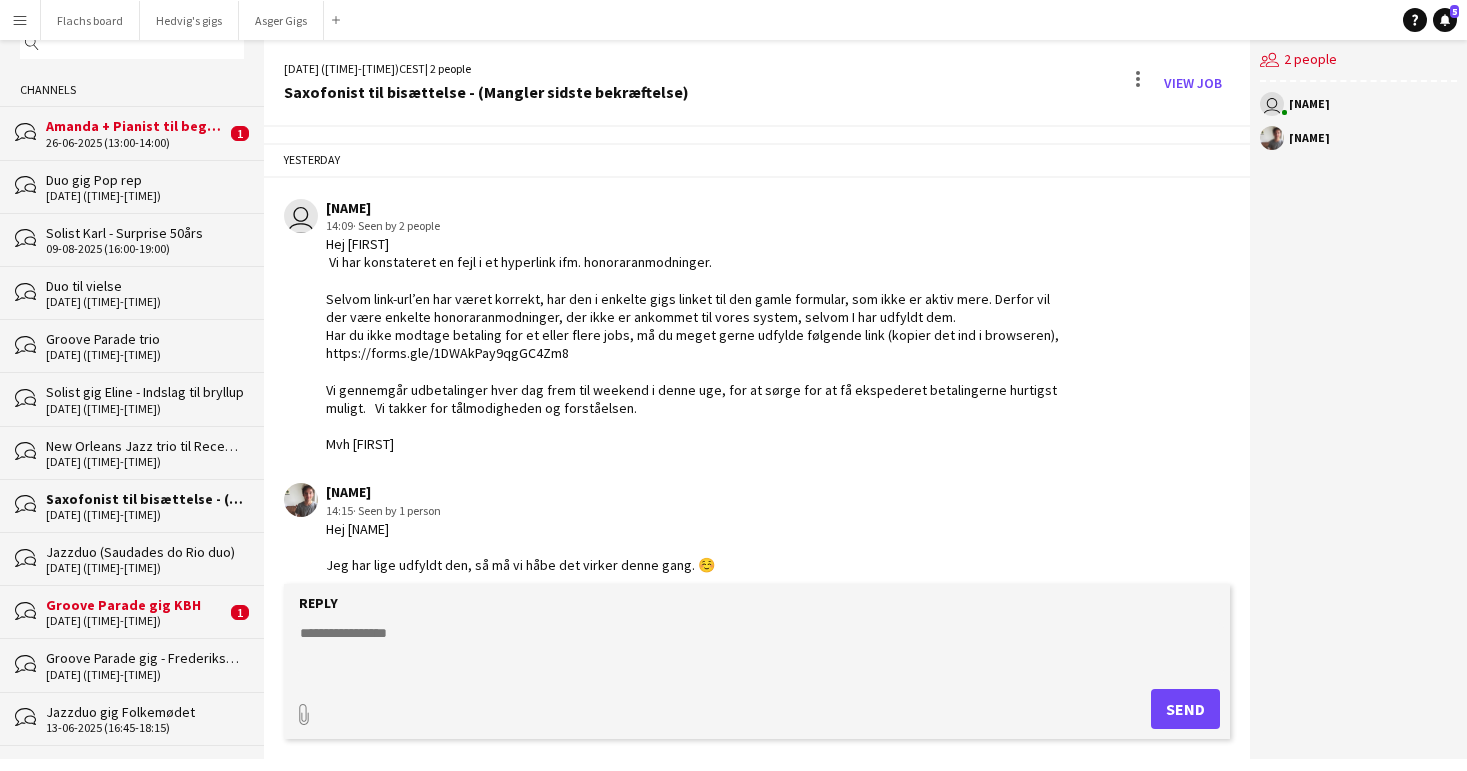 scroll, scrollTop: 15, scrollLeft: 0, axis: vertical 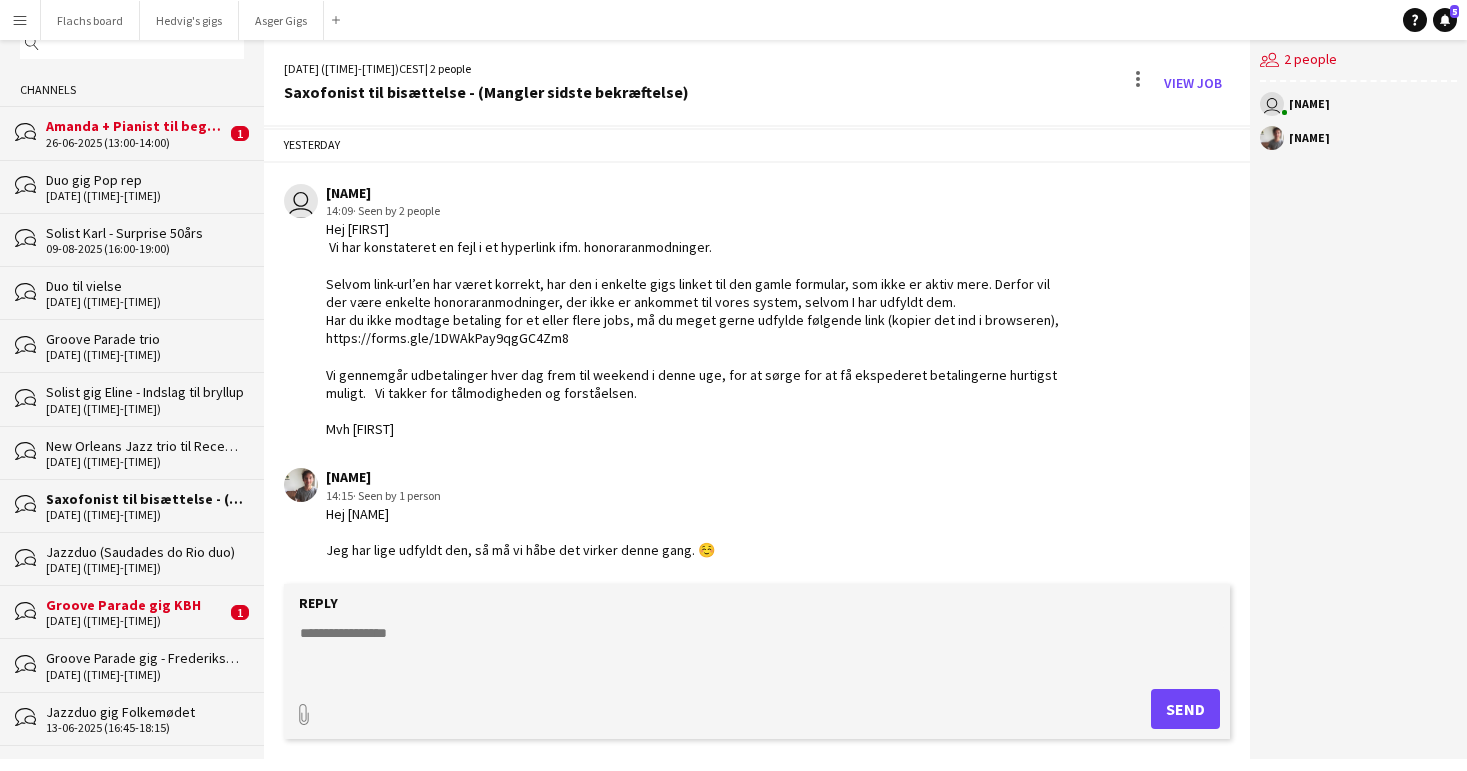 click on "Groove Parade gig KBH" 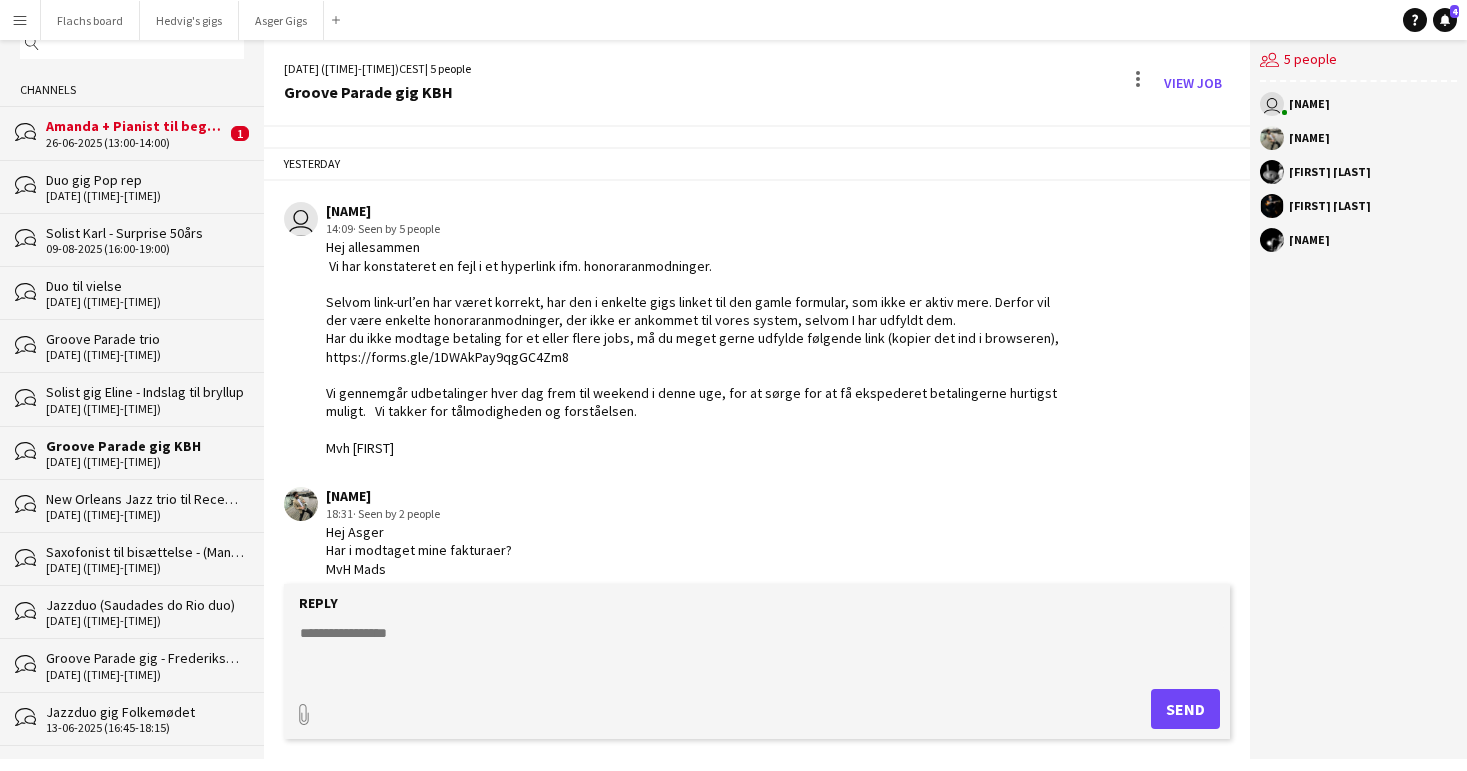 scroll, scrollTop: 1007, scrollLeft: 0, axis: vertical 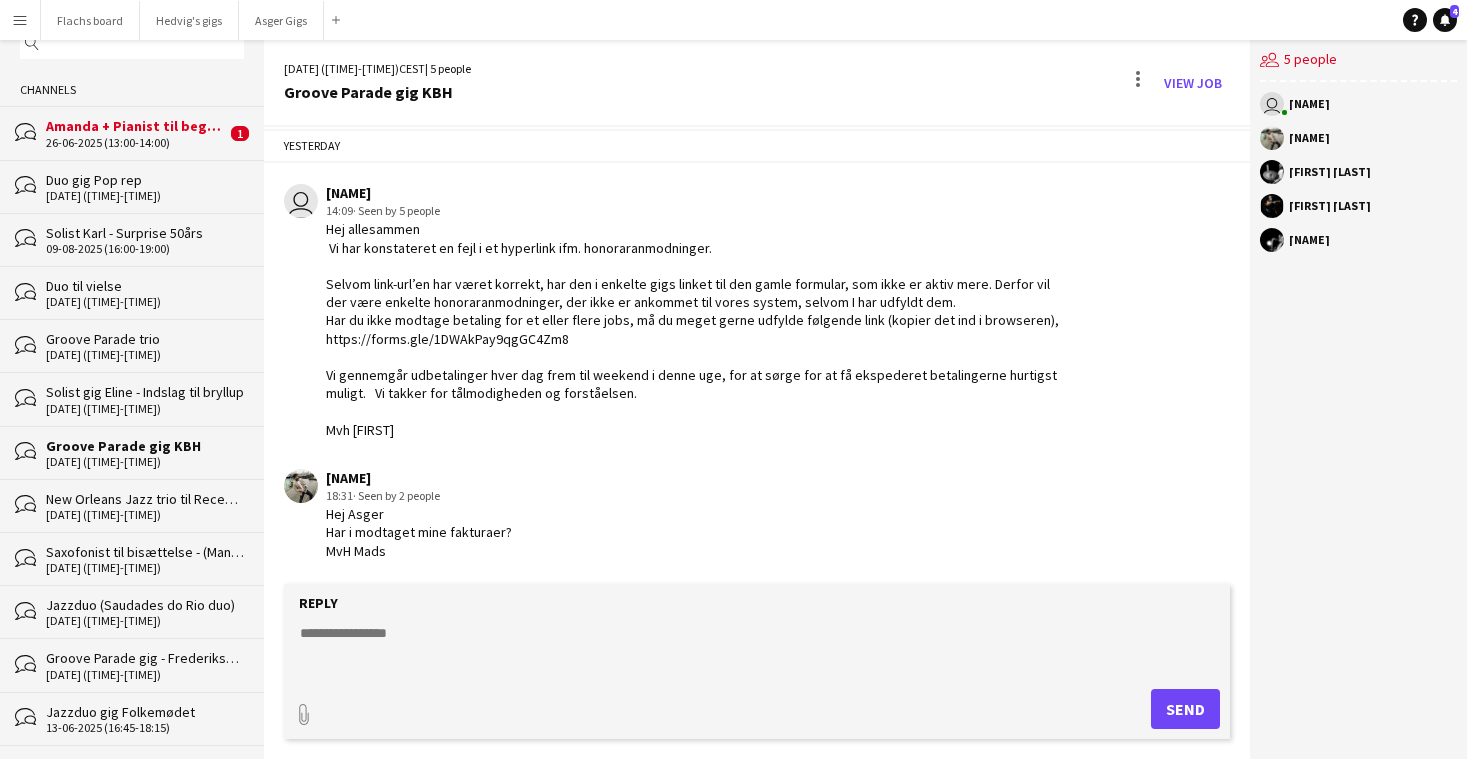 click 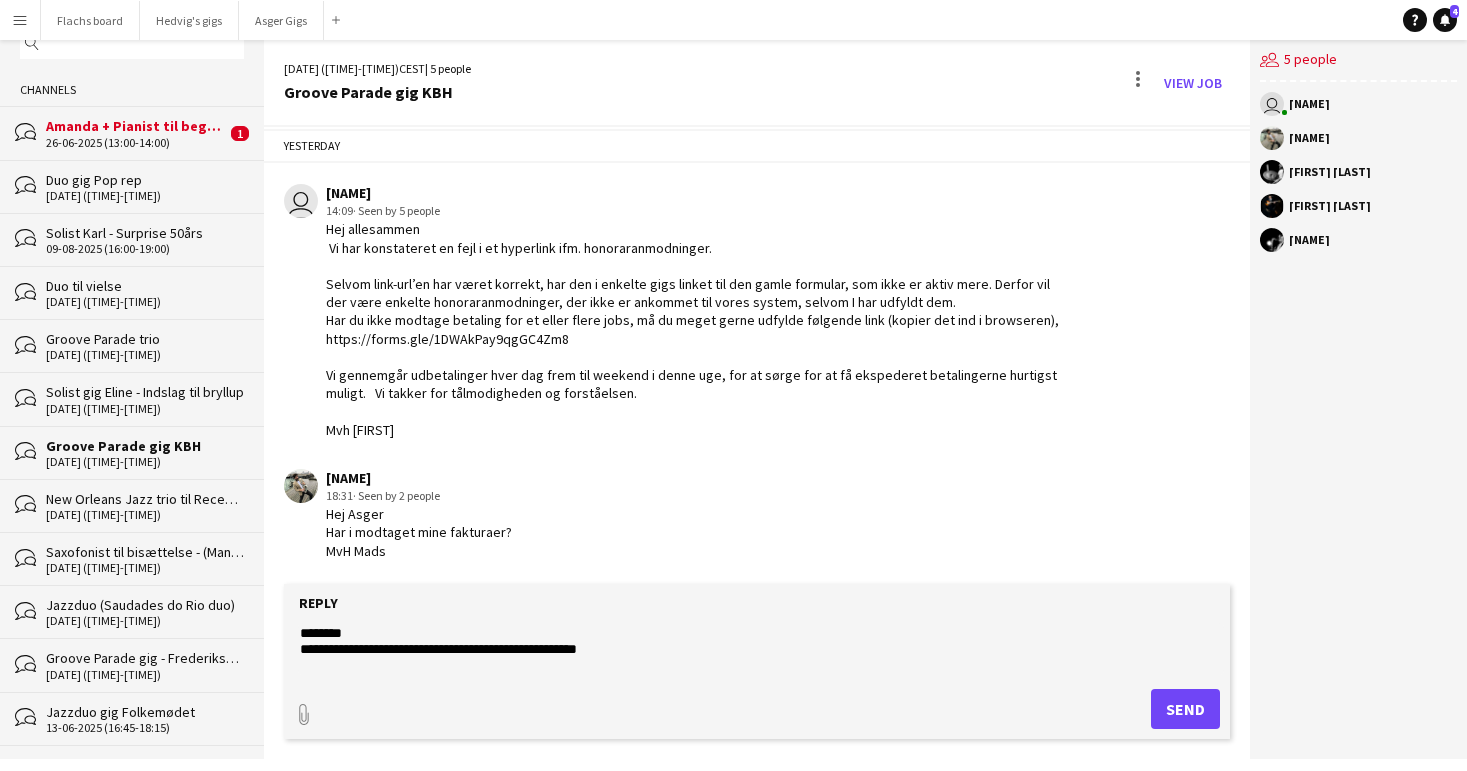 type on "**********" 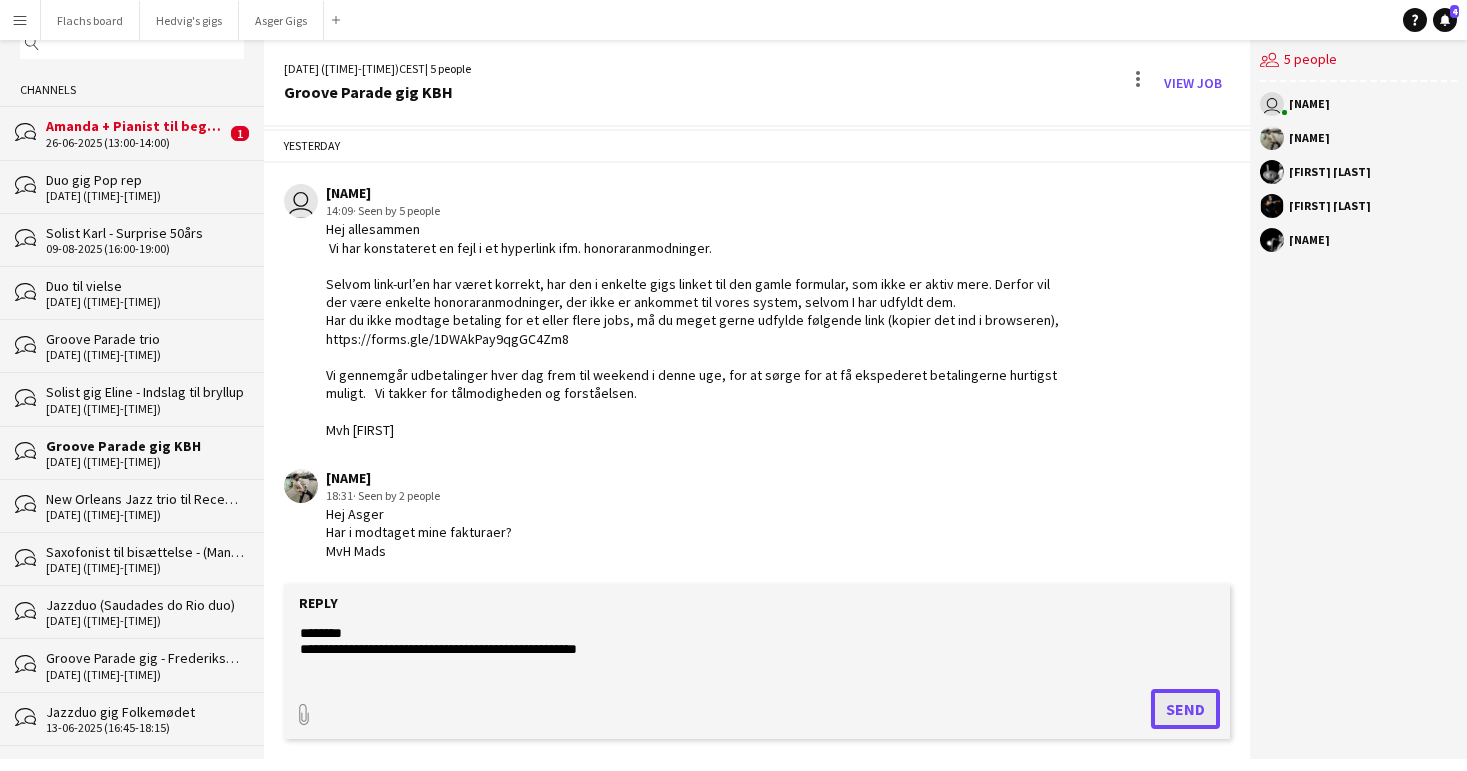 click on "Send" 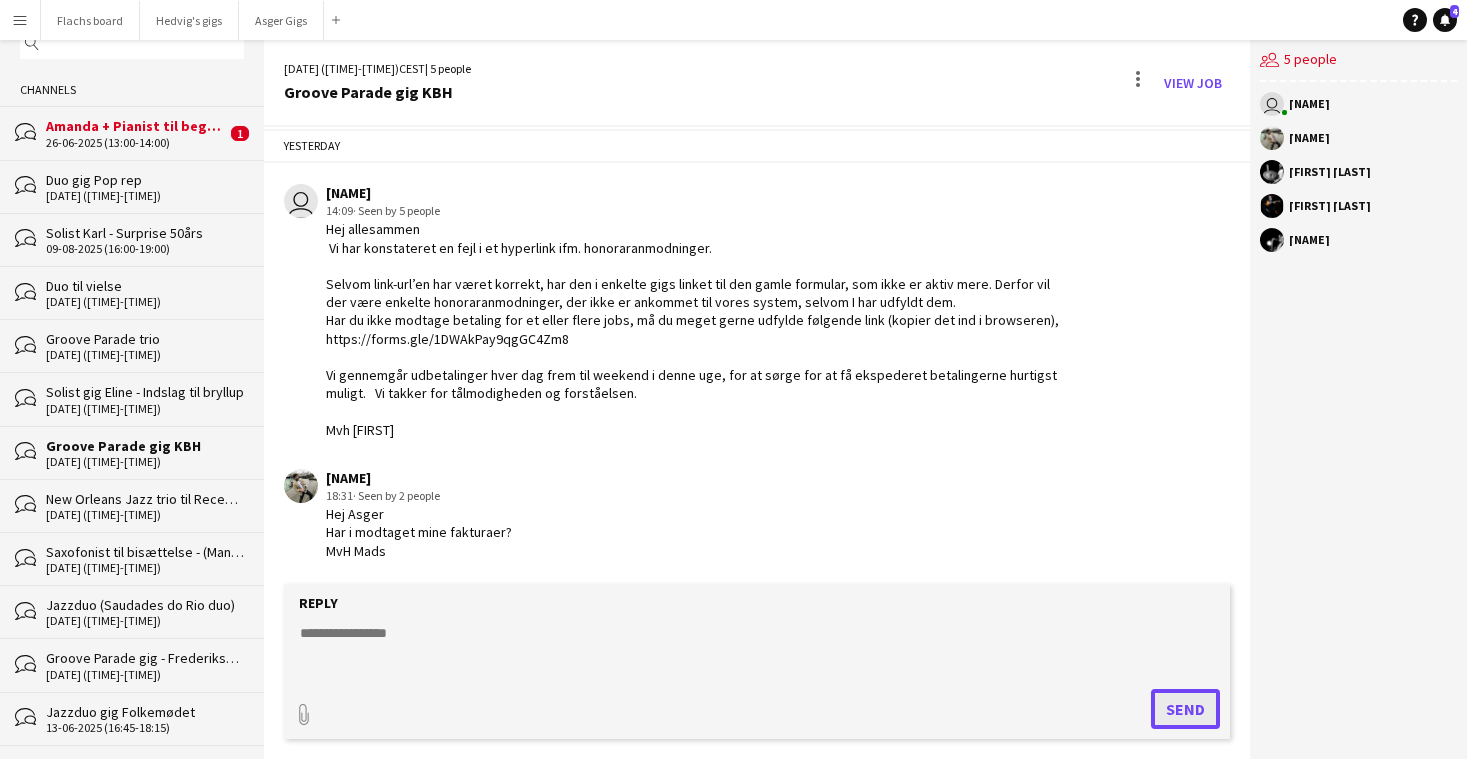 scroll, scrollTop: 1148, scrollLeft: 0, axis: vertical 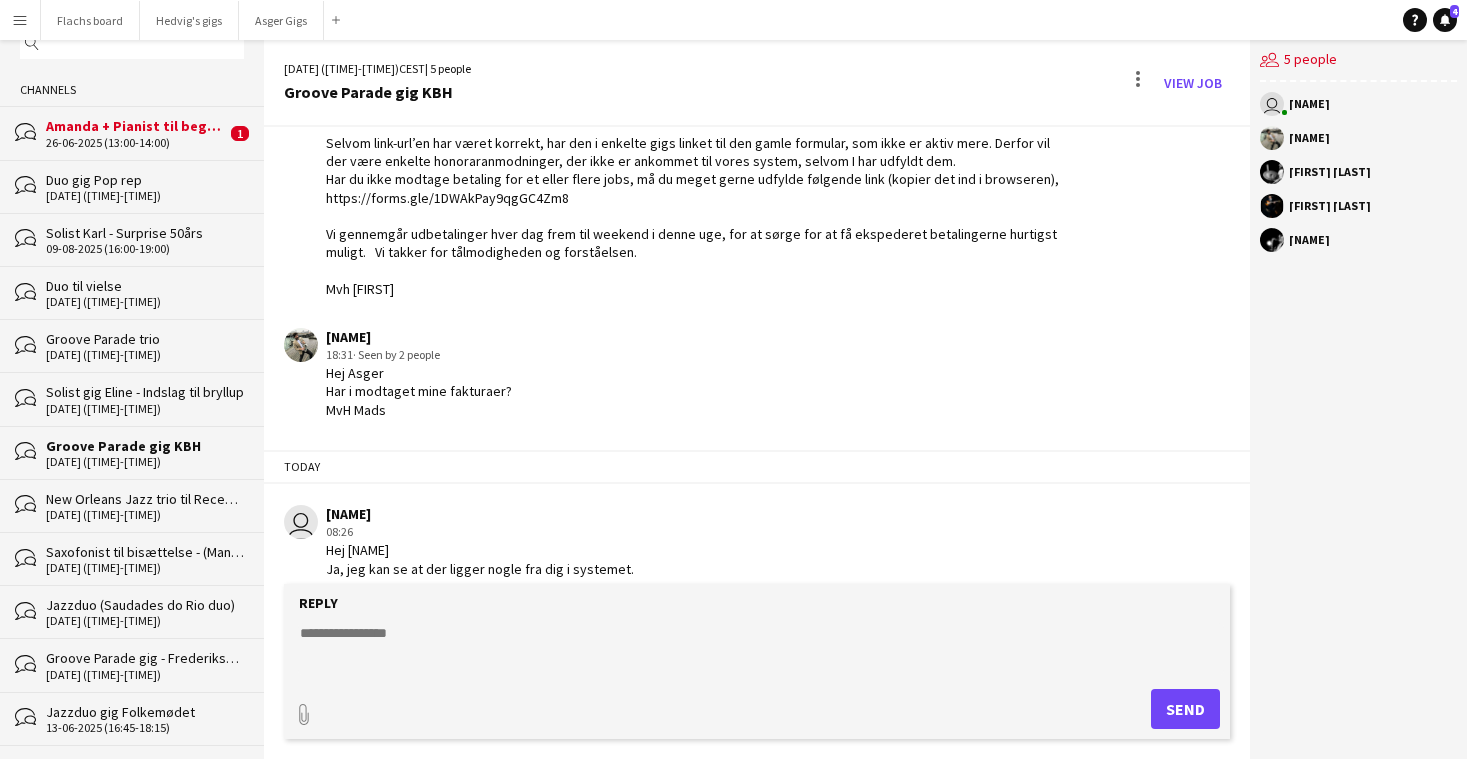 click on "26-06-2025 (13:00-14:00)" 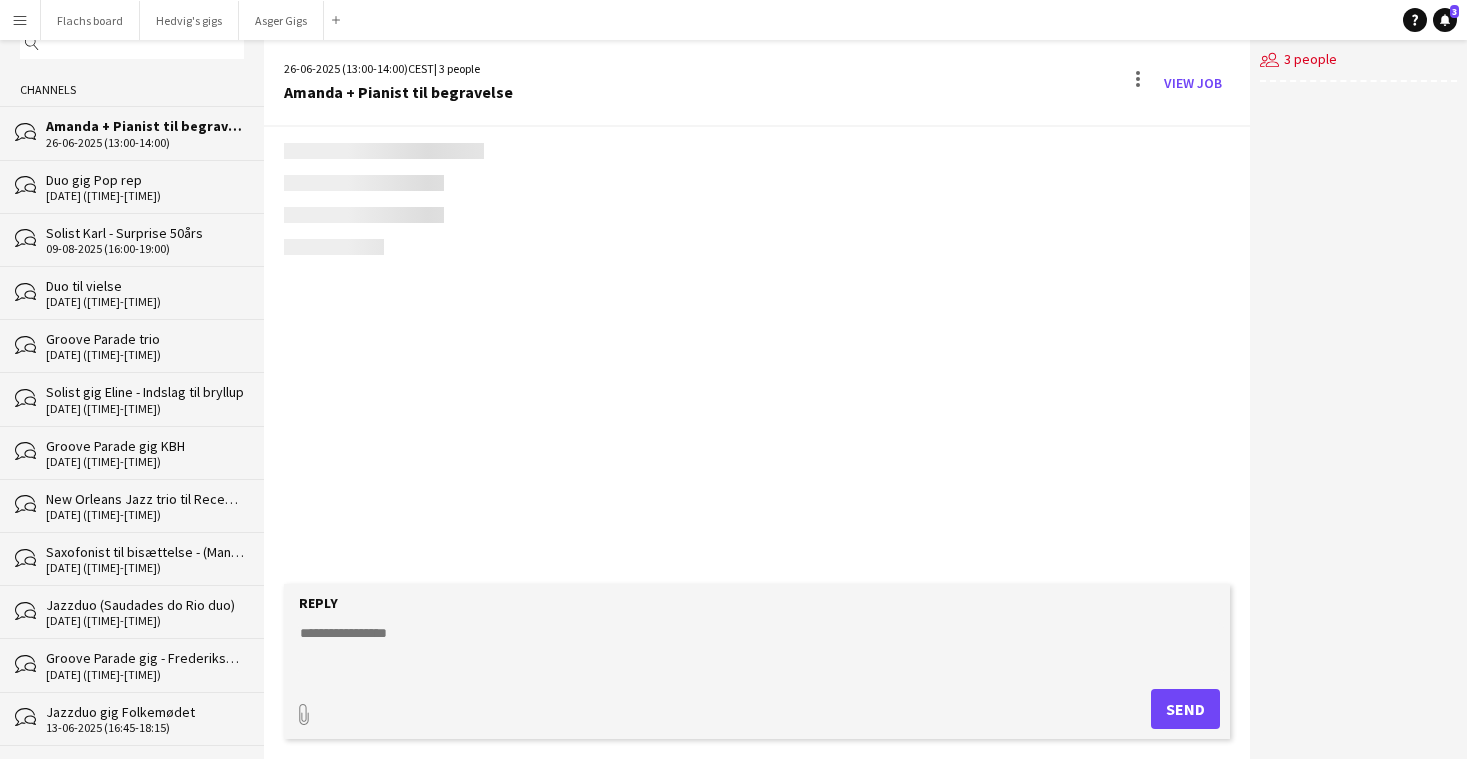 scroll, scrollTop: 890, scrollLeft: 0, axis: vertical 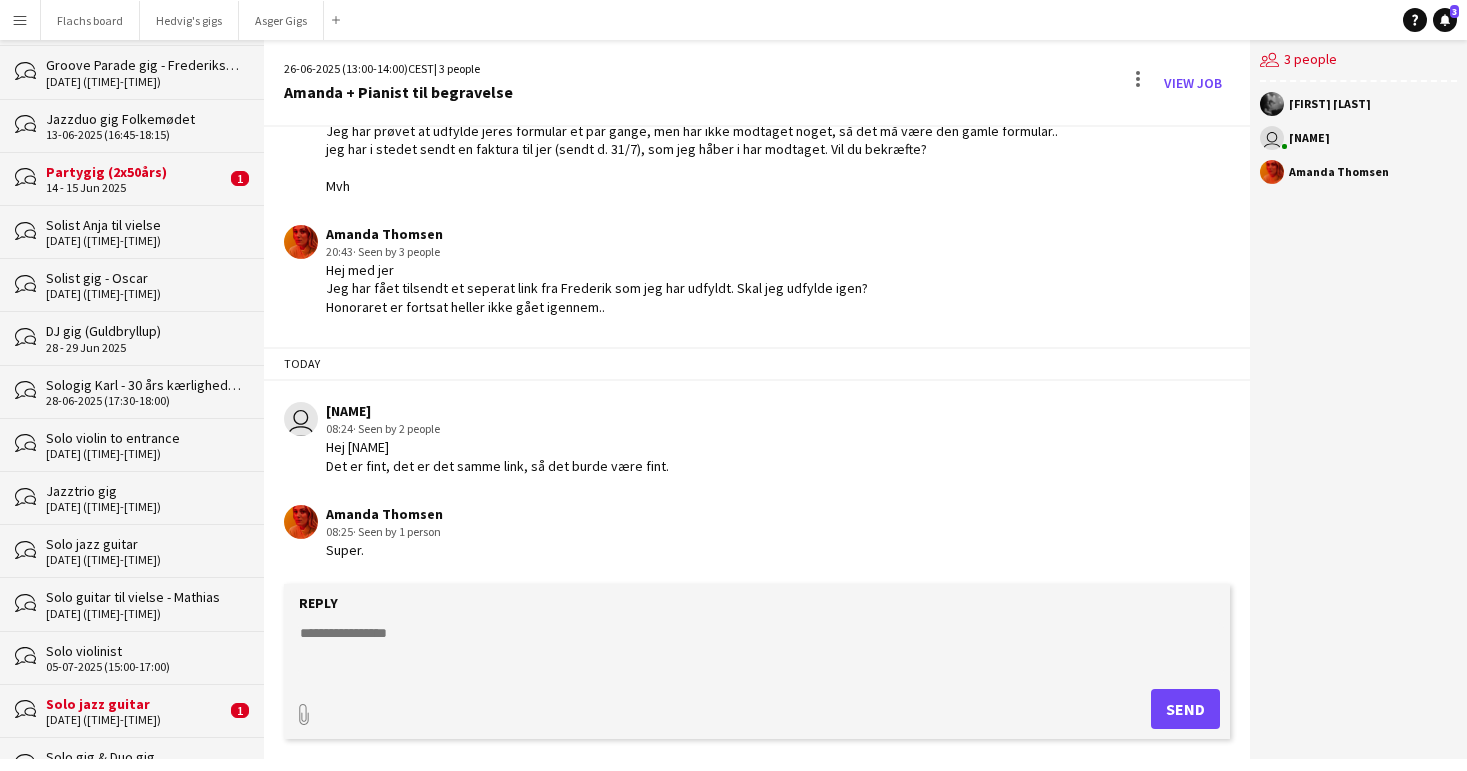 click on "bubbles
Partygig (2x50års)   [DATE]   1" 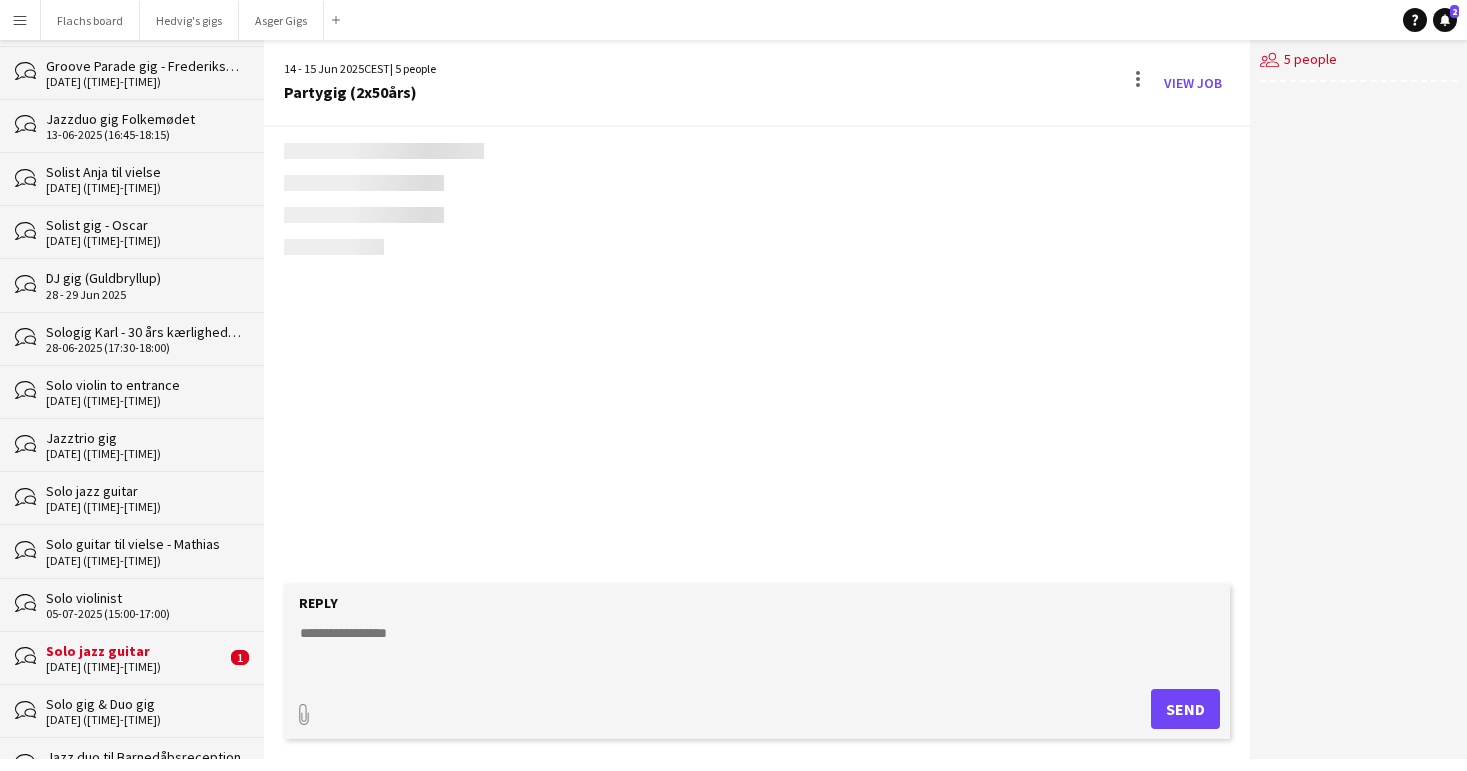 scroll, scrollTop: 4742, scrollLeft: 0, axis: vertical 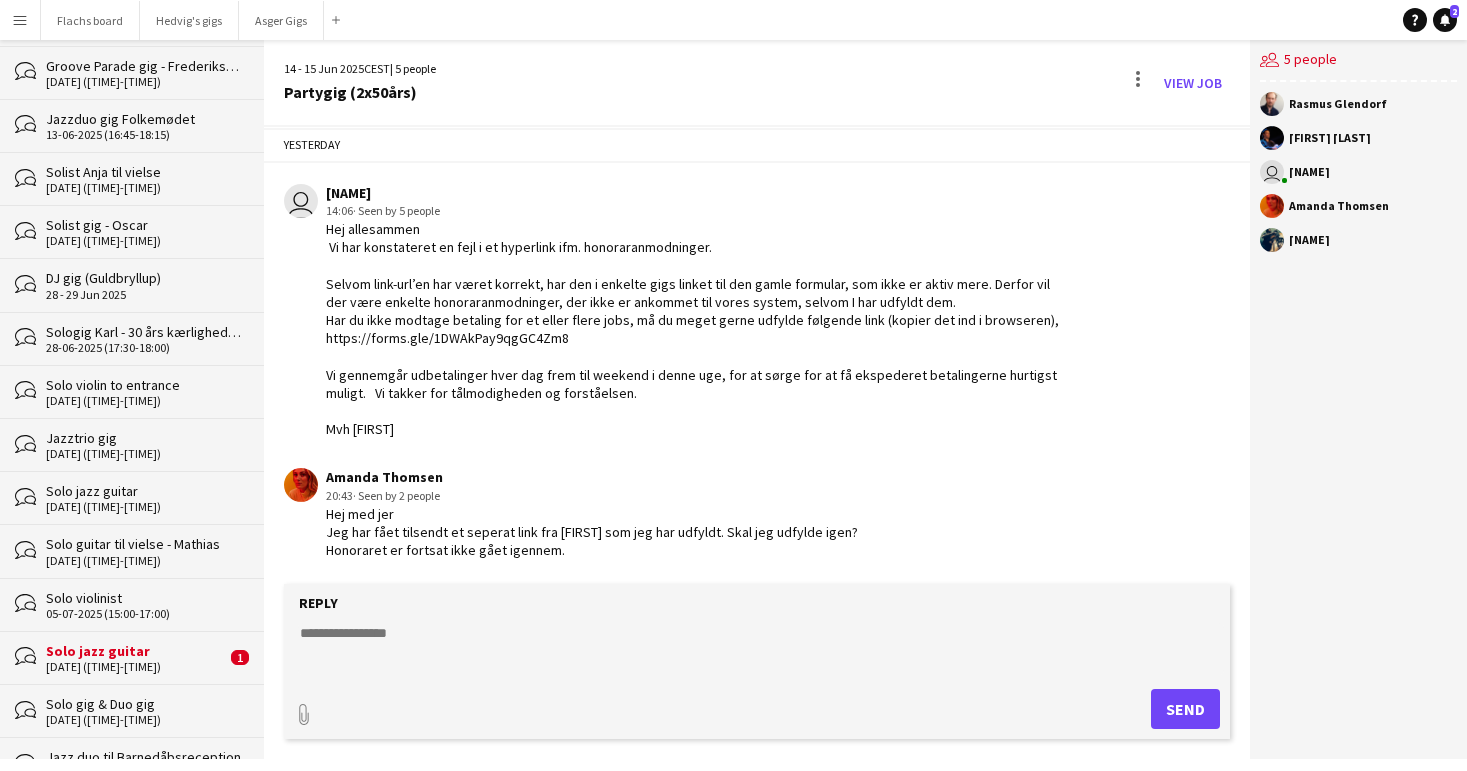 click on "Solo jazz guitar" 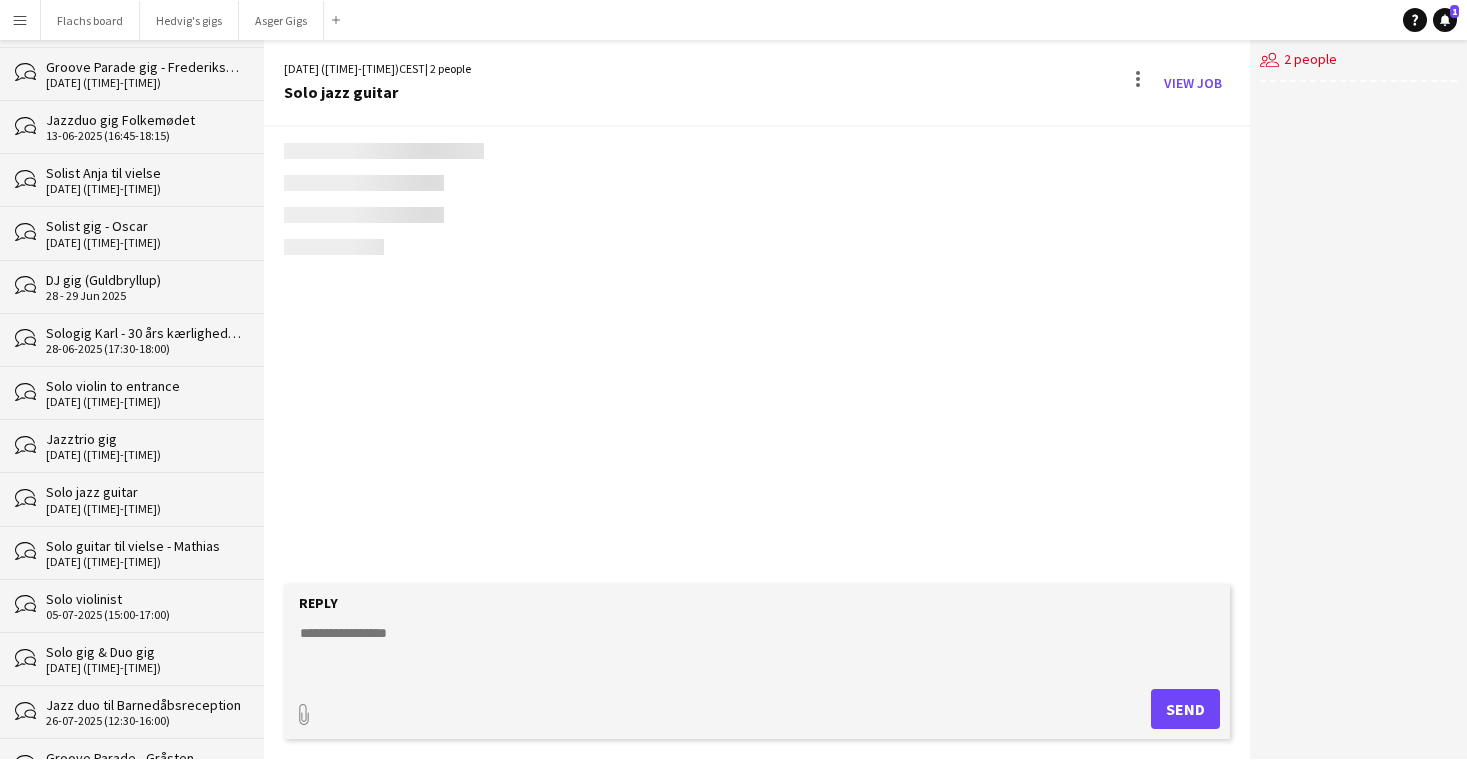 scroll, scrollTop: 51, scrollLeft: 0, axis: vertical 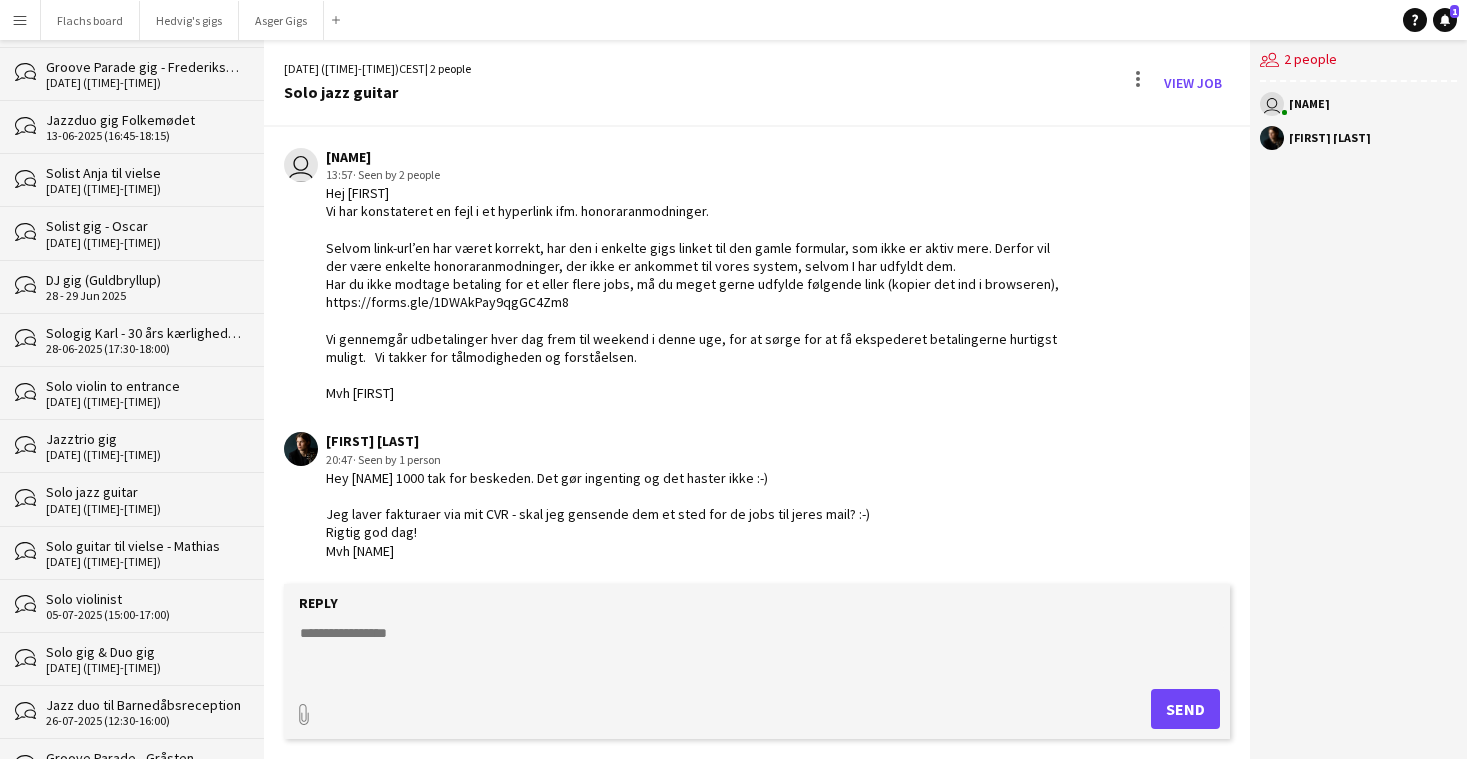 click 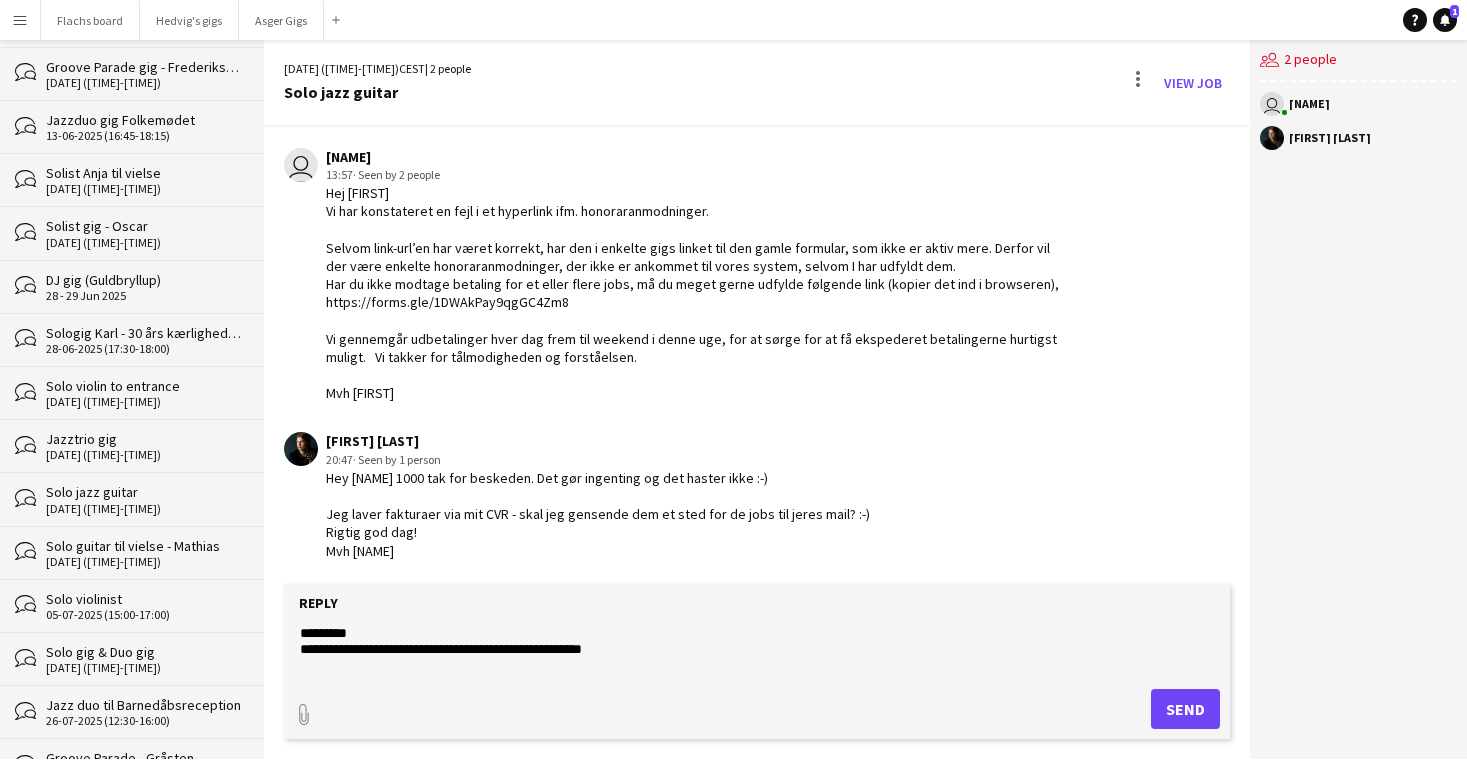 type on "**********" 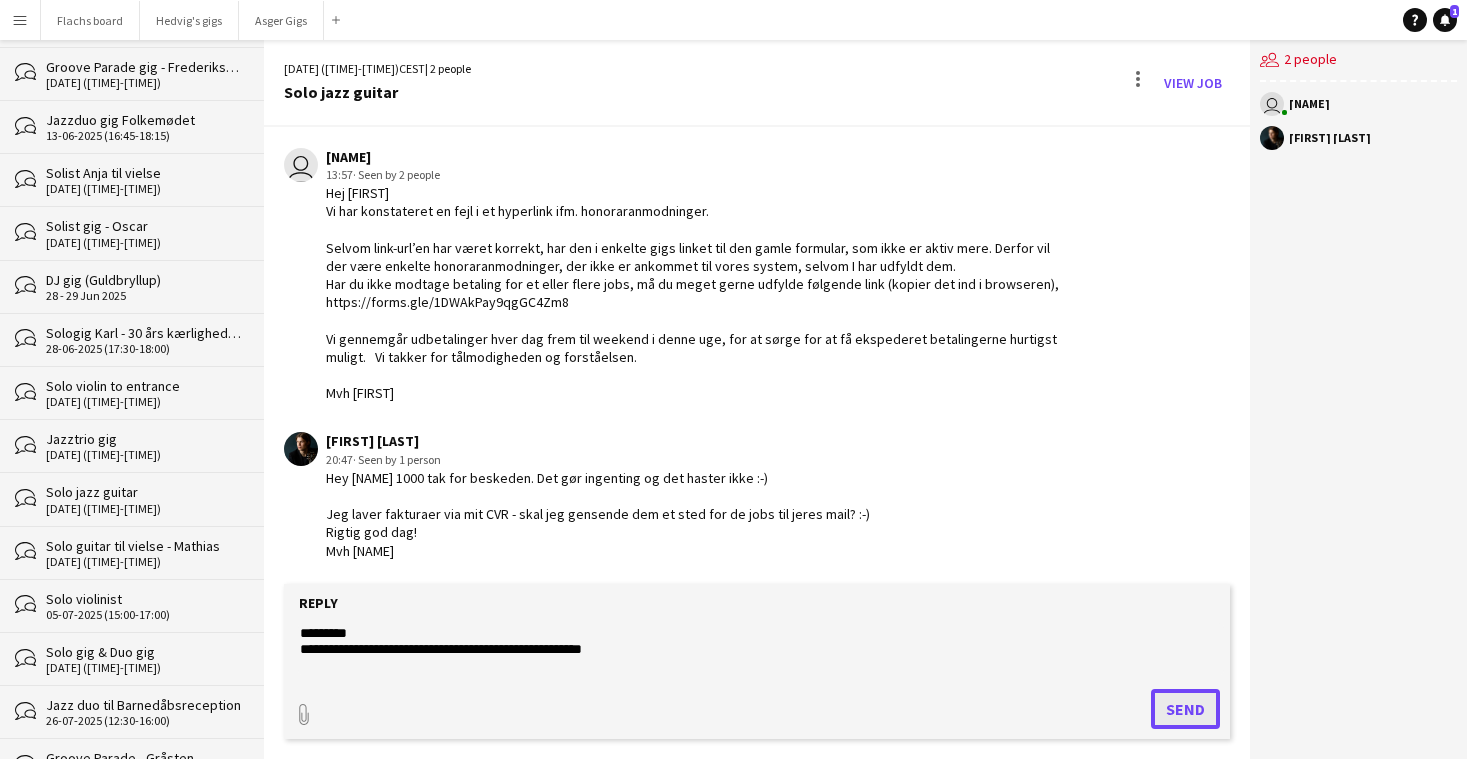 click on "Send" 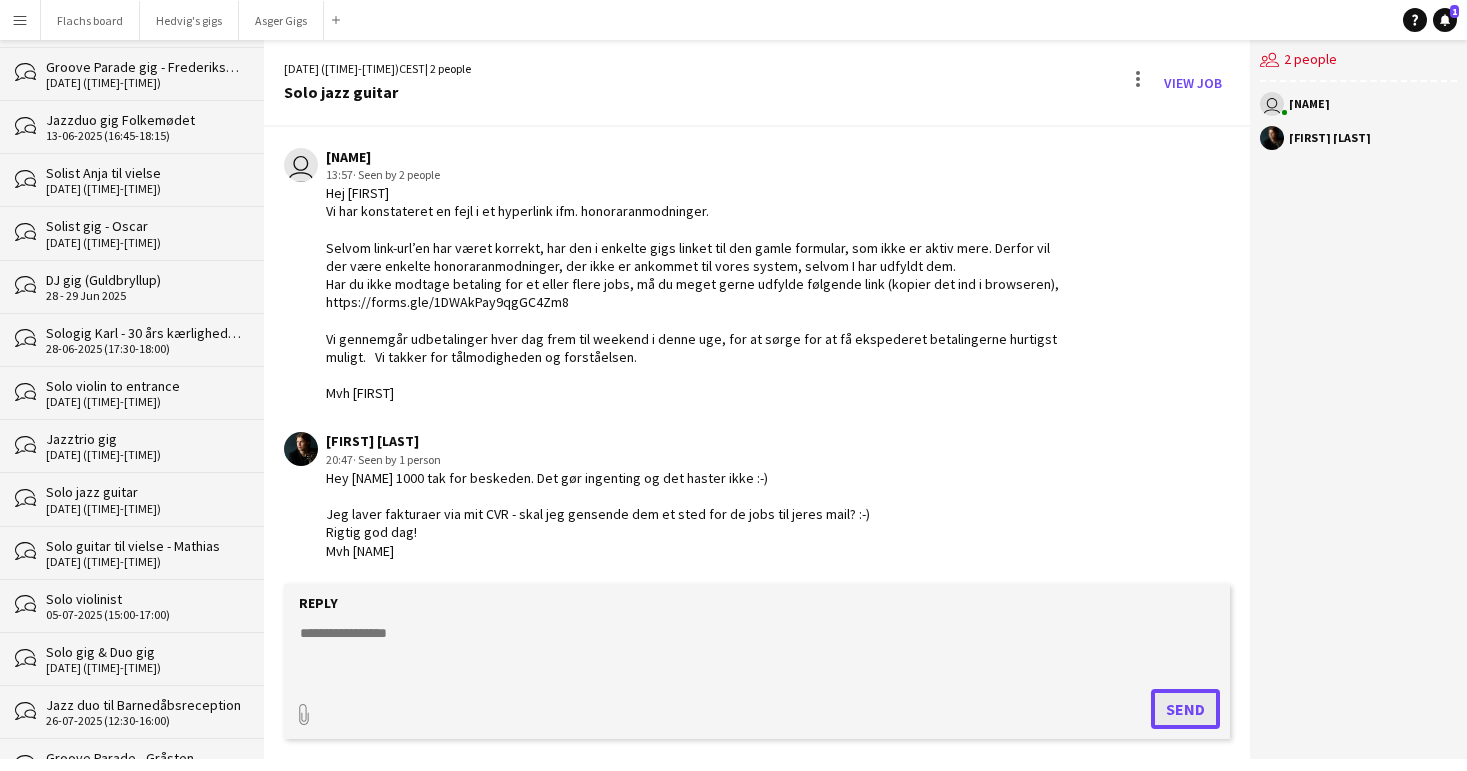 scroll, scrollTop: 192, scrollLeft: 0, axis: vertical 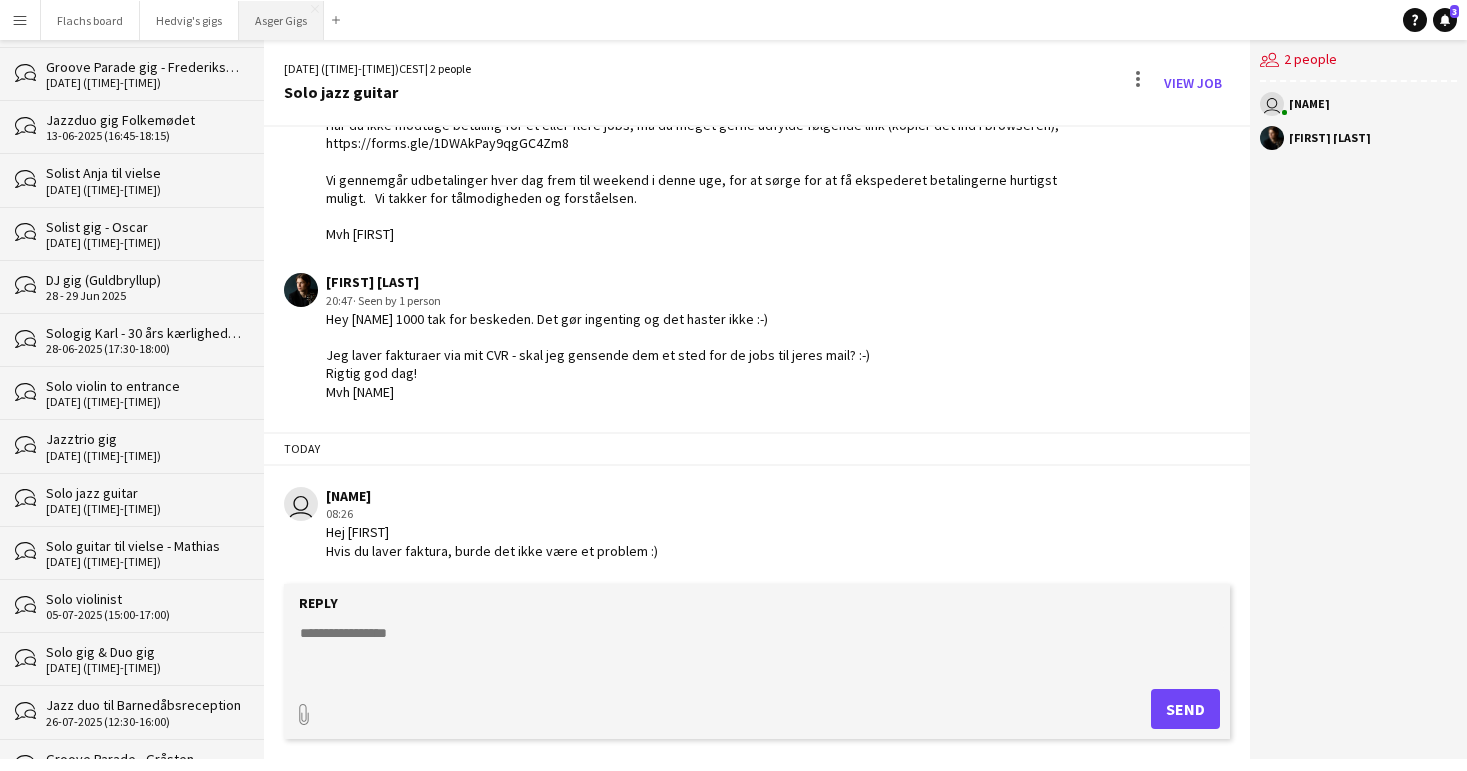 click on "[FIRST] Gigs
Close" at bounding box center (281, 20) 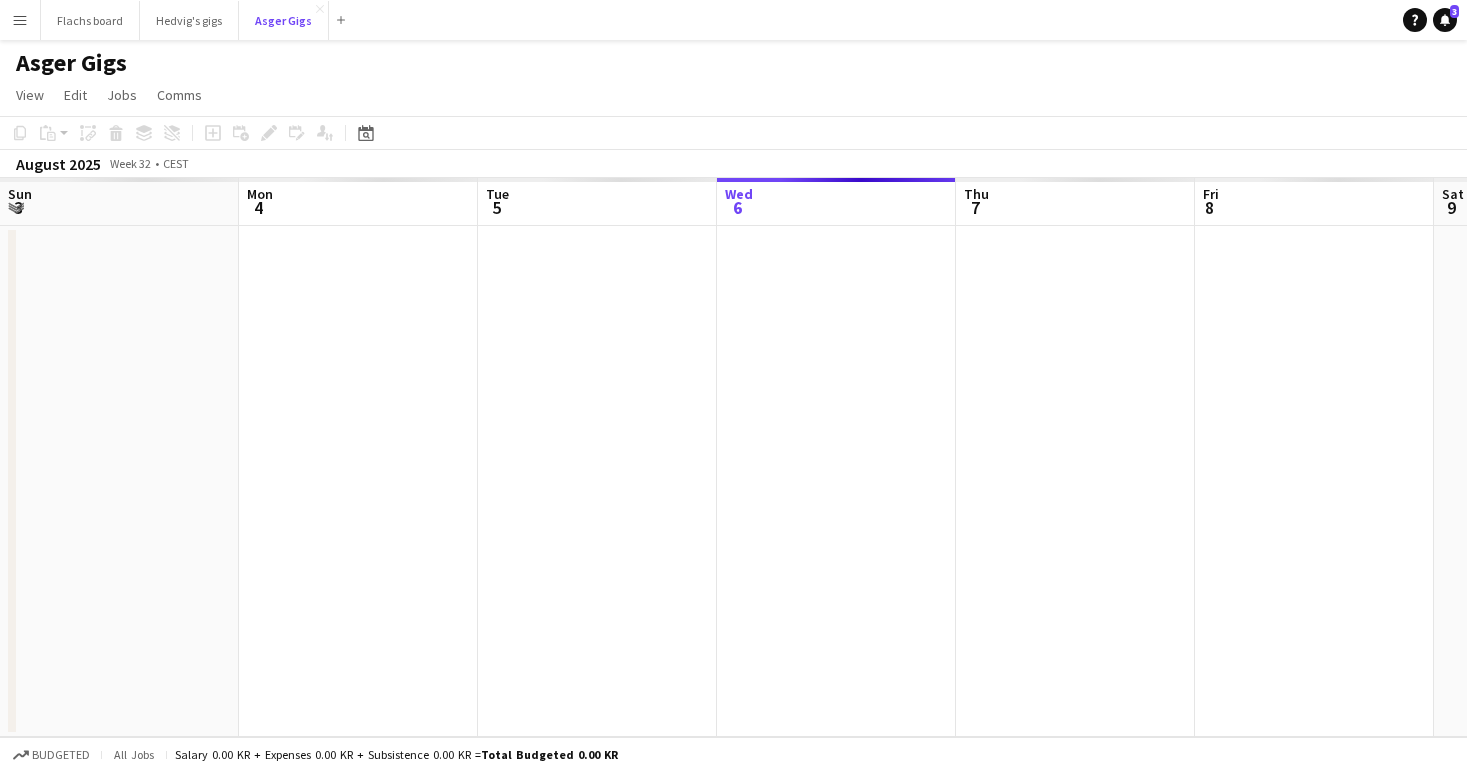 scroll, scrollTop: 0, scrollLeft: 478, axis: horizontal 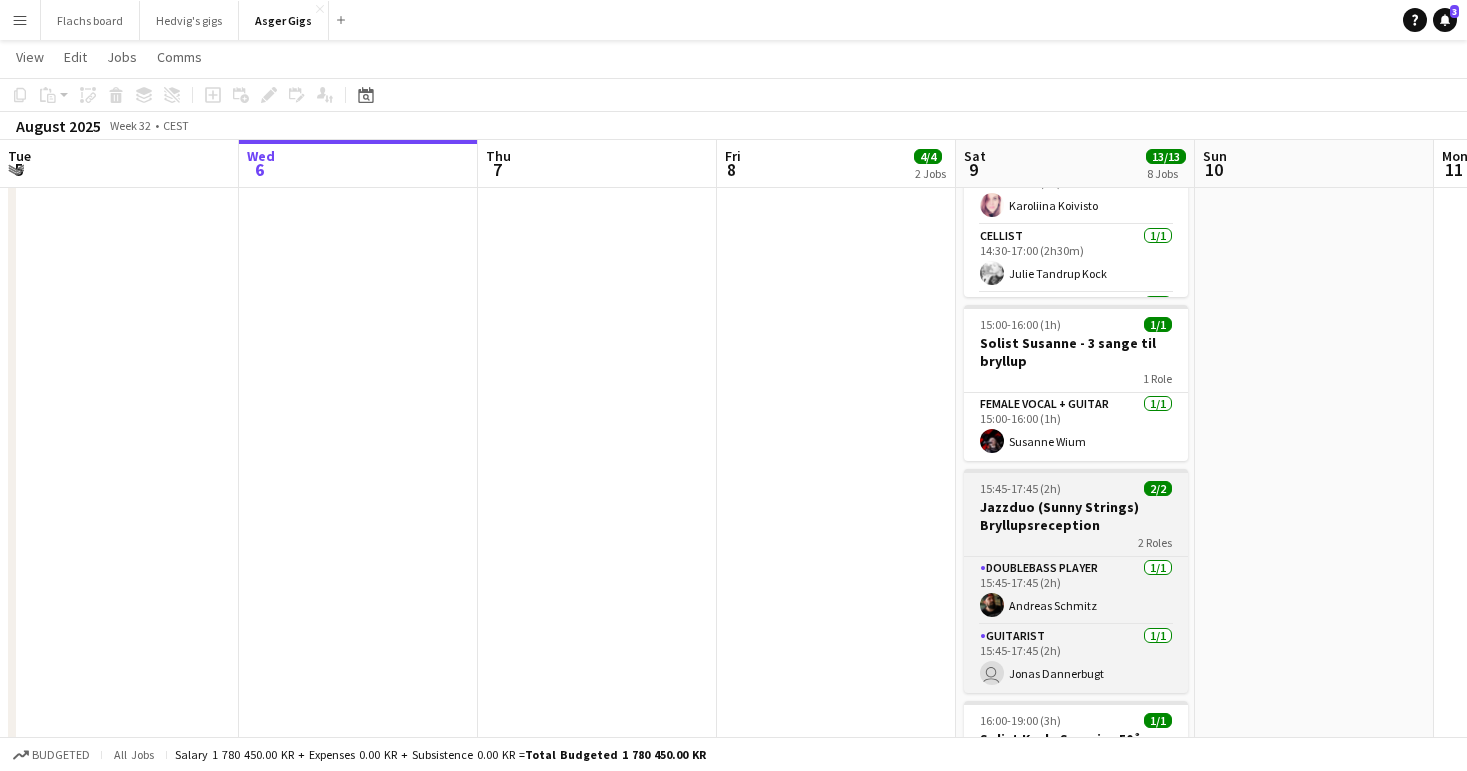 click on "Jazzduo (Sunny Strings) Bryllupsreception" at bounding box center [1076, 516] 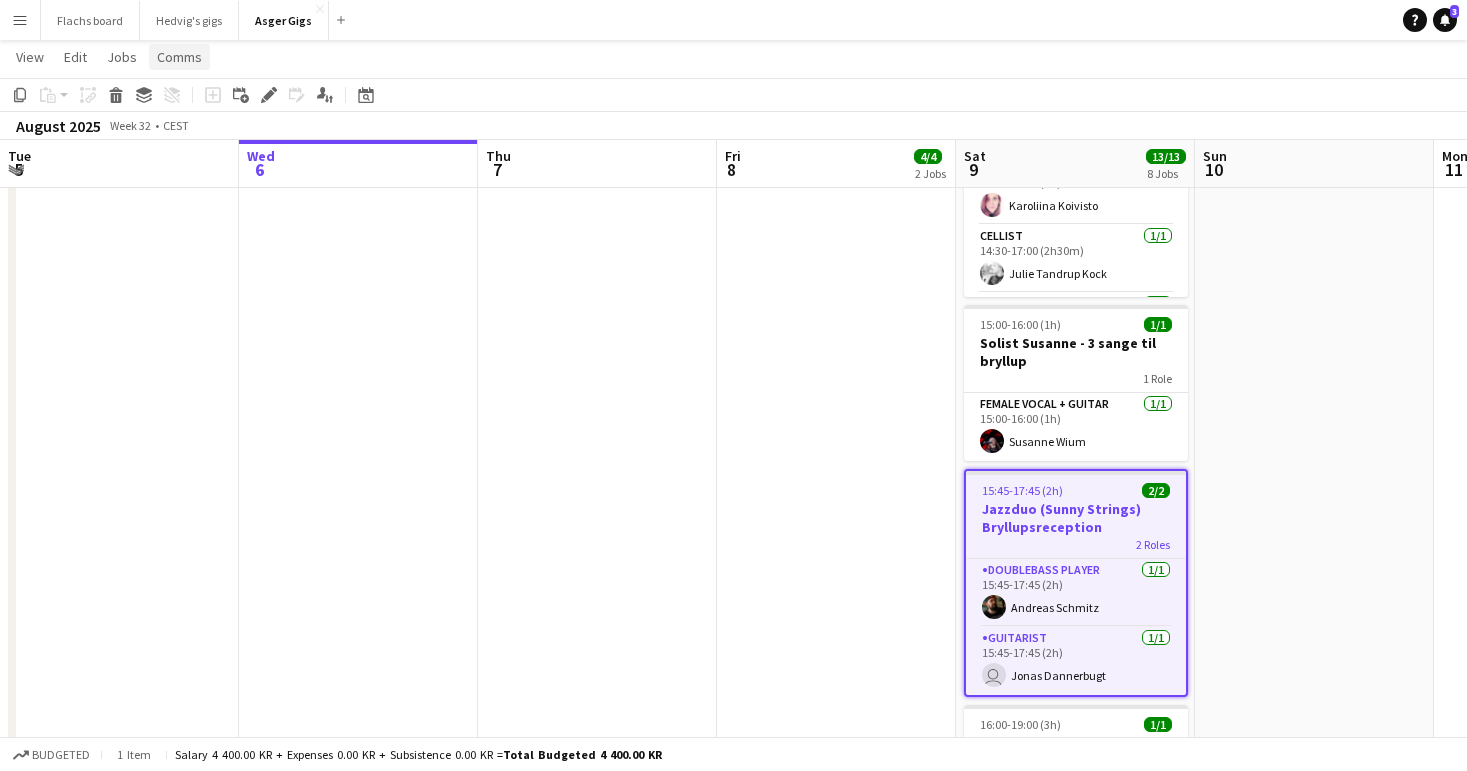 click on "Comms" 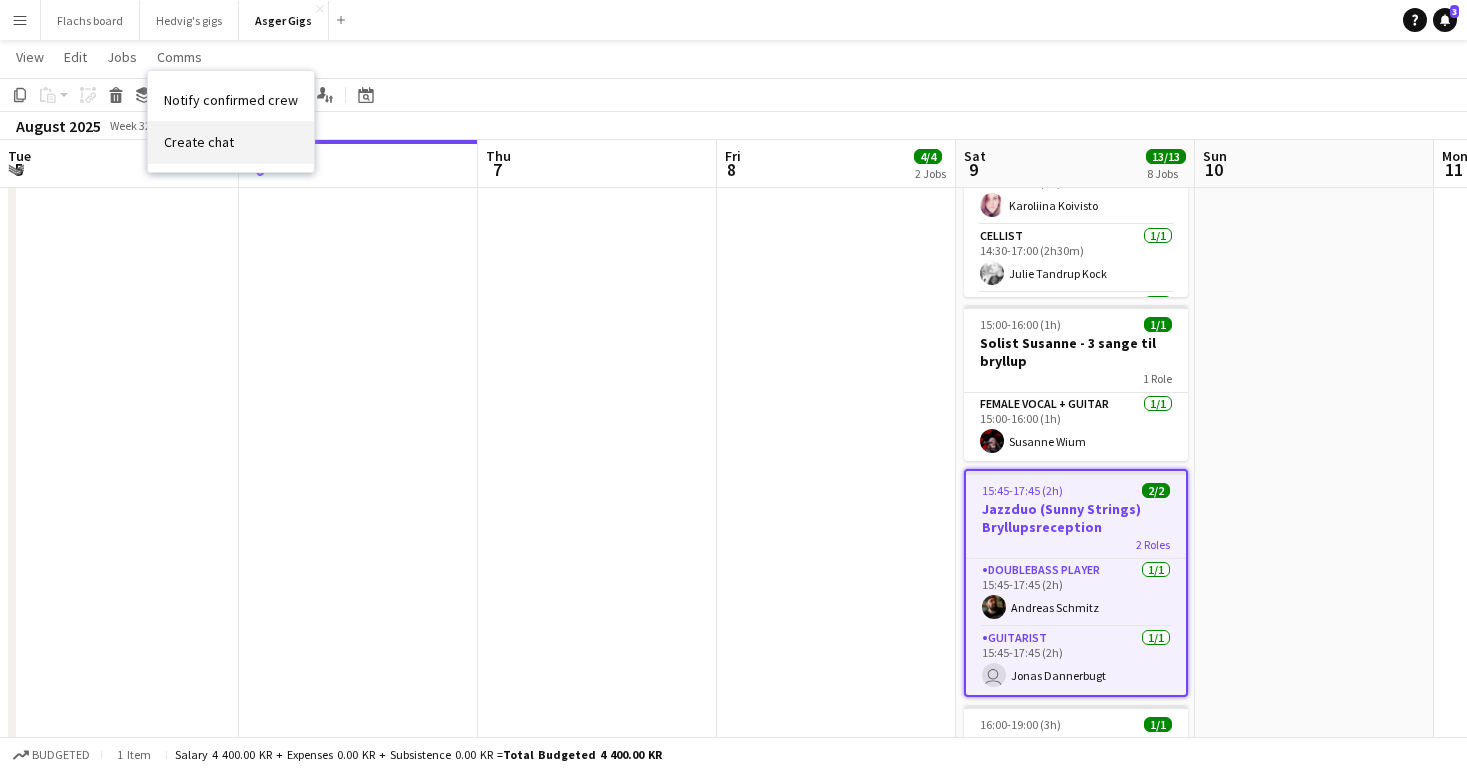 click on "Create chat" at bounding box center (199, 142) 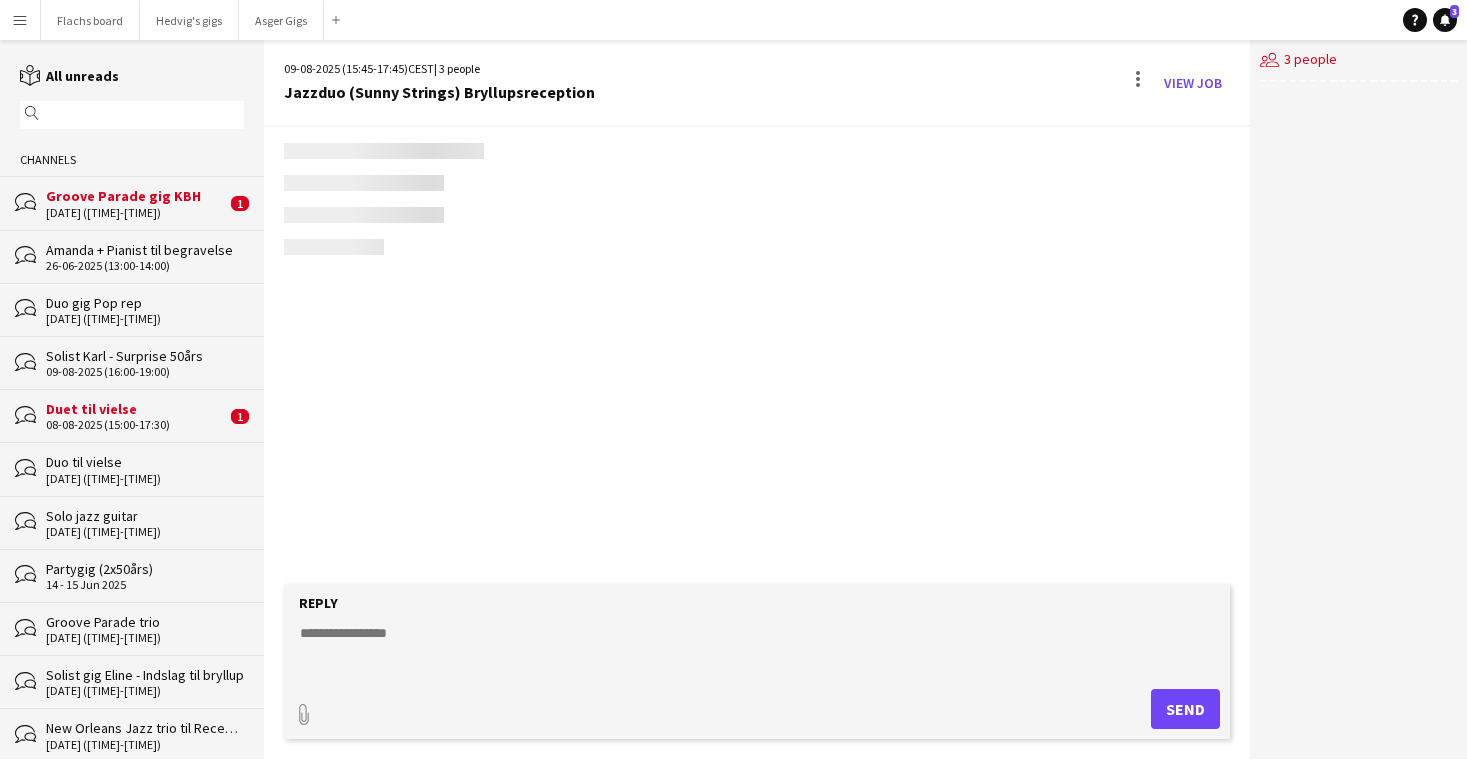 scroll, scrollTop: 0, scrollLeft: 0, axis: both 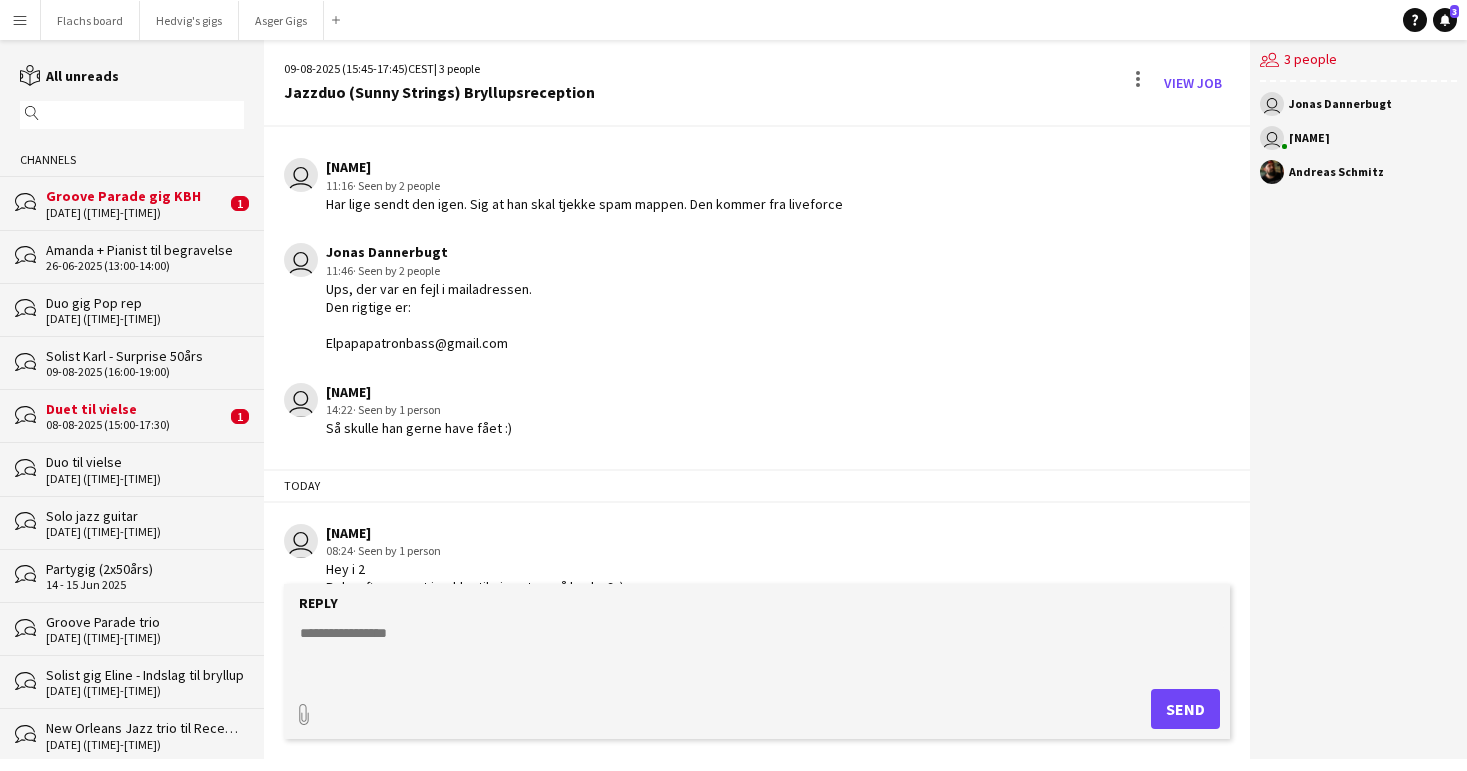 click 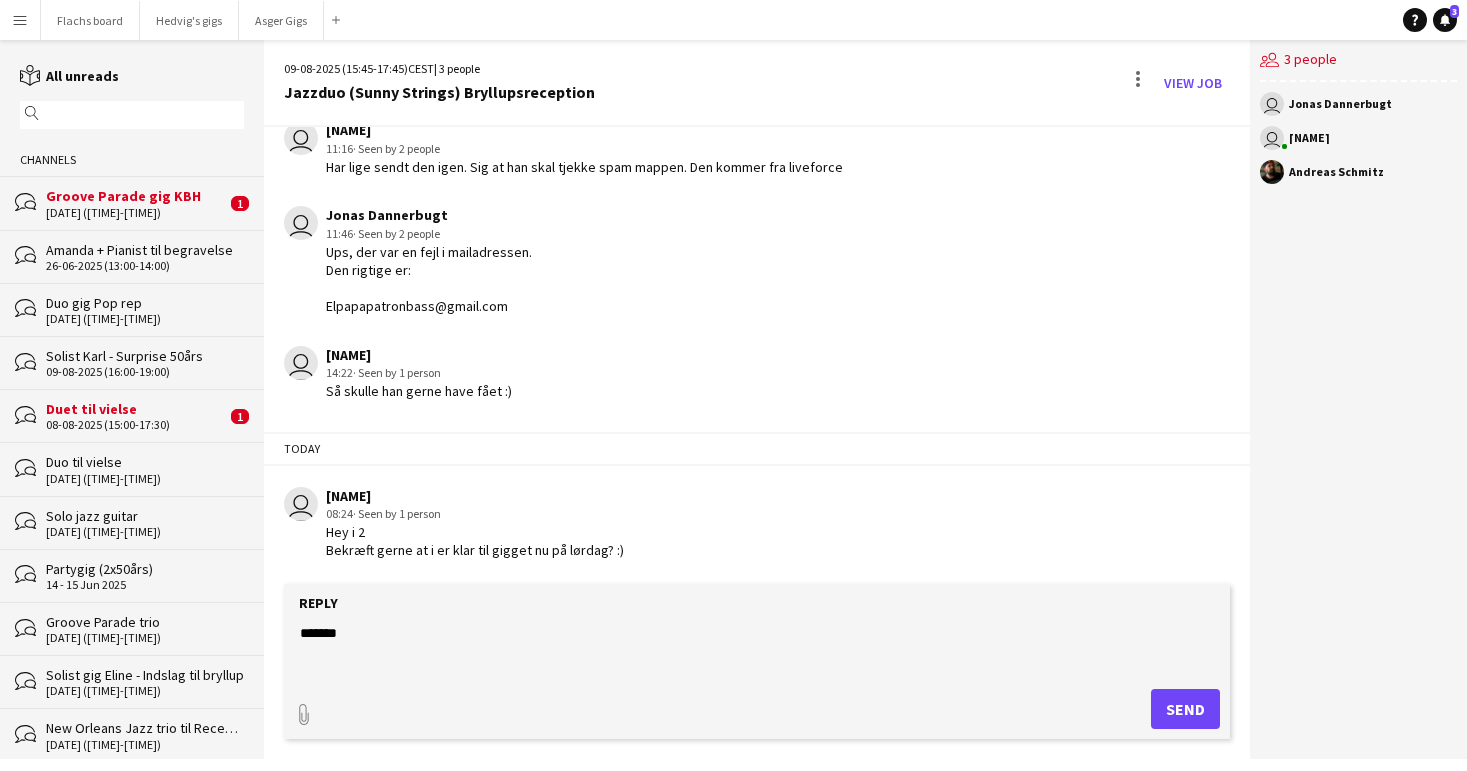 paste on "**********" 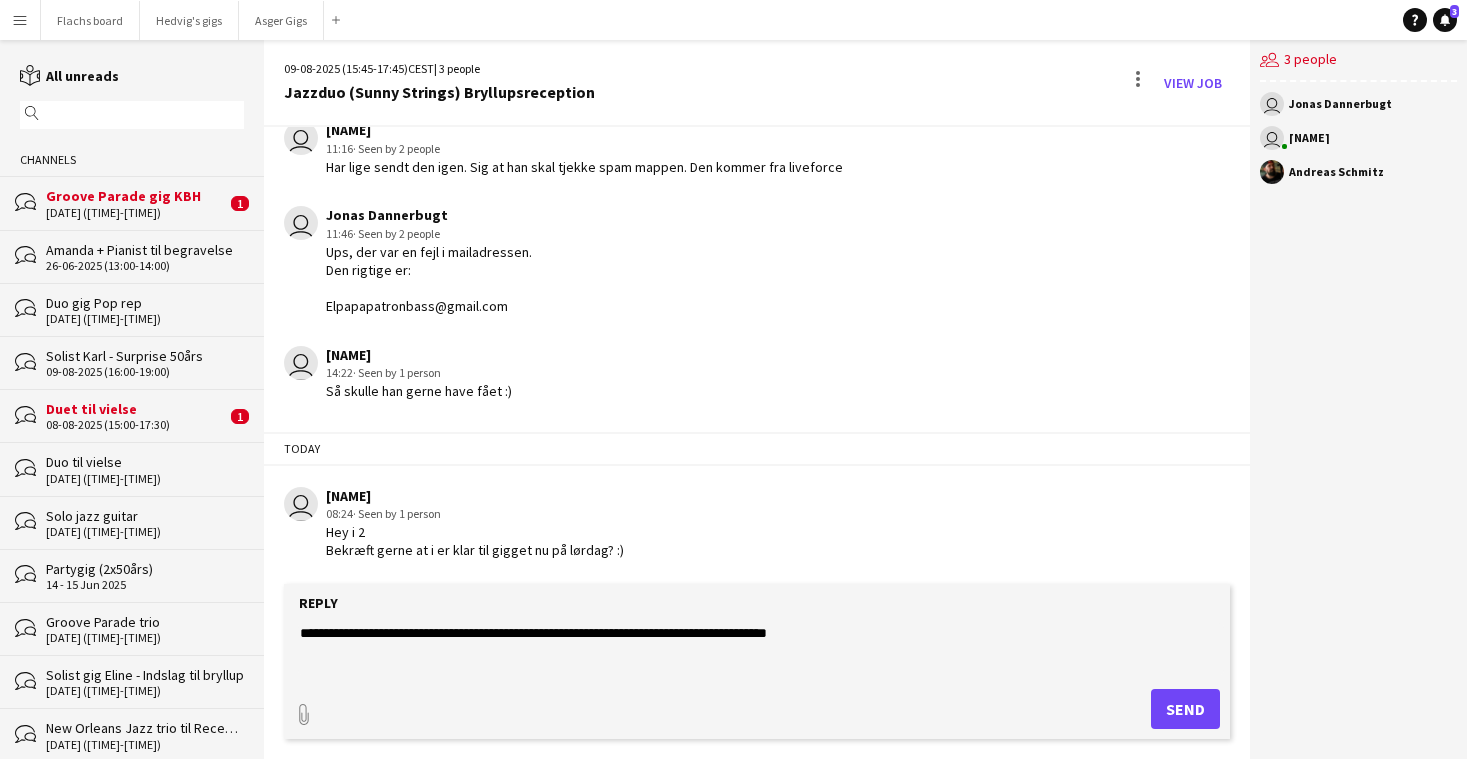 click on "**********" 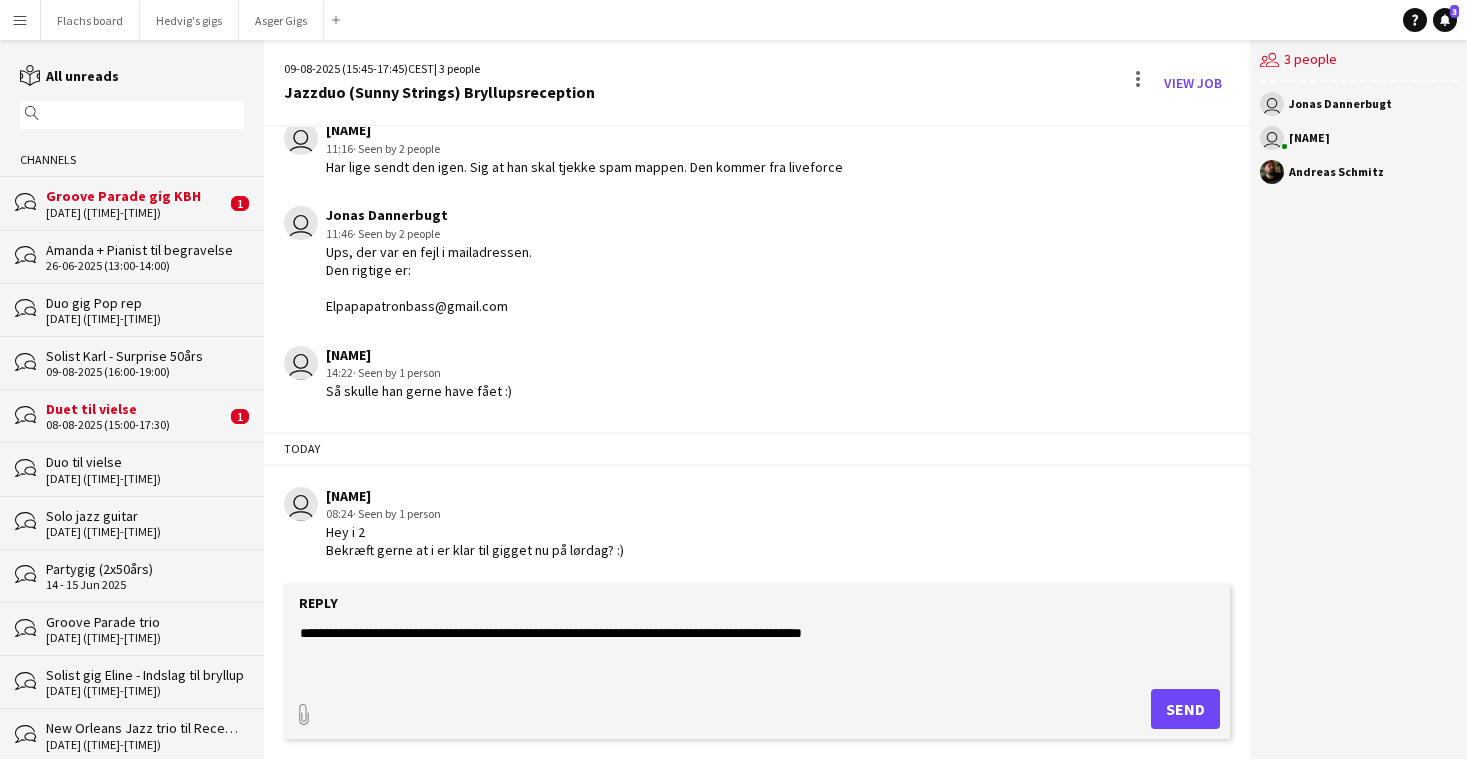 click on "**********" 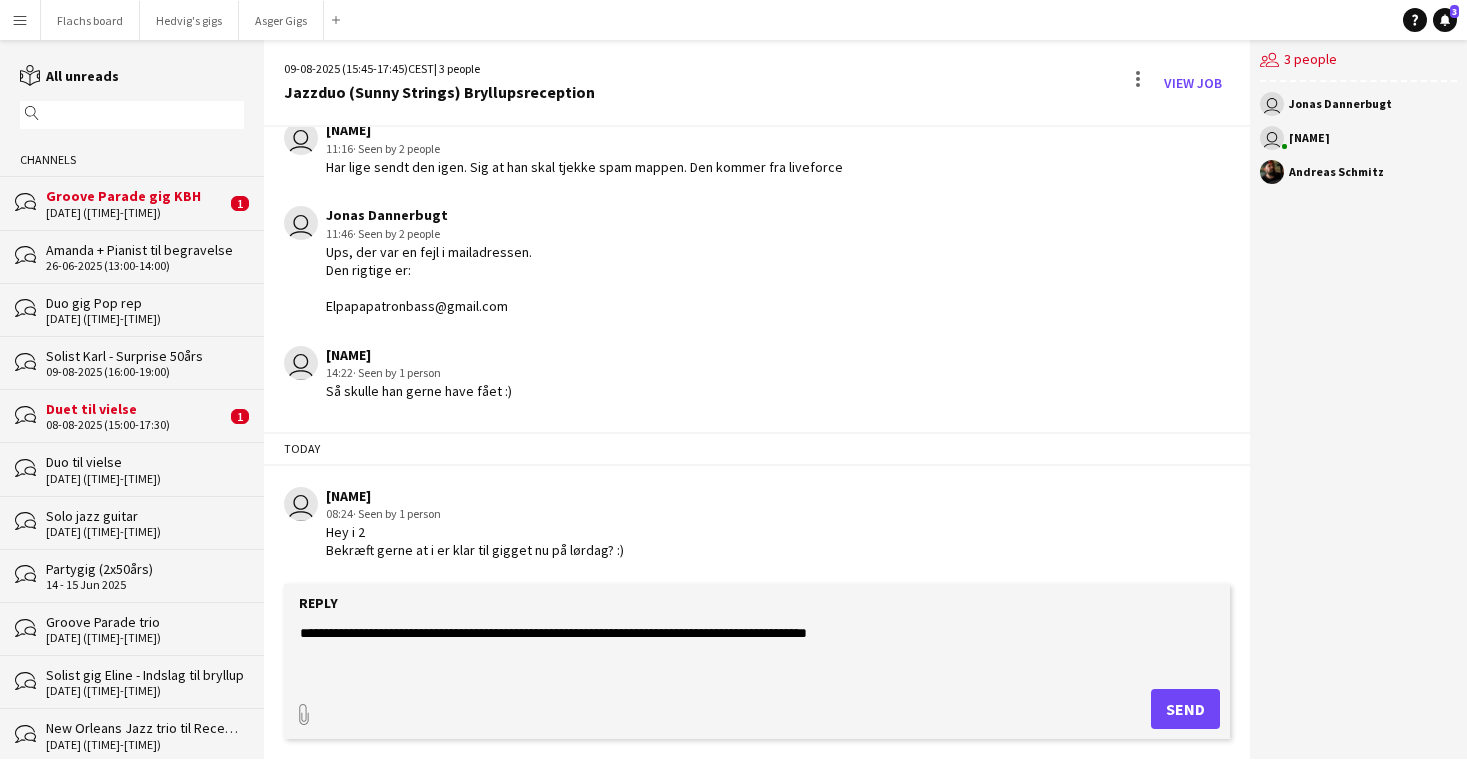 type on "**********" 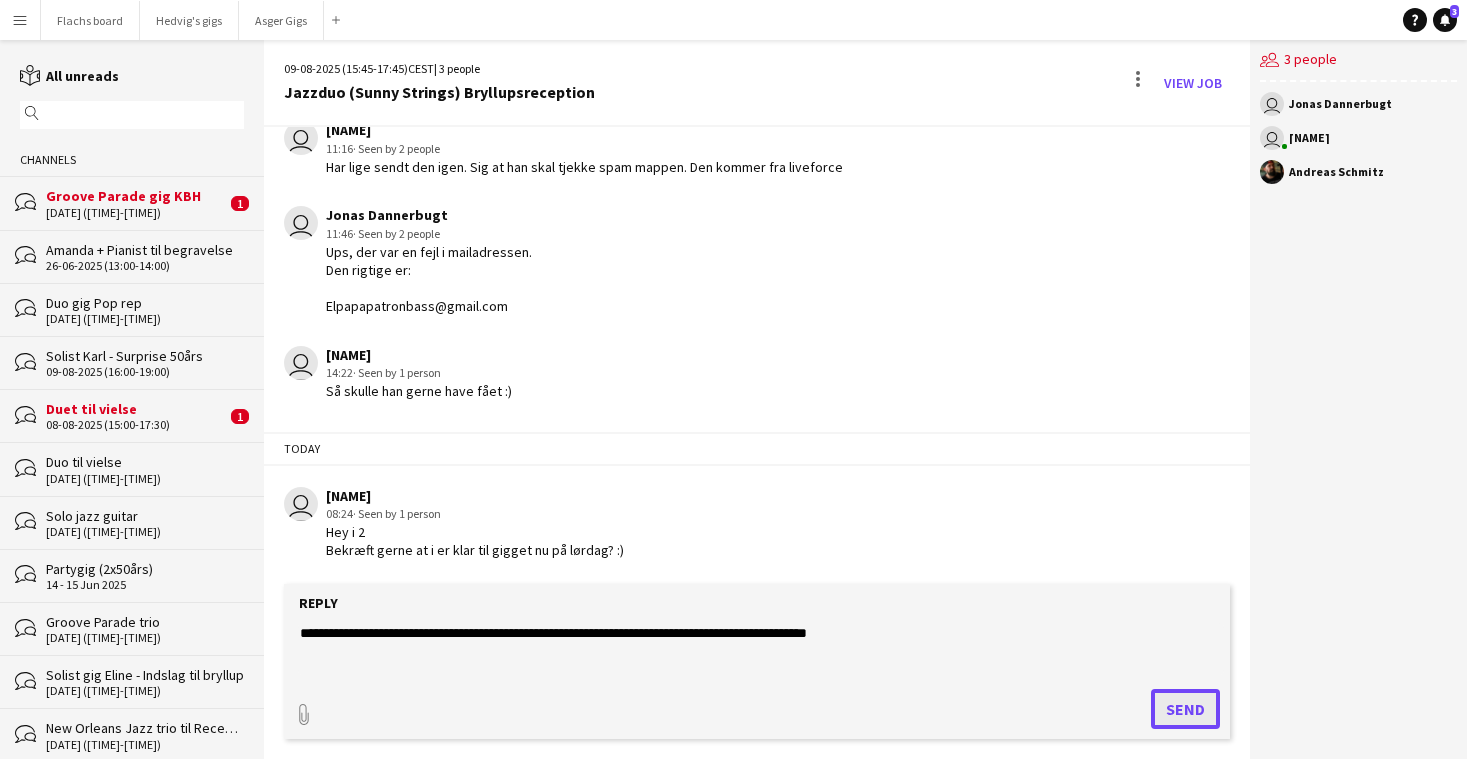 click on "Send" 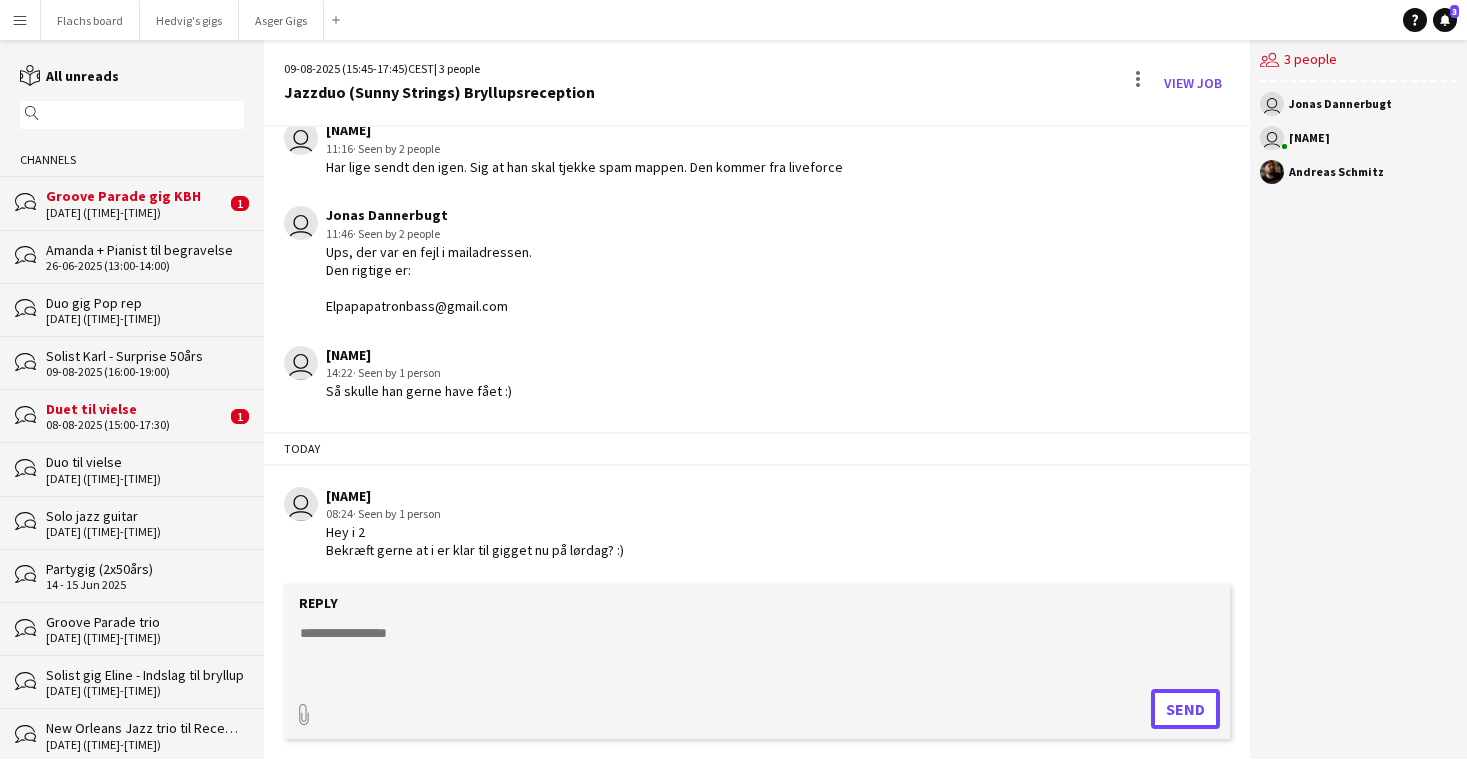 scroll, scrollTop: 1437, scrollLeft: 0, axis: vertical 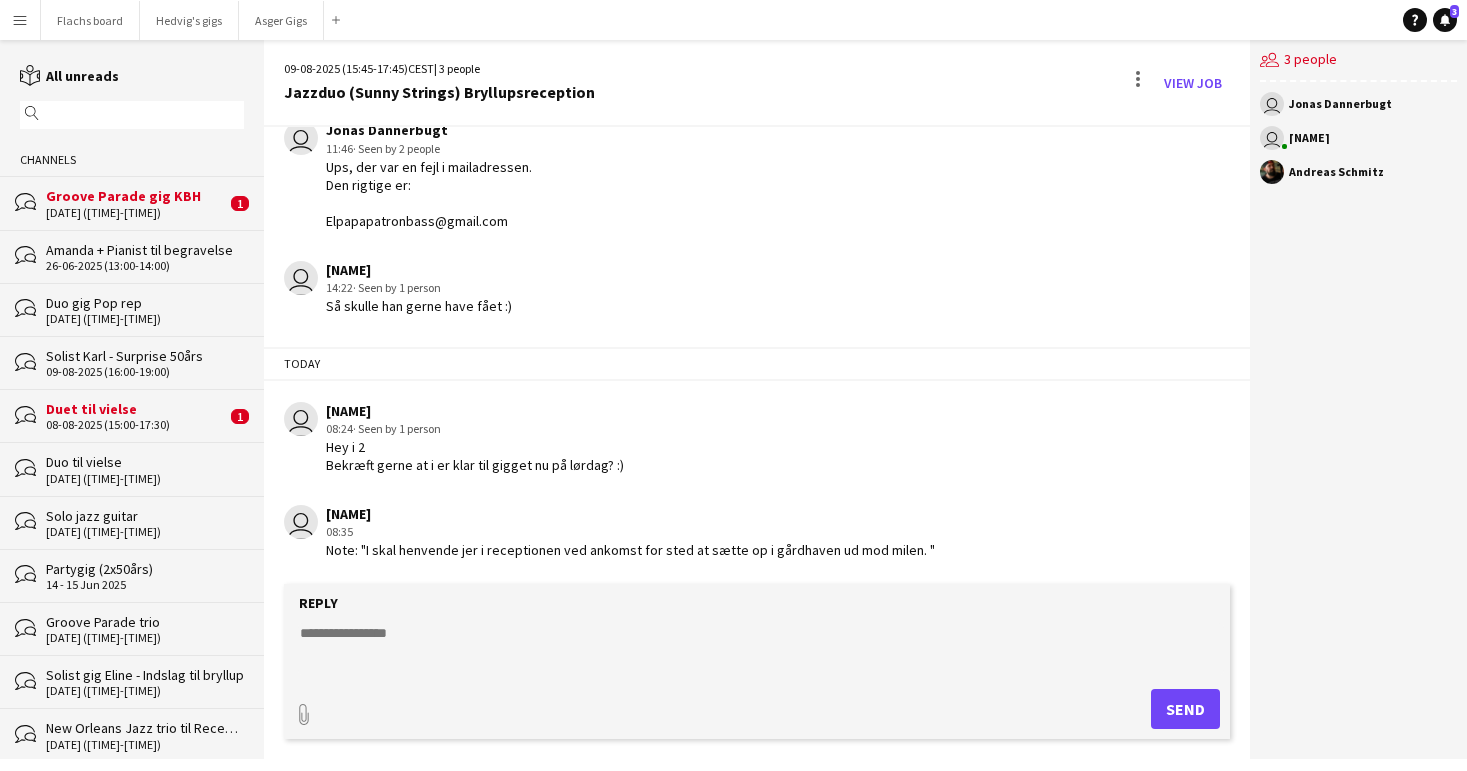 click on "Duet til vielse" 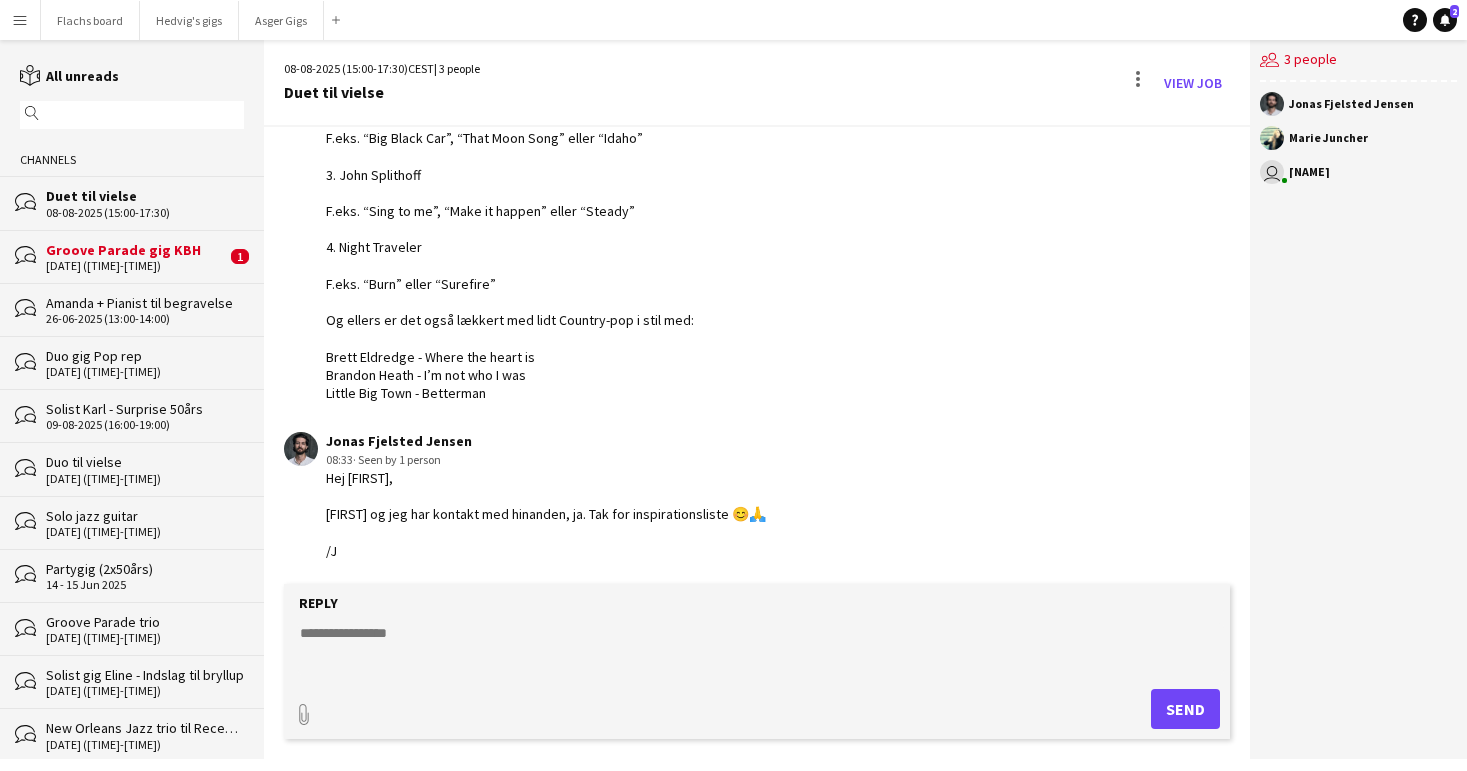 scroll, scrollTop: 550, scrollLeft: 0, axis: vertical 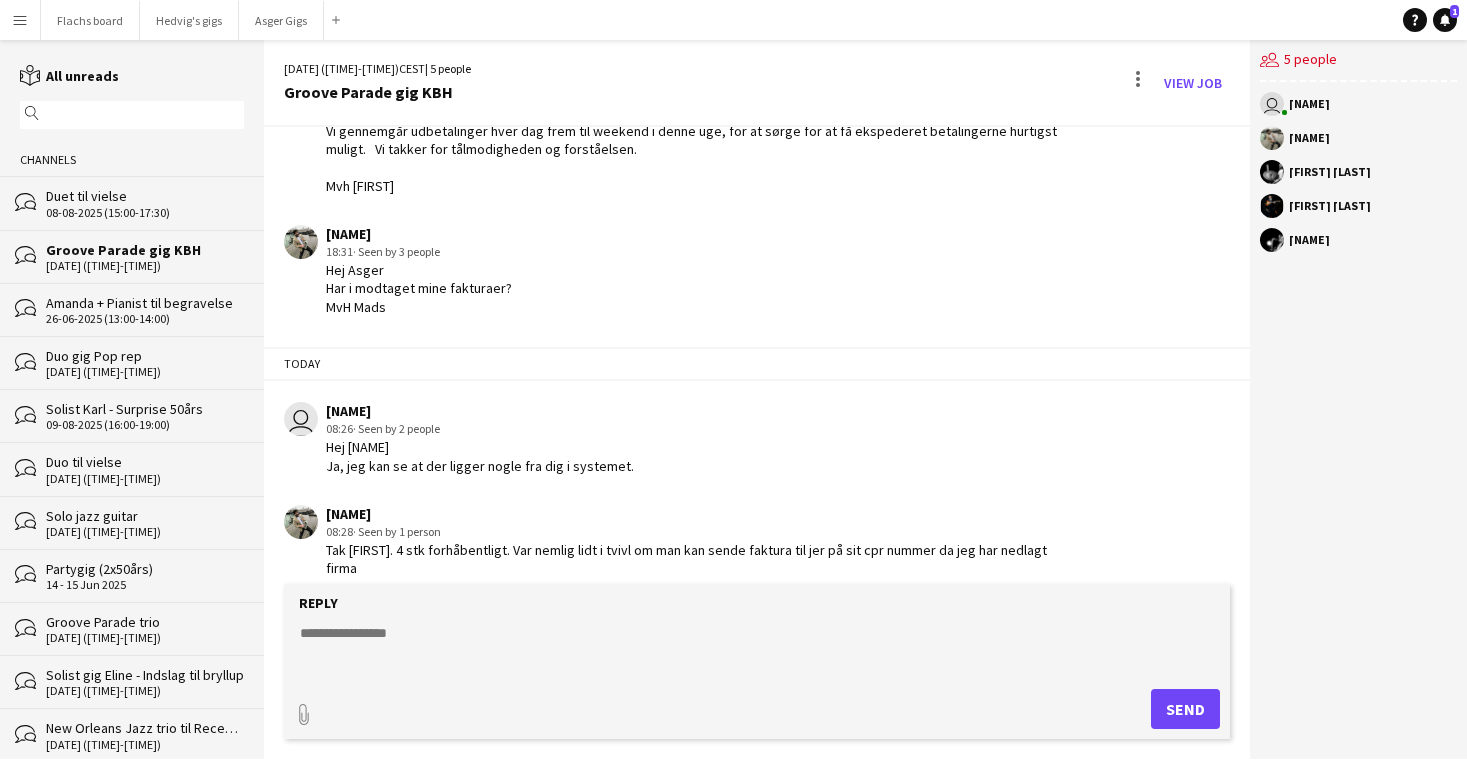 click 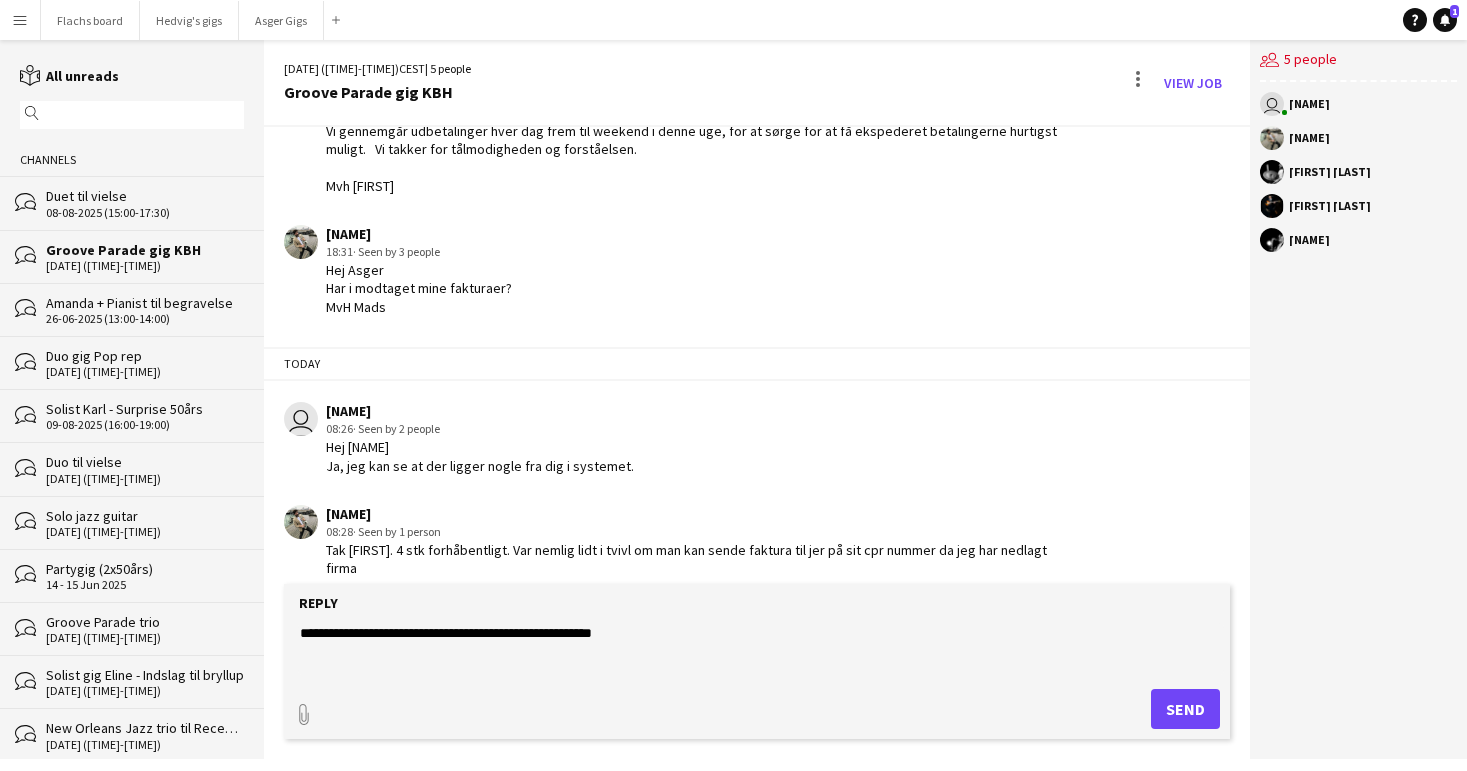 click on "**********" 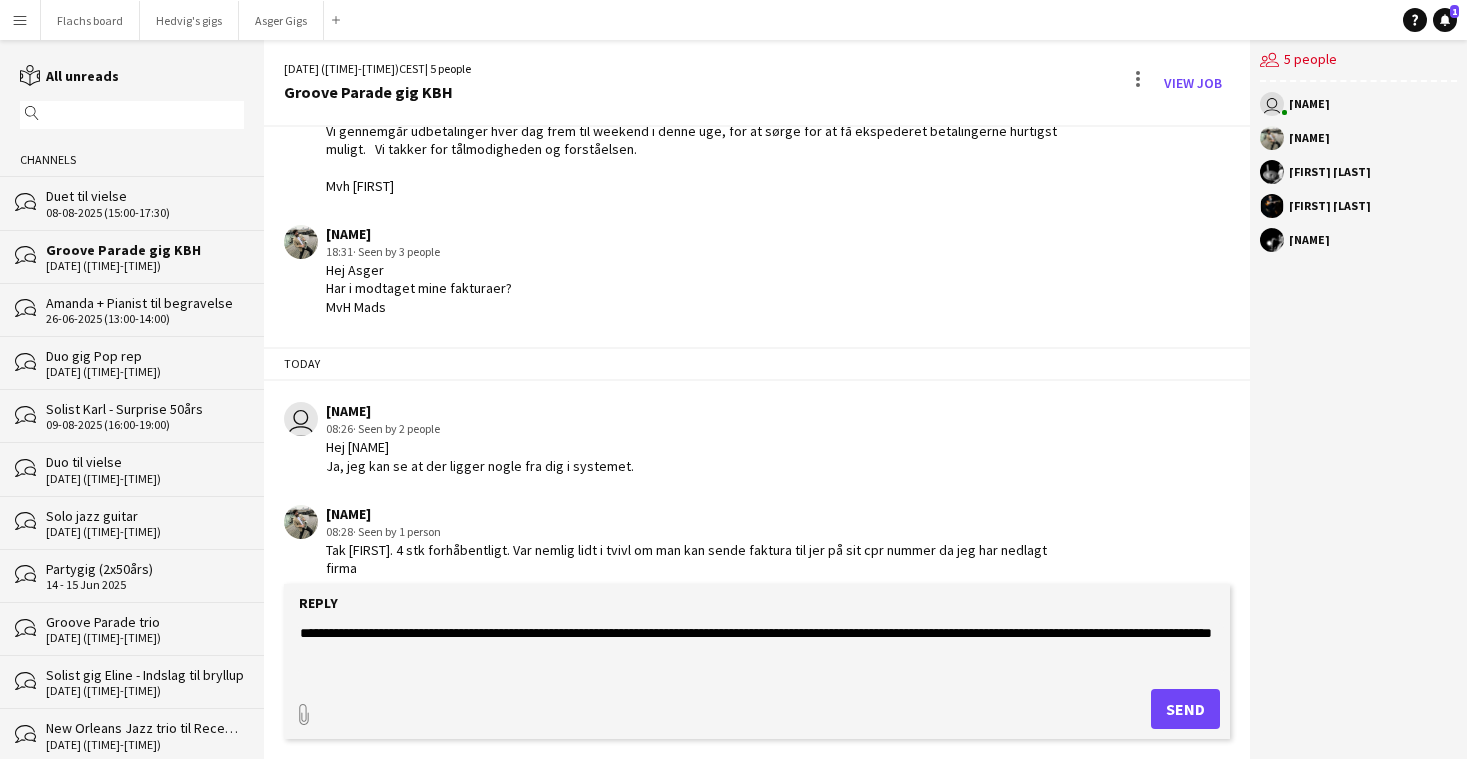type on "**********" 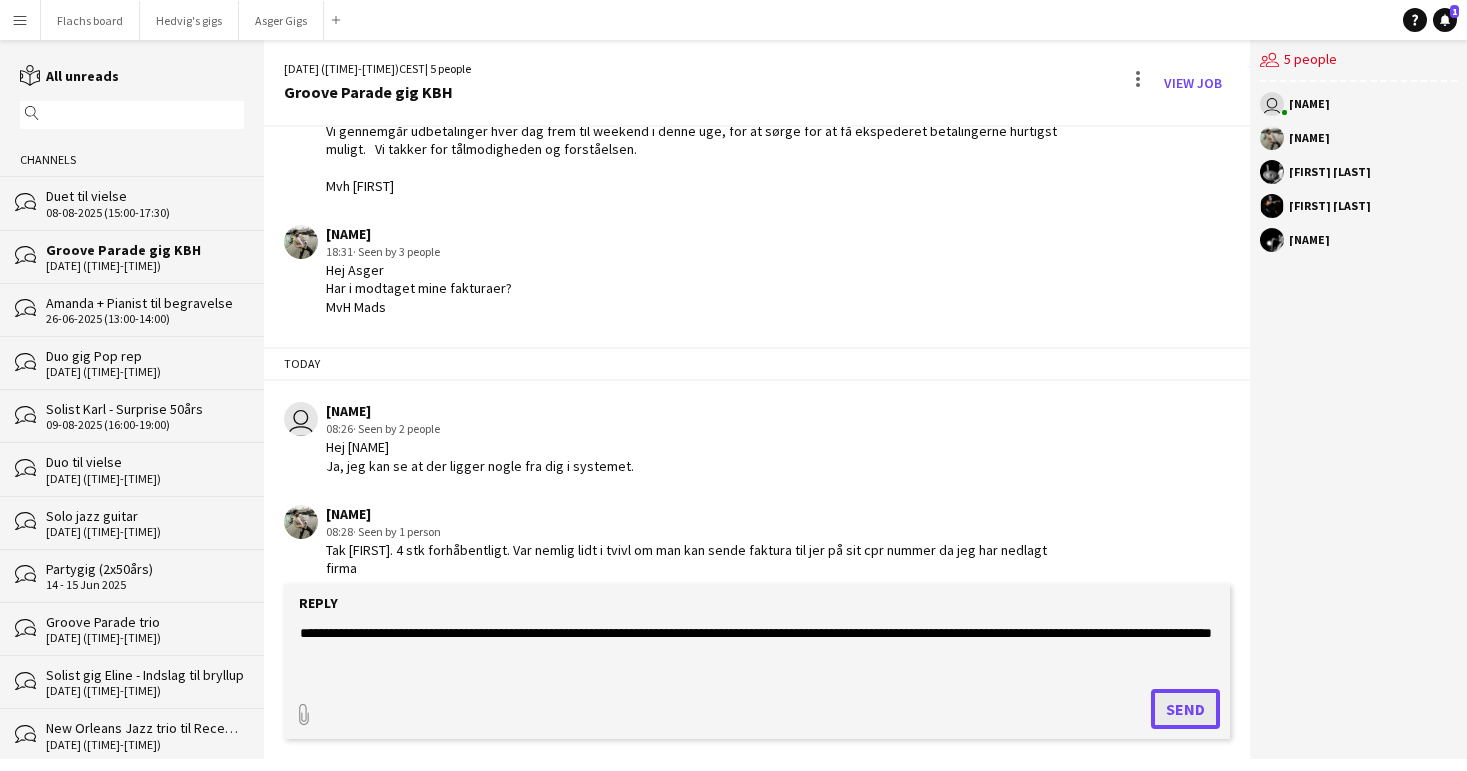 click on "Send" 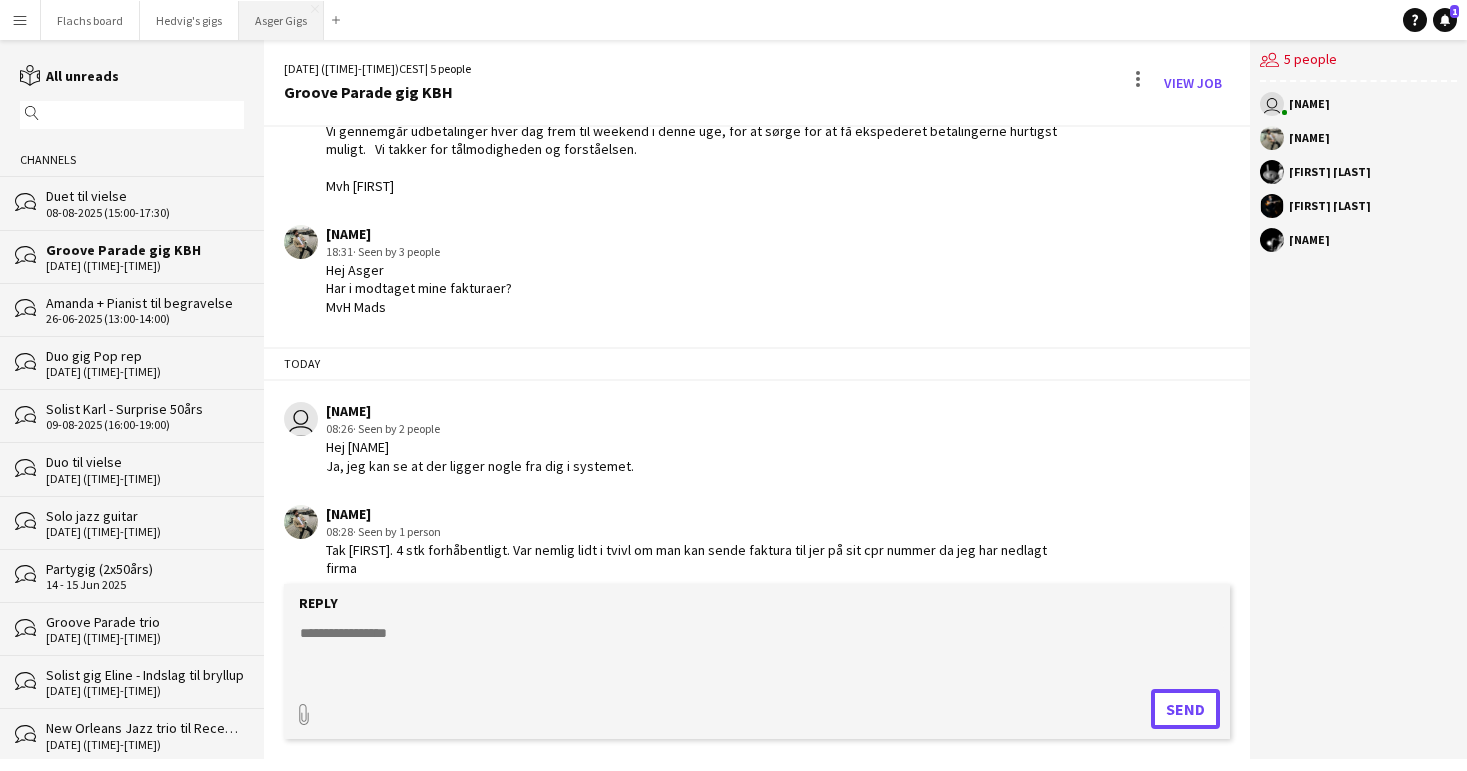 scroll, scrollTop: 1336, scrollLeft: 0, axis: vertical 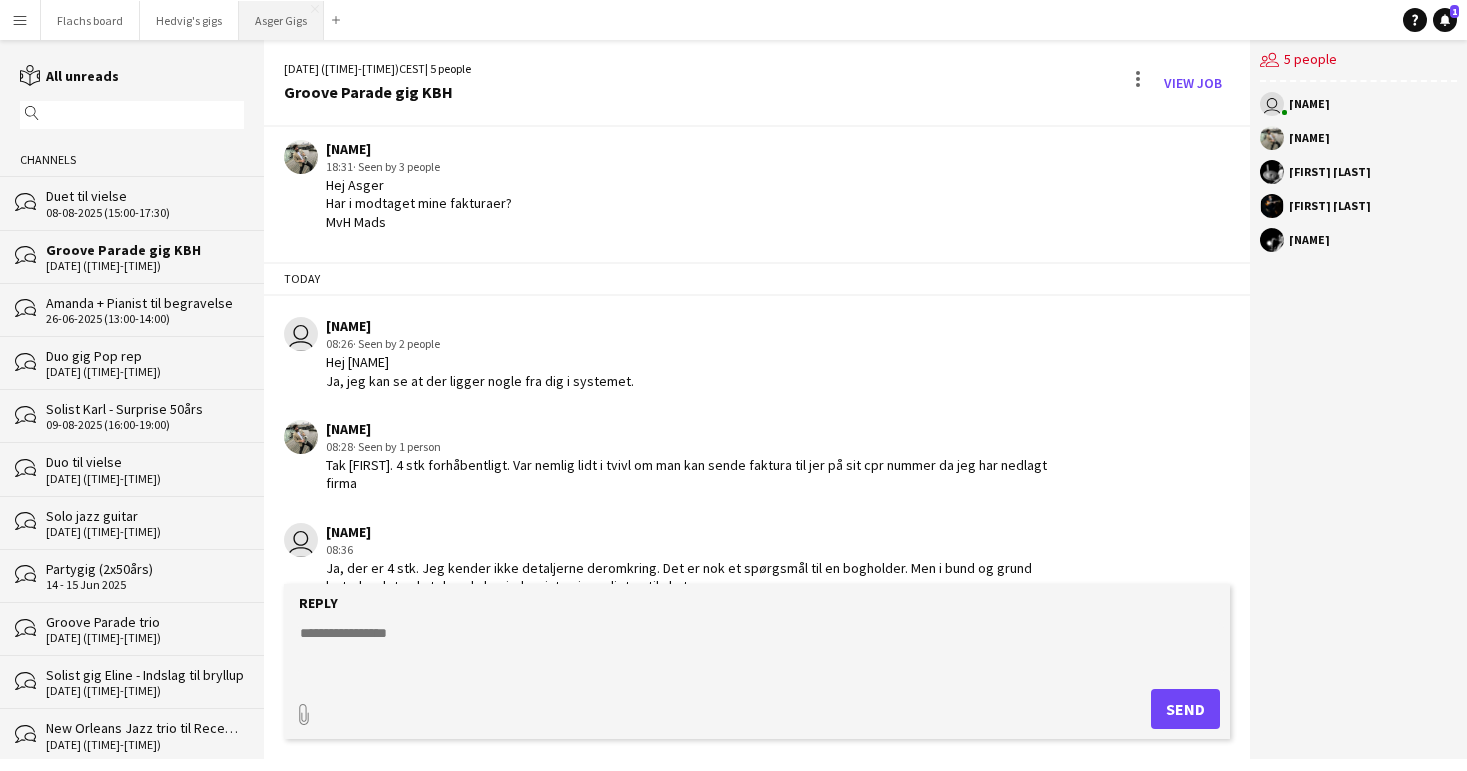 click on "[FIRST] Gigs
Close" at bounding box center (281, 20) 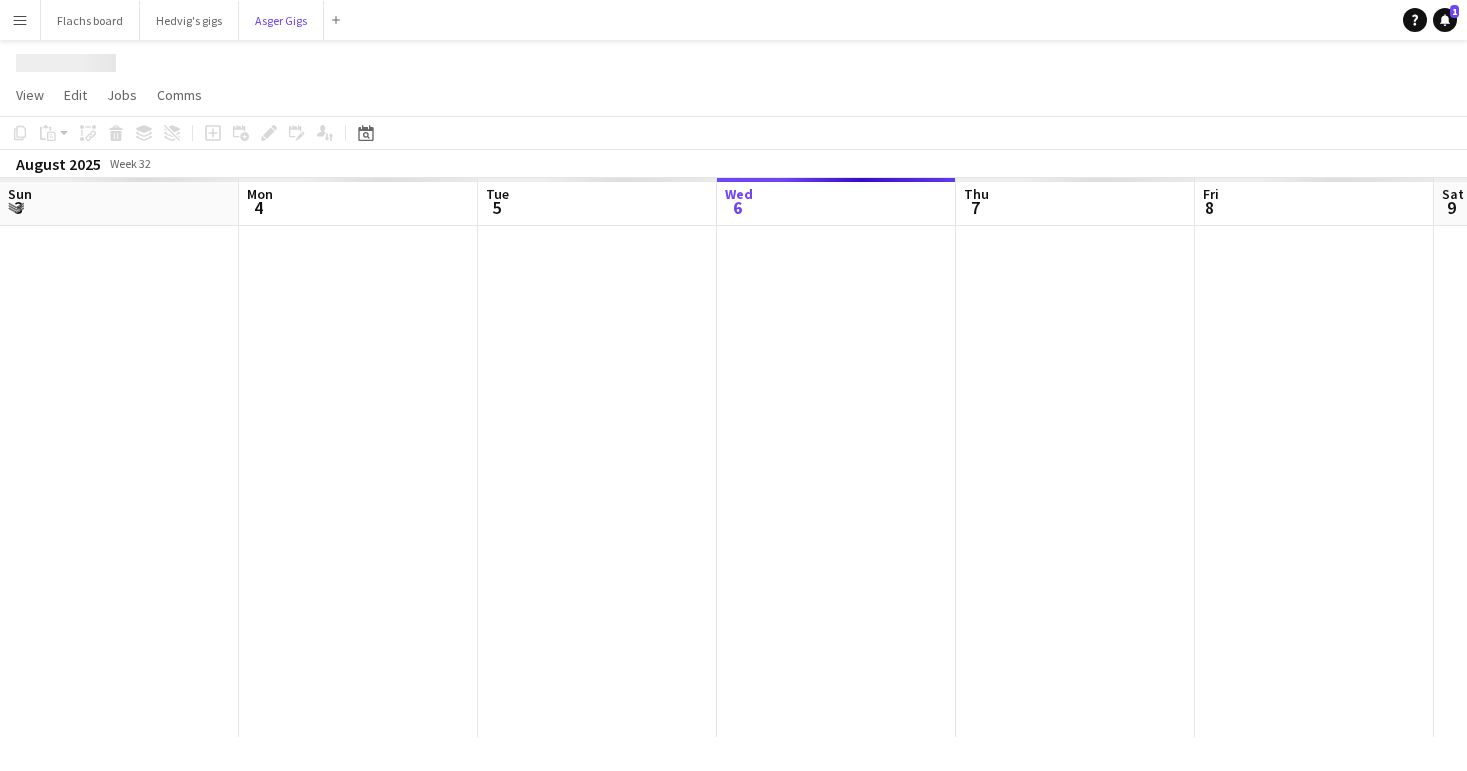 scroll, scrollTop: 0, scrollLeft: 478, axis: horizontal 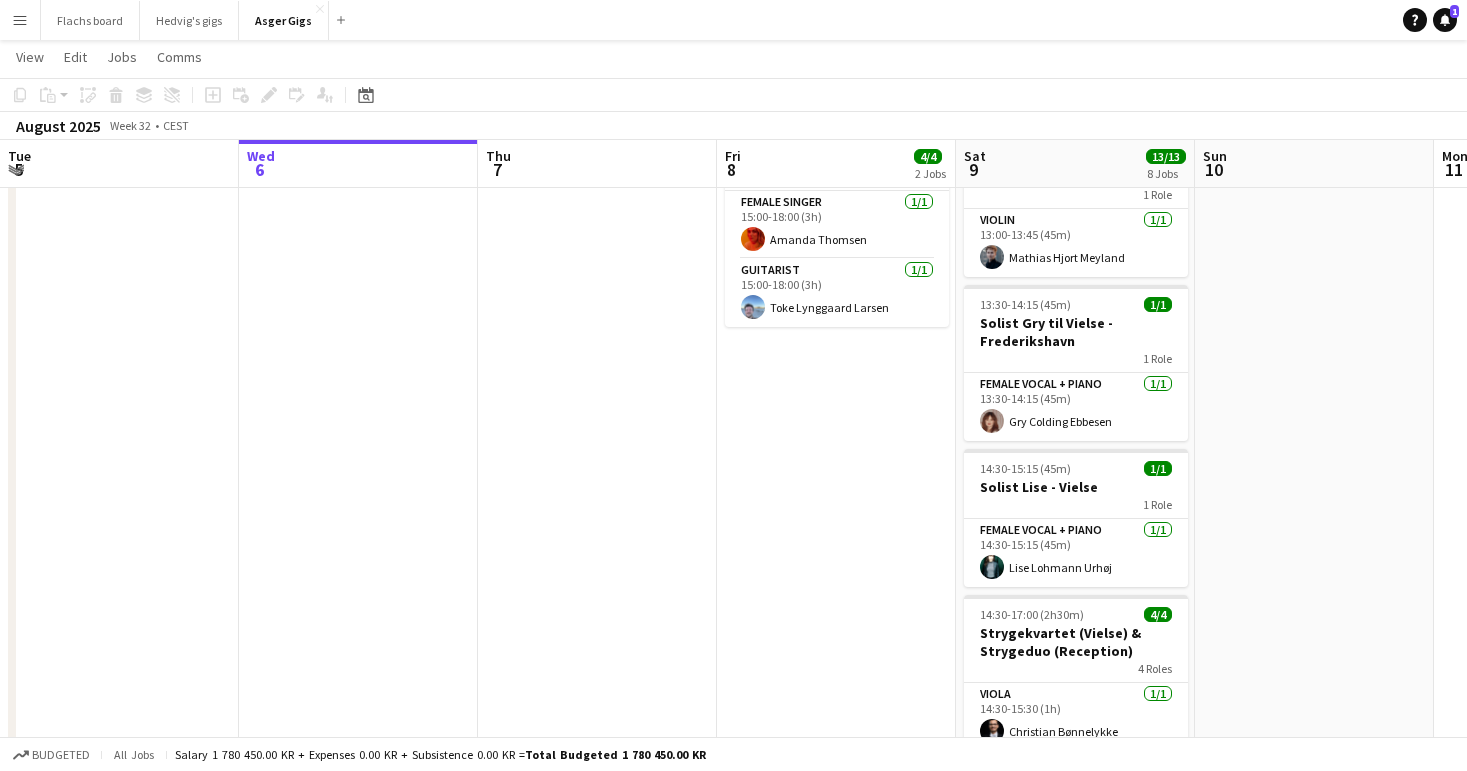 click on "13:00-13:45 (45m)    2/2   Duo gig - [NAME] & Pianist til vielse på Reffen   2 Roles   Female Singer   1/1   13:00-13:45 (45m)
[NAME]  Pianist   1/1   13:00-13:45 (45m)
[NAME]     13:00-13:45 (45m)    1/1   Violinist til vielse    1 Role   Violin   1/1   13:00-13:45 (45m)
[NAME]     13:30-14:15 (45m)    1/1   Solist Gry til Vielse - Frederikshavn   1 Role   Female Vocal + Piano   1/1   13:30-14:15 (45m)
[NAME]     14:30-15:15 (45m)    1/1   Solist Lise - Vielse   1 Role   Female Vocal + Piano   1/1   14:30-15:15 (45m)
[NAME]     14:30-17:00 (2h30m)    4/4   Strygekvartet (Vielse) & Strygeduo (Reception)   4 Roles   Viola   1/1   14:30-15:30 (1h)
[NAME]  Violin   1/1   14:30-15:30 (1h)
[NAME]  Cellist   1/1   14:30-17:00 (2h30m)
[NAME]  Violin   1/1   14:30-17:00 (2h30m)
! [NAME]     15:00-16:00 (1h)    1/1   Solist Susanne - 3 sange til bryllup   1 Role   Female Vocal + guitar   1/1  [NAME]" at bounding box center [1075, 709] 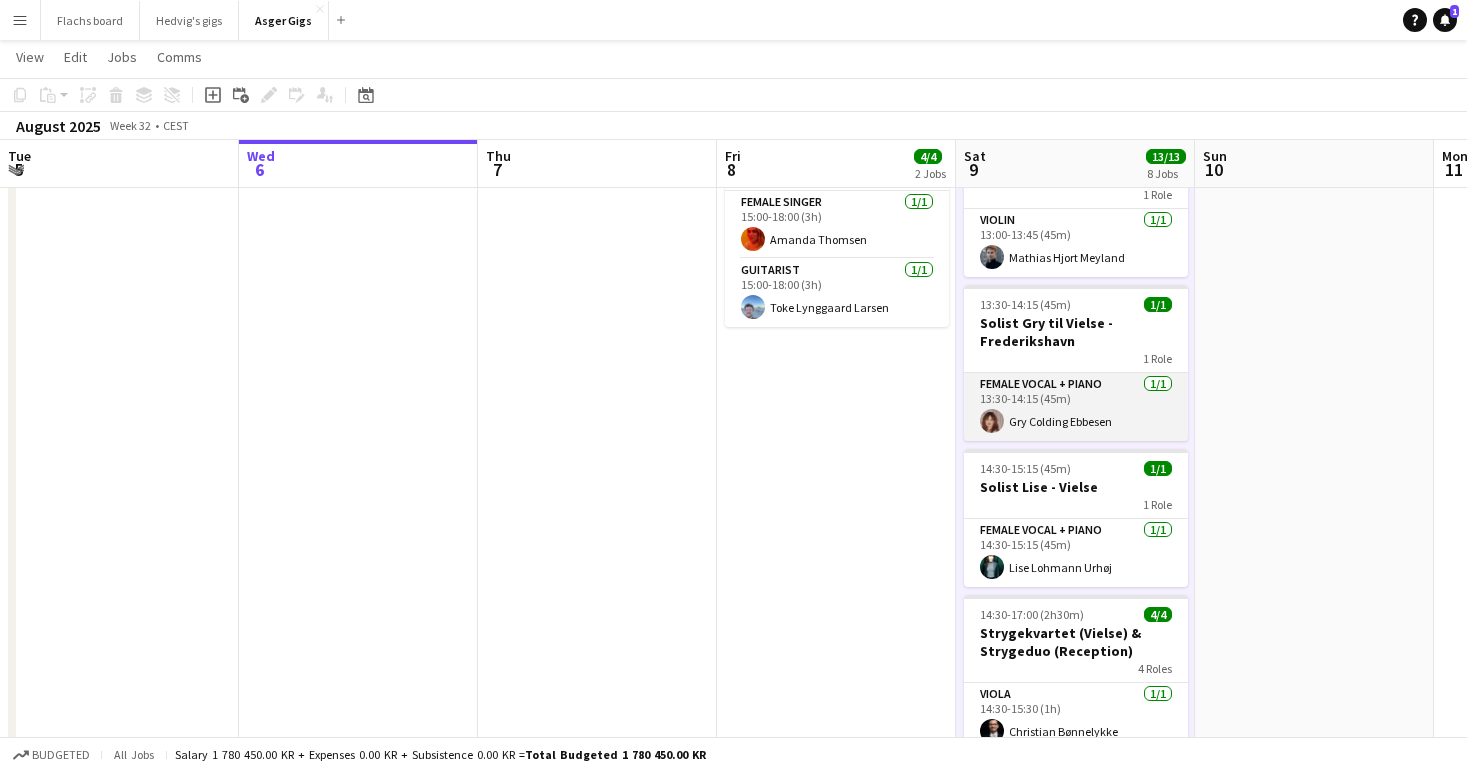 click on "Female Vocal + Piano   1/1   [TIME]-[TIME] (45m)
[FIRST] [LAST]" at bounding box center (1076, 407) 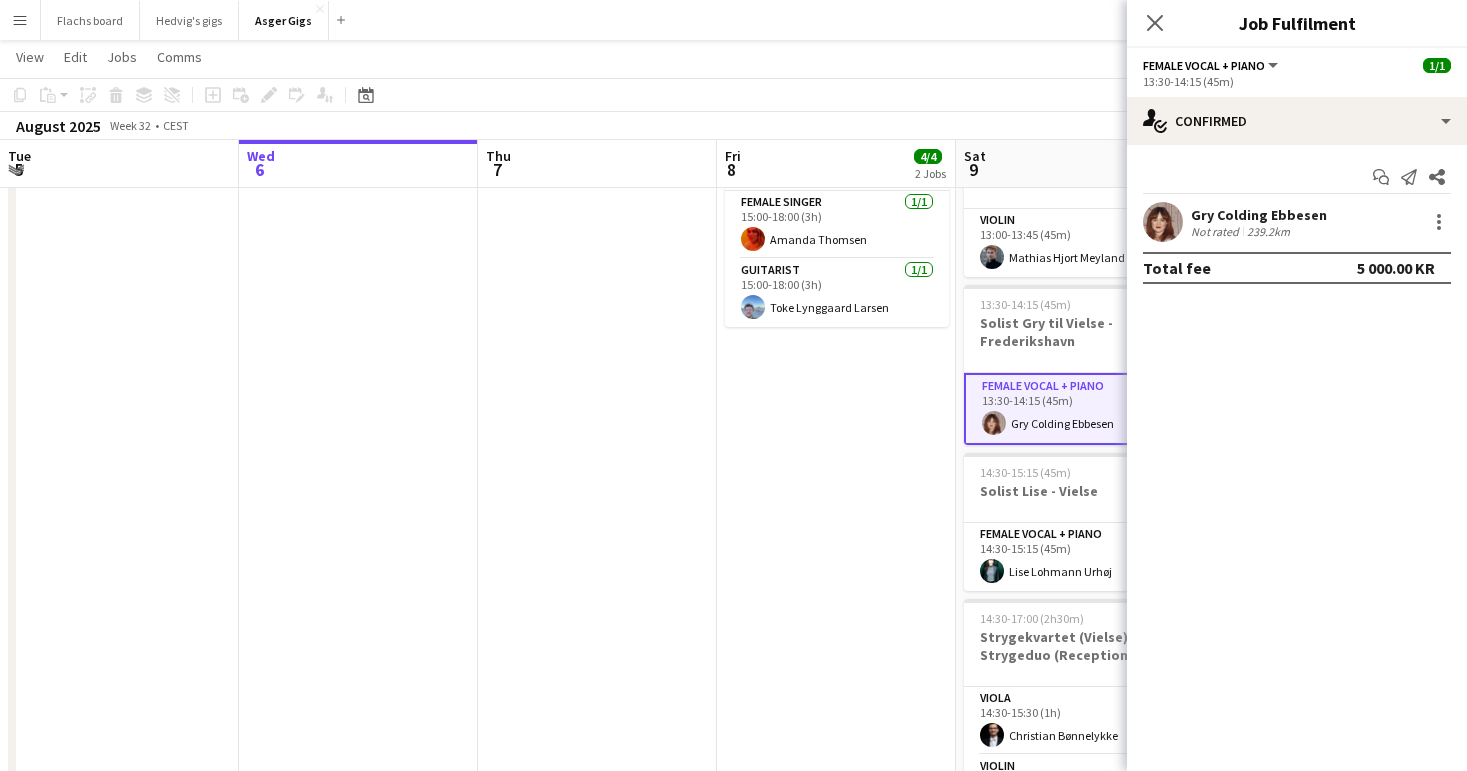 click on "Gry Colding Ebbesen" at bounding box center [1259, 215] 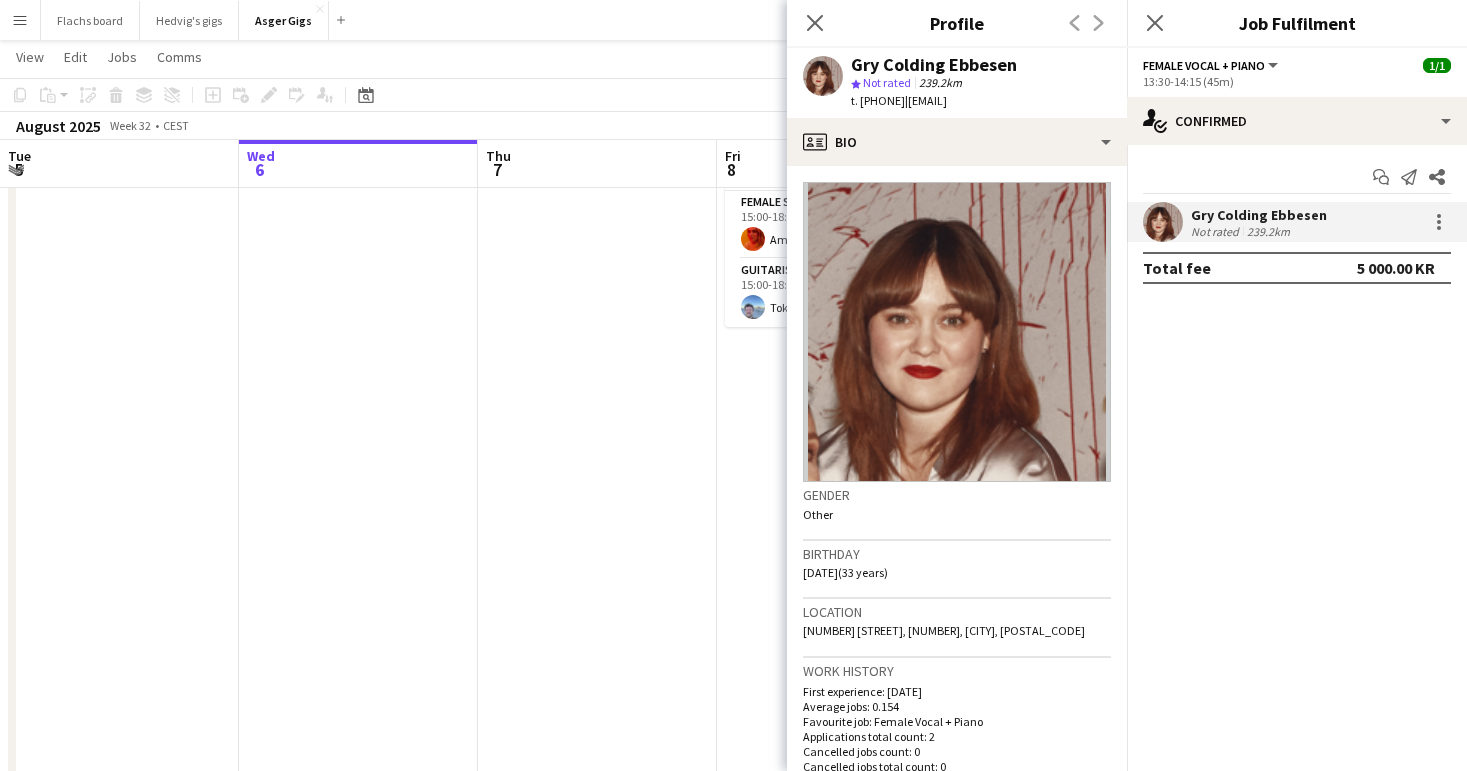 drag, startPoint x: 865, startPoint y: 101, endPoint x: 917, endPoint y: 95, distance: 52.34501 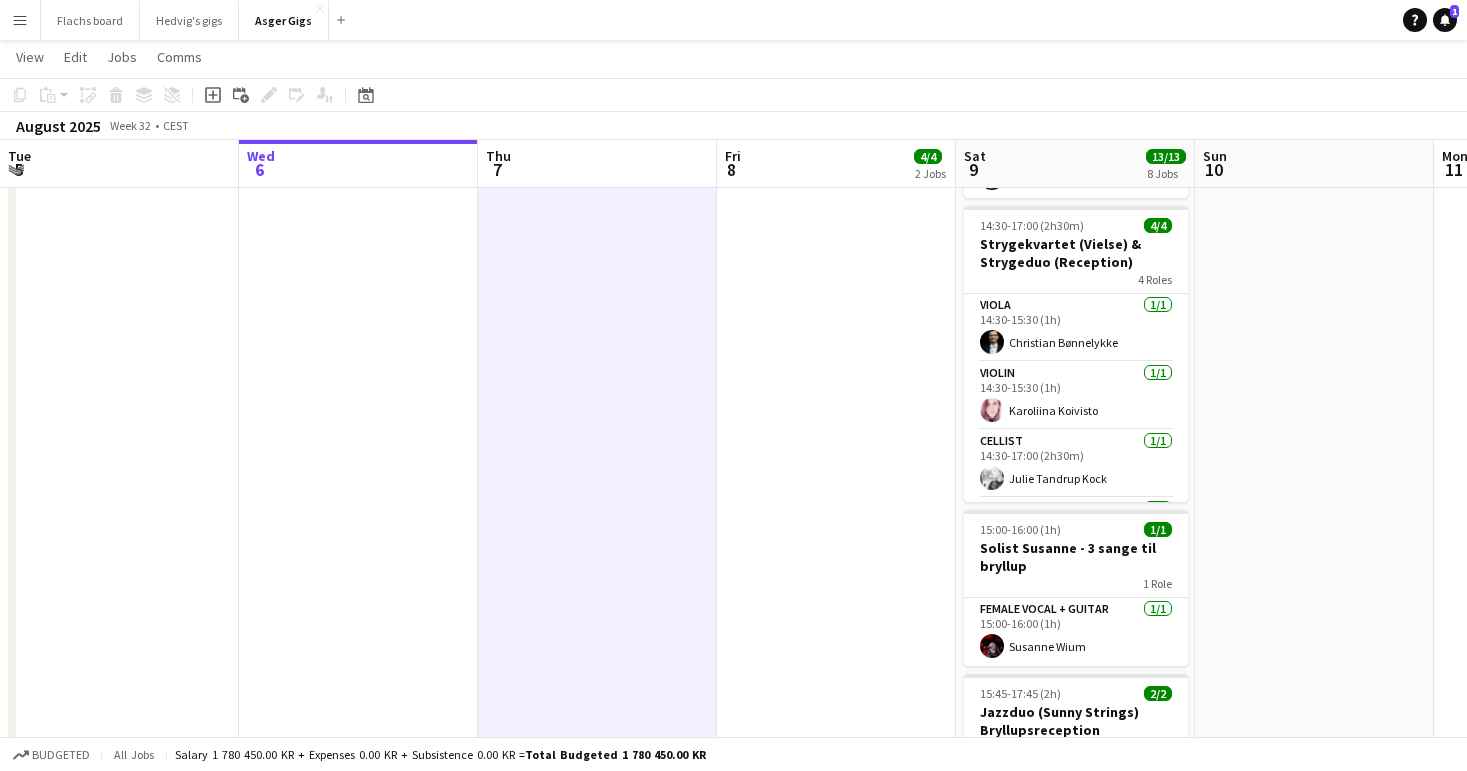 scroll, scrollTop: 1107, scrollLeft: 0, axis: vertical 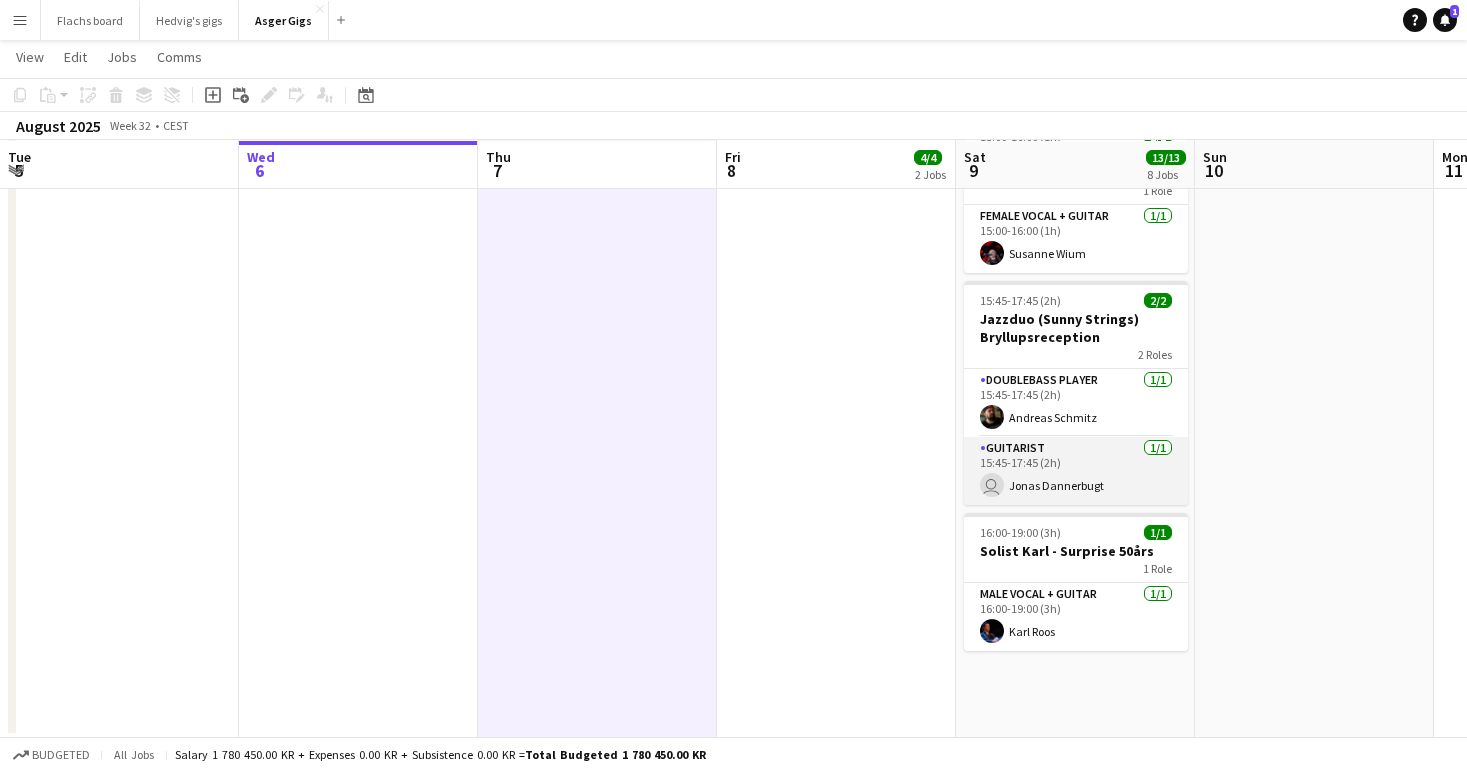 click on "Guitarist   1/1   15:45-17:45 (2h)
user
[NAME]" at bounding box center (1076, 471) 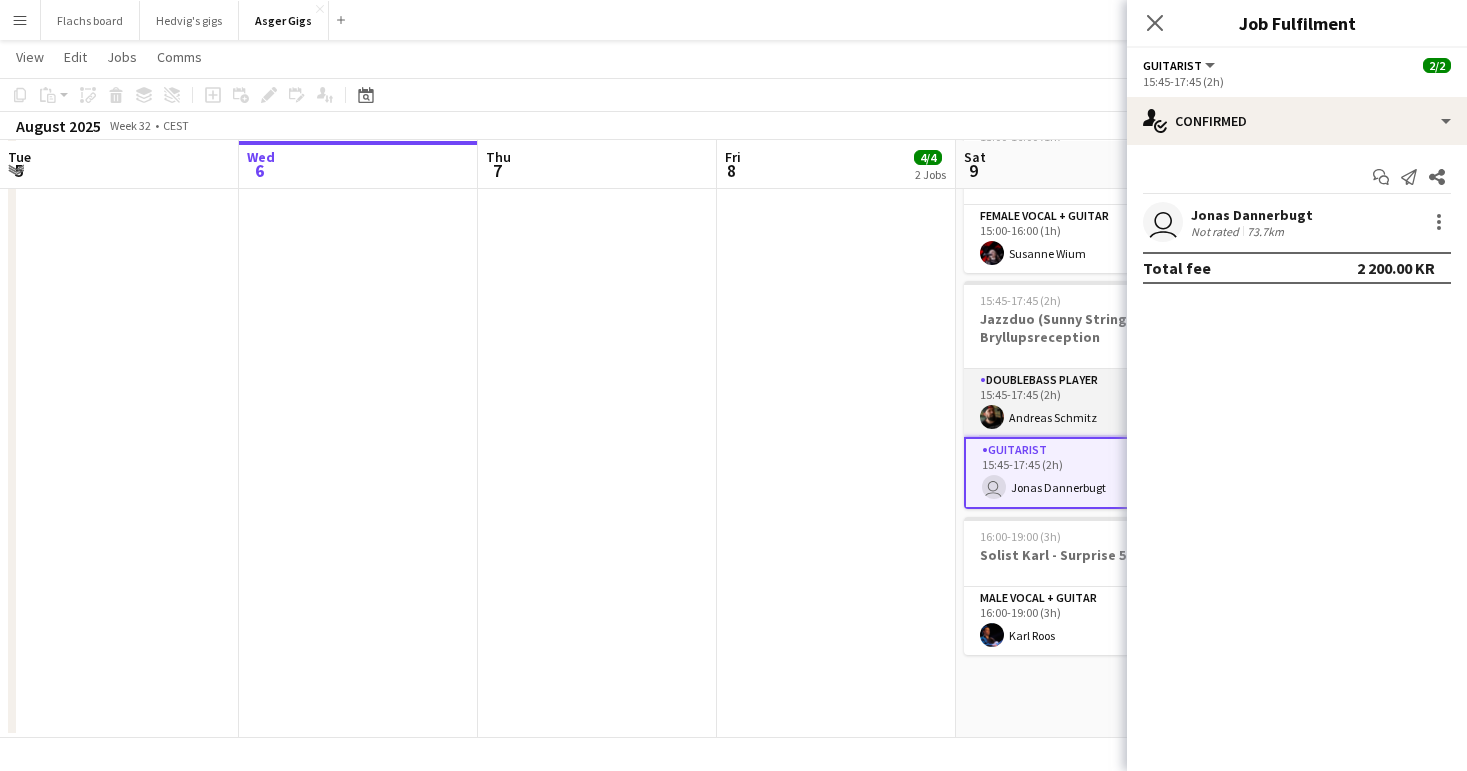 click on "Doublebass Player   1/1   [TIME]-[TIME] ([DURATION])
[NAME]" at bounding box center (1076, 403) 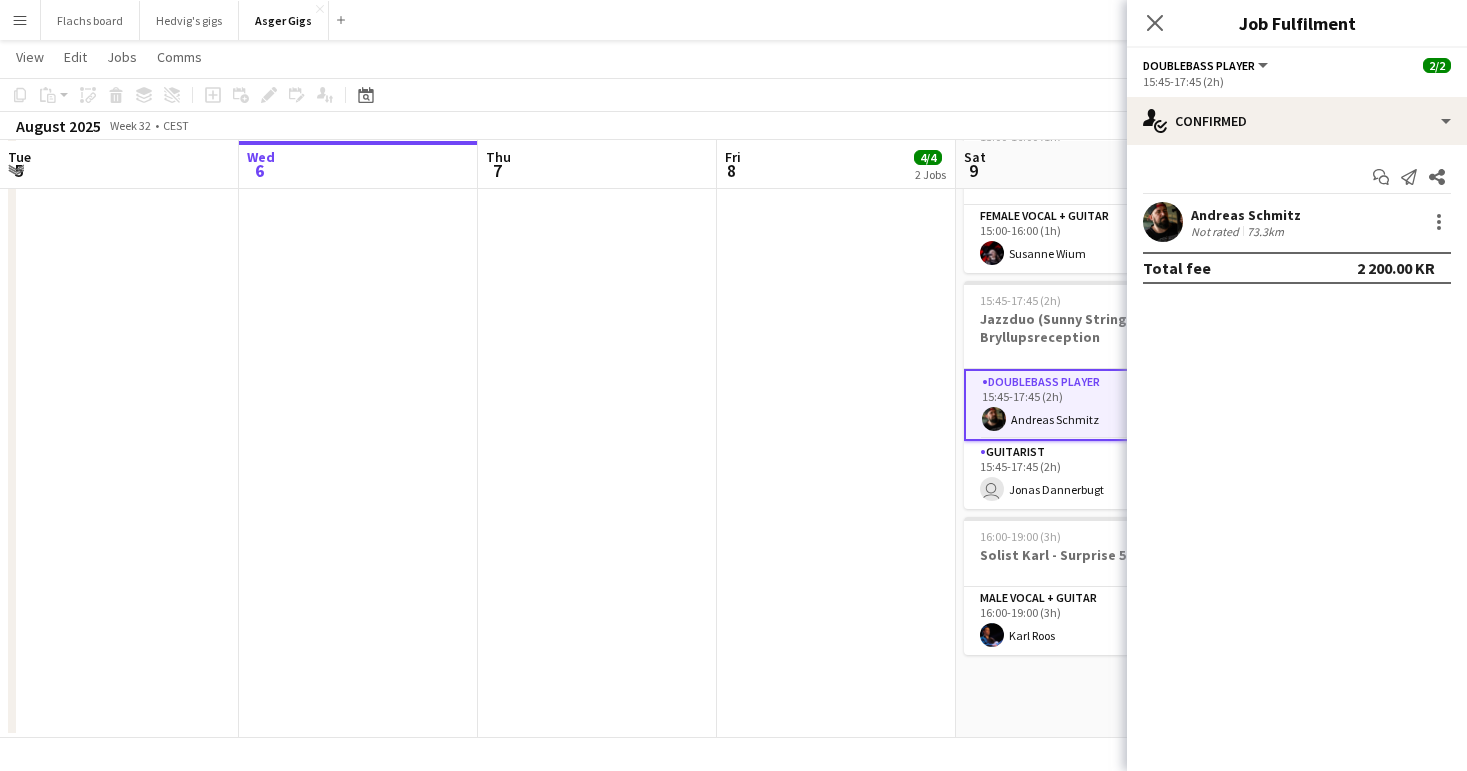 click on "Not rated" at bounding box center [1217, 231] 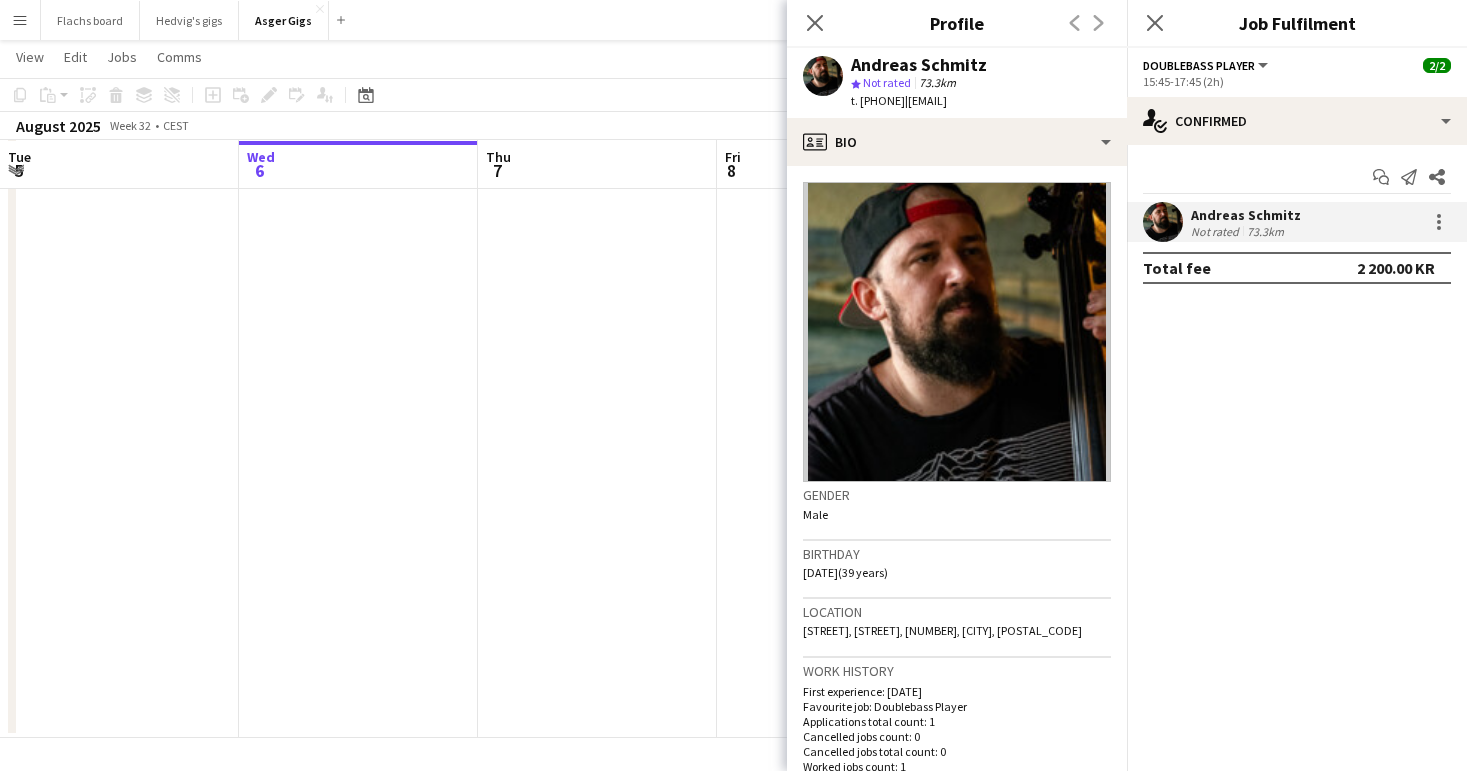 click at bounding box center (597, -73) 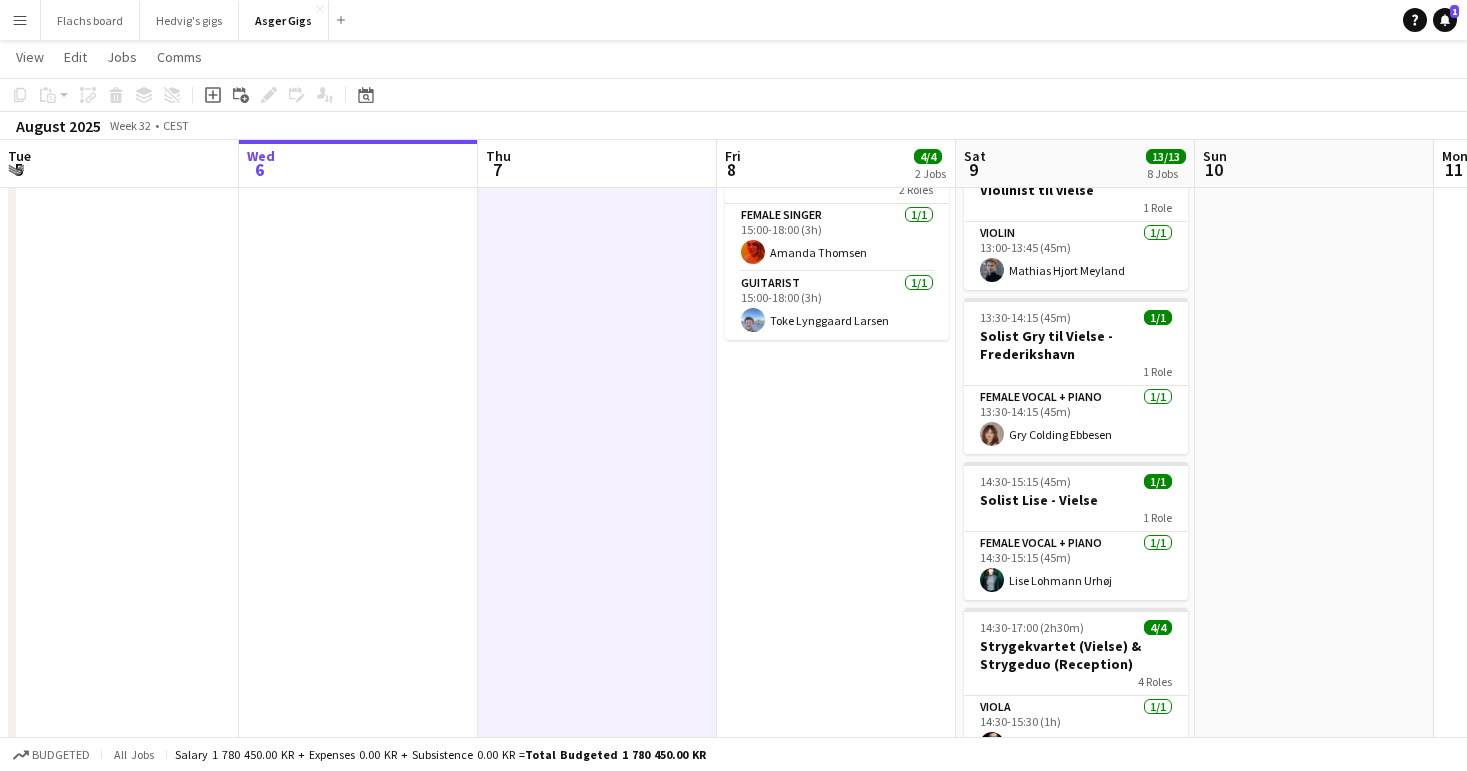 scroll, scrollTop: 351, scrollLeft: 0, axis: vertical 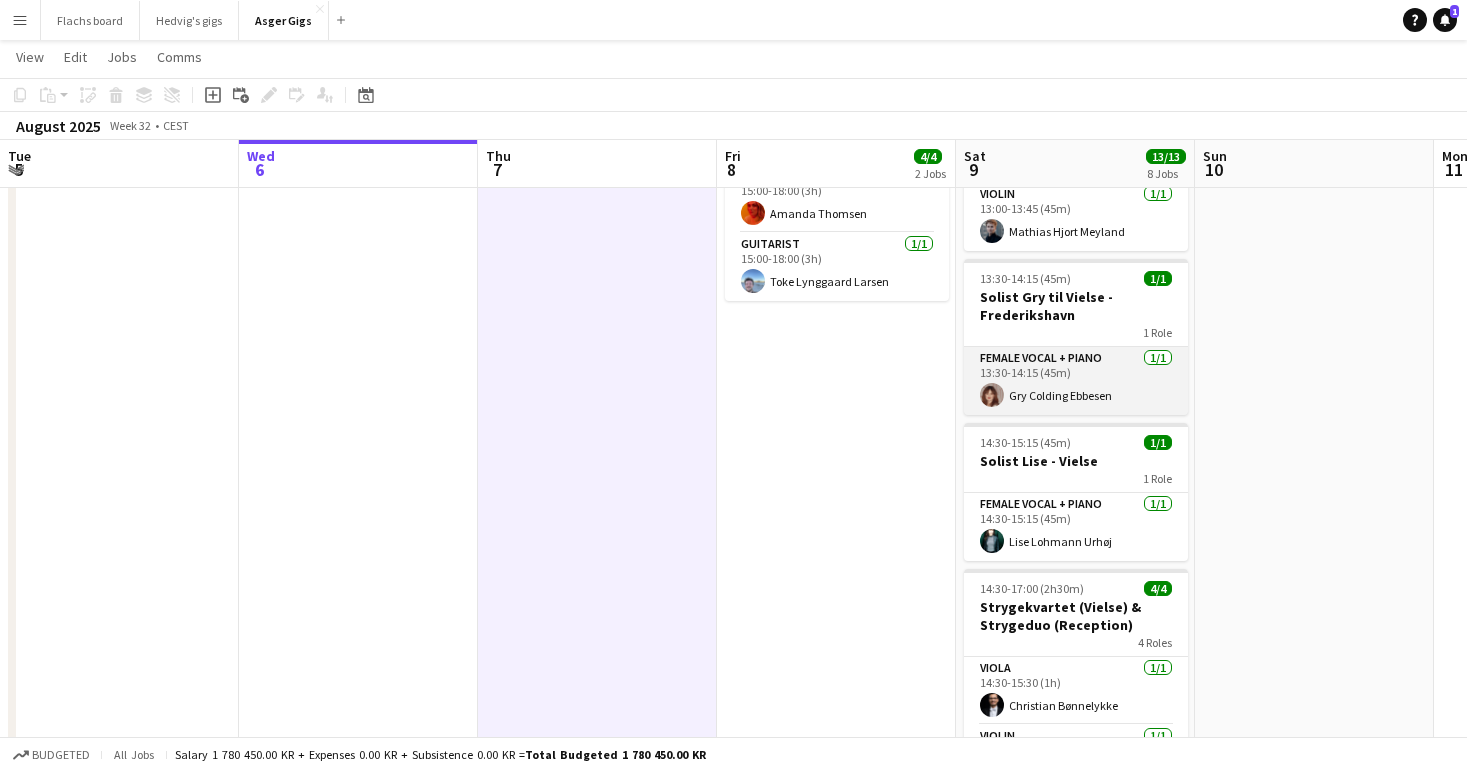 click on "Female Vocal + Piano   1/1   [TIME]-[TIME] (45m)
[FIRST] [LAST]" at bounding box center (1076, 381) 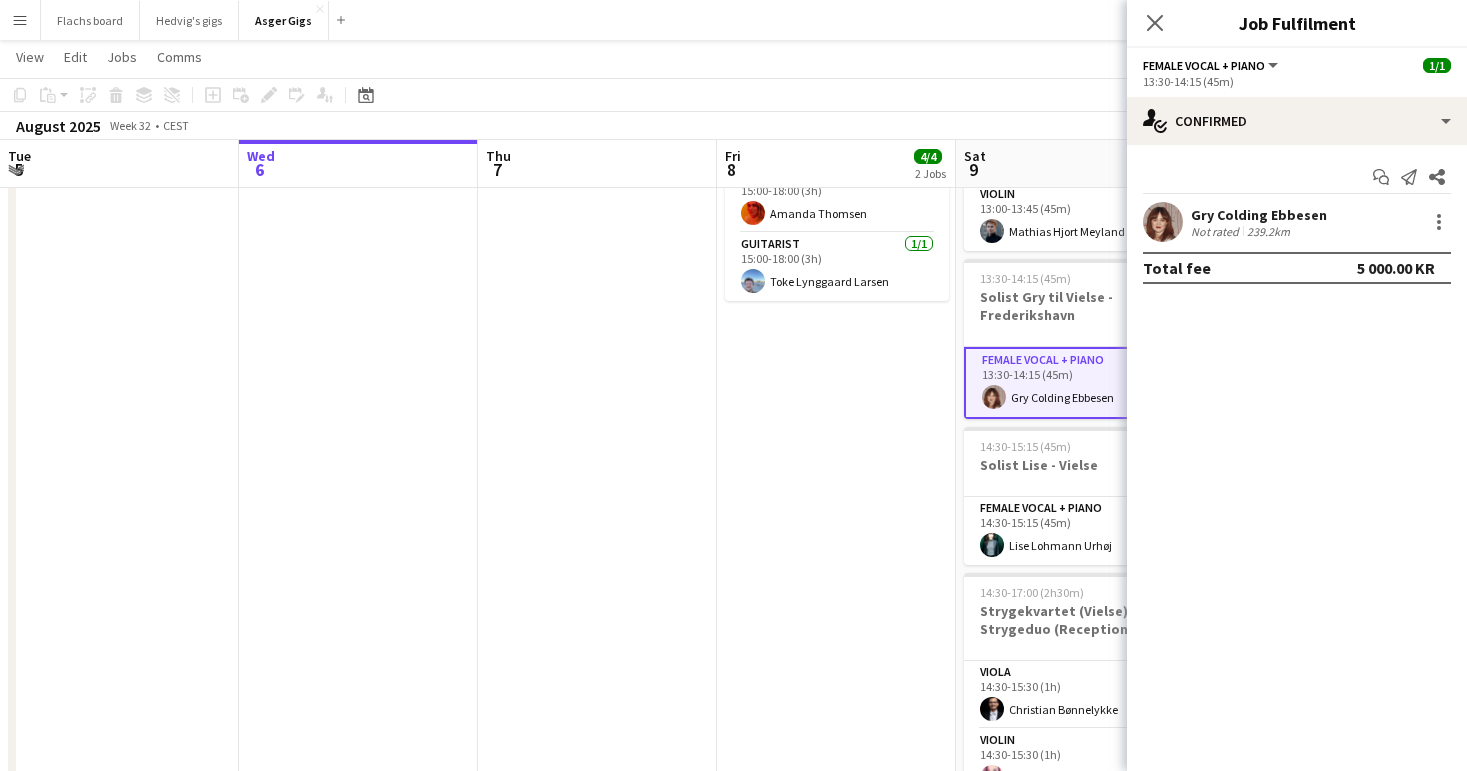 click on "Not rated" at bounding box center [1217, 231] 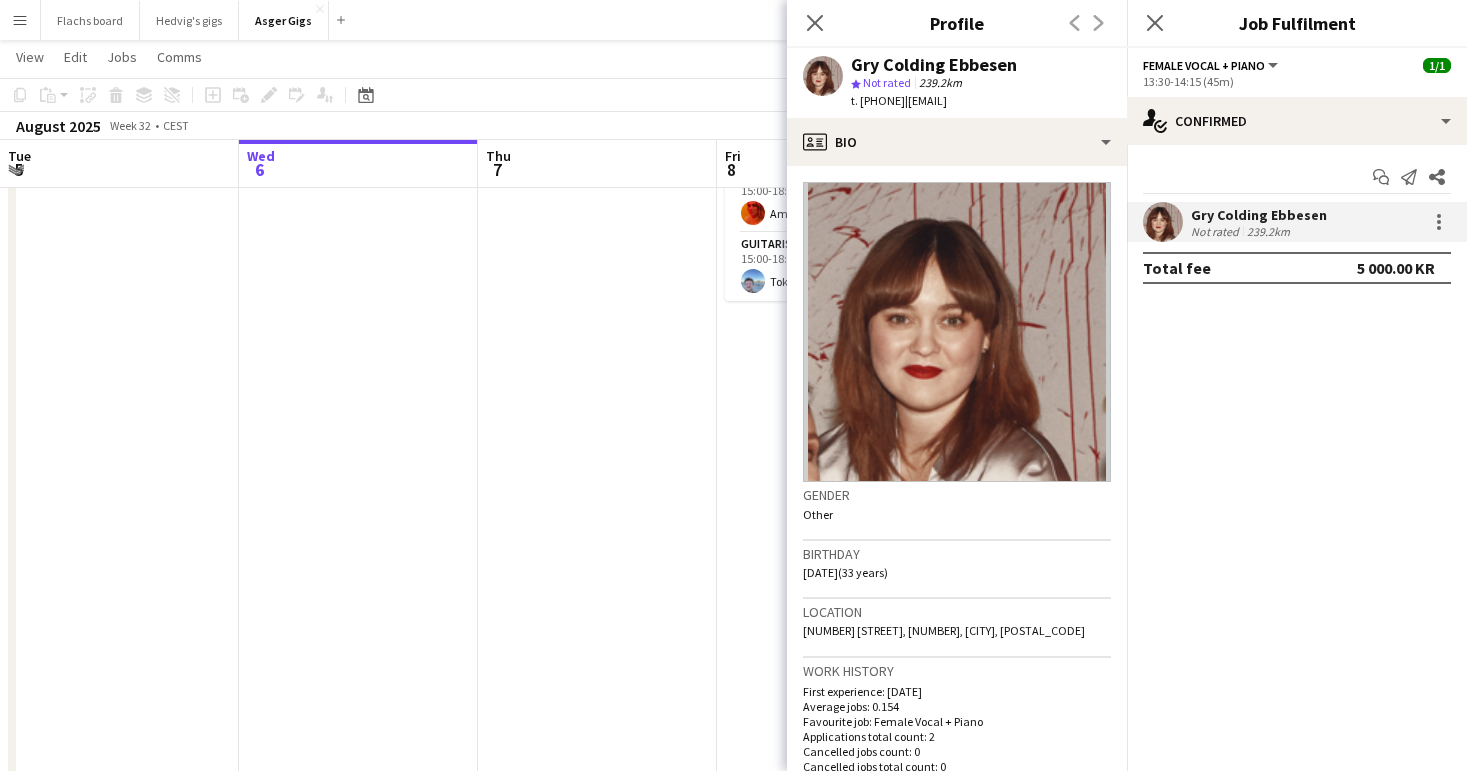 drag, startPoint x: 862, startPoint y: 101, endPoint x: 923, endPoint y: 102, distance: 61.008198 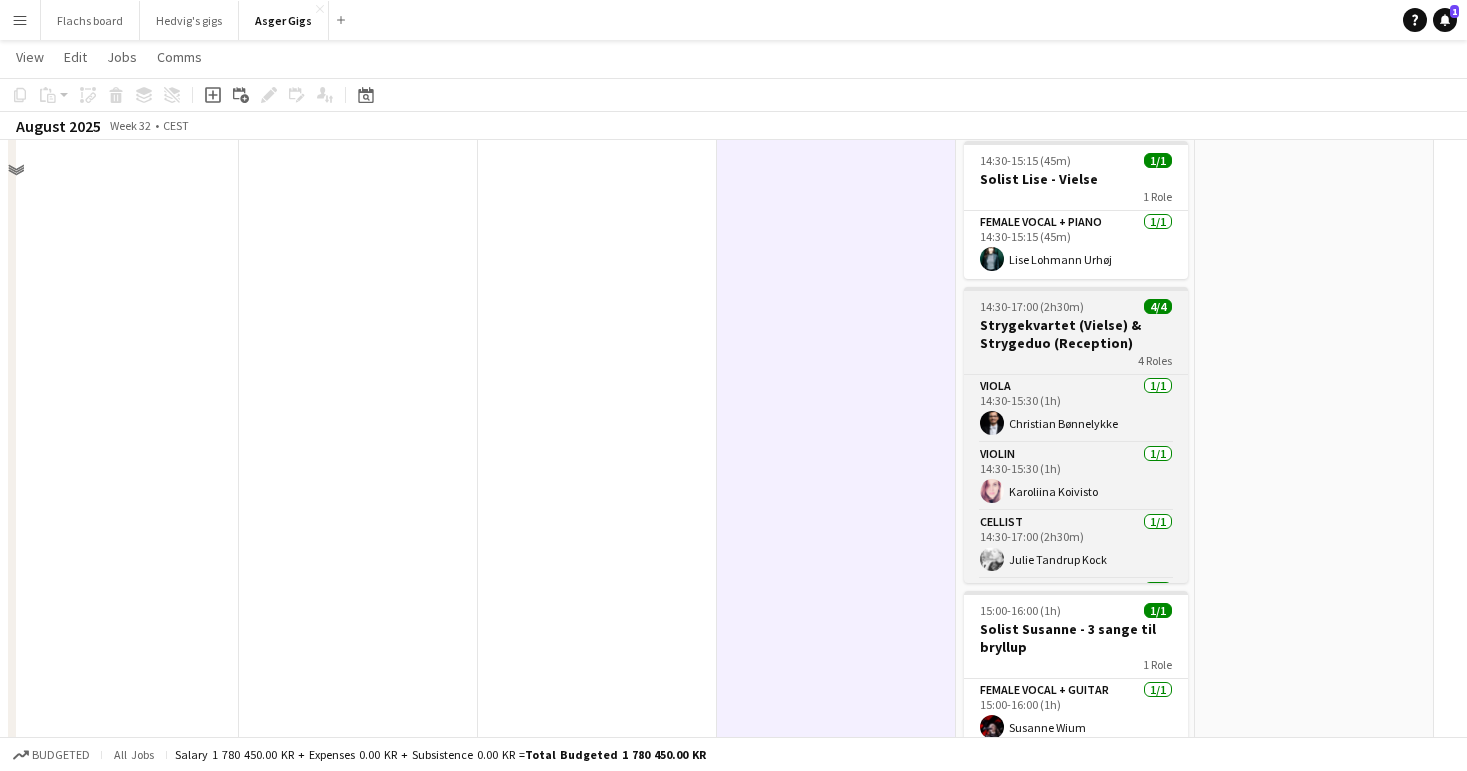 scroll, scrollTop: 902, scrollLeft: 0, axis: vertical 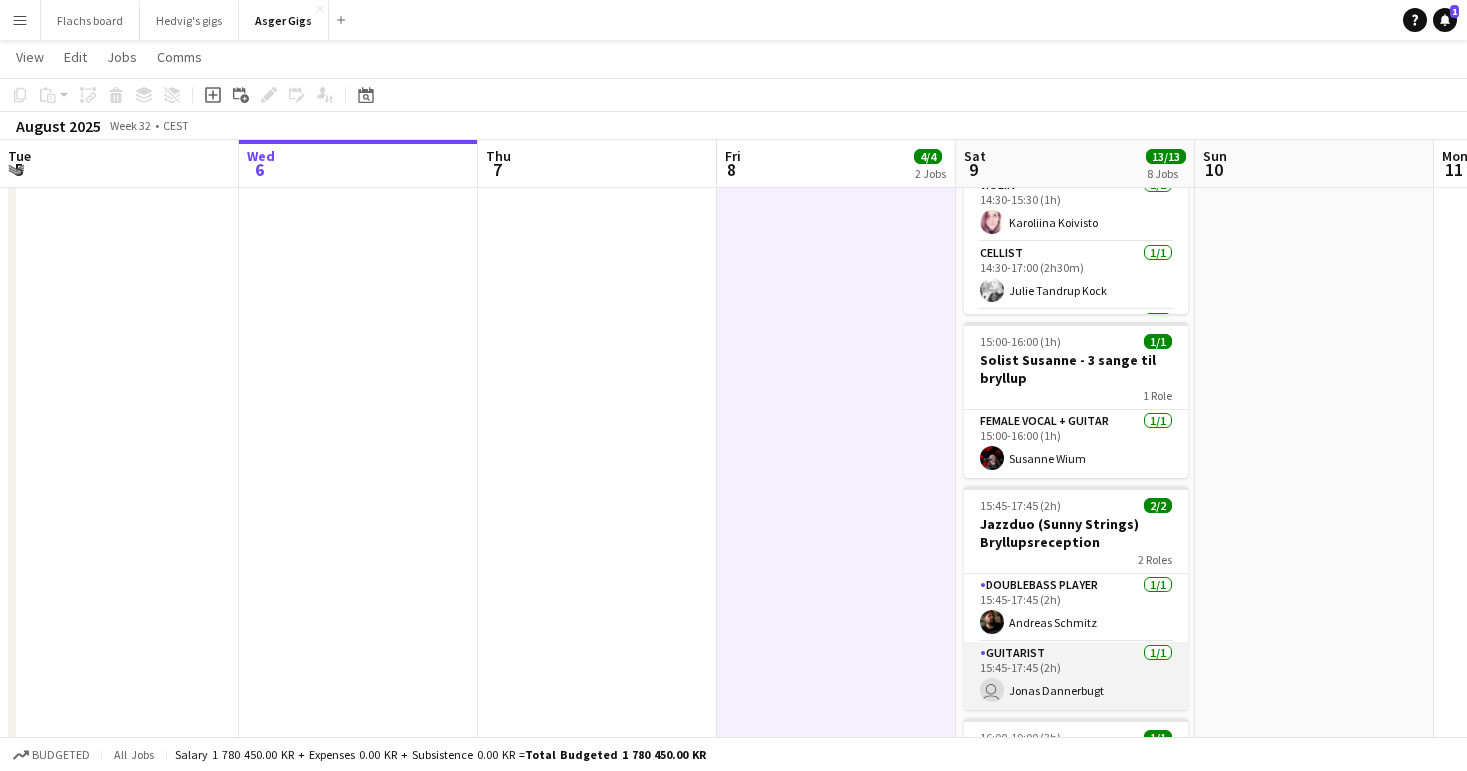 click on "Guitarist   1/1   15:45-17:45 (2h)
user
[NAME]" at bounding box center (1076, 676) 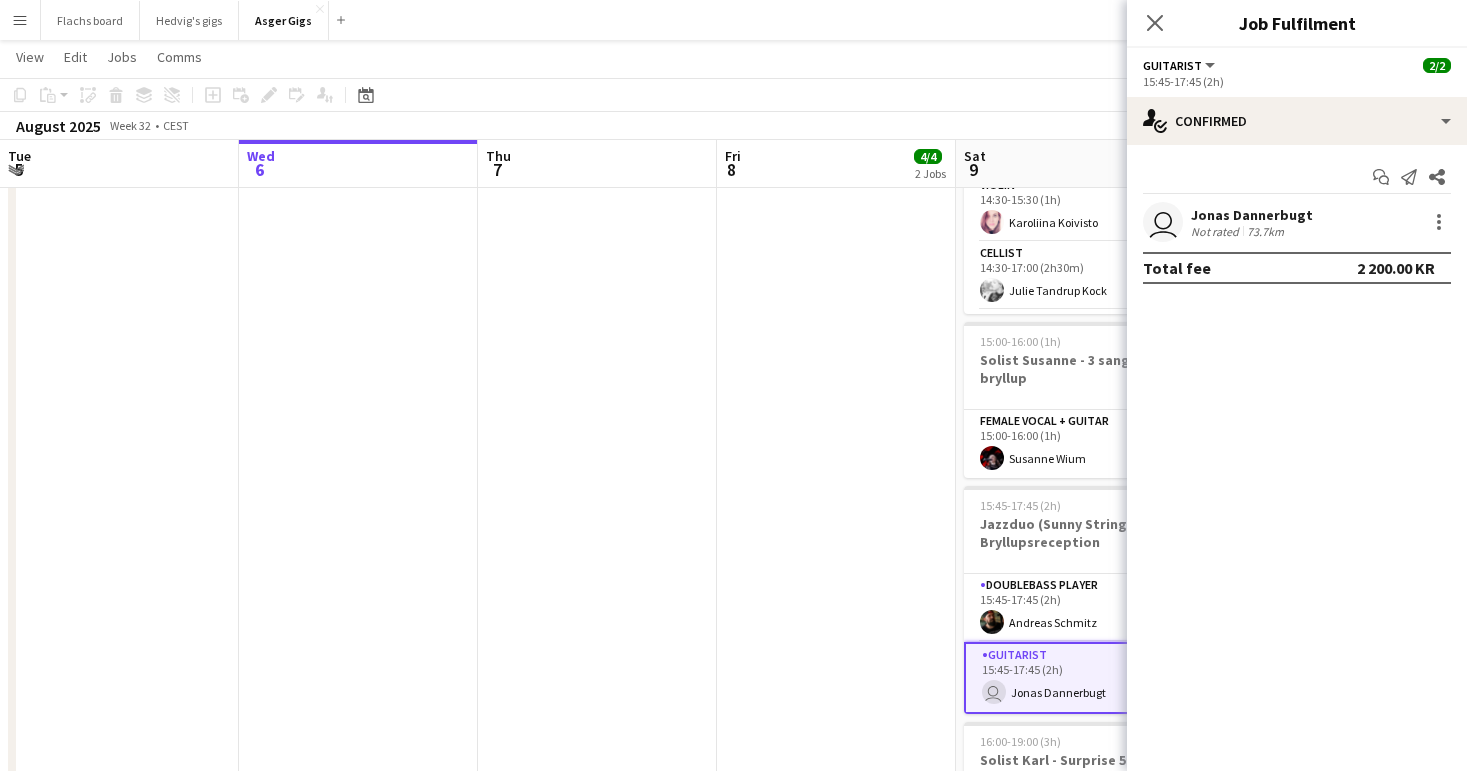click on "Jonas Dannerbugt" at bounding box center (1252, 215) 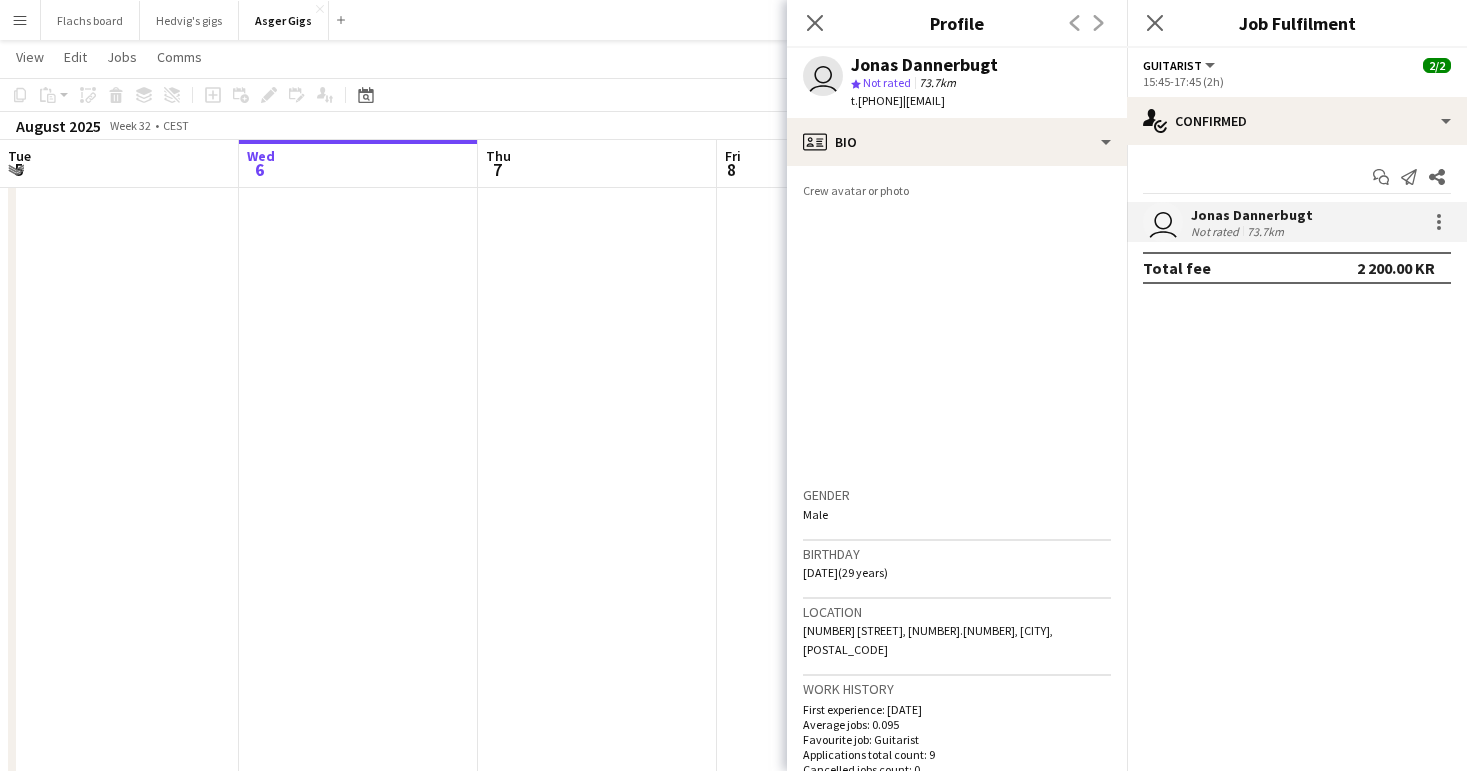 drag, startPoint x: 862, startPoint y: 100, endPoint x: 923, endPoint y: 100, distance: 61 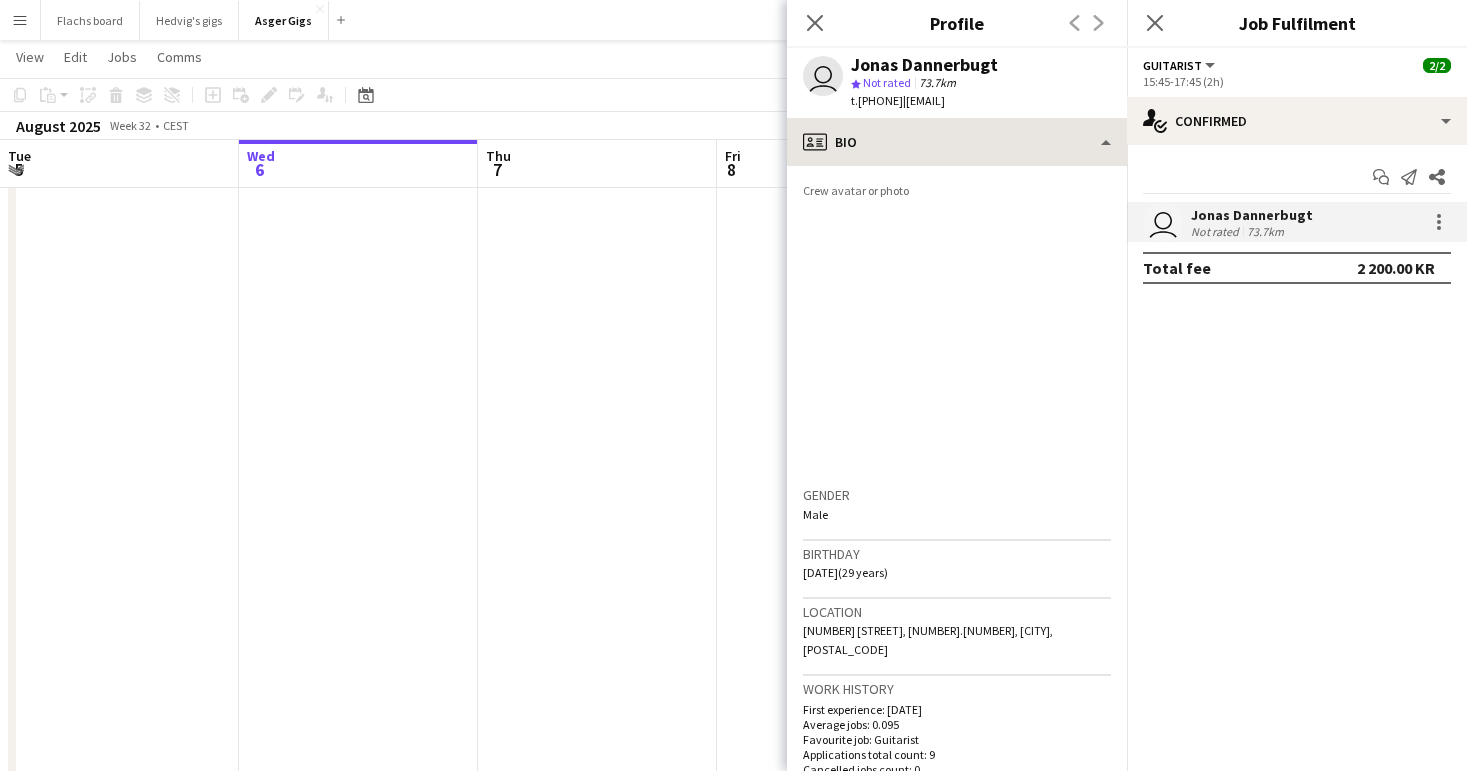 copy on "+[PHONE]" 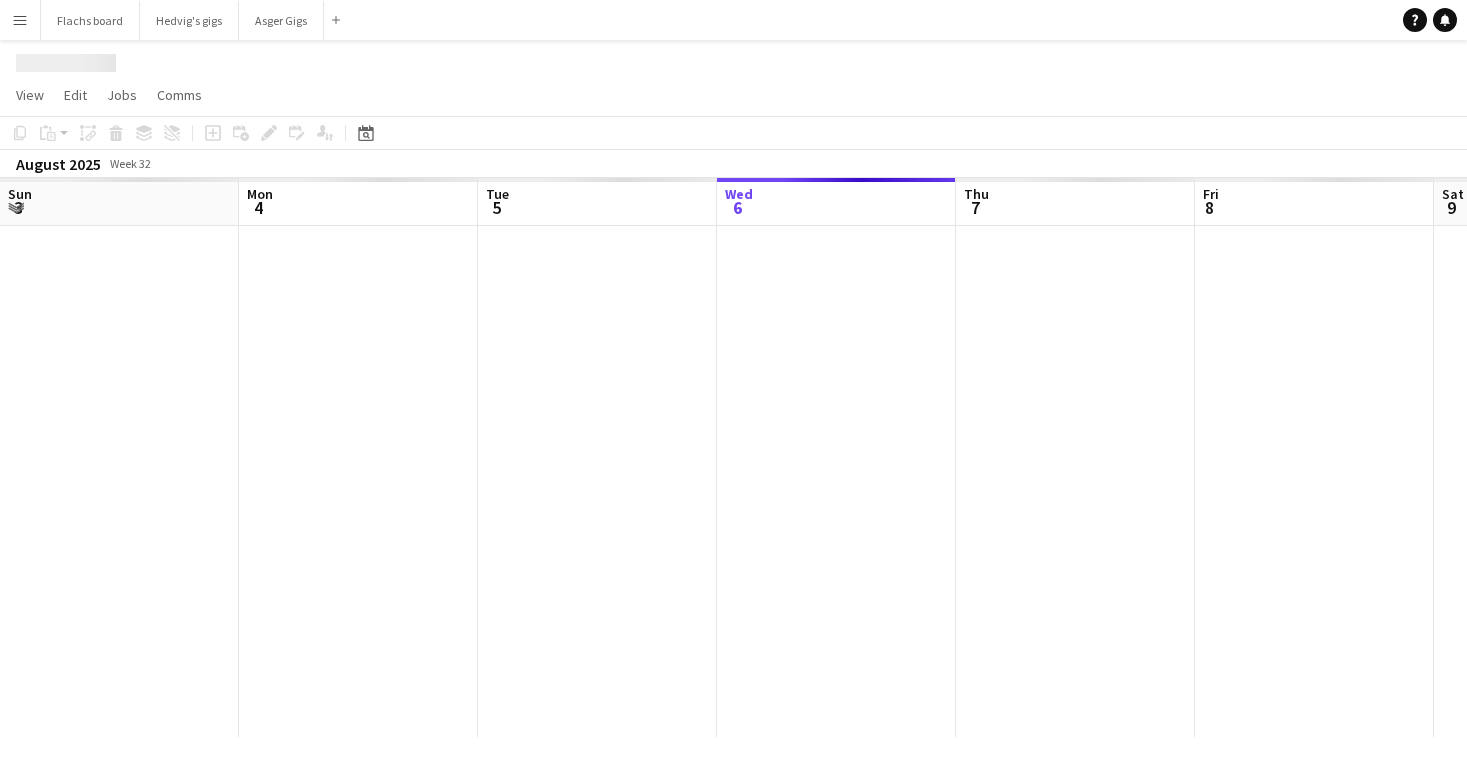scroll, scrollTop: 0, scrollLeft: 0, axis: both 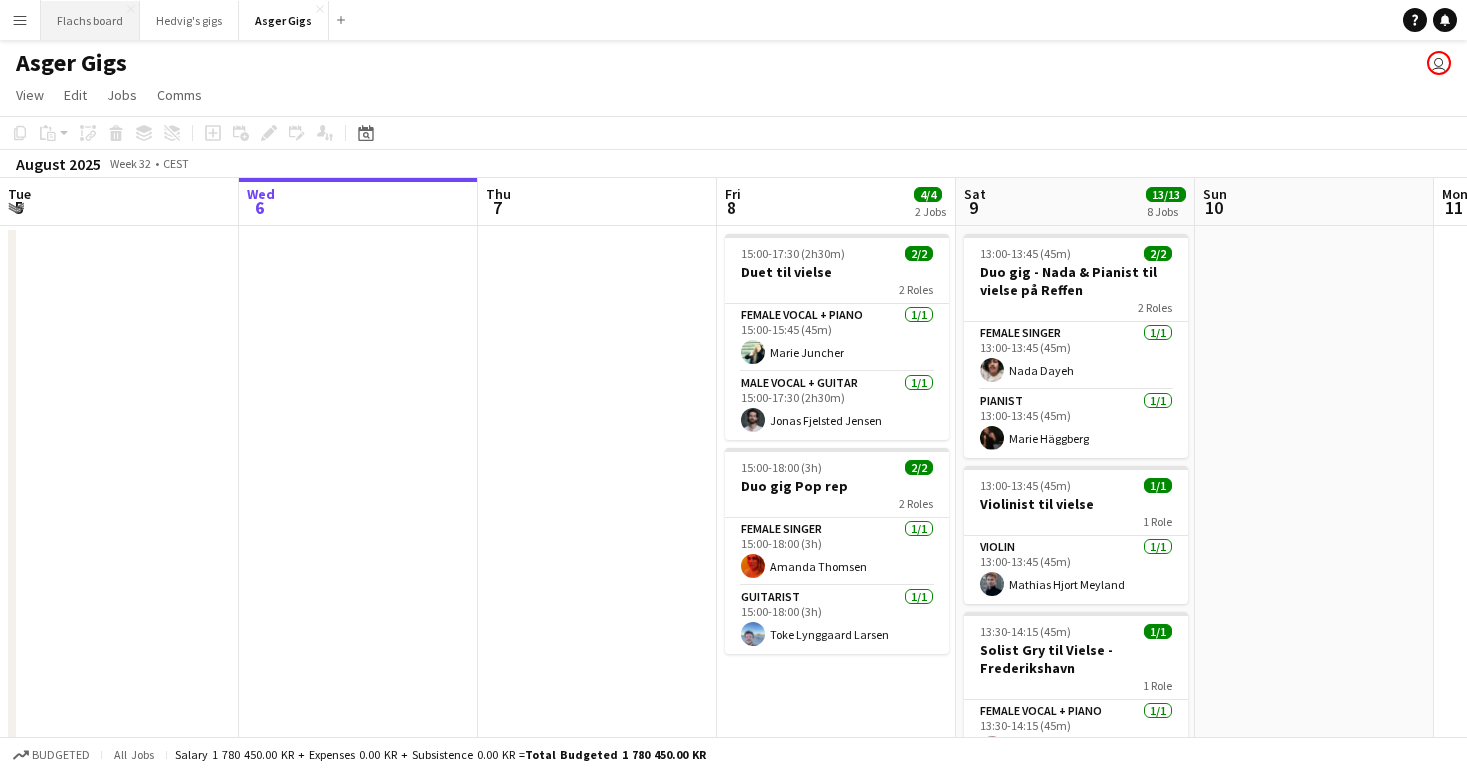 click on "Flachs board
Close" at bounding box center (90, 20) 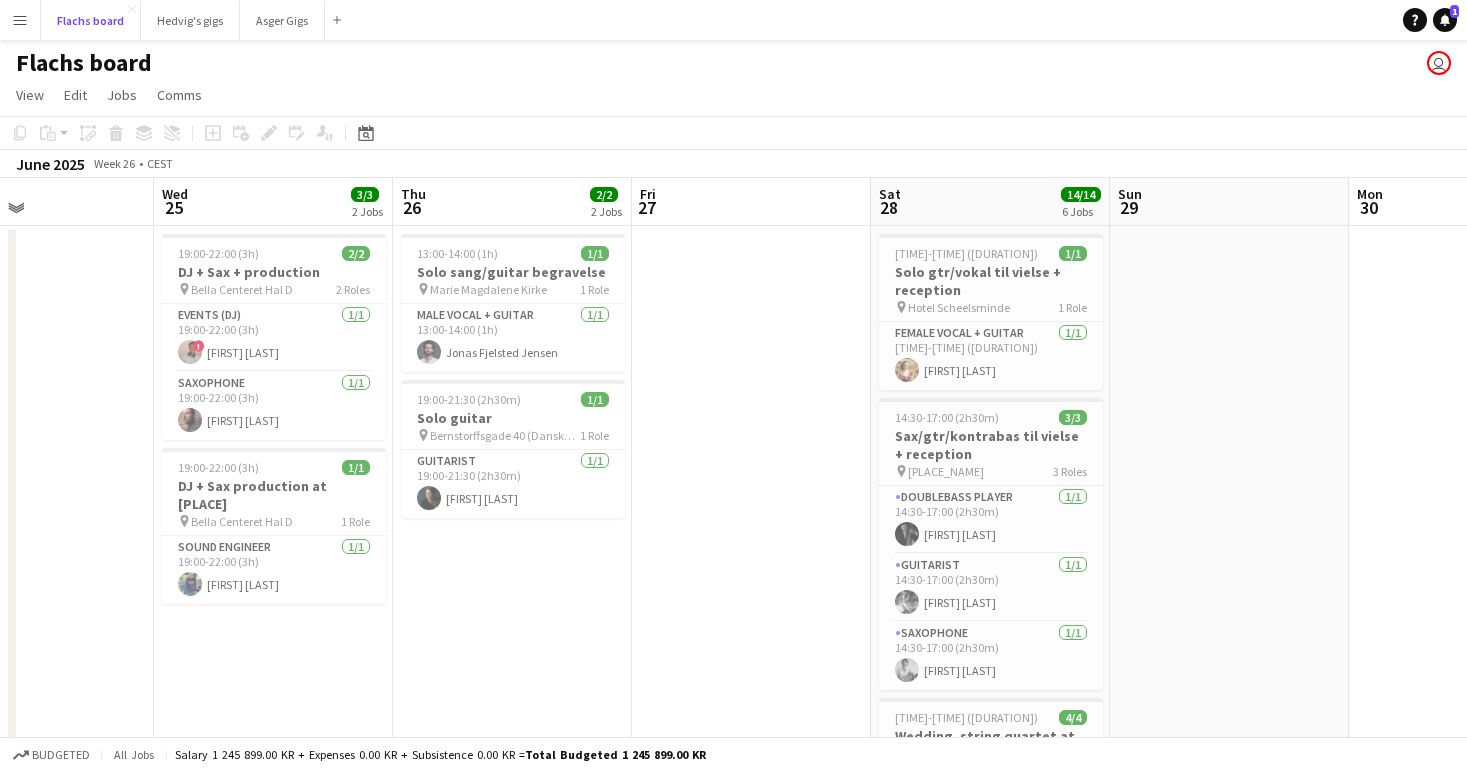 scroll, scrollTop: 0, scrollLeft: 565, axis: horizontal 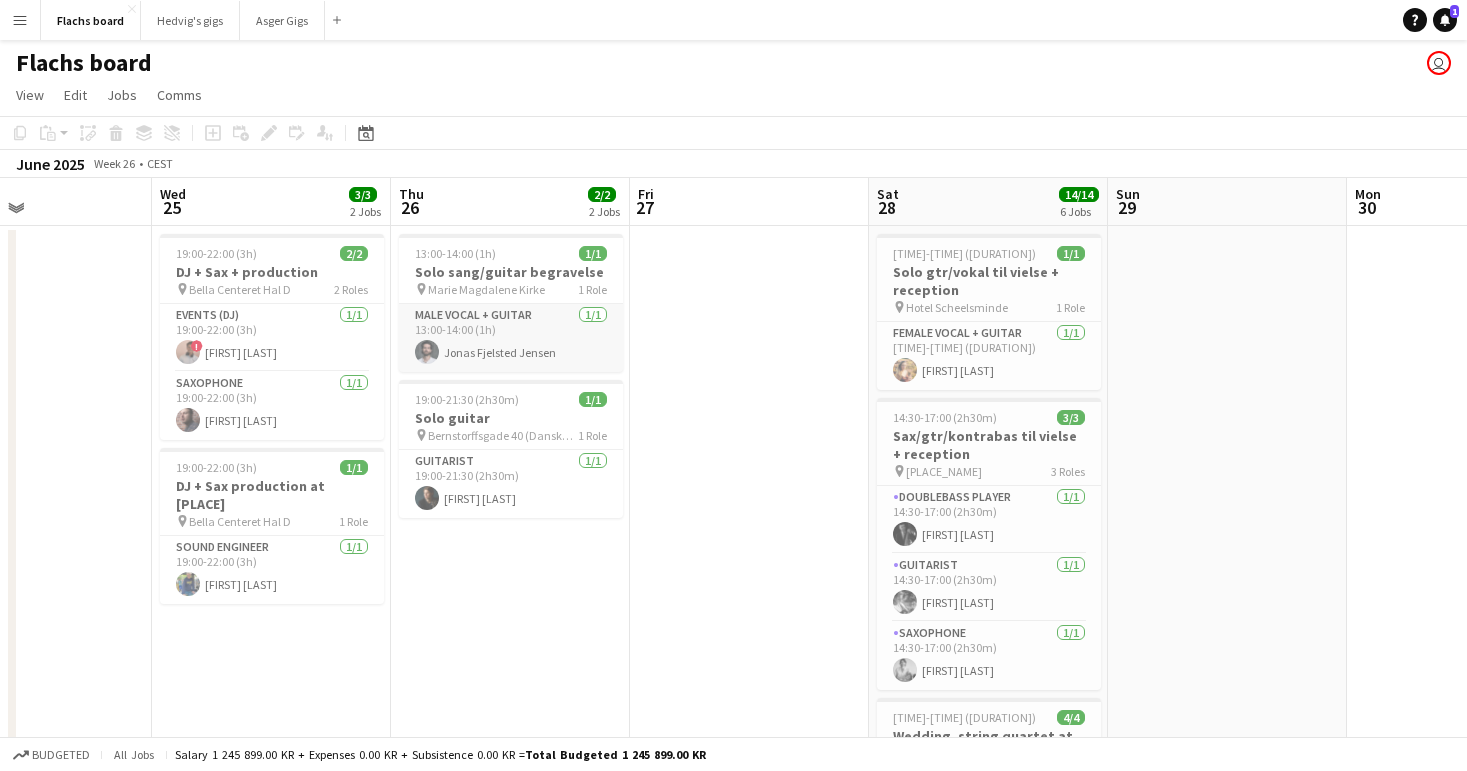 click on "Male Vocal + Guitar   1/1   13:00-14:00 (1h)
Jonas Fjelsted Jensen" at bounding box center (511, 338) 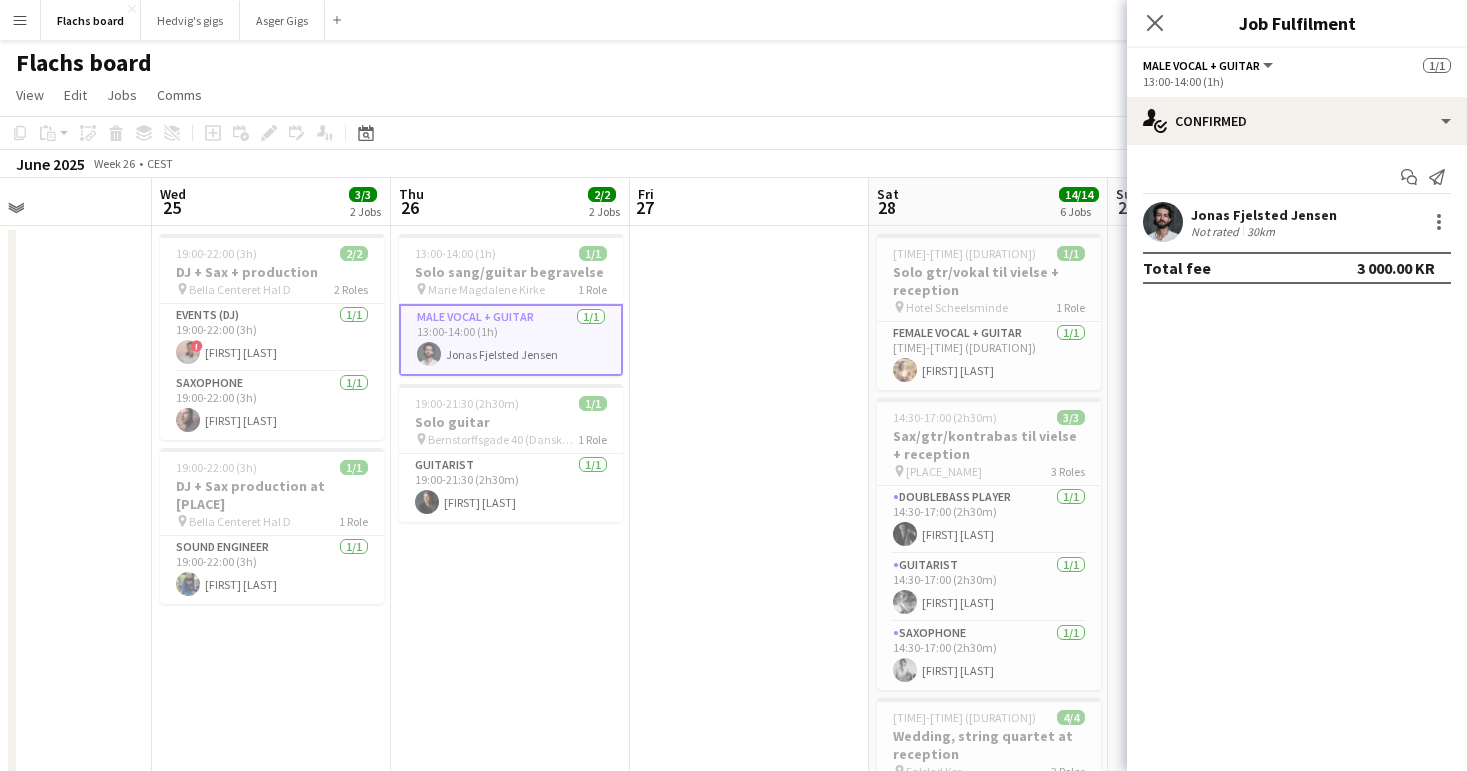 click at bounding box center (749, 1214) 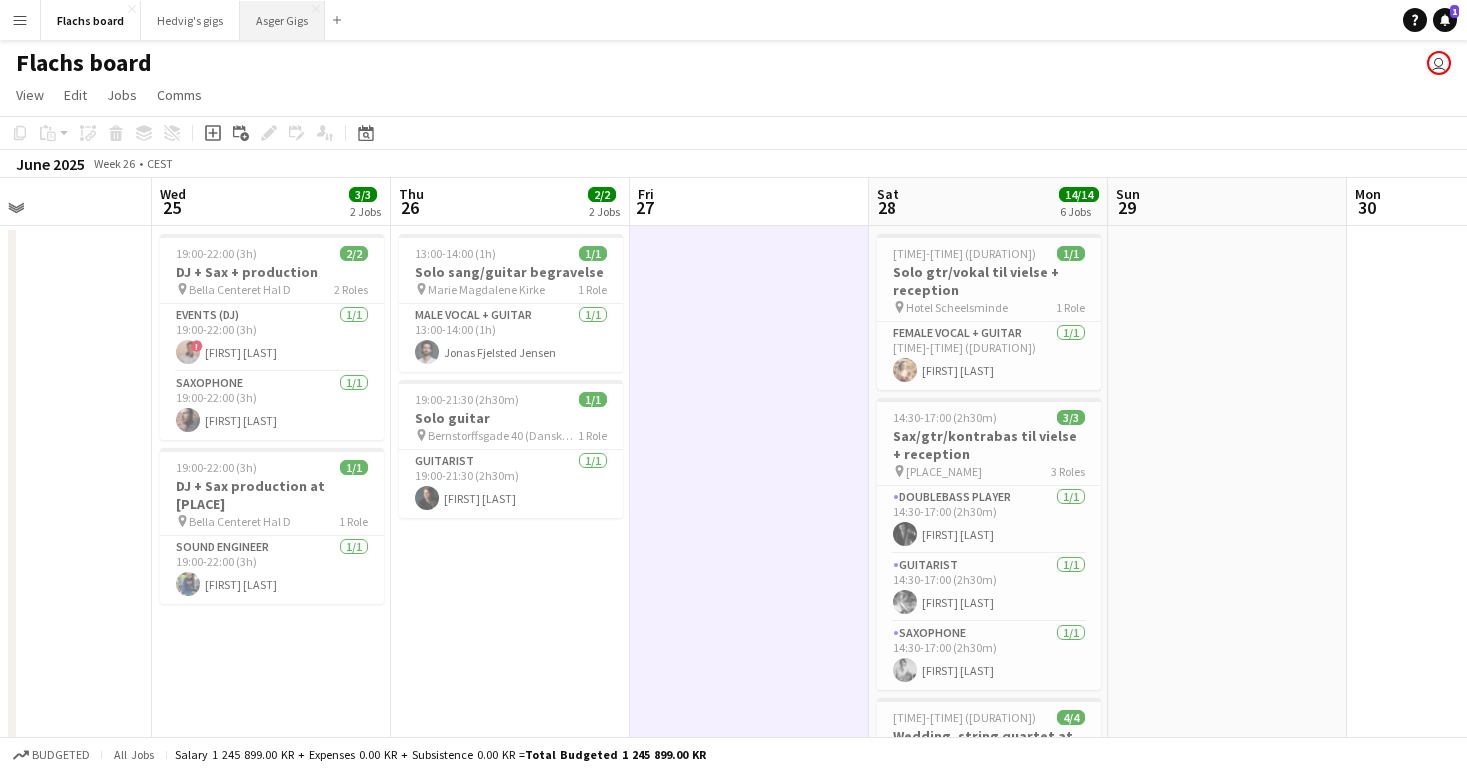 click on "[FIRST] Gigs
Close" at bounding box center (282, 20) 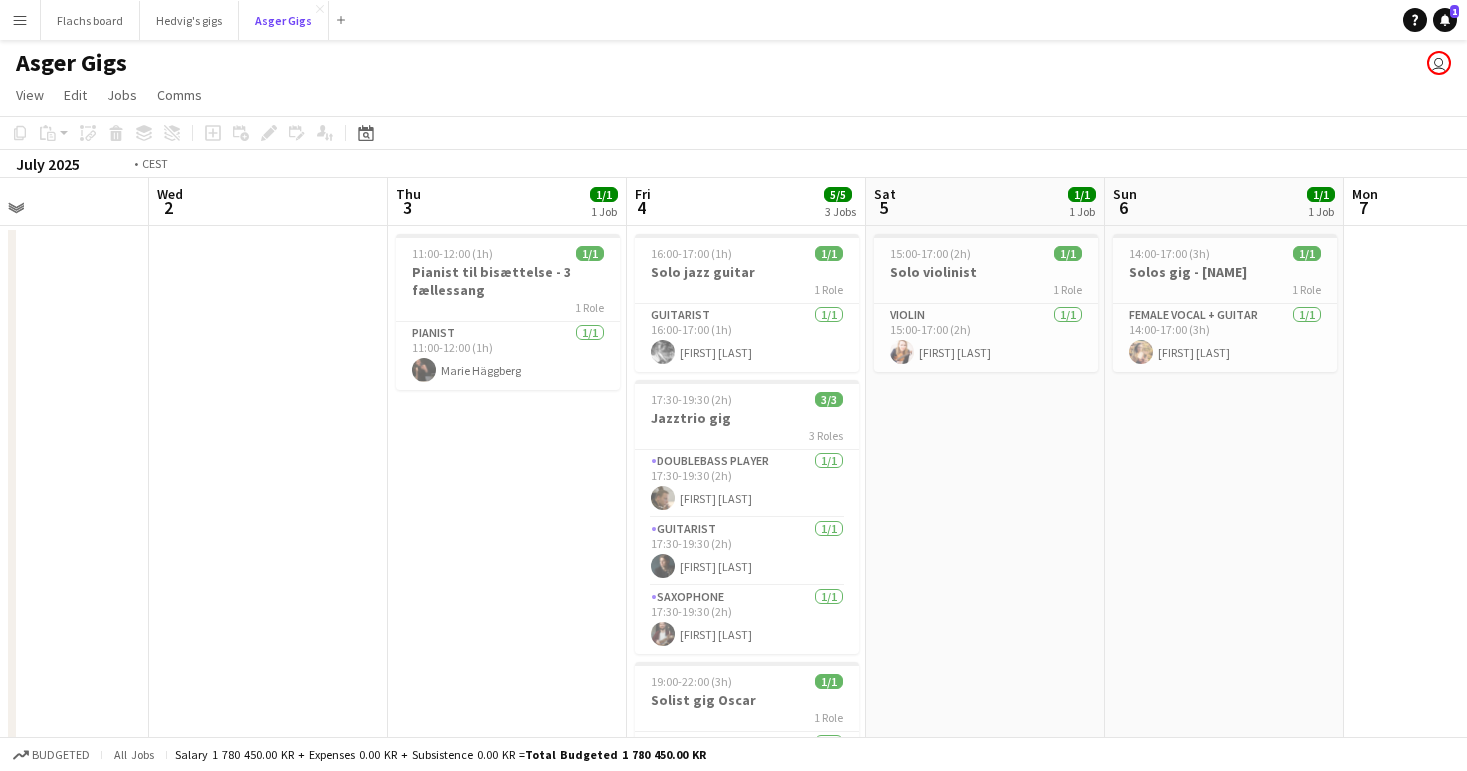 scroll, scrollTop: 0, scrollLeft: 404, axis: horizontal 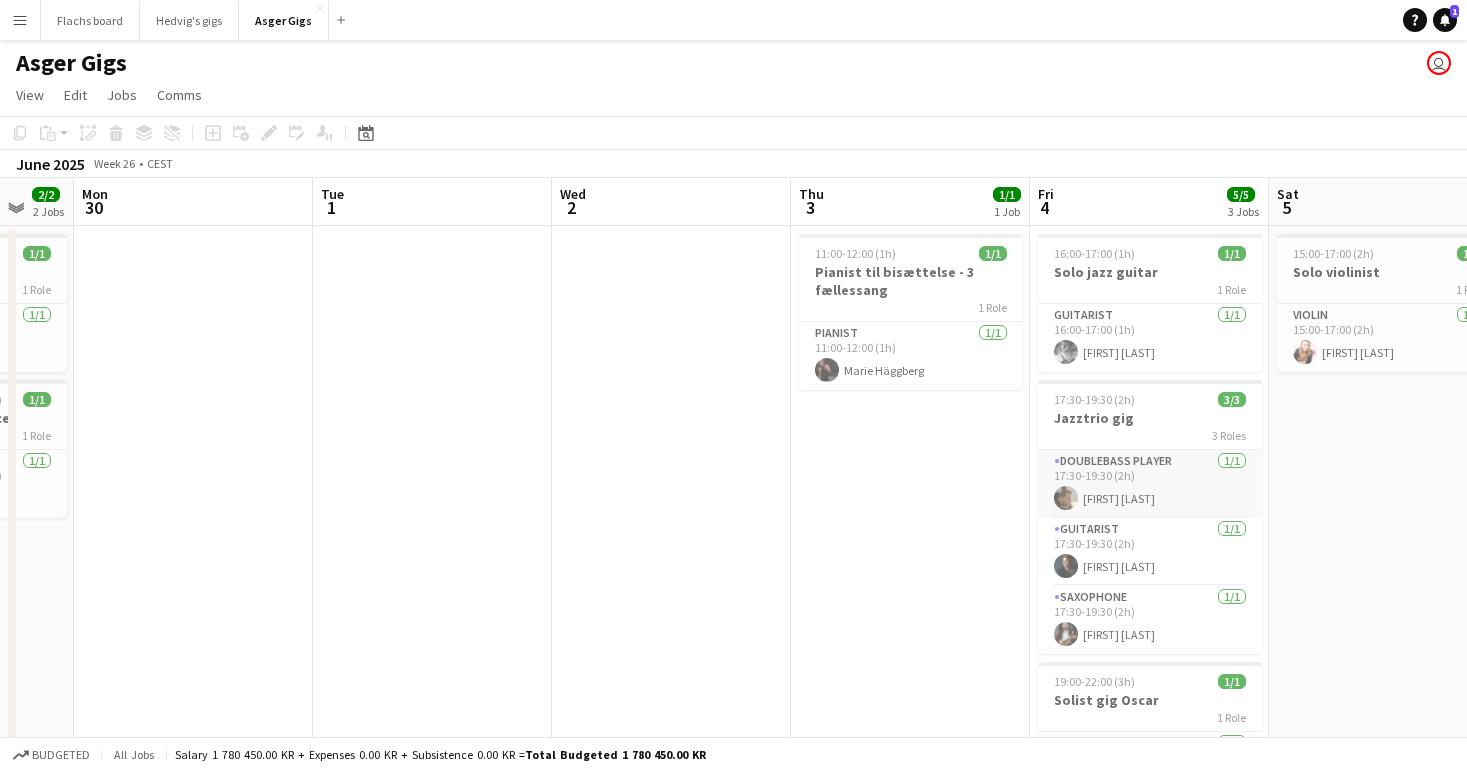 click on "Doublebass Player   1/1   17:30-19:30 (2h)
Peter Price" at bounding box center [1150, 484] 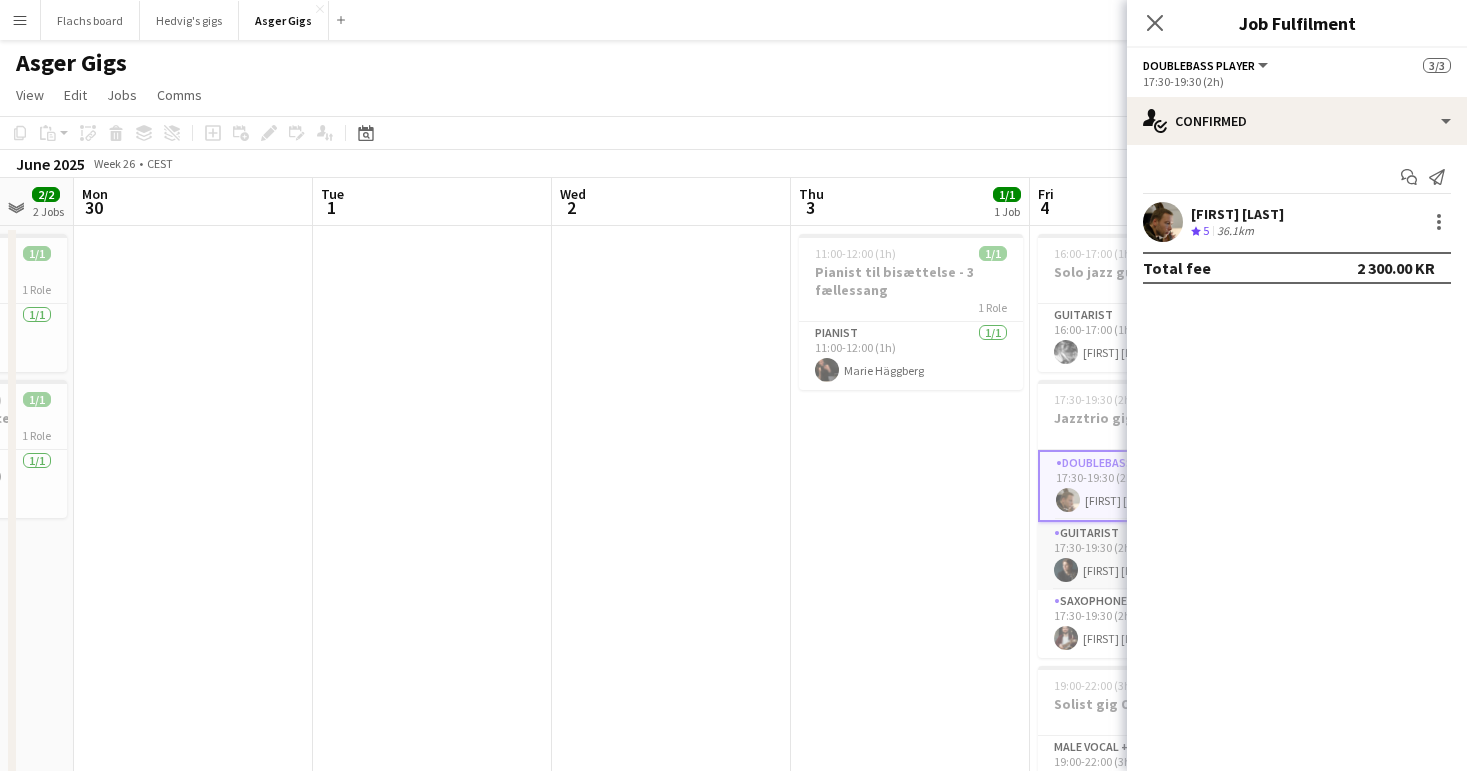 click on "Guitarist   1/1   17:30-19:30 (2h)
Peter Pedersen" at bounding box center (1150, 556) 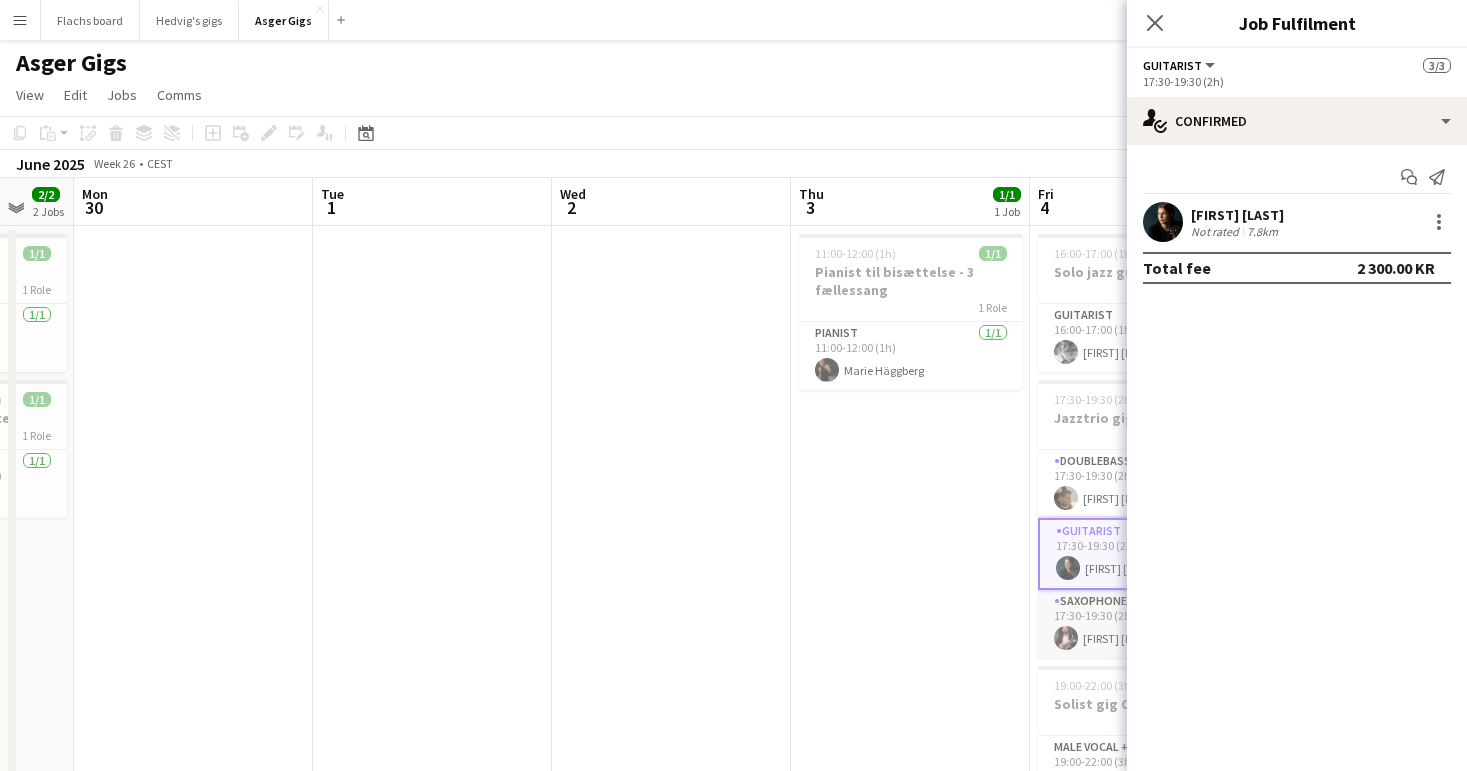 click on "Saxophone   1/1   17:30-19:30 (2h)
Mathias Harbeck" at bounding box center [1150, 624] 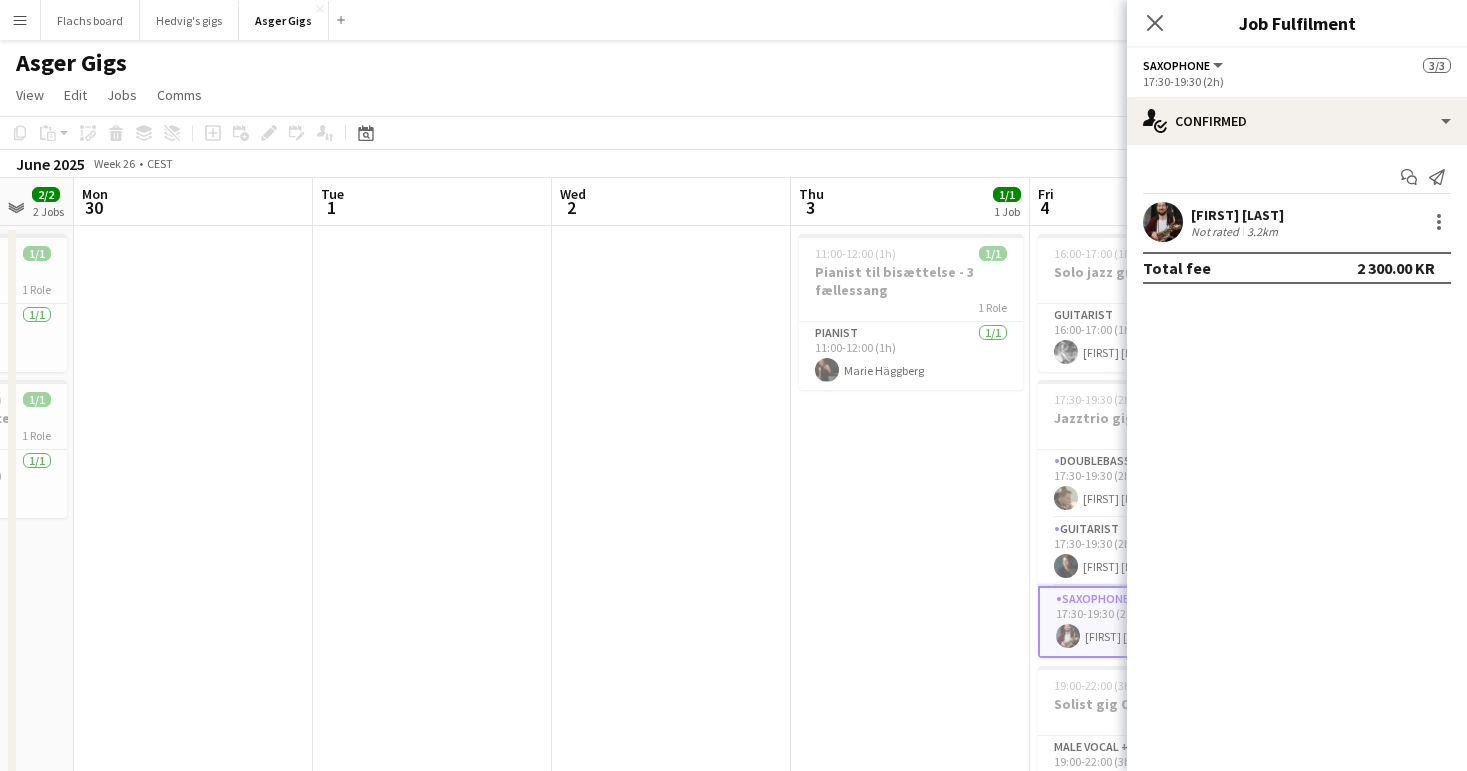 click on "11:00-12:00 (1h)    1/1   Pianist til bisættelse - 3 fællessang   1 Role   Pianist   1/1   11:00-12:00 (1h)
Marie Häggberg" at bounding box center [910, 1261] 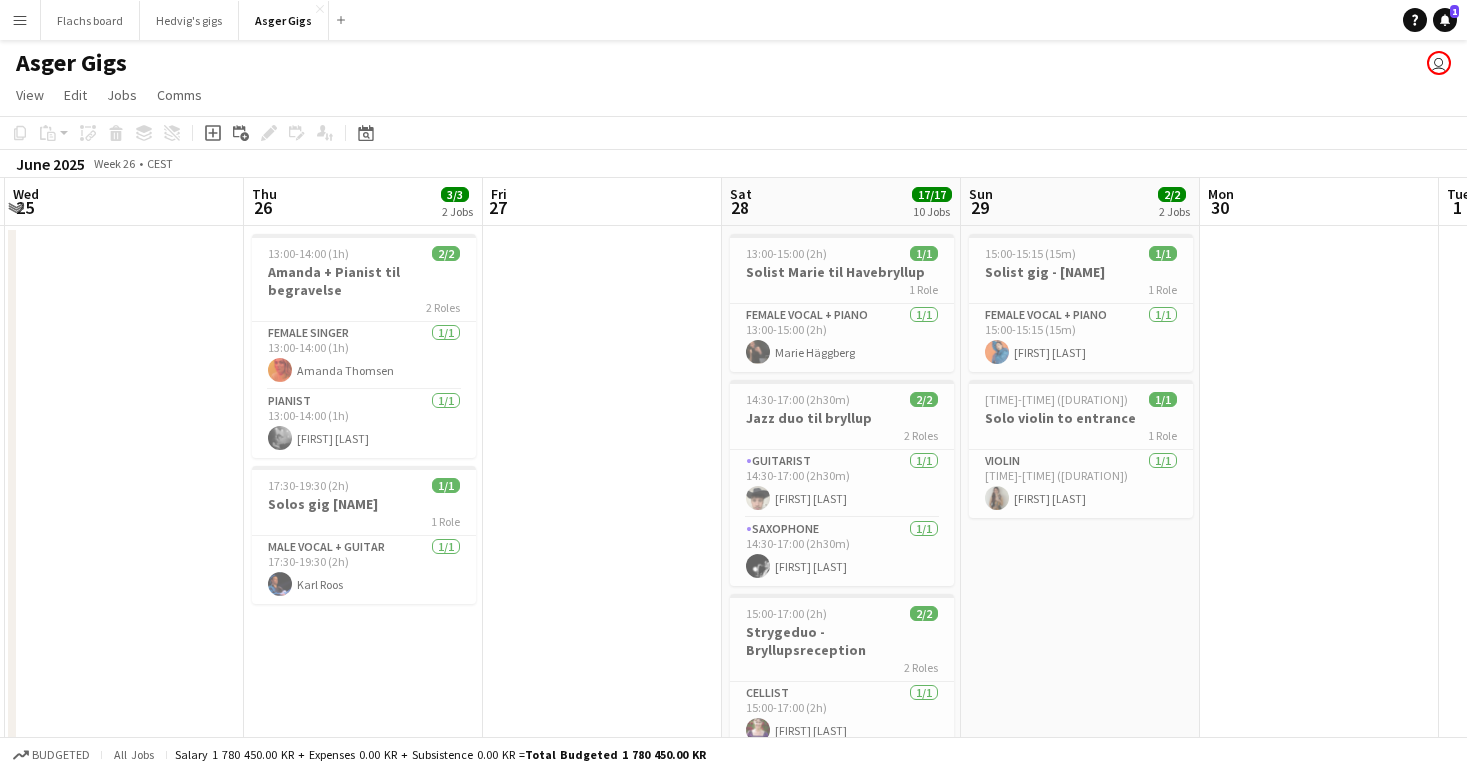 scroll, scrollTop: 0, scrollLeft: 797, axis: horizontal 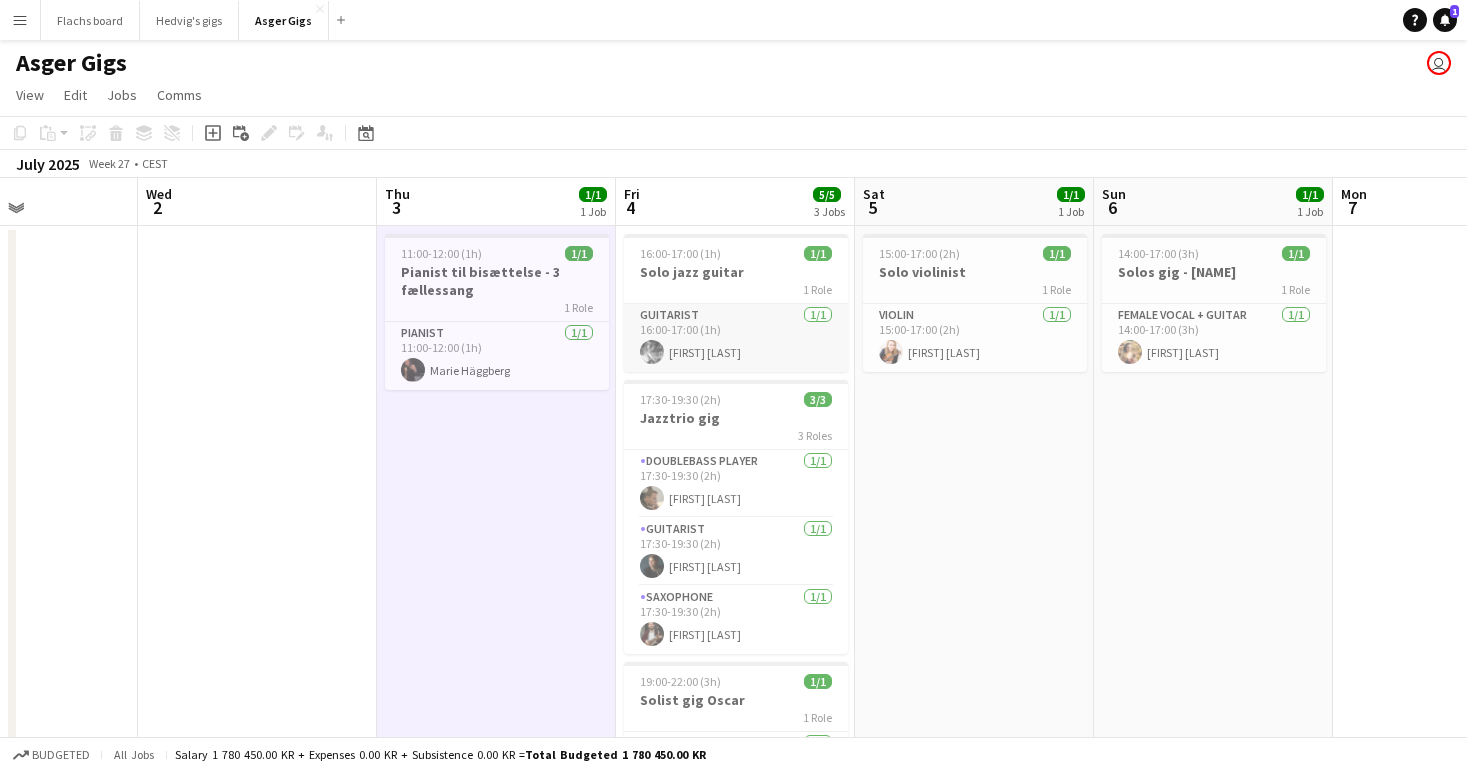 click at bounding box center (652, 352) 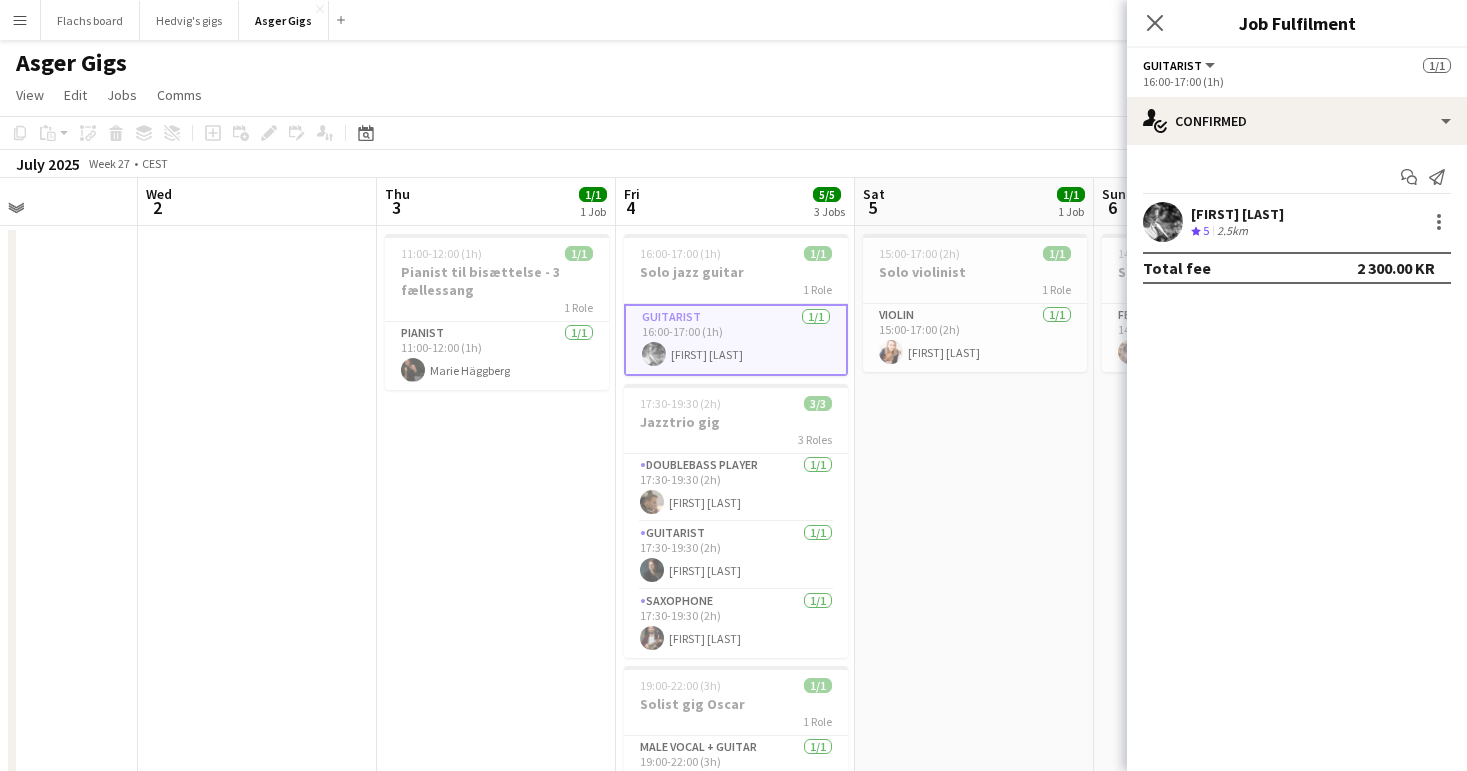 click on "11:00-12:00 (1h)    1/1   Pianist til bisættelse - 3 fællessang   1 Role   Pianist   1/1   11:00-12:00 (1h)
Marie Häggberg" at bounding box center (496, 1451) 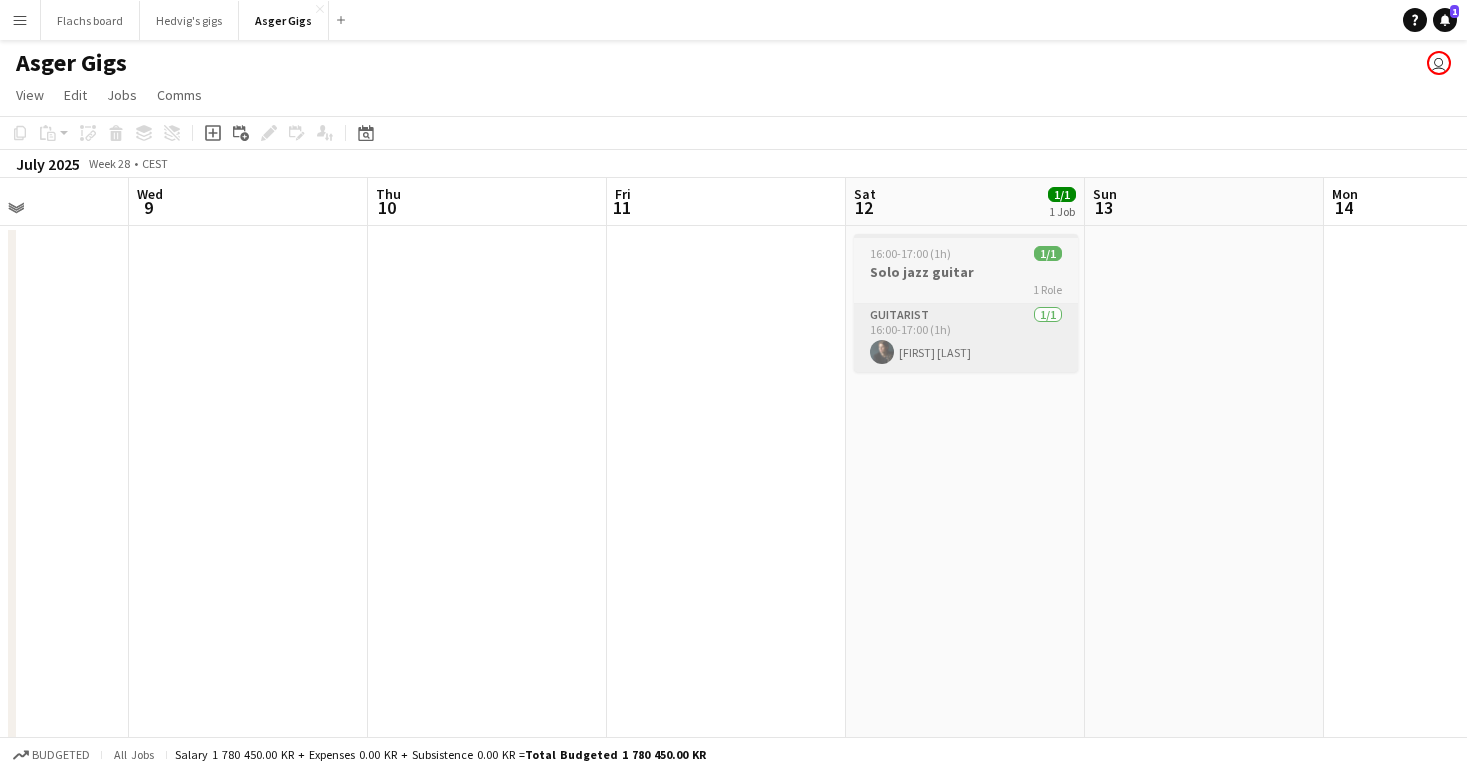 click on "Guitarist   1/1   16:00-17:00 (1h)
Peter Pedersen" at bounding box center [966, 338] 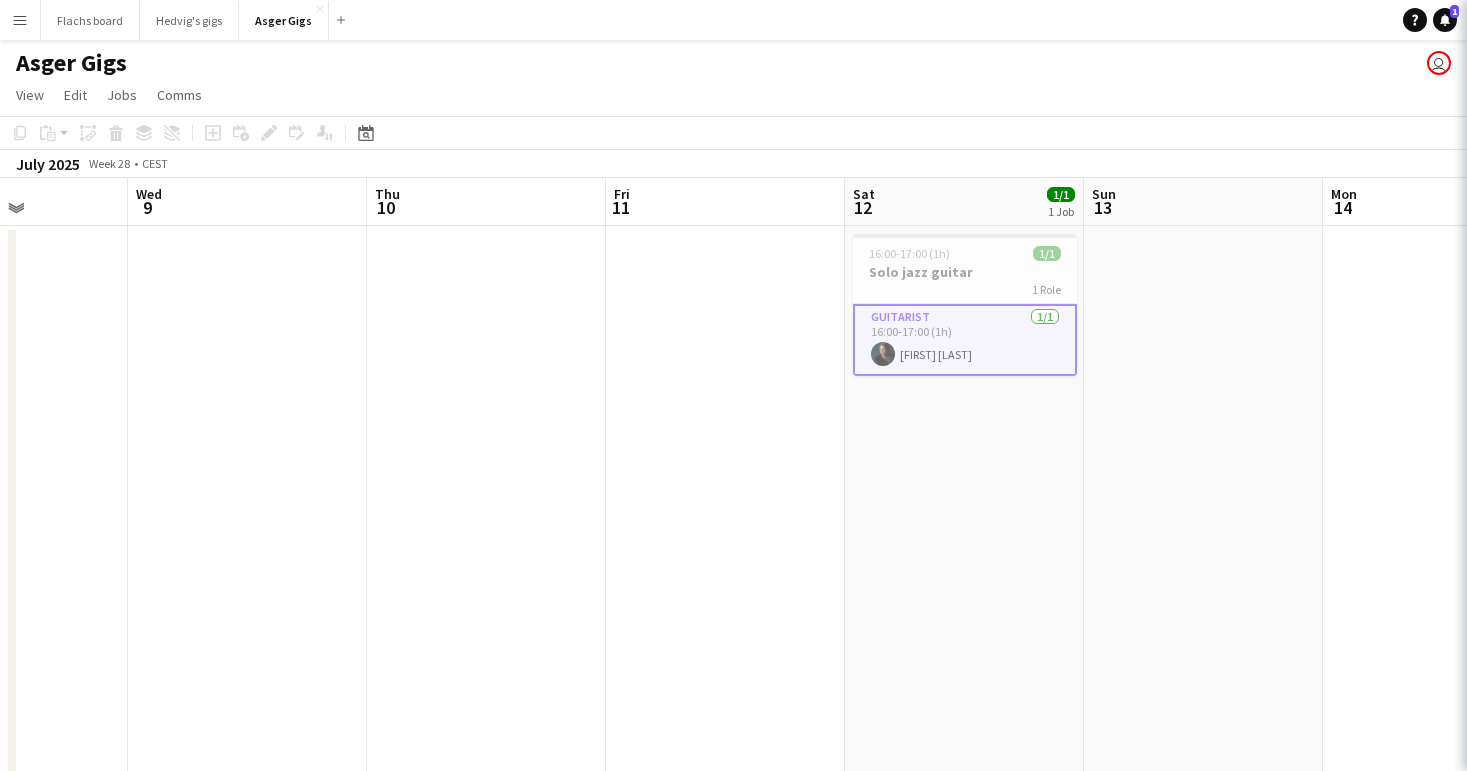 click at bounding box center (725, 1451) 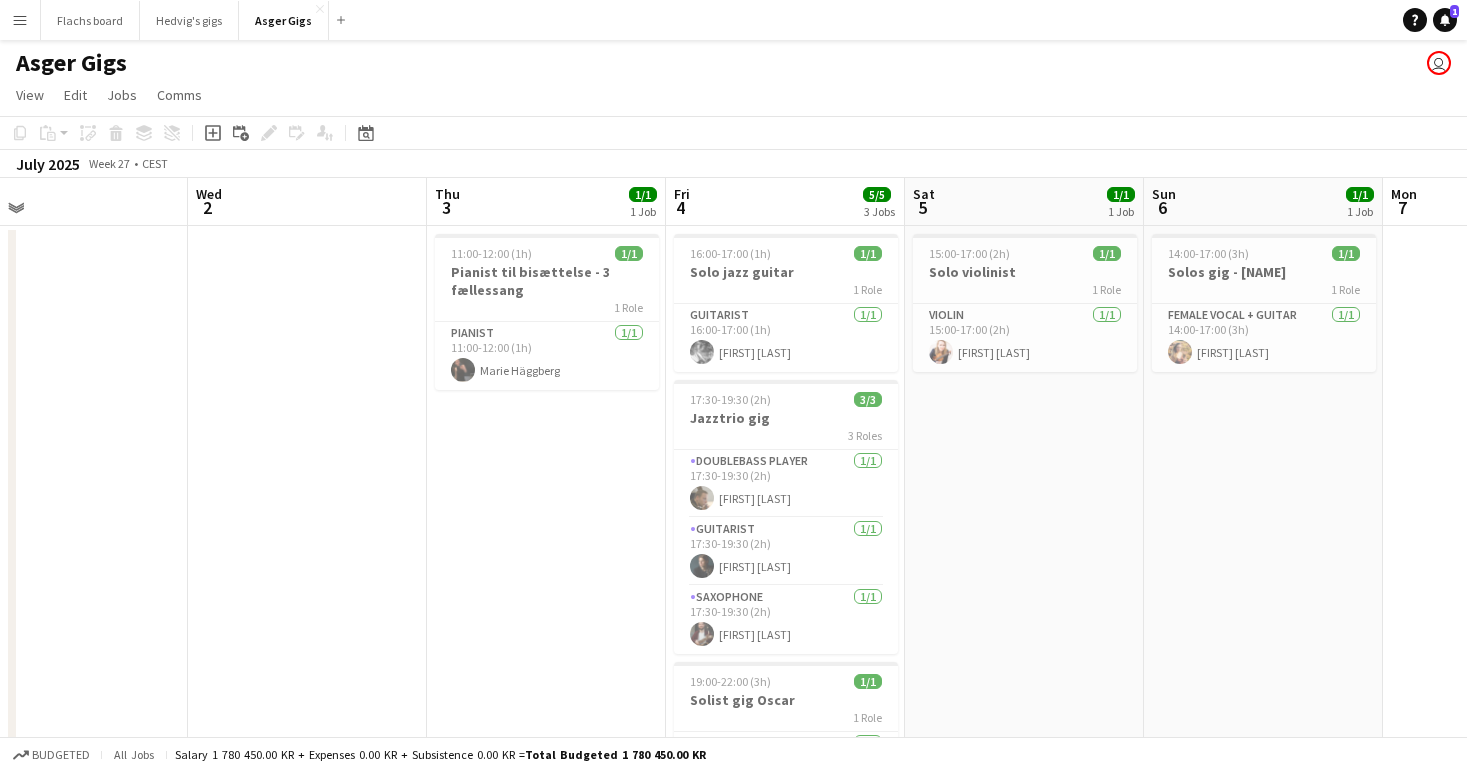 scroll, scrollTop: 0, scrollLeft: 505, axis: horizontal 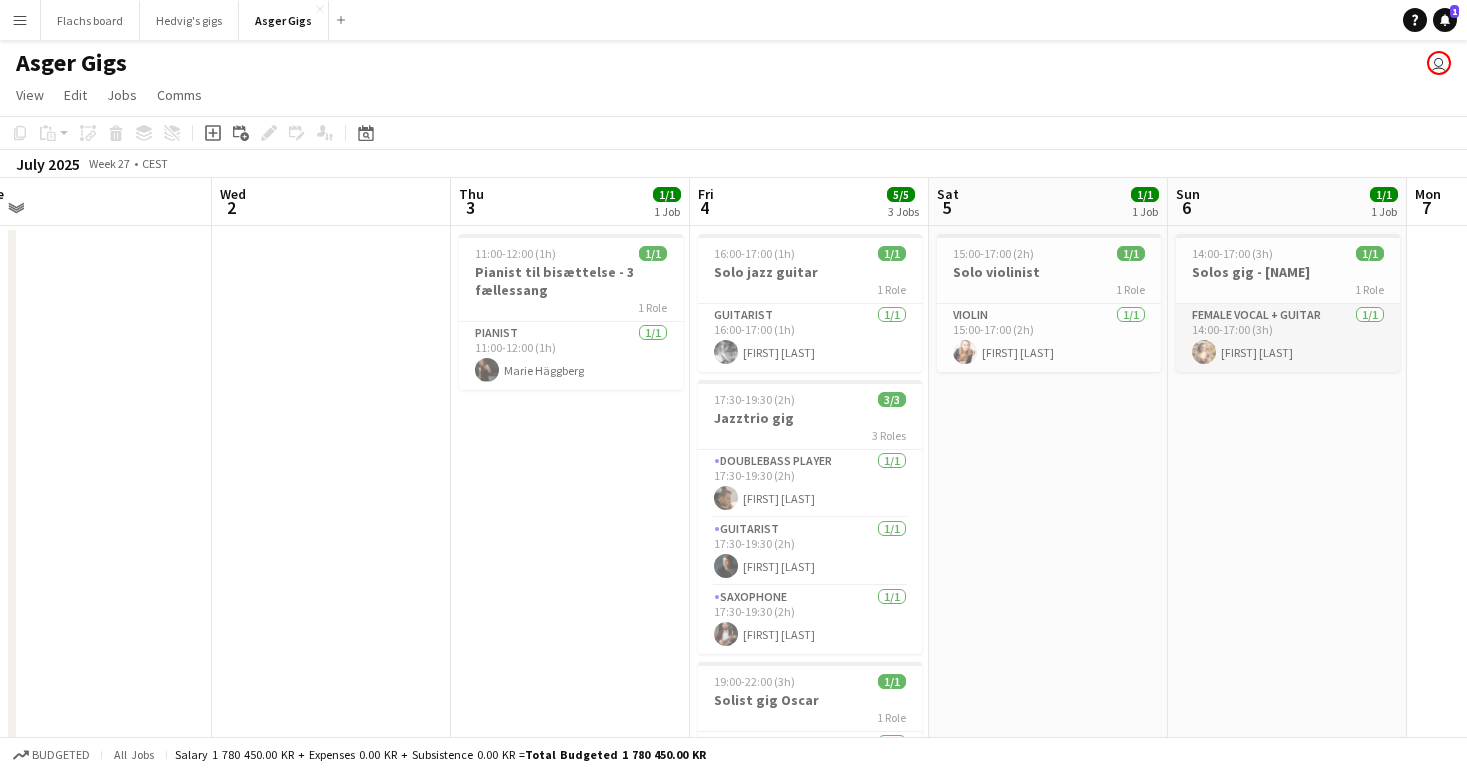 click on "Female Vocal + guitar   1/1   14:00-17:00 (3h)
Gunnva Kjærgaard" at bounding box center [1288, 338] 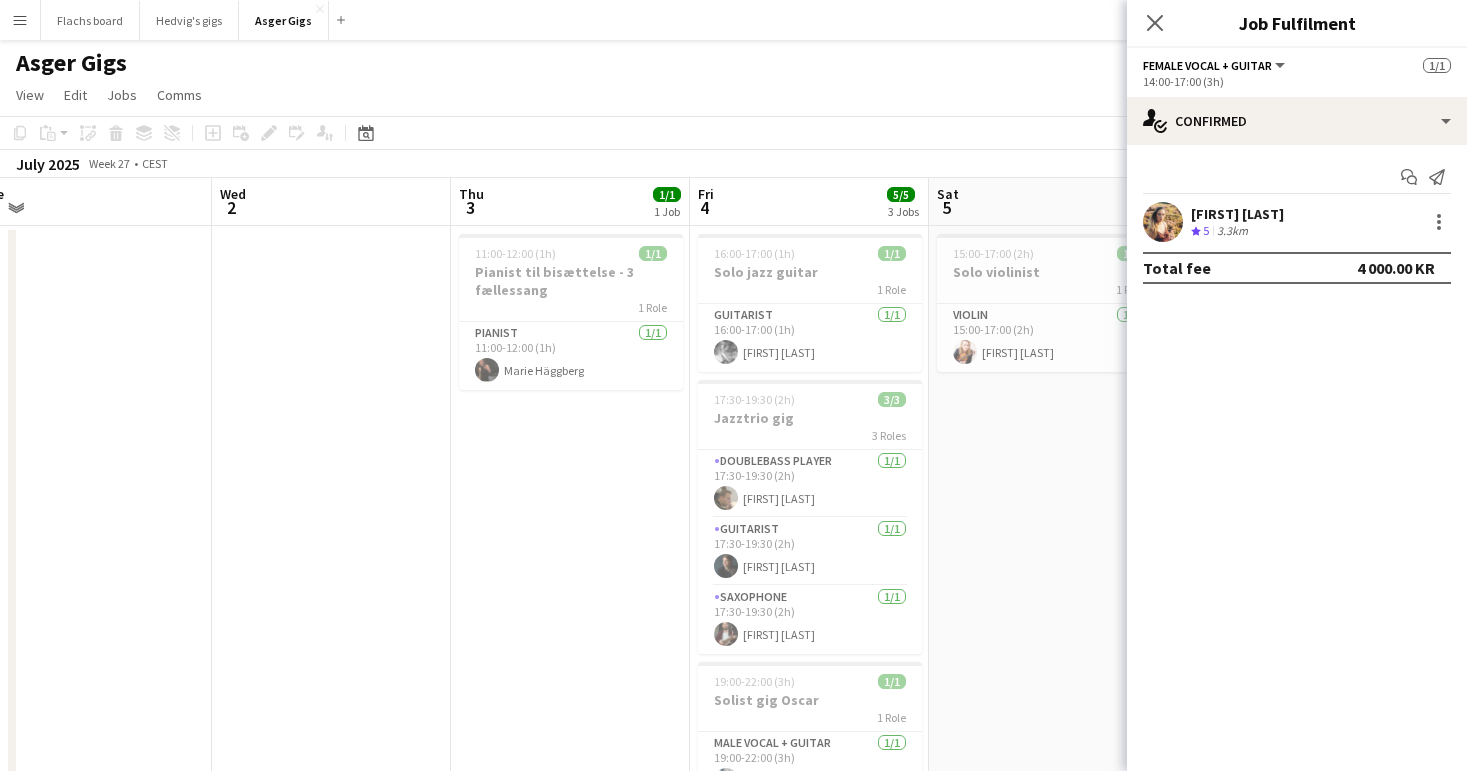 click on "15:00-17:00 (2h)    1/1   Solo violinist    1 Role   Violin   1/1   15:00-17:00 (2h)
Mélody Lagache" at bounding box center [1048, 1451] 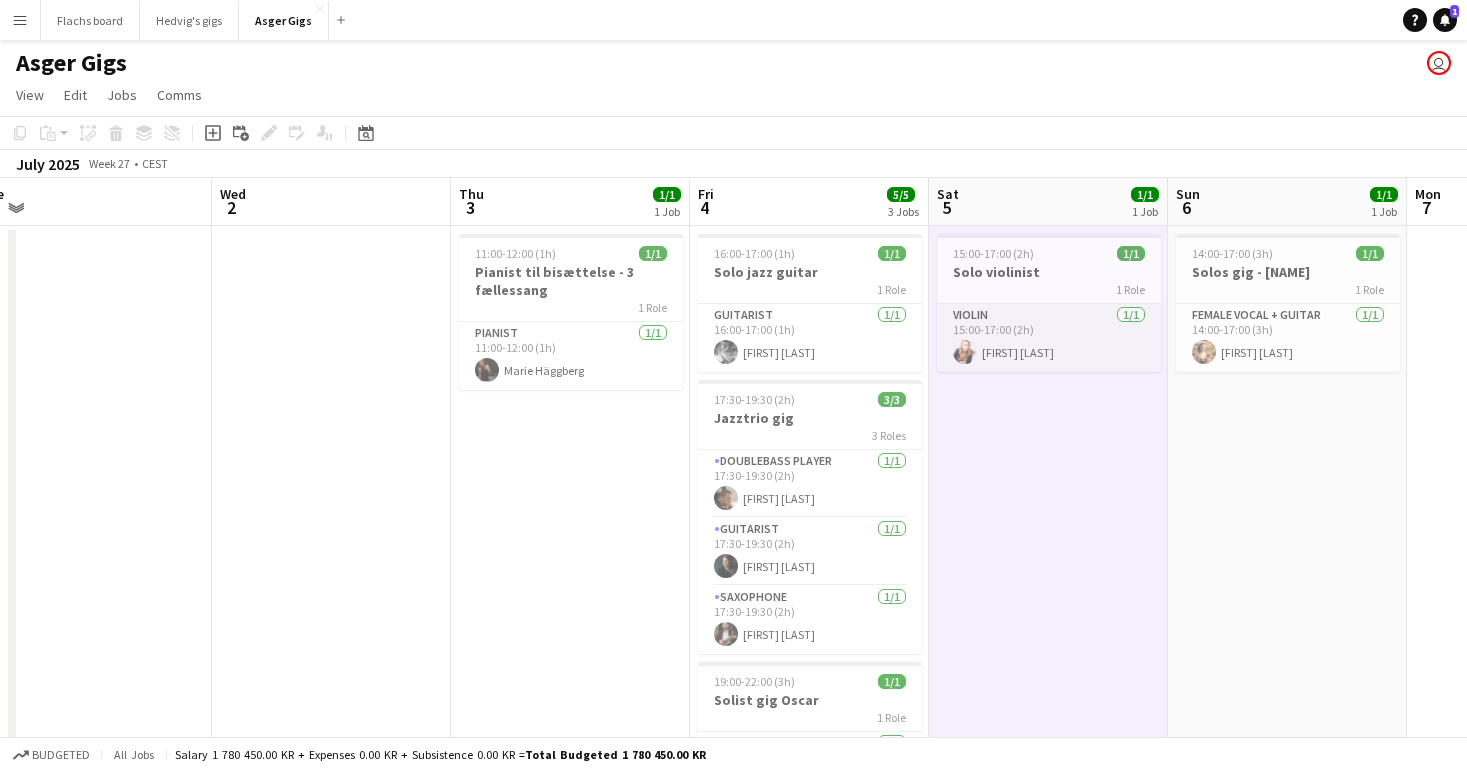 click on "Violin   1/1   15:00-17:00 (2h)
Mélody Lagache" at bounding box center (1049, 338) 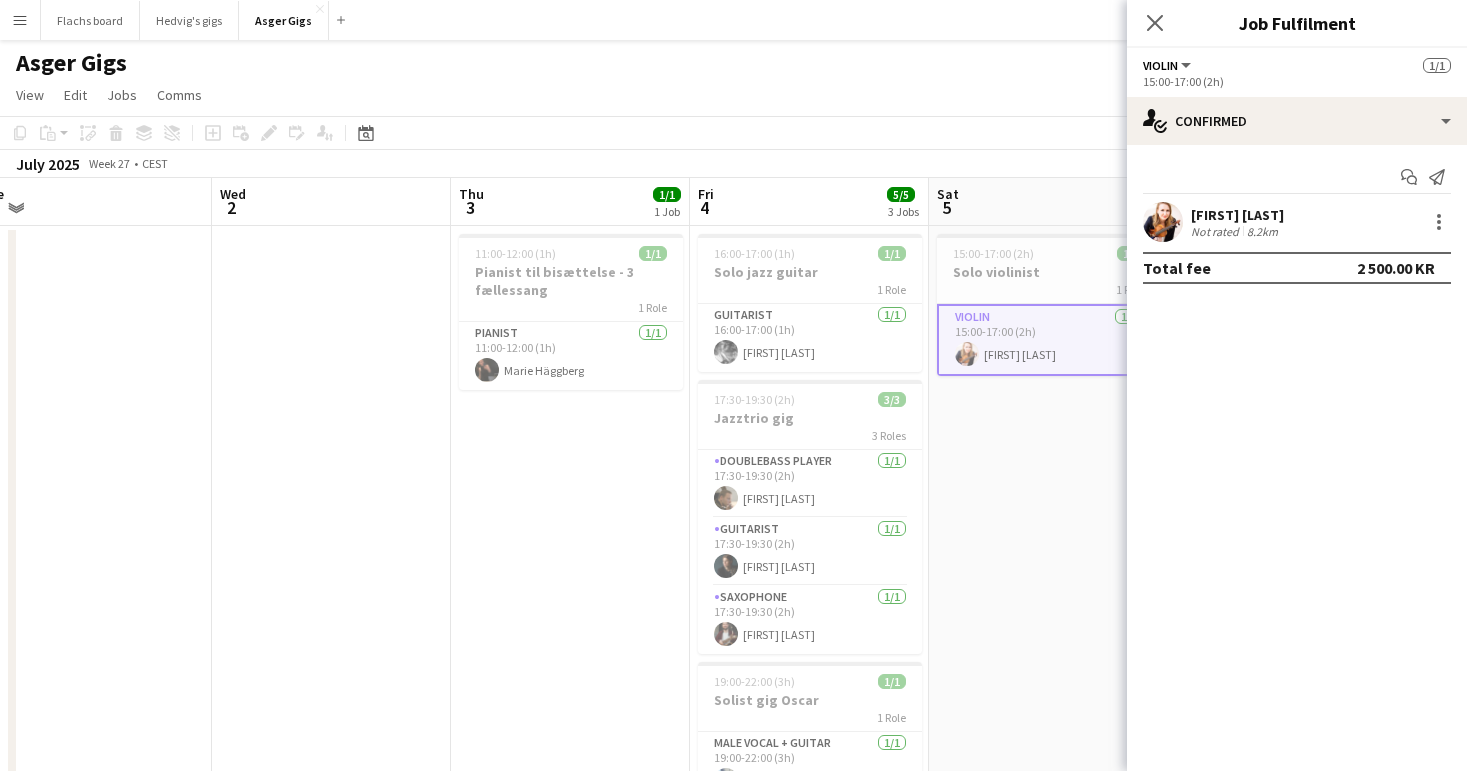 click on "15:00-17:00 (2h)    1/1   Solo violinist    1 Role   Violin   1/1   15:00-17:00 (2h)
Mélody Lagache" at bounding box center (1048, 1451) 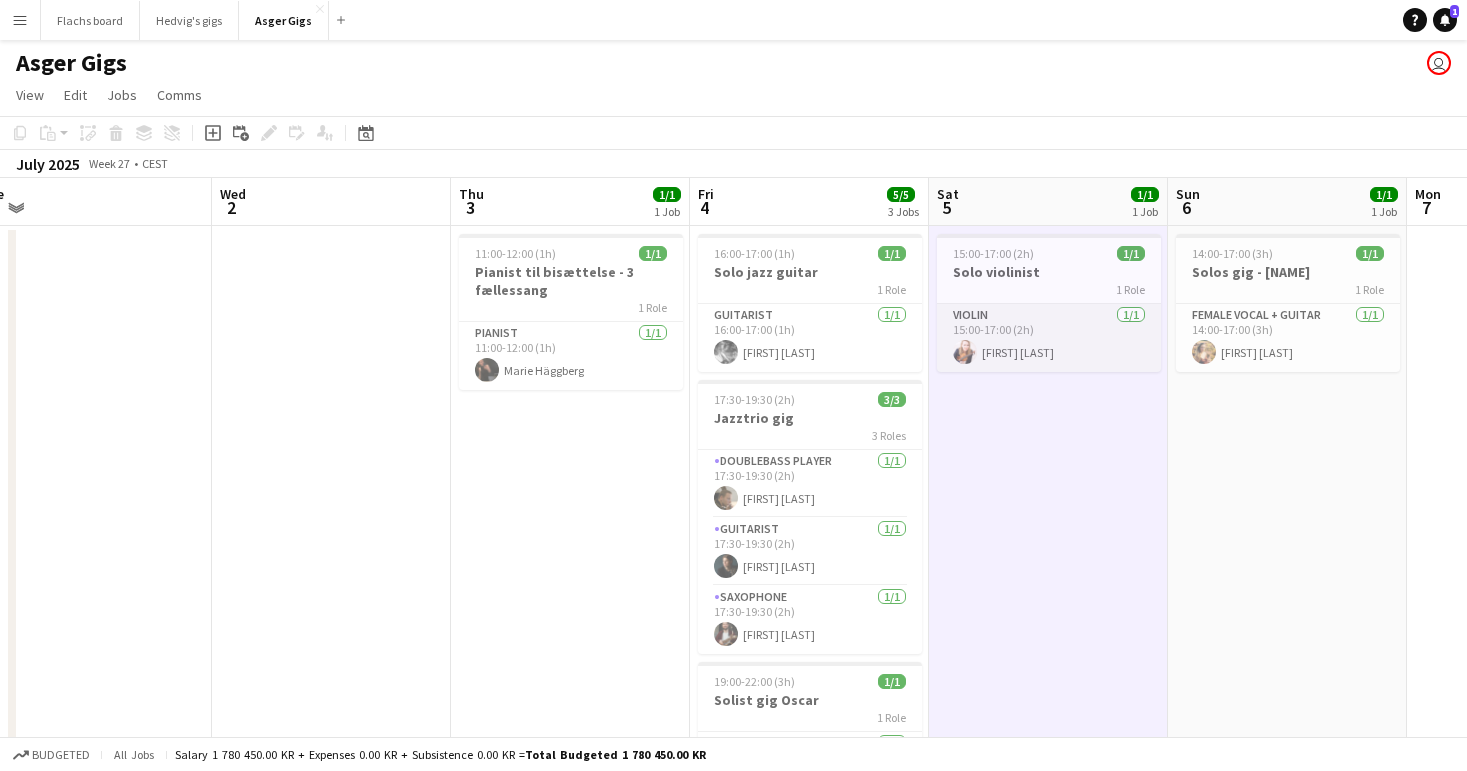 click on "Violin   1/1   15:00-17:00 (2h)
Mélody Lagache" at bounding box center (1049, 338) 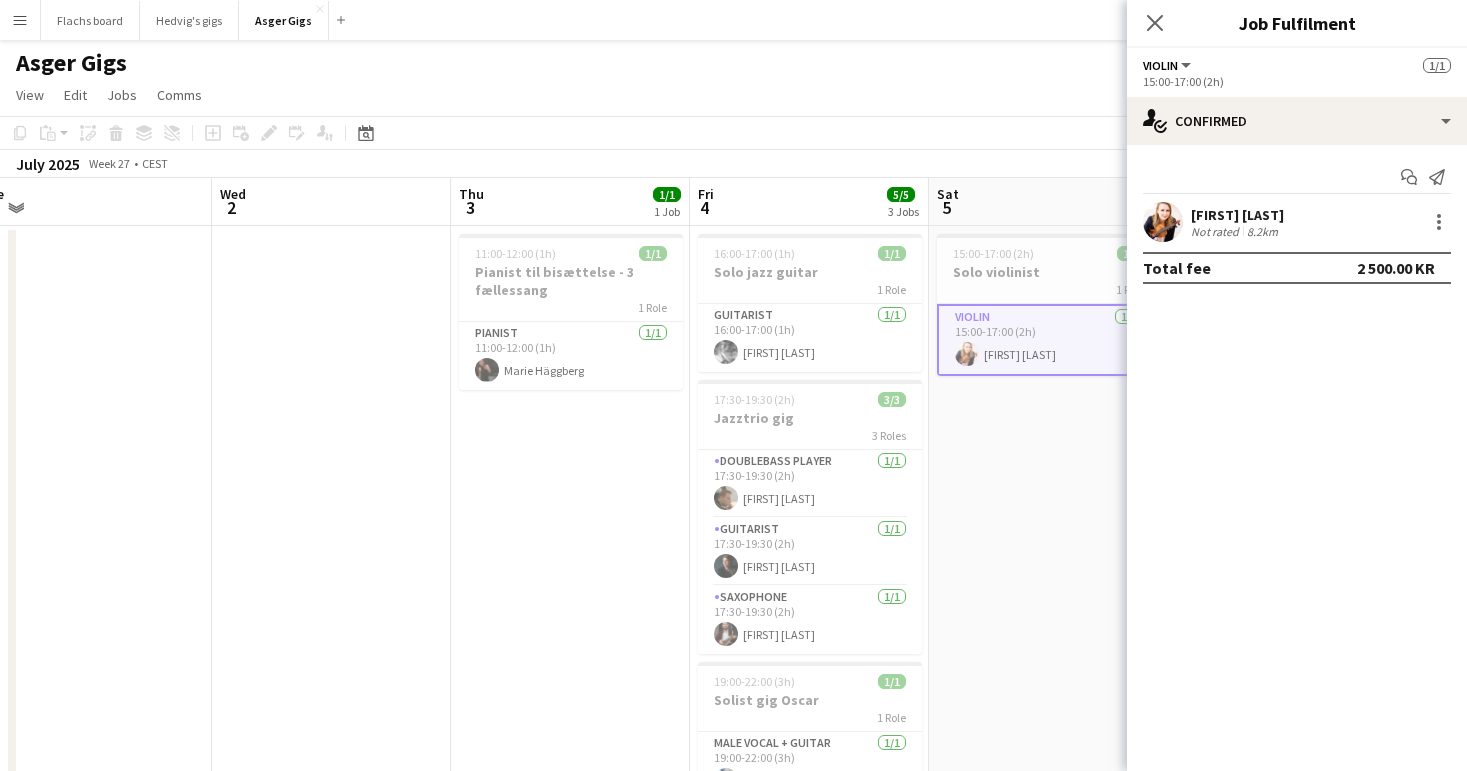 click on "15:00-17:00 (2h)    1/1   Solo violinist    1 Role   Violin   1/1   15:00-17:00 (2h)
Mélody Lagache" at bounding box center [1048, 1451] 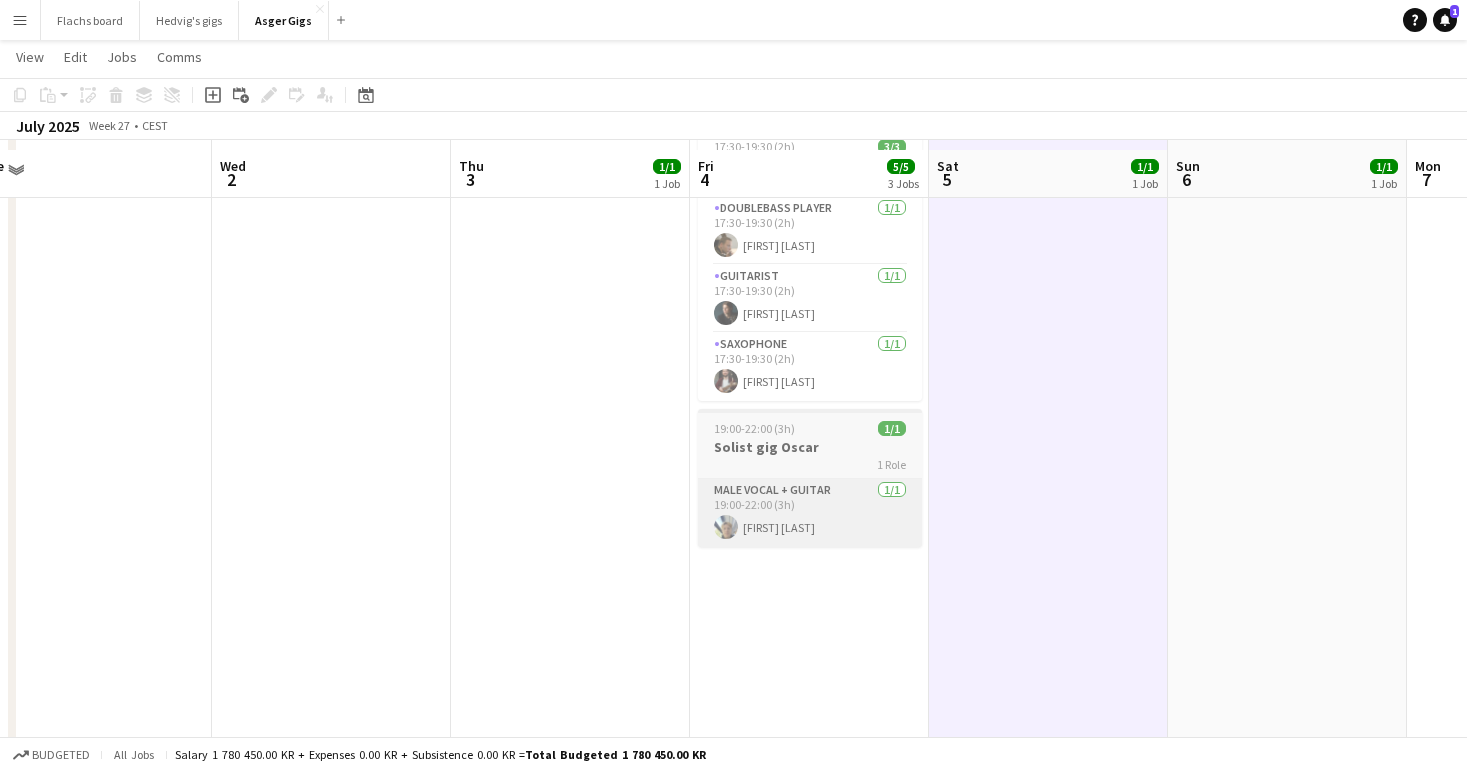 scroll, scrollTop: 261, scrollLeft: 0, axis: vertical 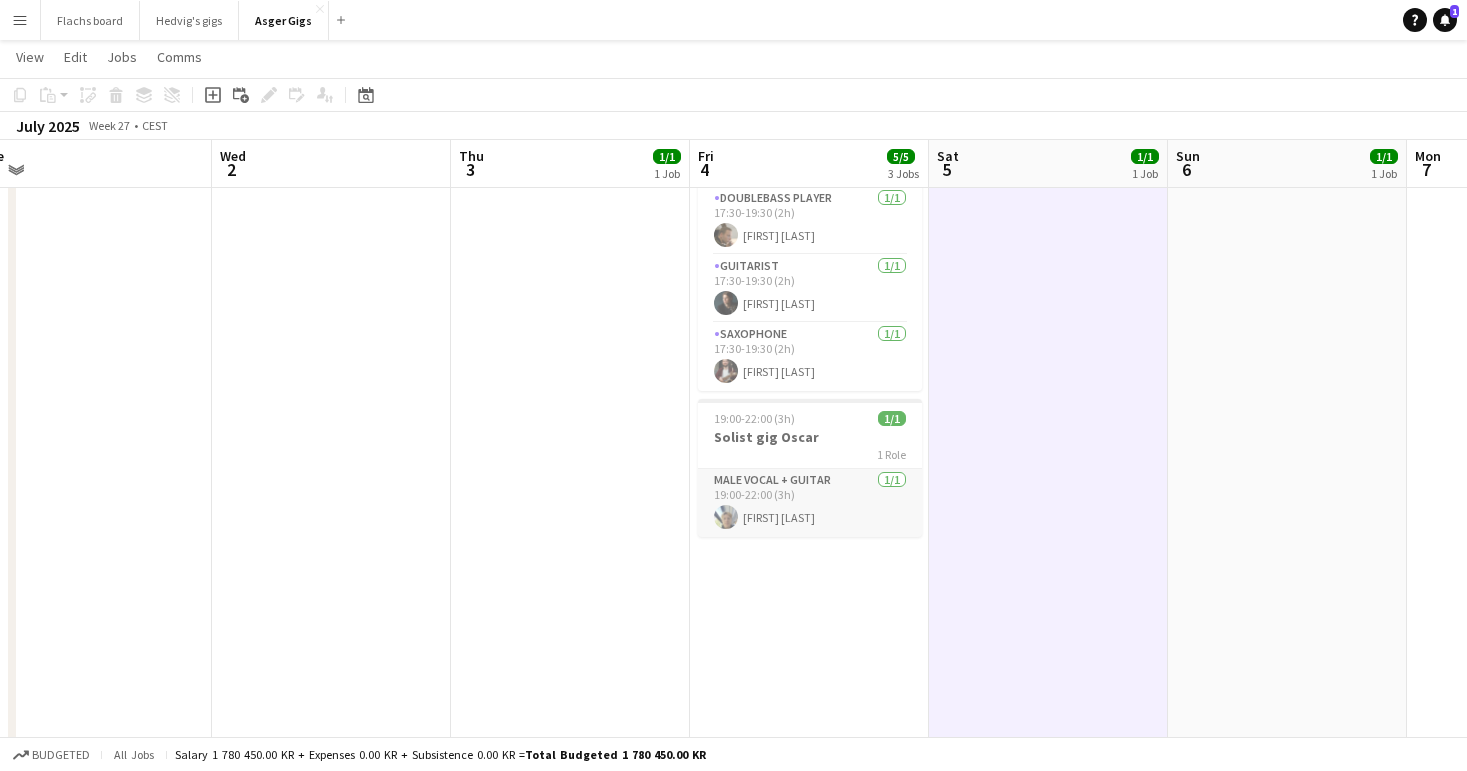 click on "Male Vocal + Guitar   1/1   19:00-22:00 (3h)
Oscar Thorup Jønsson" at bounding box center [810, 503] 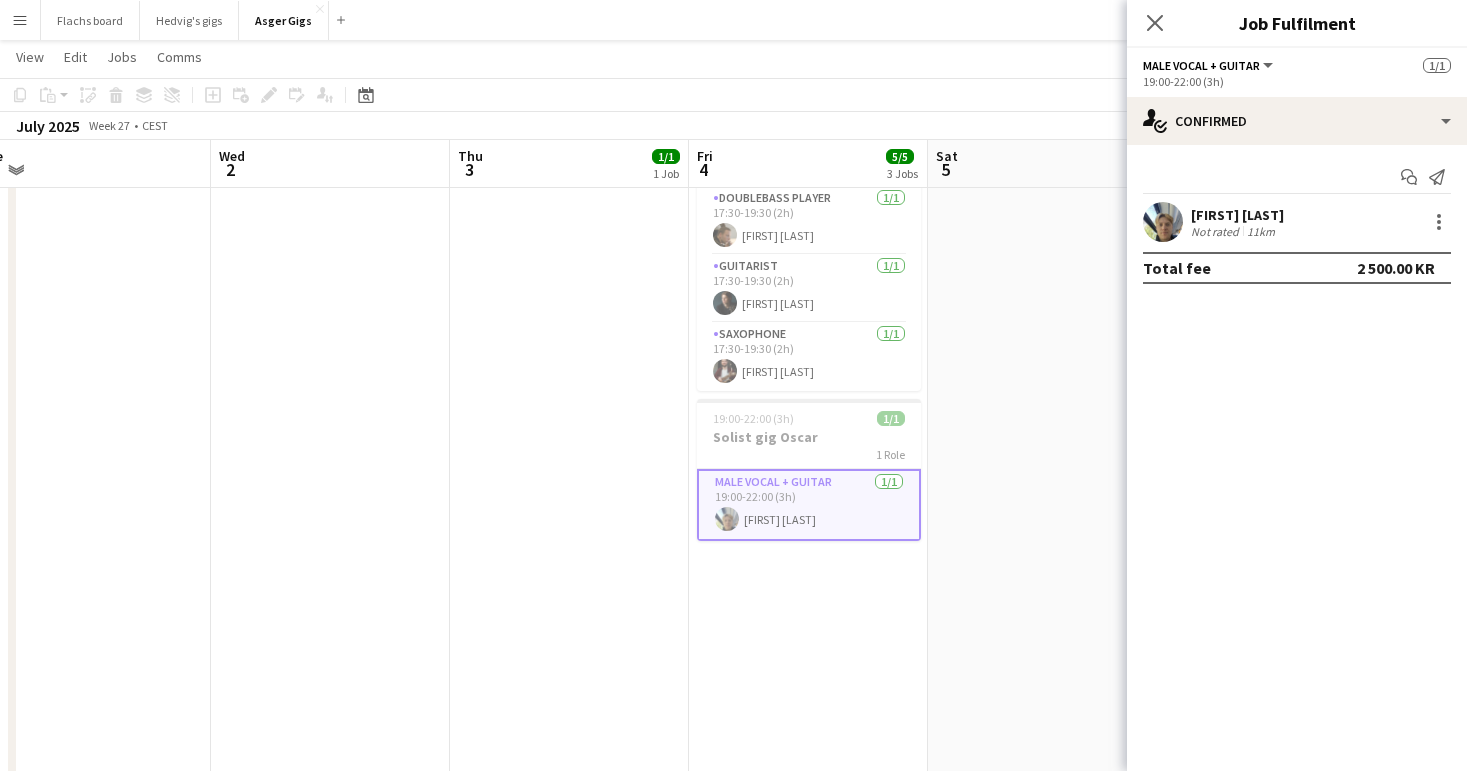 click on "11:00-12:00 (1h)    1/1   Pianist til bisættelse - 3 fællessang   1 Role   Pianist   1/1   11:00-12:00 (1h)
Marie Häggberg" at bounding box center [569, 1188] 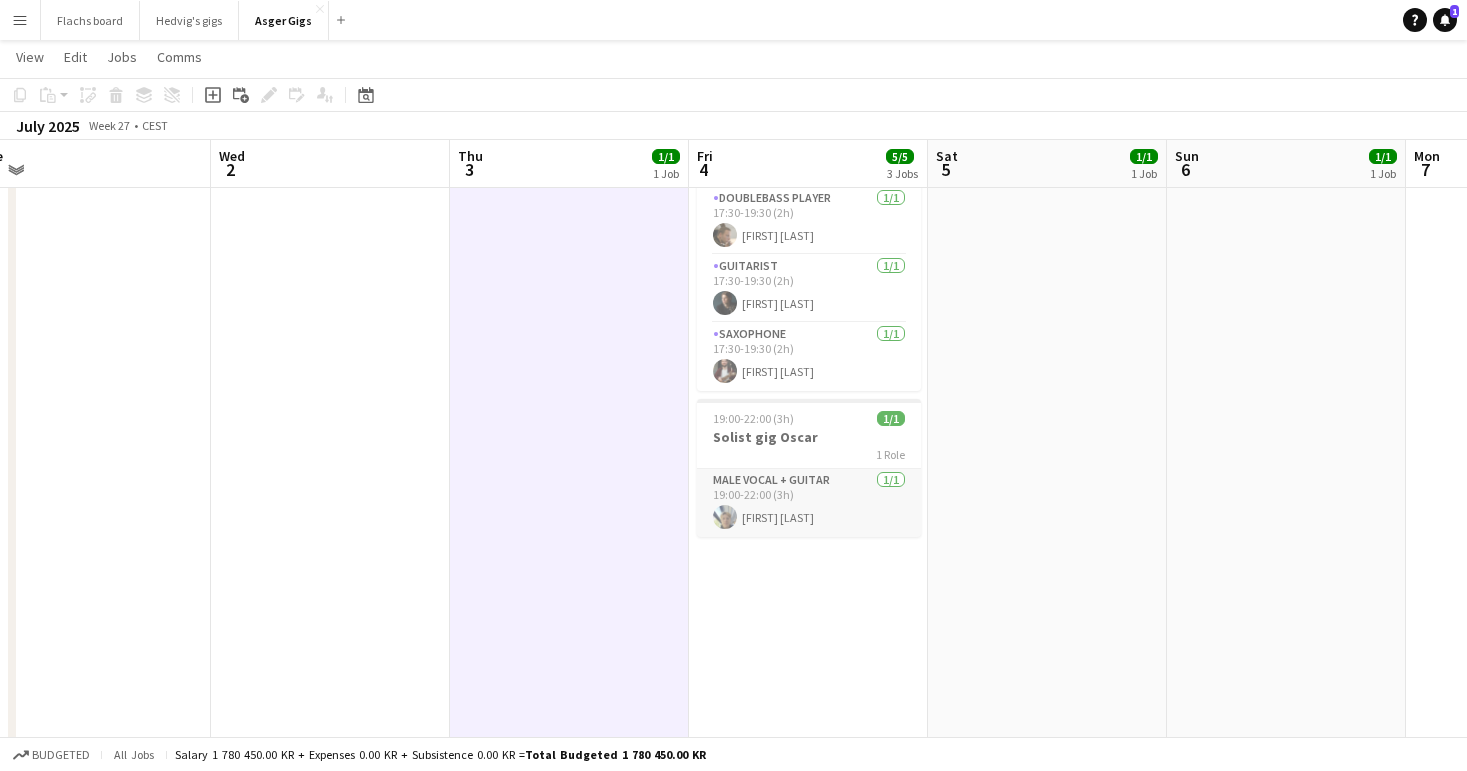 click on "Male Vocal + Guitar   1/1   19:00-22:00 (3h)
Oscar Thorup Jønsson" at bounding box center [809, 503] 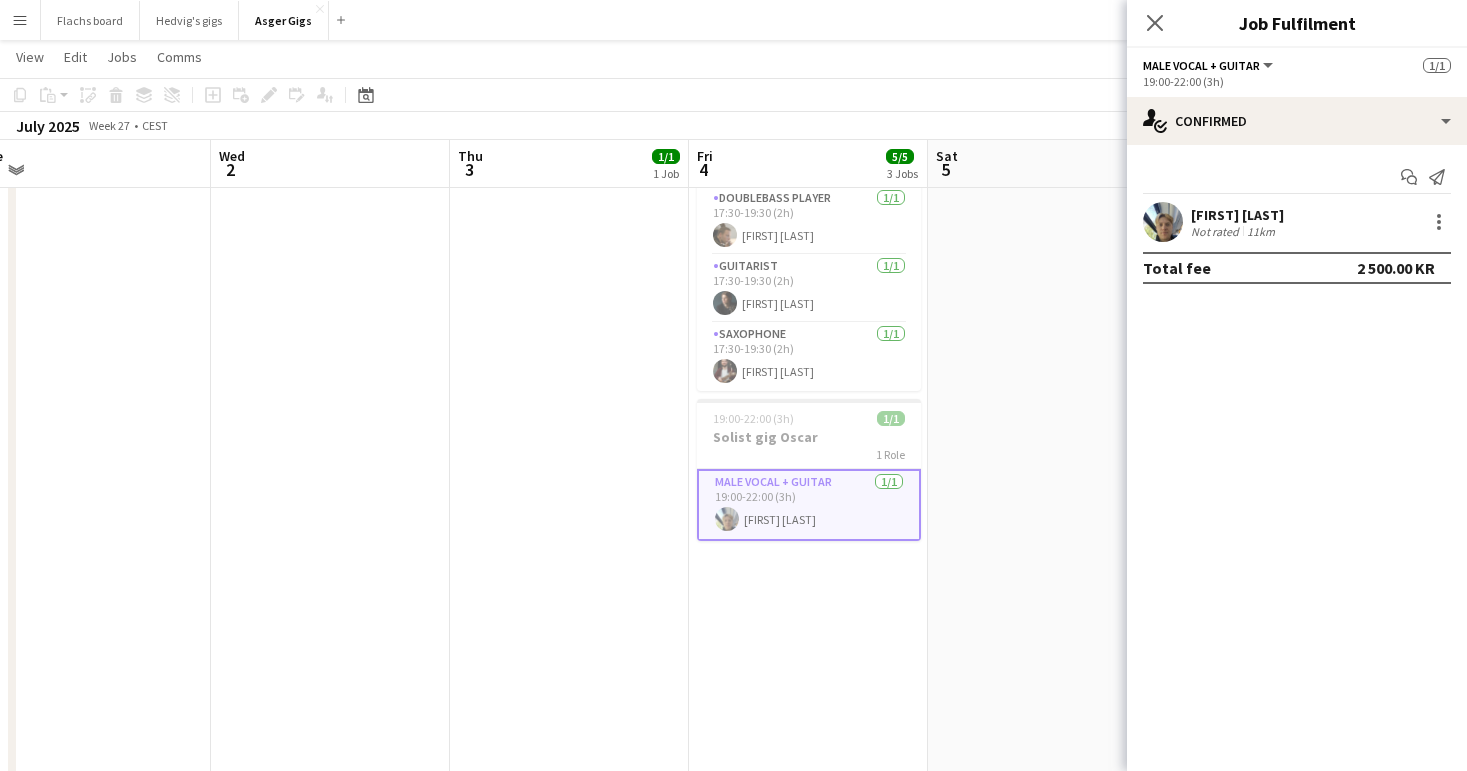 click on "15:00-17:00 (2h)    1/1   Solo violinist    1 Role   Violin   1/1   15:00-17:00 (2h)
Mélody Lagache" at bounding box center [1047, 1188] 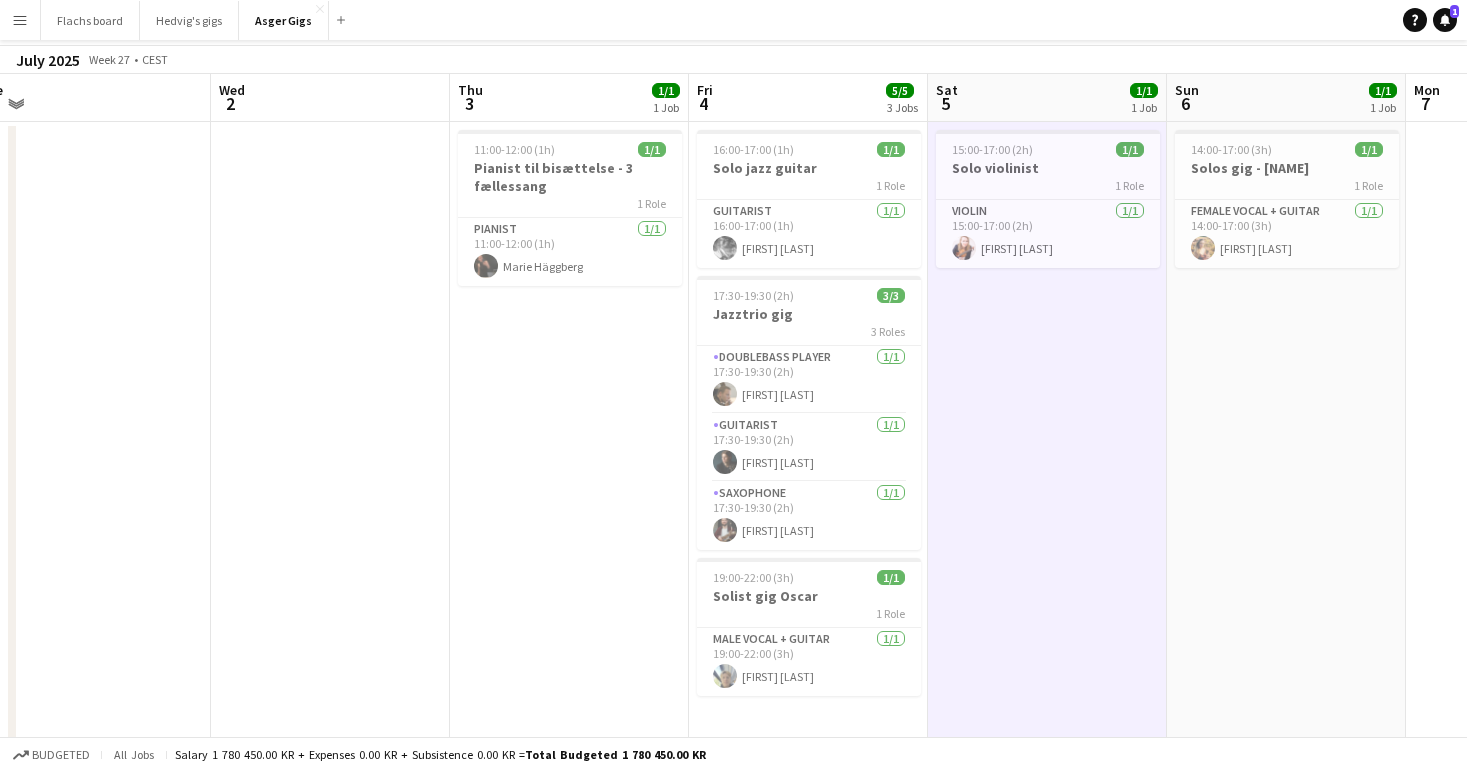 scroll, scrollTop: 0, scrollLeft: 0, axis: both 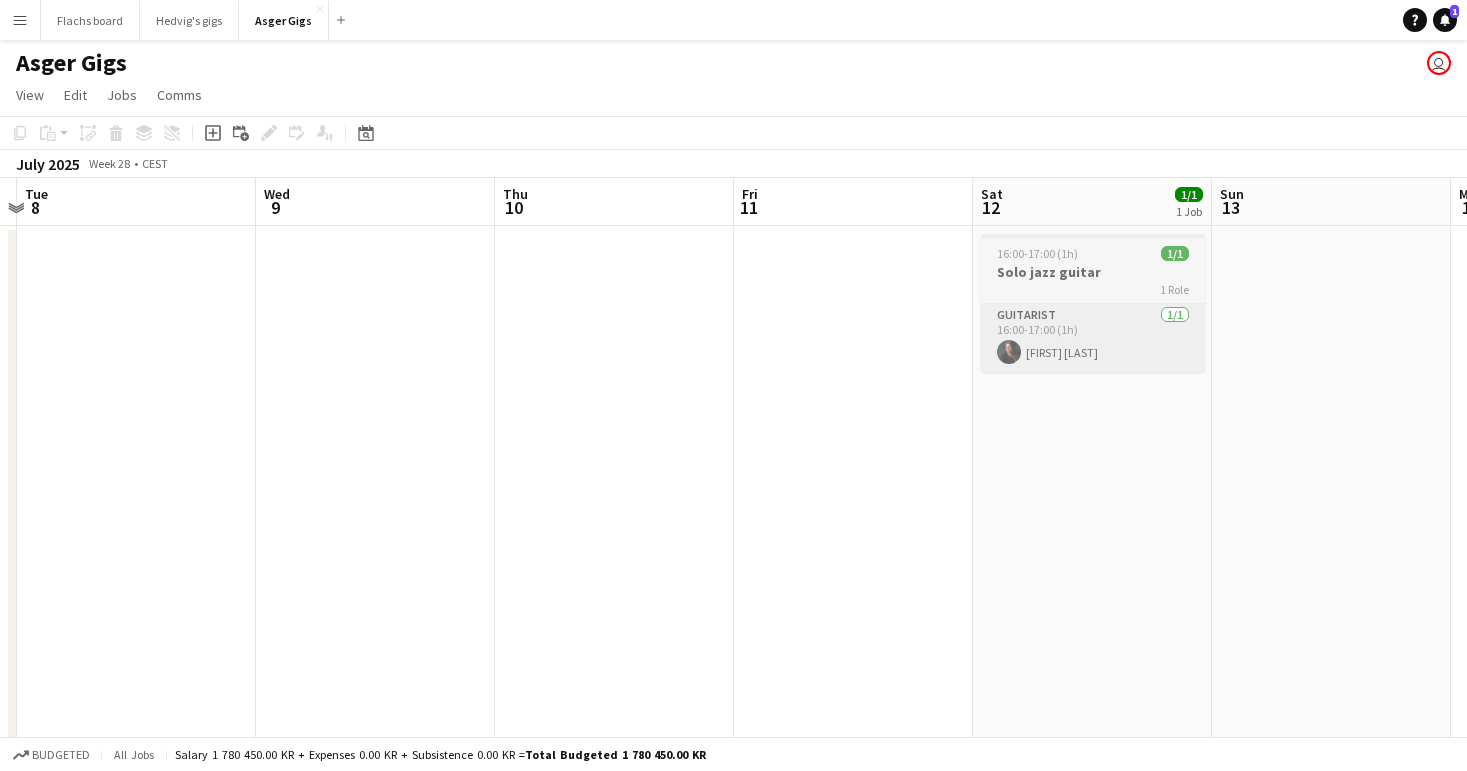 click on "Guitarist   1/1   16:00-17:00 (1h)
Peter Pedersen" at bounding box center [1093, 338] 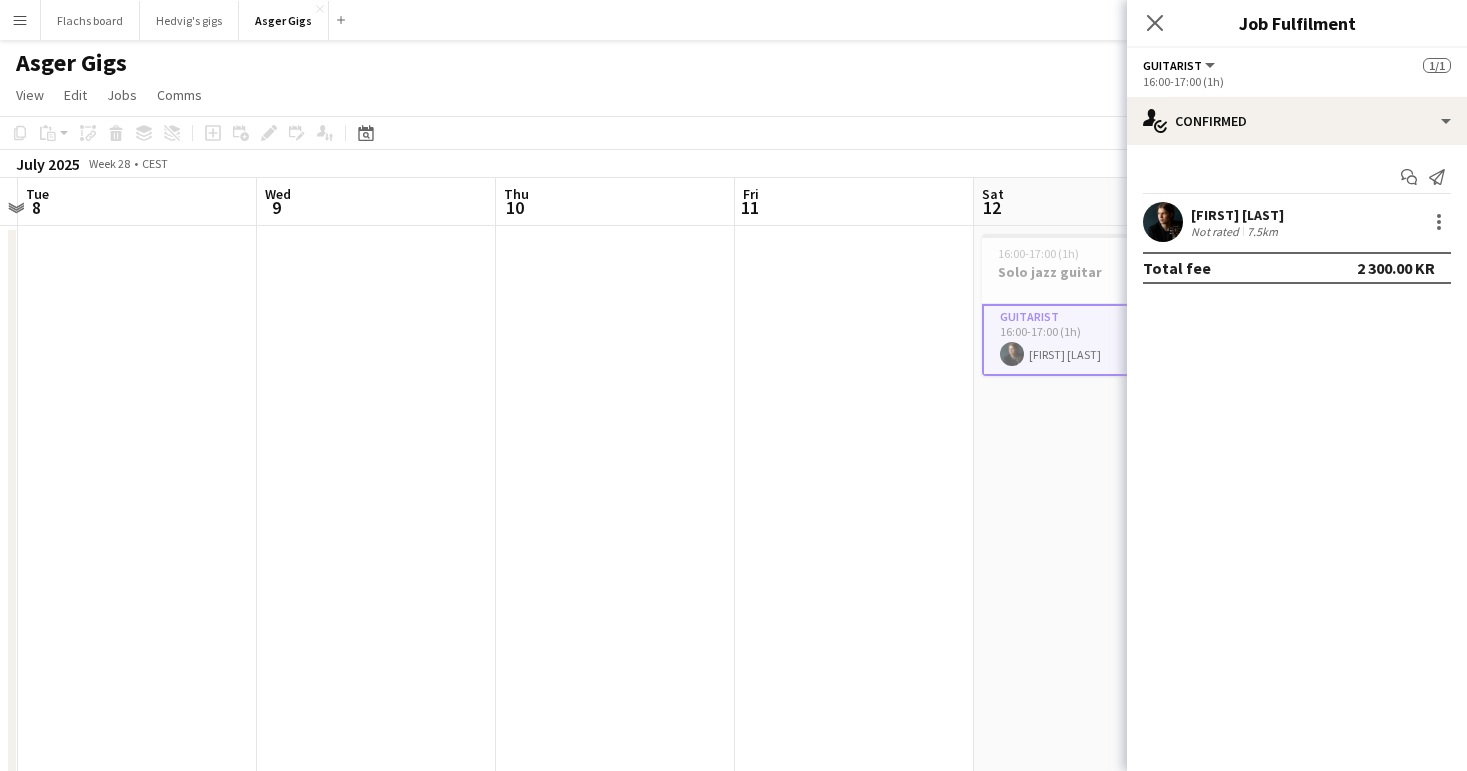 click at bounding box center [854, 1451] 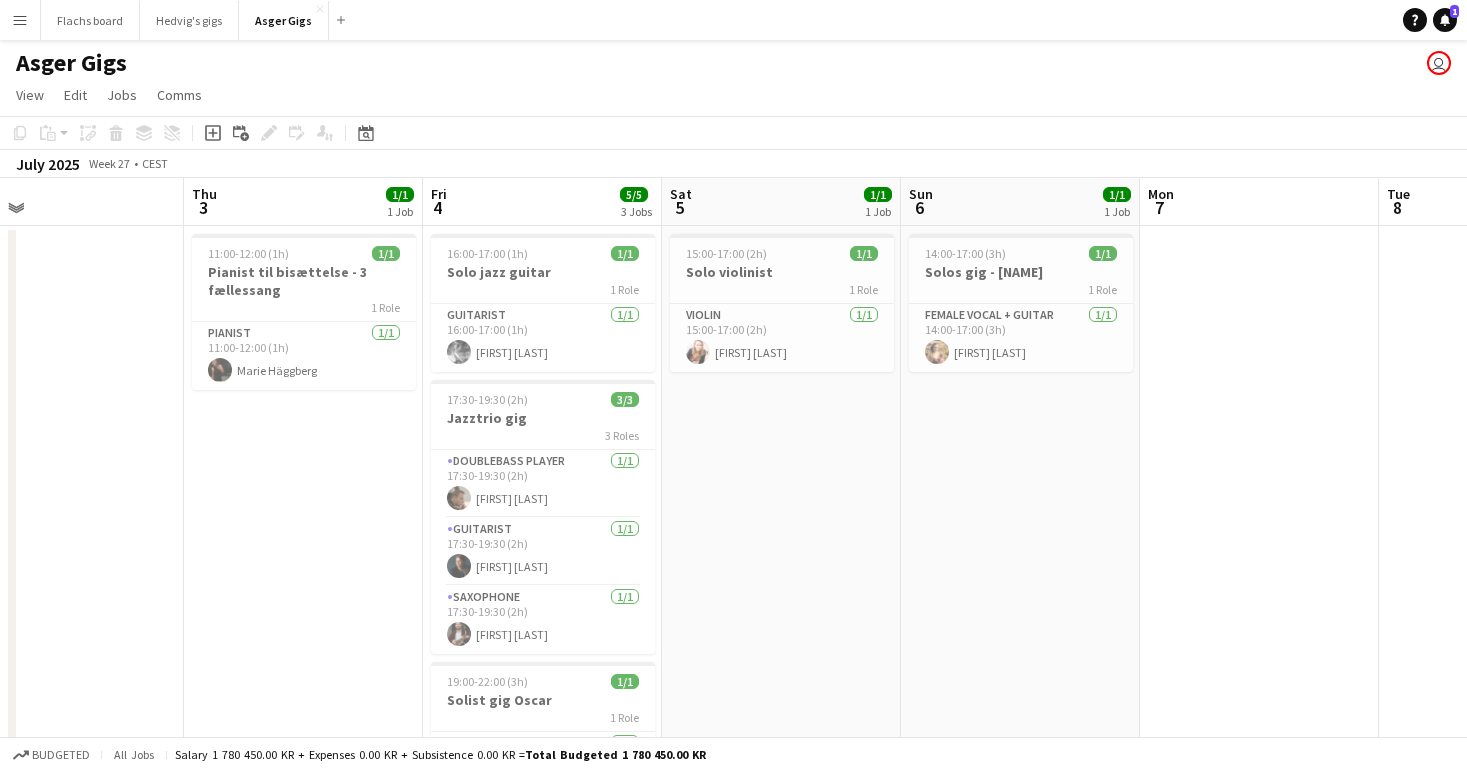 scroll, scrollTop: 0, scrollLeft: 484, axis: horizontal 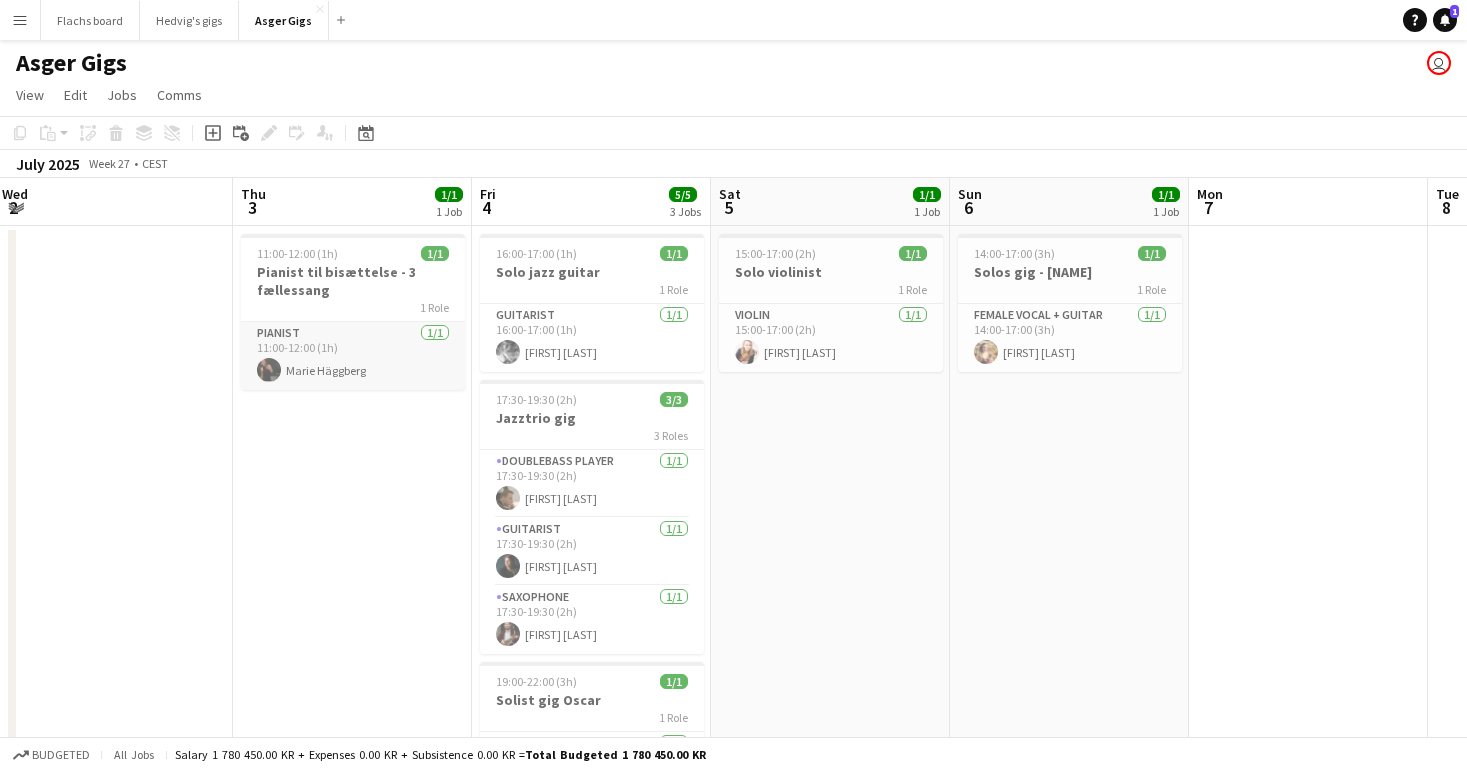 click on "Pianist   1/1   11:00-12:00 (1h)
Marie Häggberg" at bounding box center (353, 356) 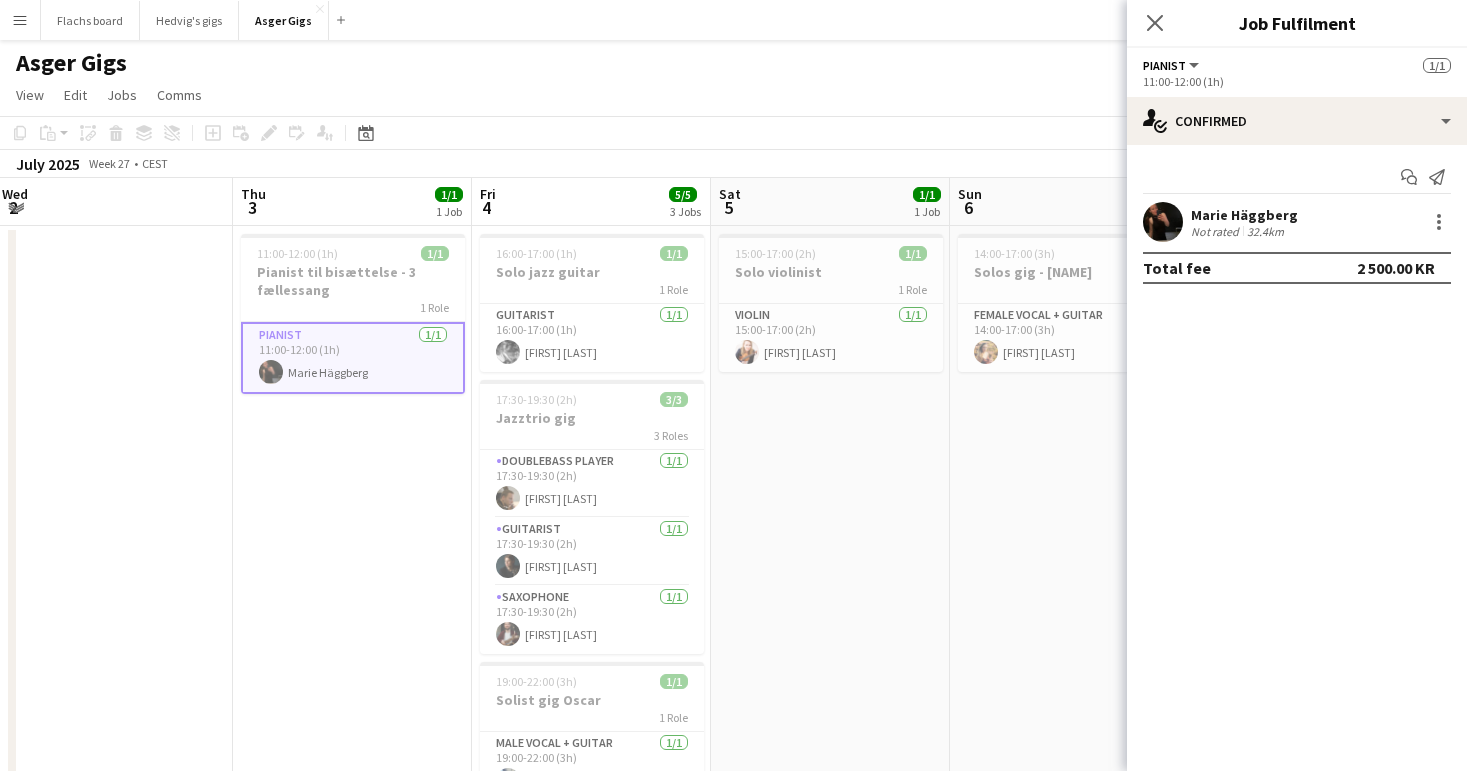 click on "11:00-12:00 (1h)    1/1   Pianist til bisættelse - 3 fællessang   1 Role   Pianist   1/1   11:00-12:00 (1h)
Marie Häggberg" at bounding box center [352, 1451] 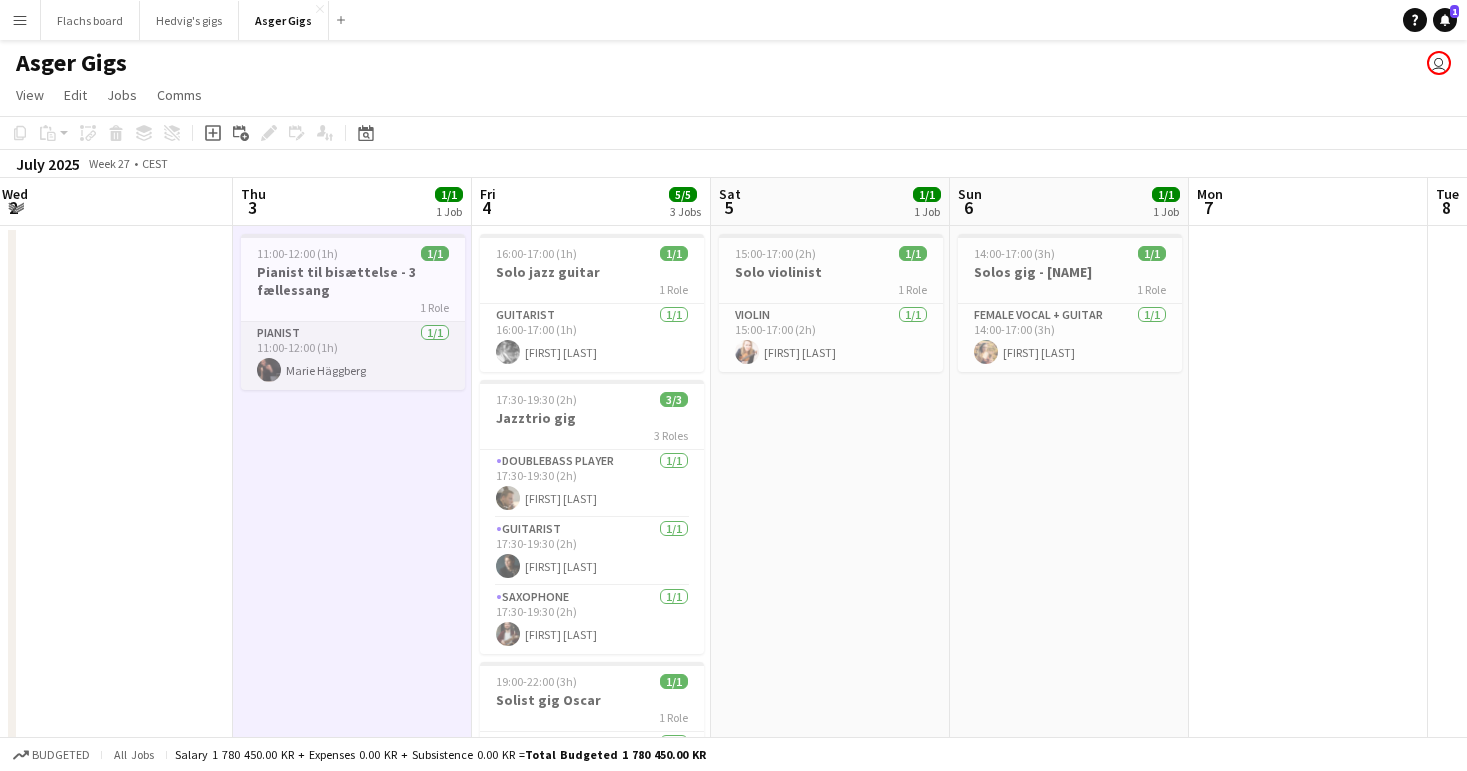 click on "Pianist   1/1   11:00-12:00 (1h)
Marie Häggberg" at bounding box center [353, 356] 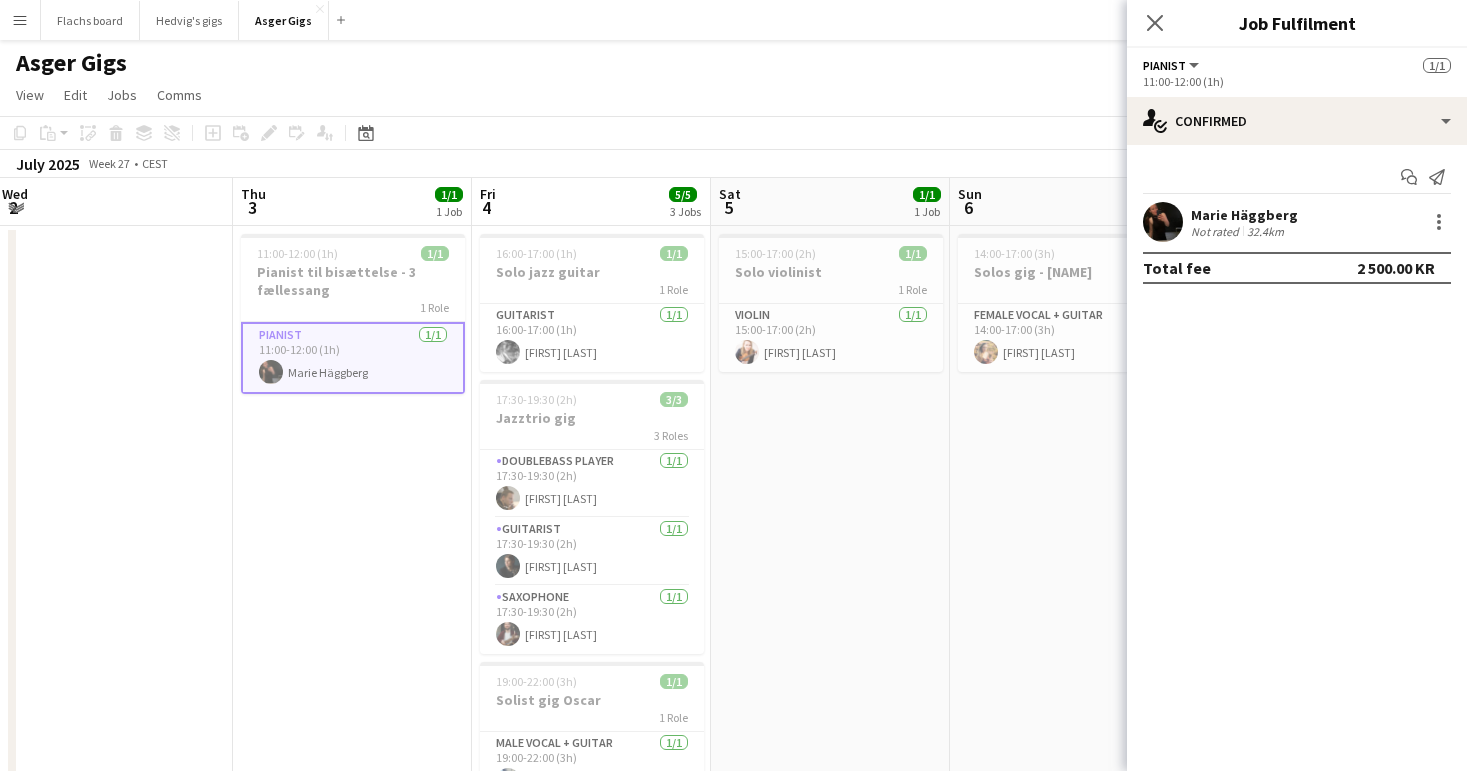 click on "11:00-12:00 (1h)    1/1   Pianist til bisættelse - 3 fællessang   1 Role   Pianist   1/1   11:00-12:00 (1h)
Marie Häggberg" at bounding box center (352, 1451) 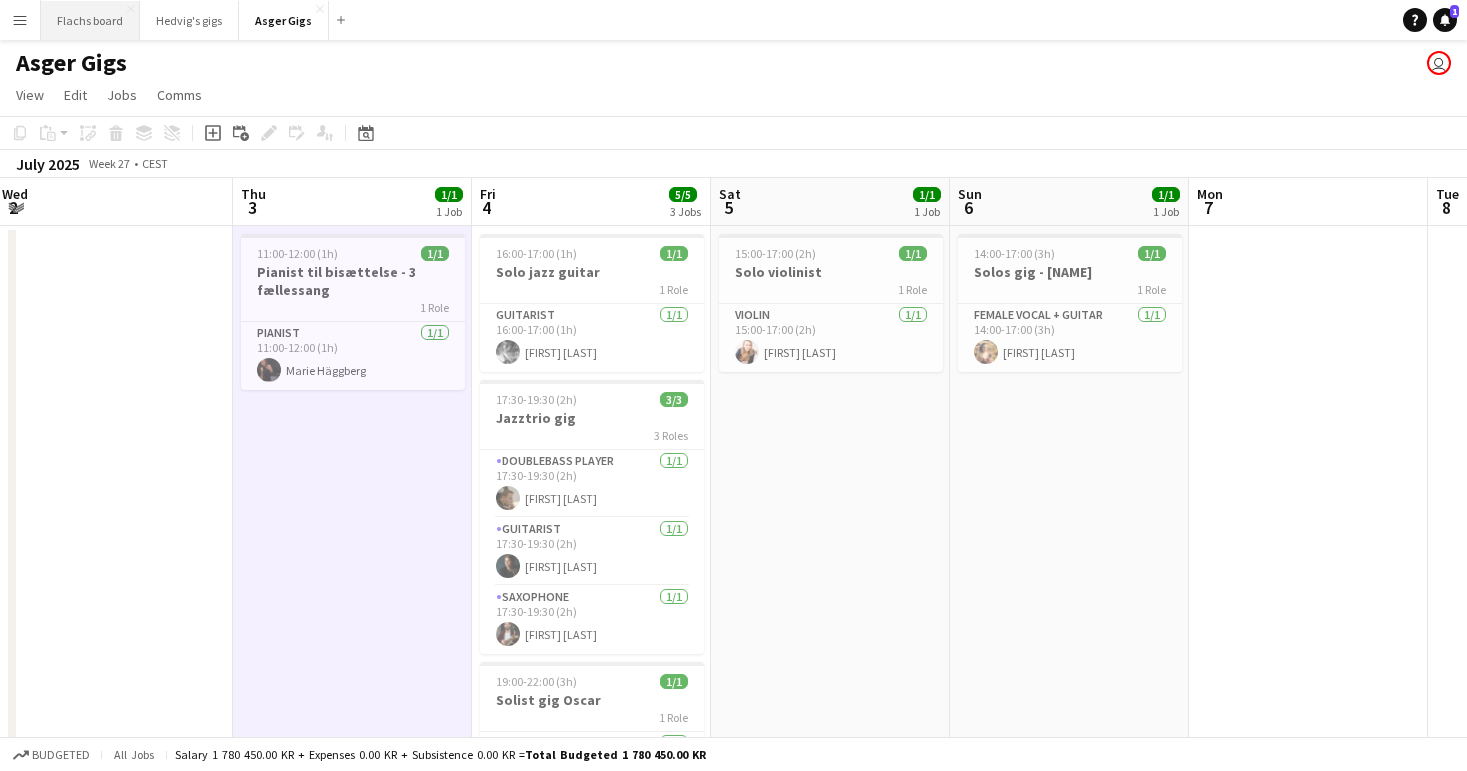 click on "Flachs board
Close" at bounding box center (90, 20) 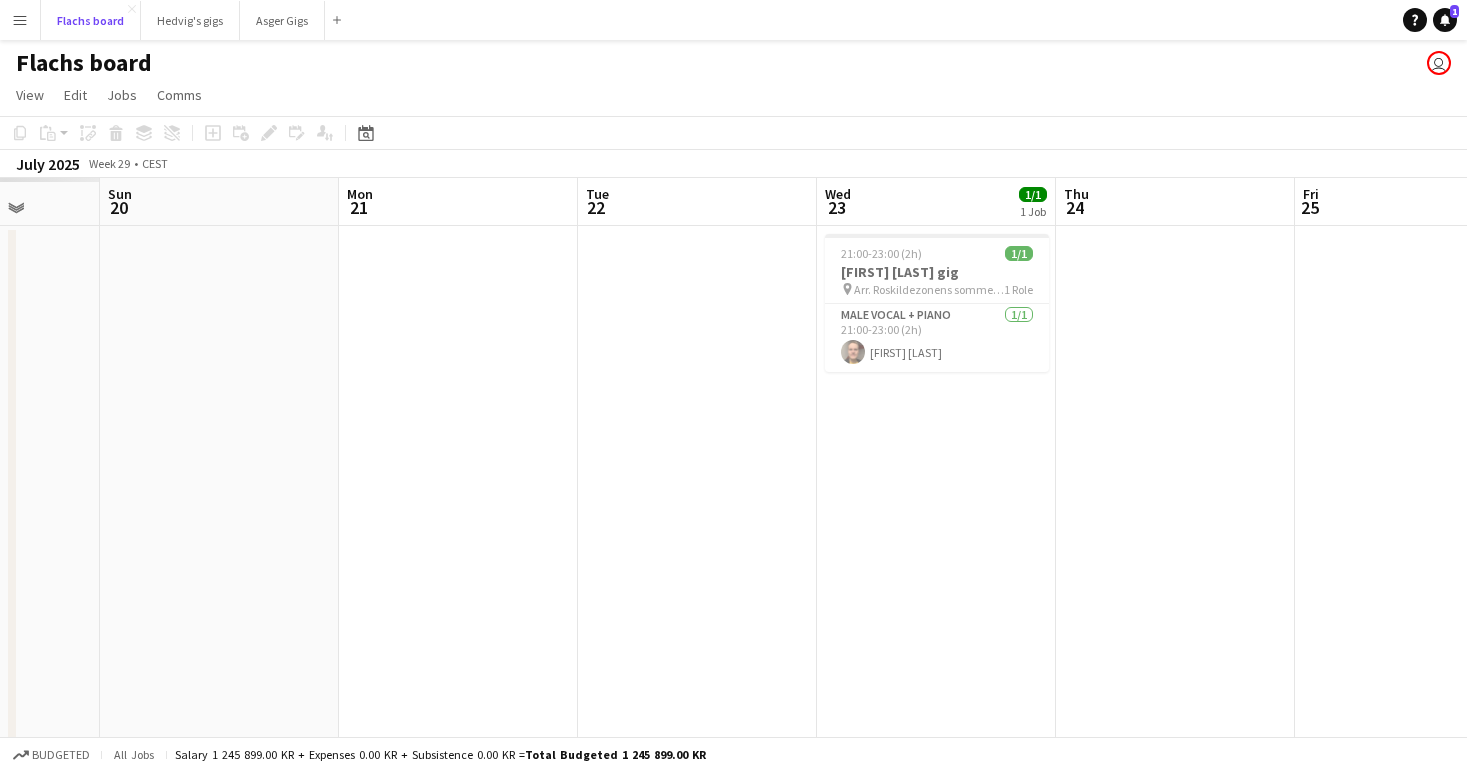 scroll, scrollTop: 0, scrollLeft: 408, axis: horizontal 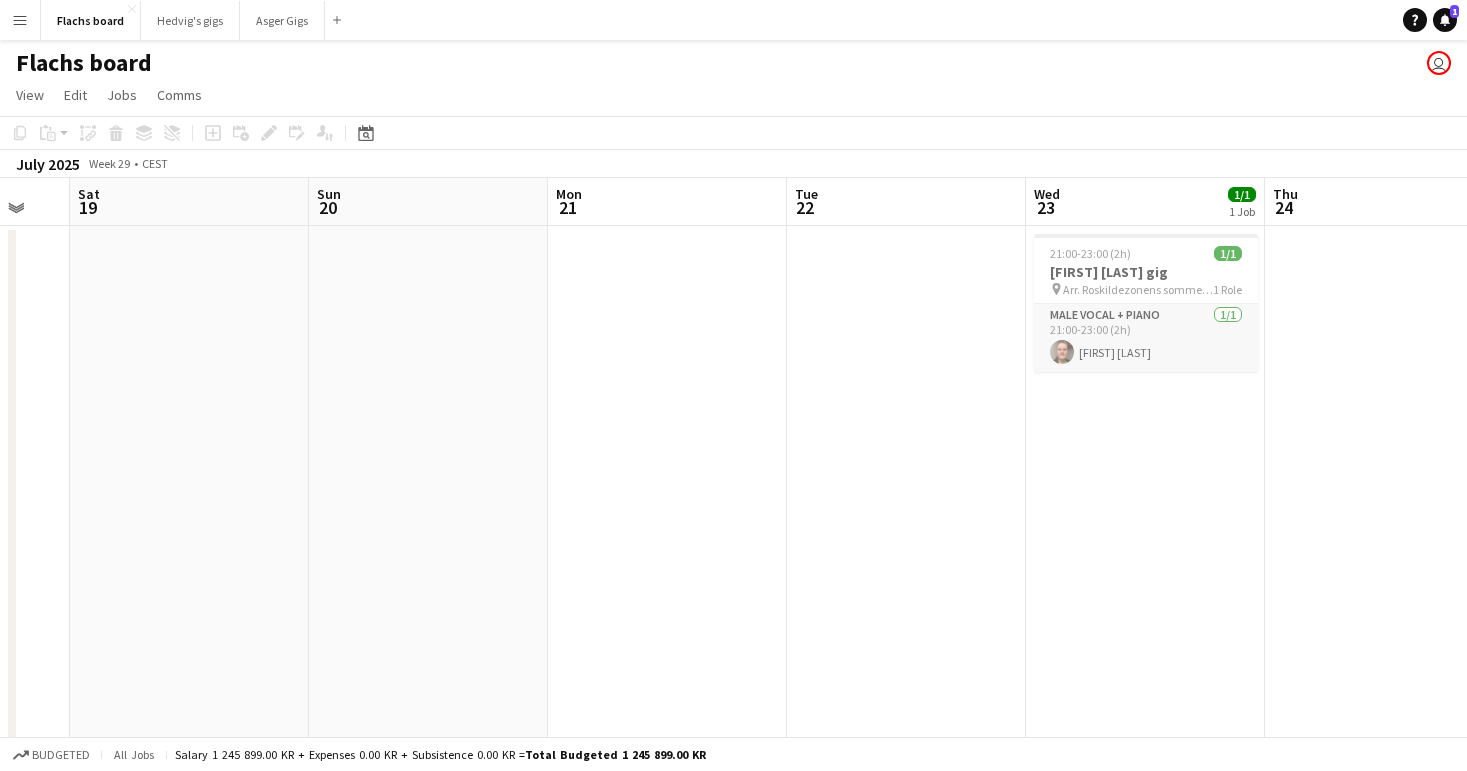 click on "Male Vocal + Piano   1/1   21:00-23:00 (2h)
Morten Fischer" at bounding box center [1146, 338] 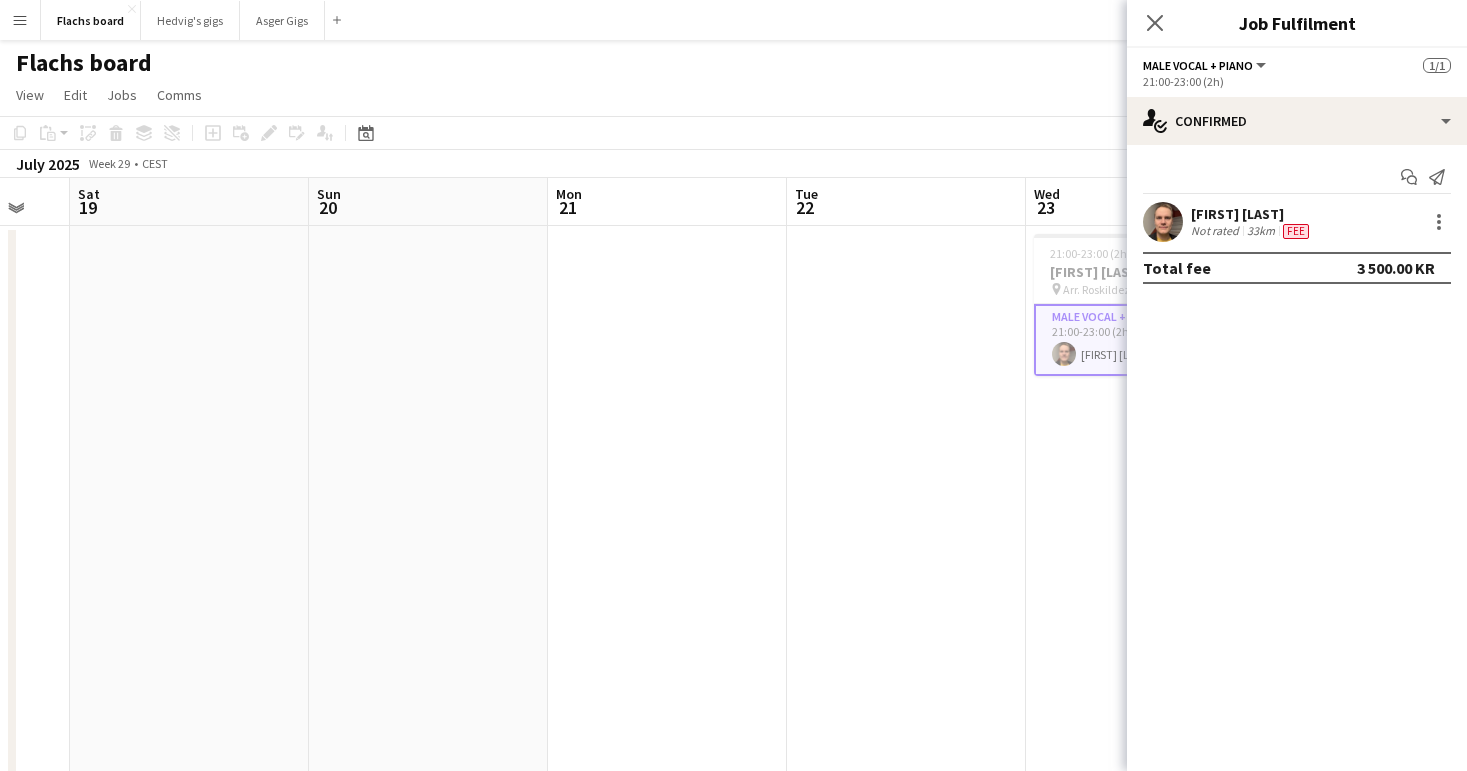 click at bounding box center [667, 1214] 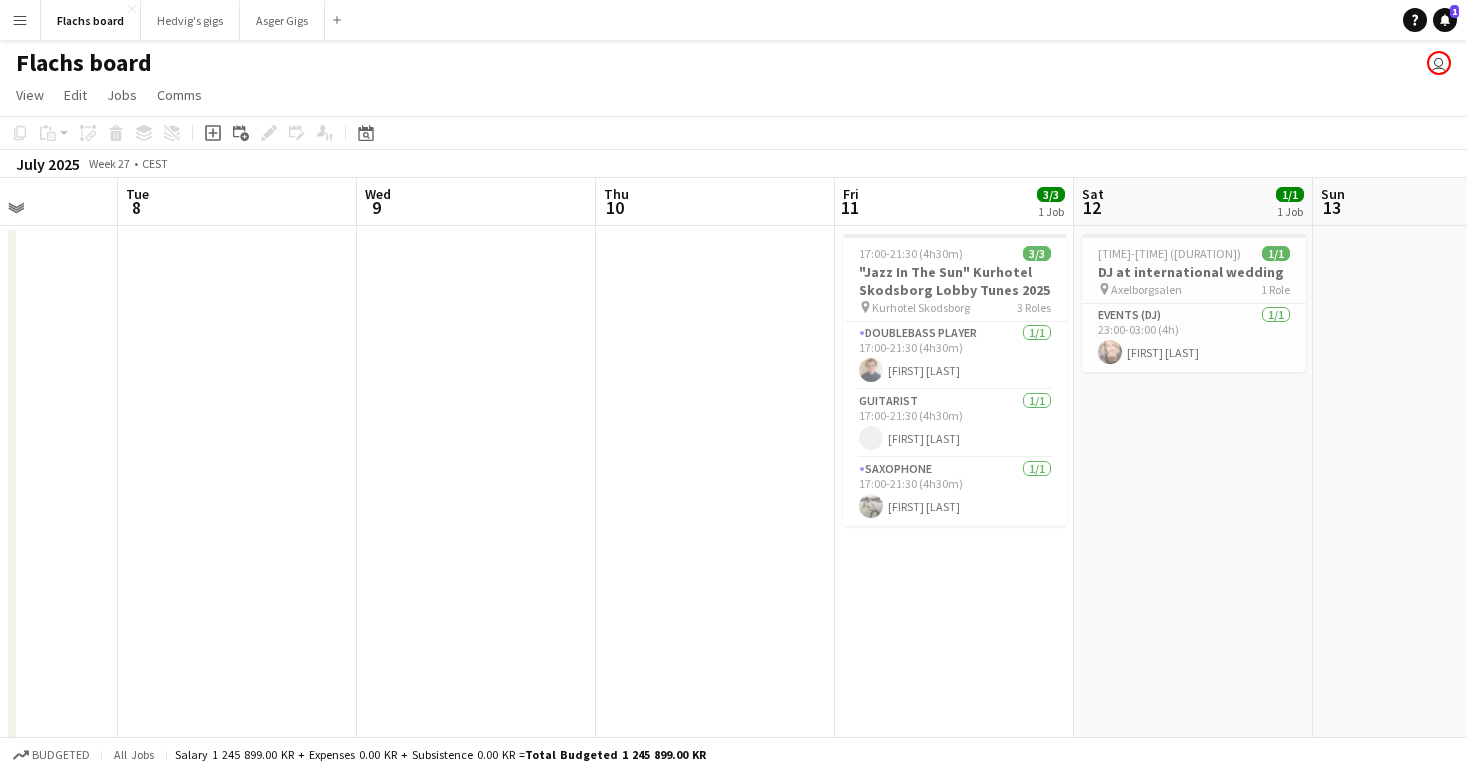 scroll, scrollTop: 0, scrollLeft: 587, axis: horizontal 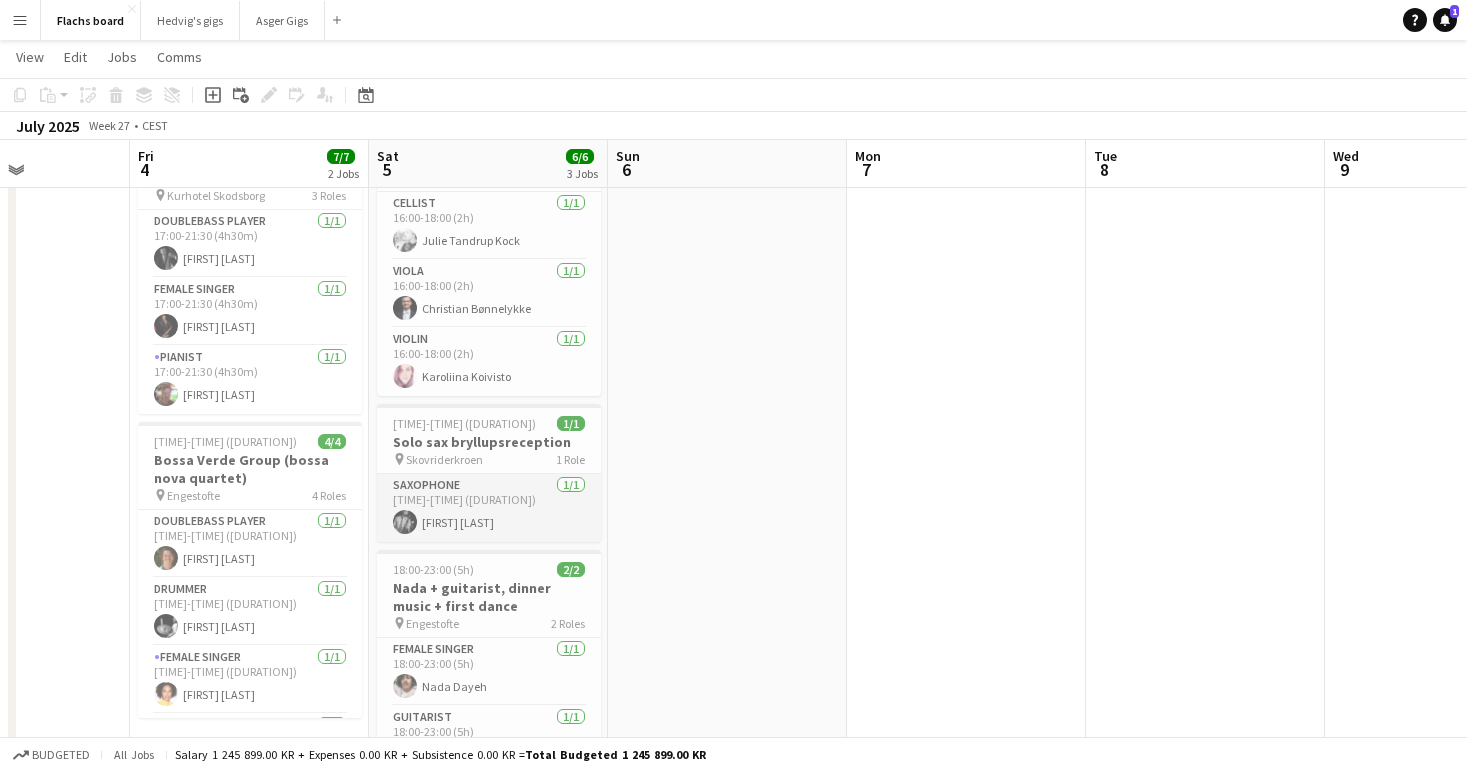 click on "Saxophone   1/1   16:30-18:00 (1h30m)
Johannes Otto Bolding Kruse" at bounding box center [489, 508] 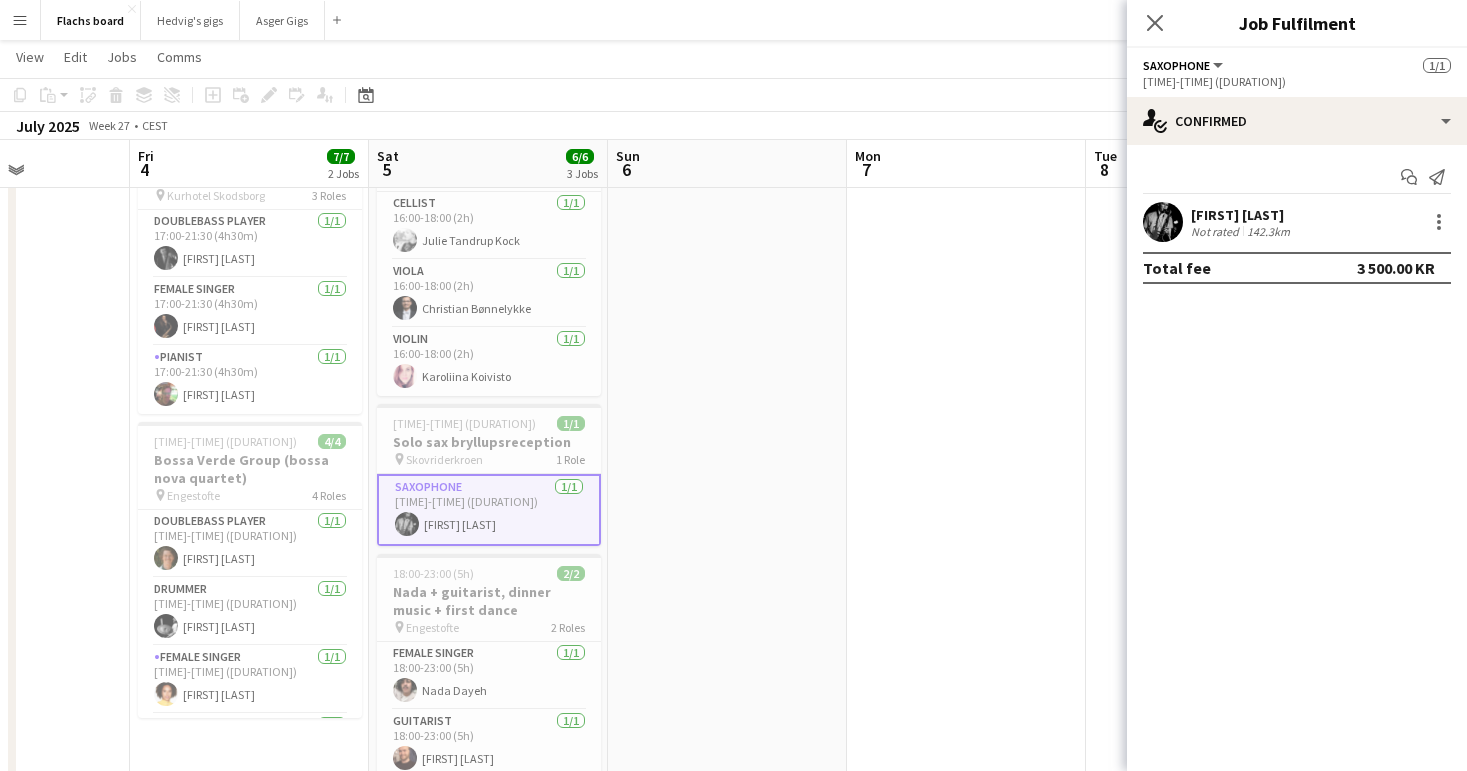click at bounding box center [727, 1102] 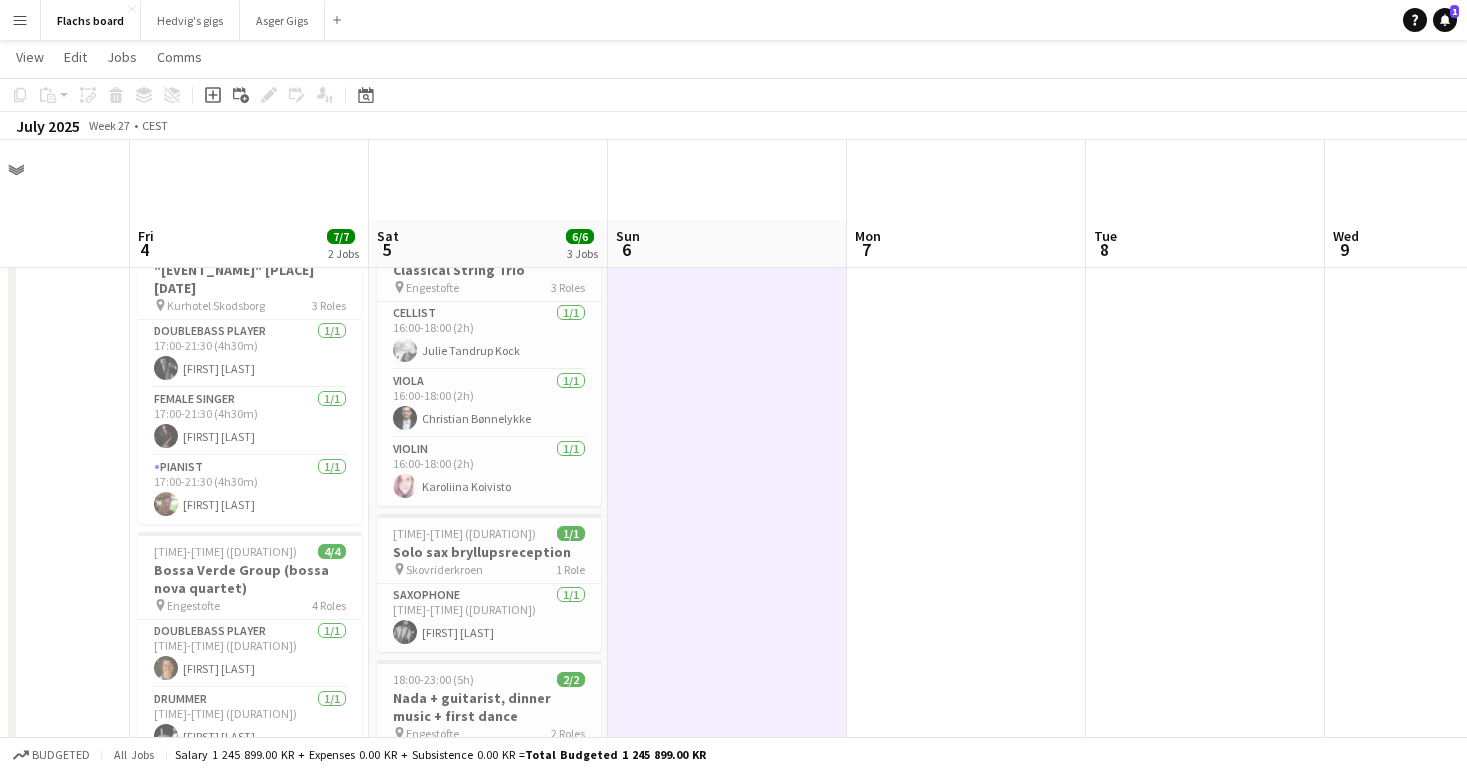 scroll, scrollTop: 95, scrollLeft: 0, axis: vertical 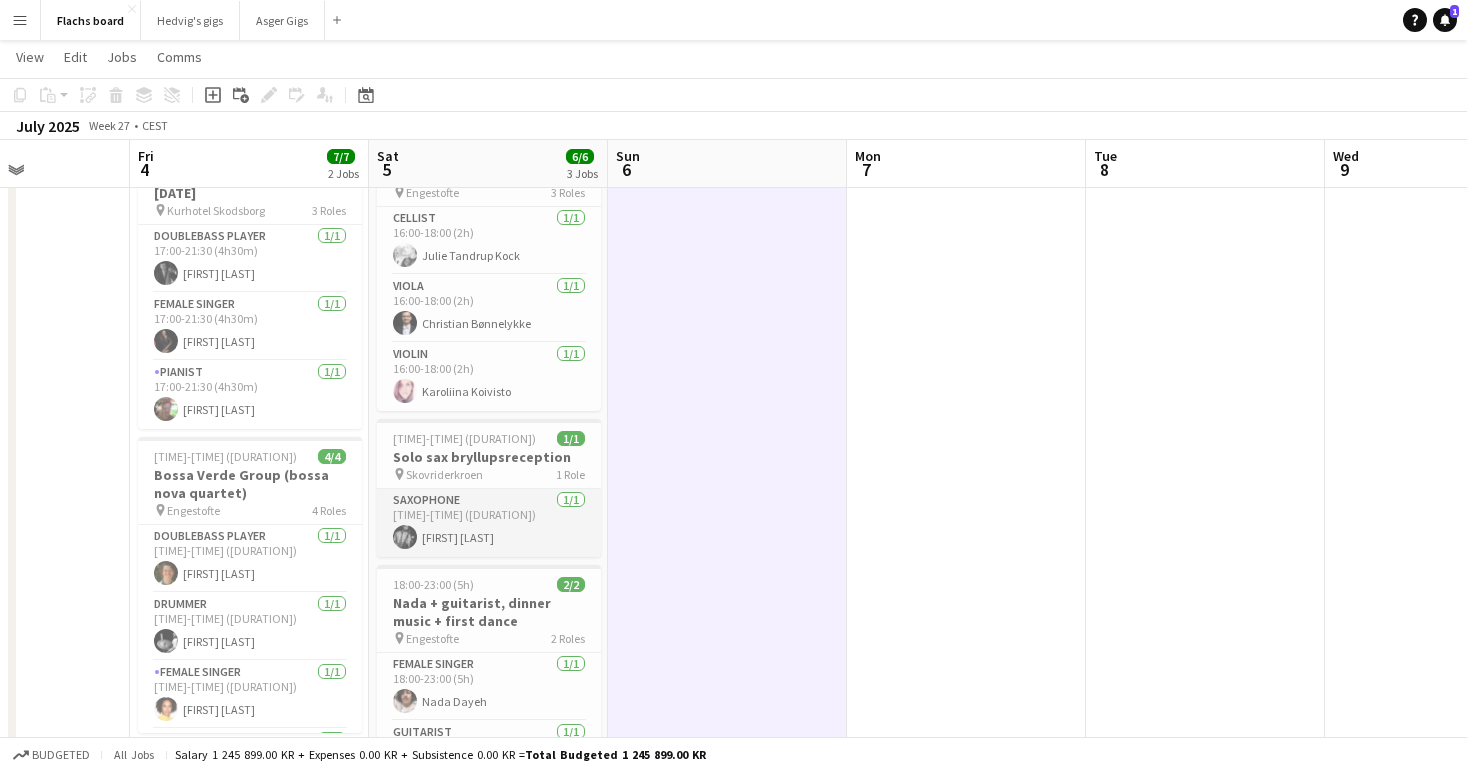 click on "Saxophone   1/1   16:30-18:00 (1h30m)
Johannes Otto Bolding Kruse" at bounding box center [489, 523] 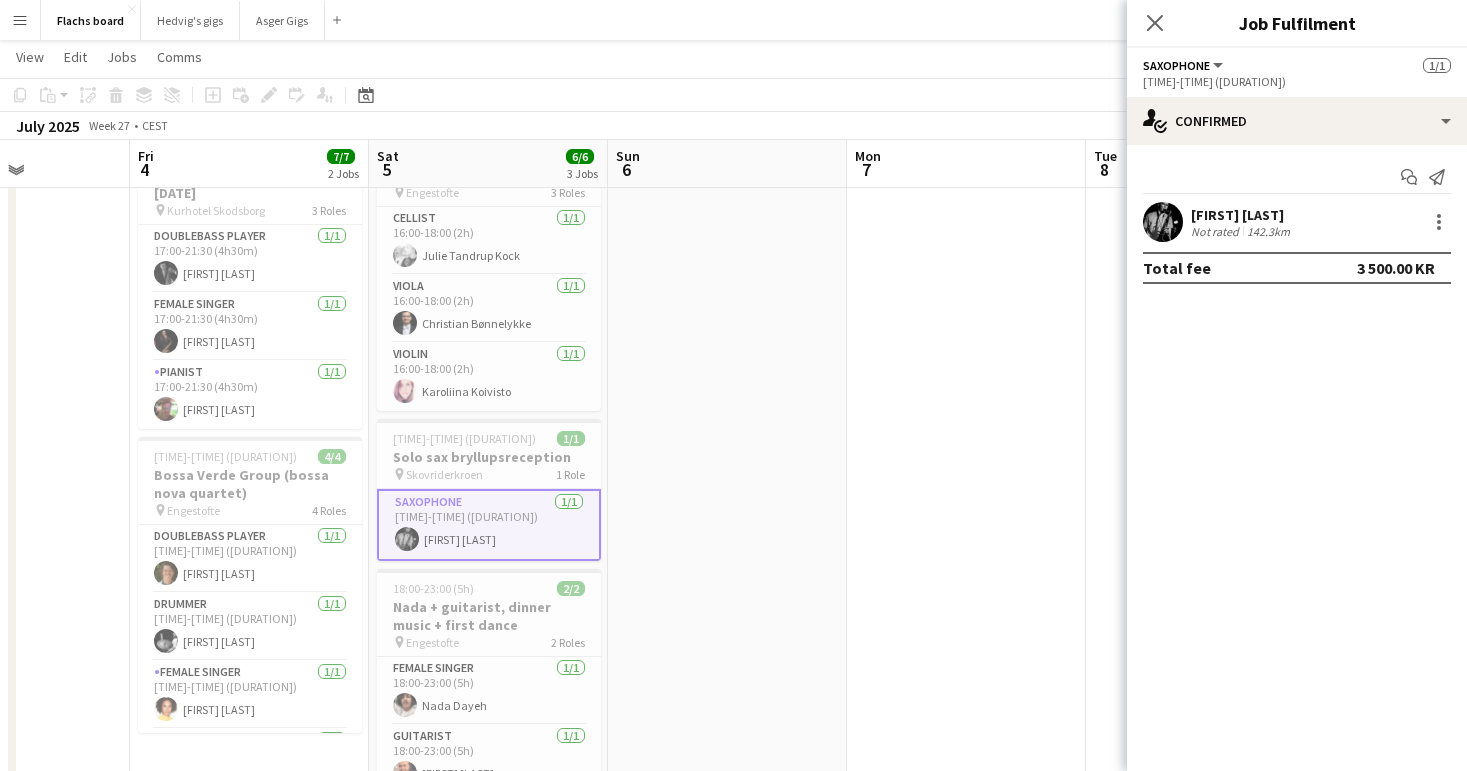 click at bounding box center (727, 1117) 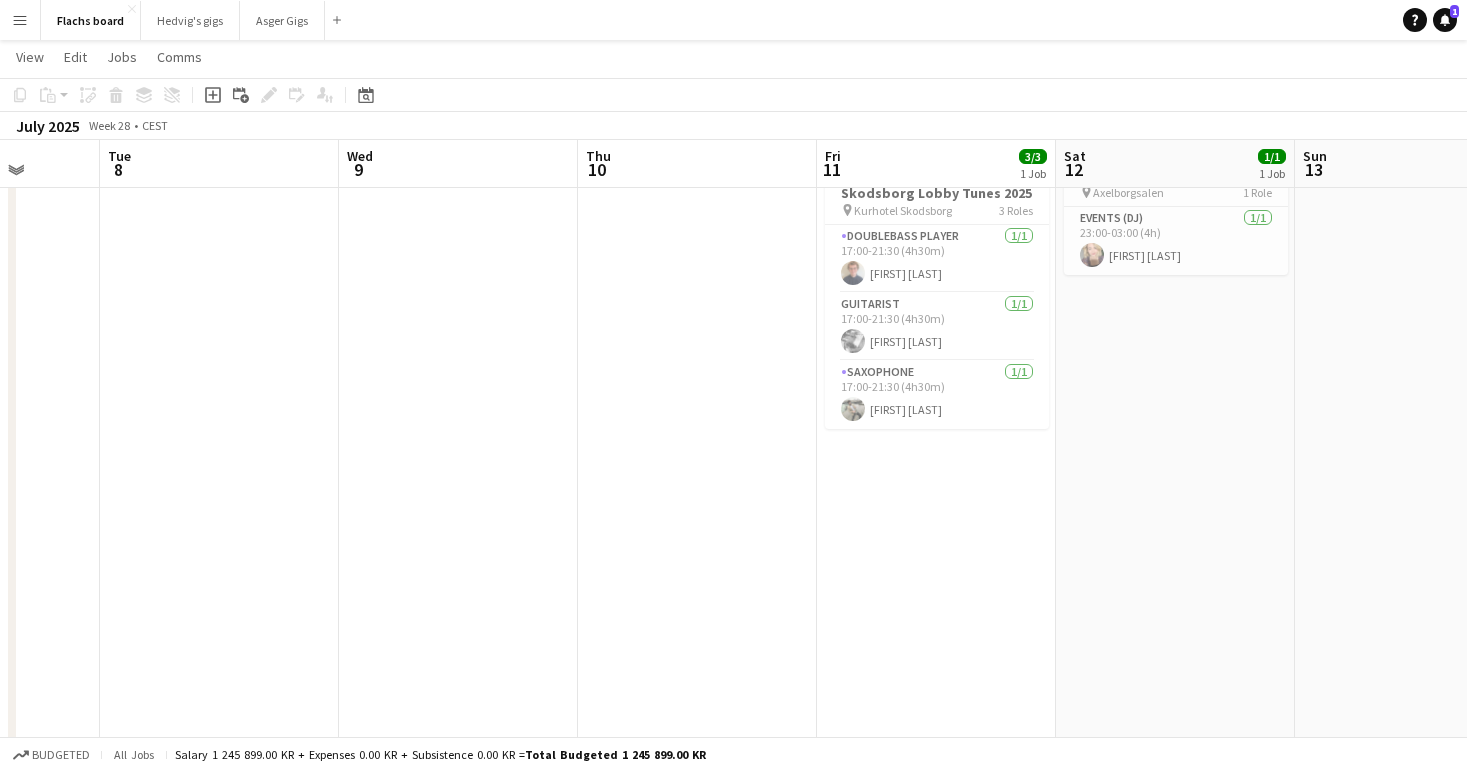 scroll, scrollTop: 0, scrollLeft: 928, axis: horizontal 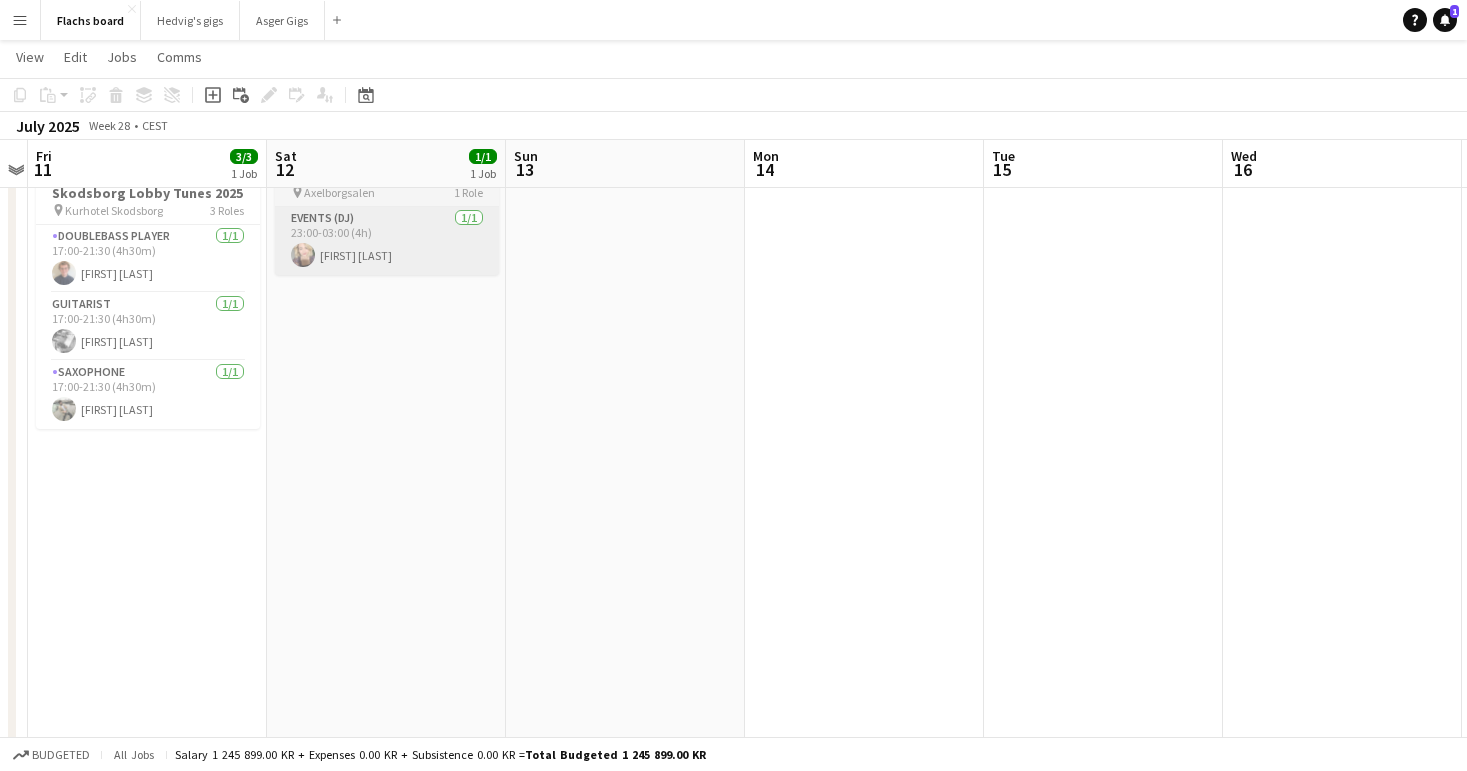click on "Events (DJ)   1/1   23:00-03:00 (4h)
Joanna Wojtkiewicz" at bounding box center (387, 241) 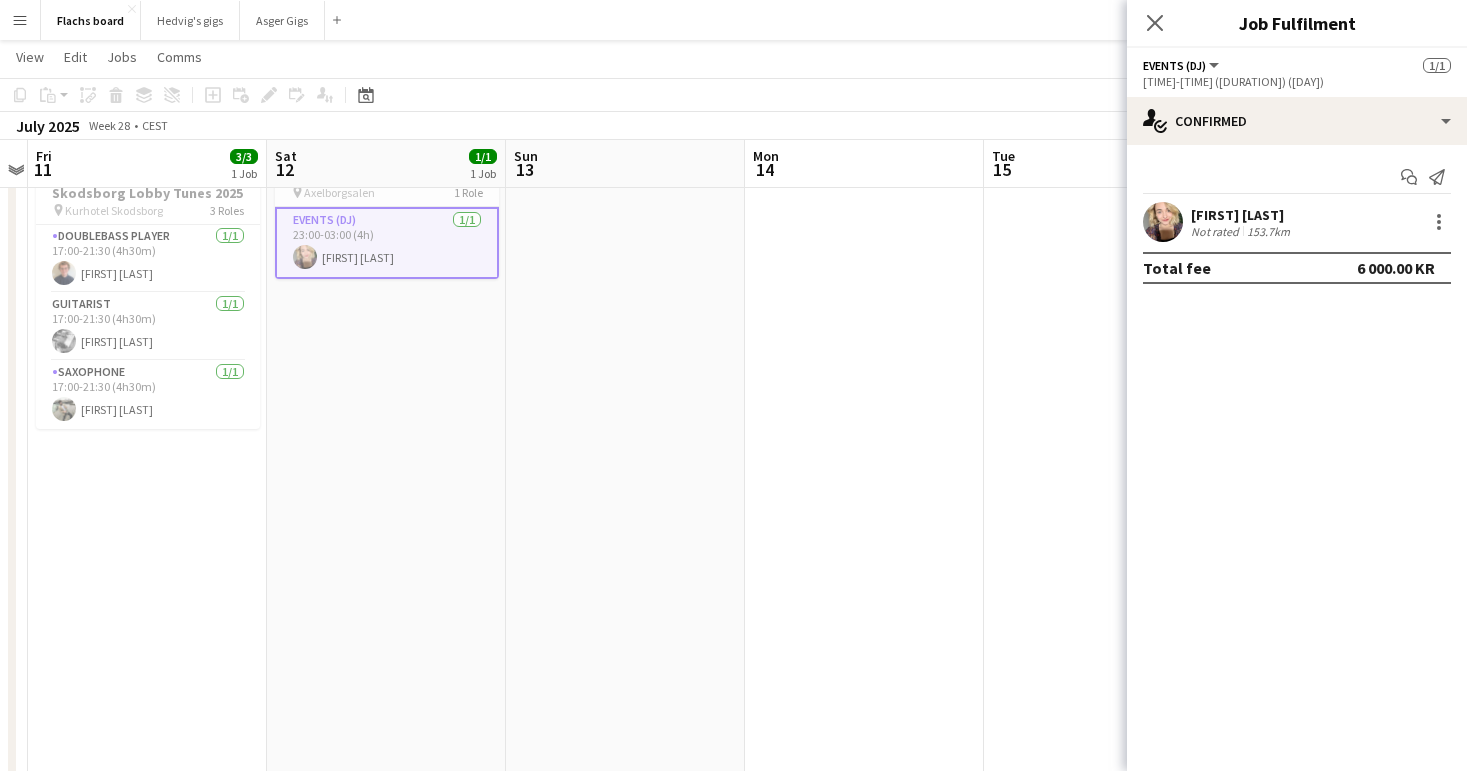 click on "23:00-03:00 (4h) (Sun)   1/1   DJ at international wedding
pin
Axelborgsalen   1 Role   Events (DJ)   1/1   23:00-03:00 (4h)
Joanna Wojtkiewicz" at bounding box center (386, 1117) 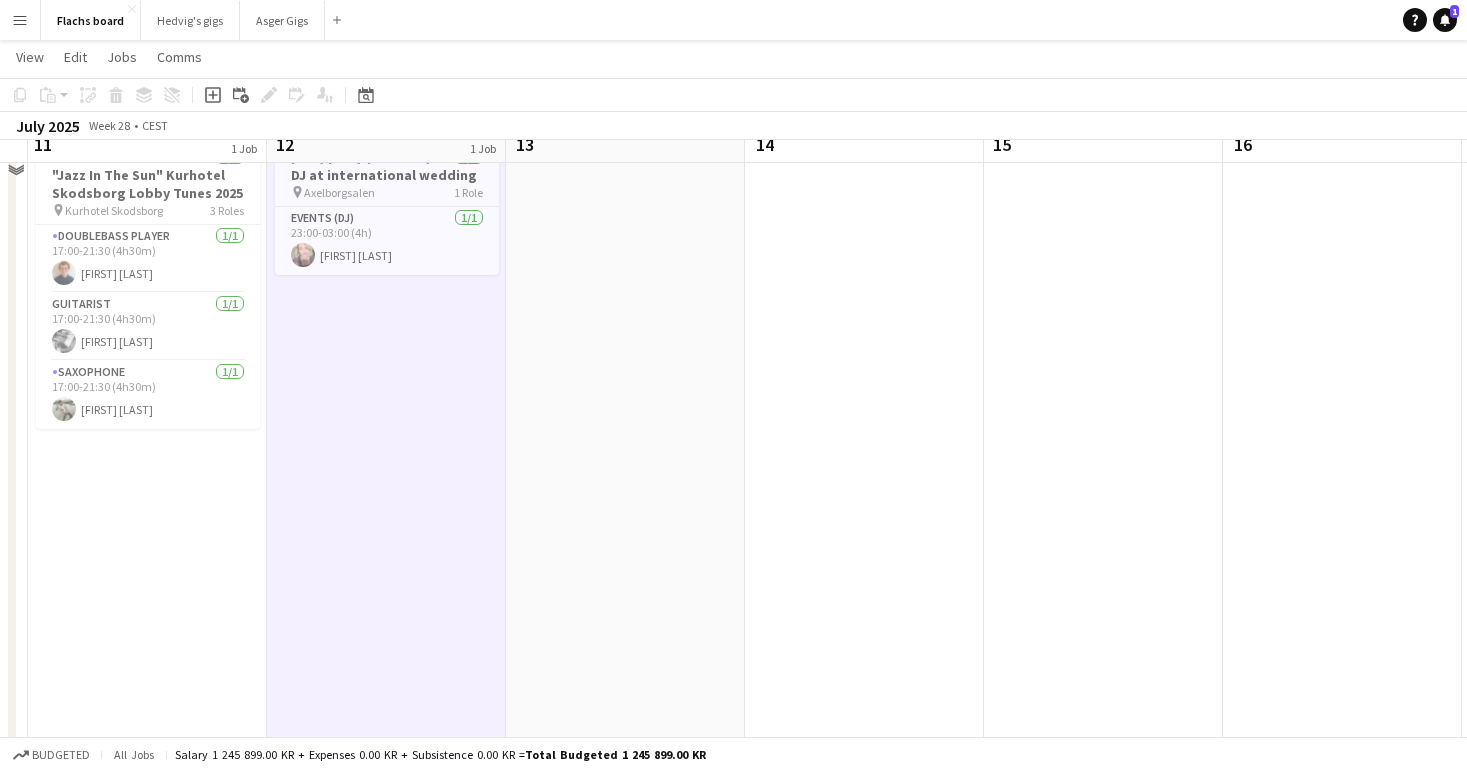scroll, scrollTop: 0, scrollLeft: 0, axis: both 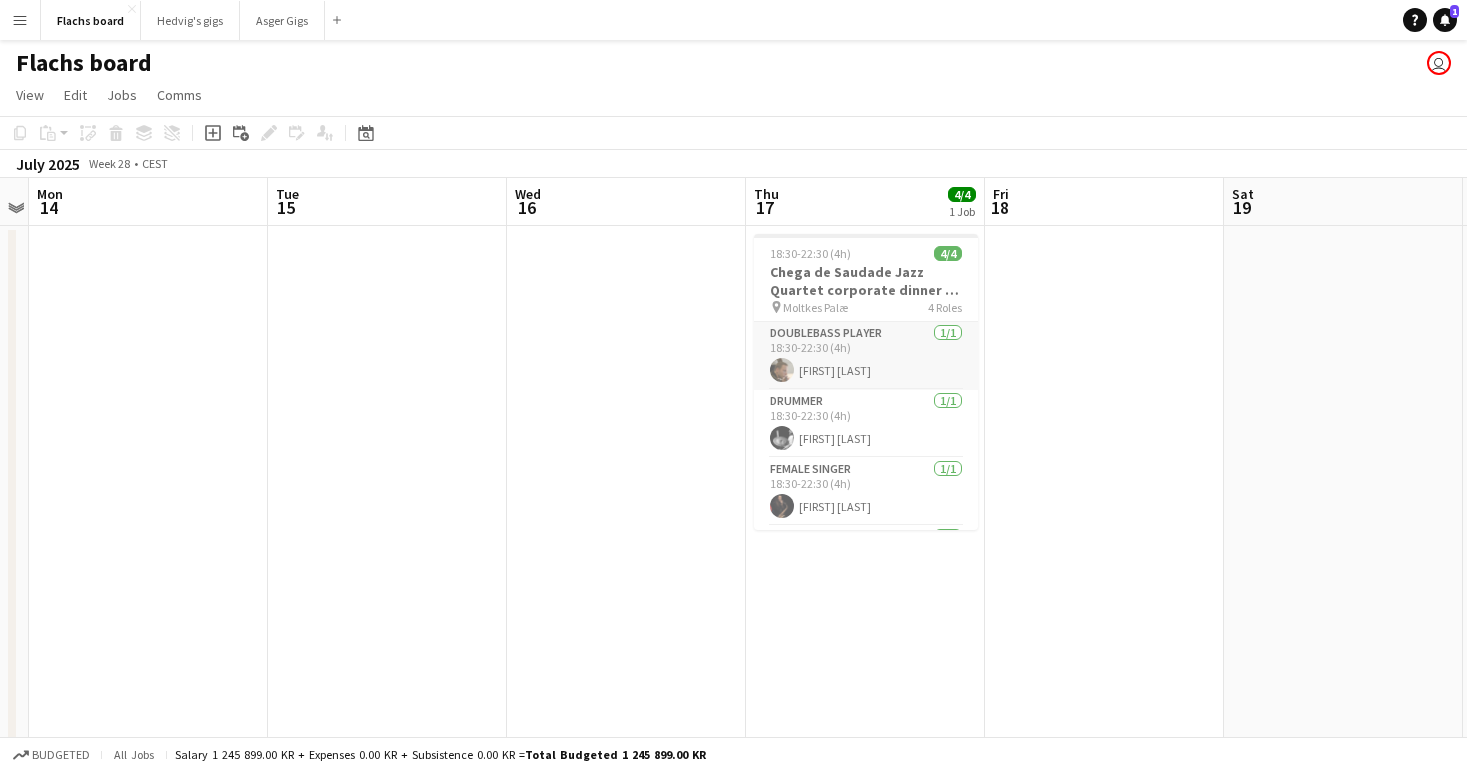 click on "Doublebass Player   1/1   18:30-22:30 (4h)
Peter Price" at bounding box center [866, 356] 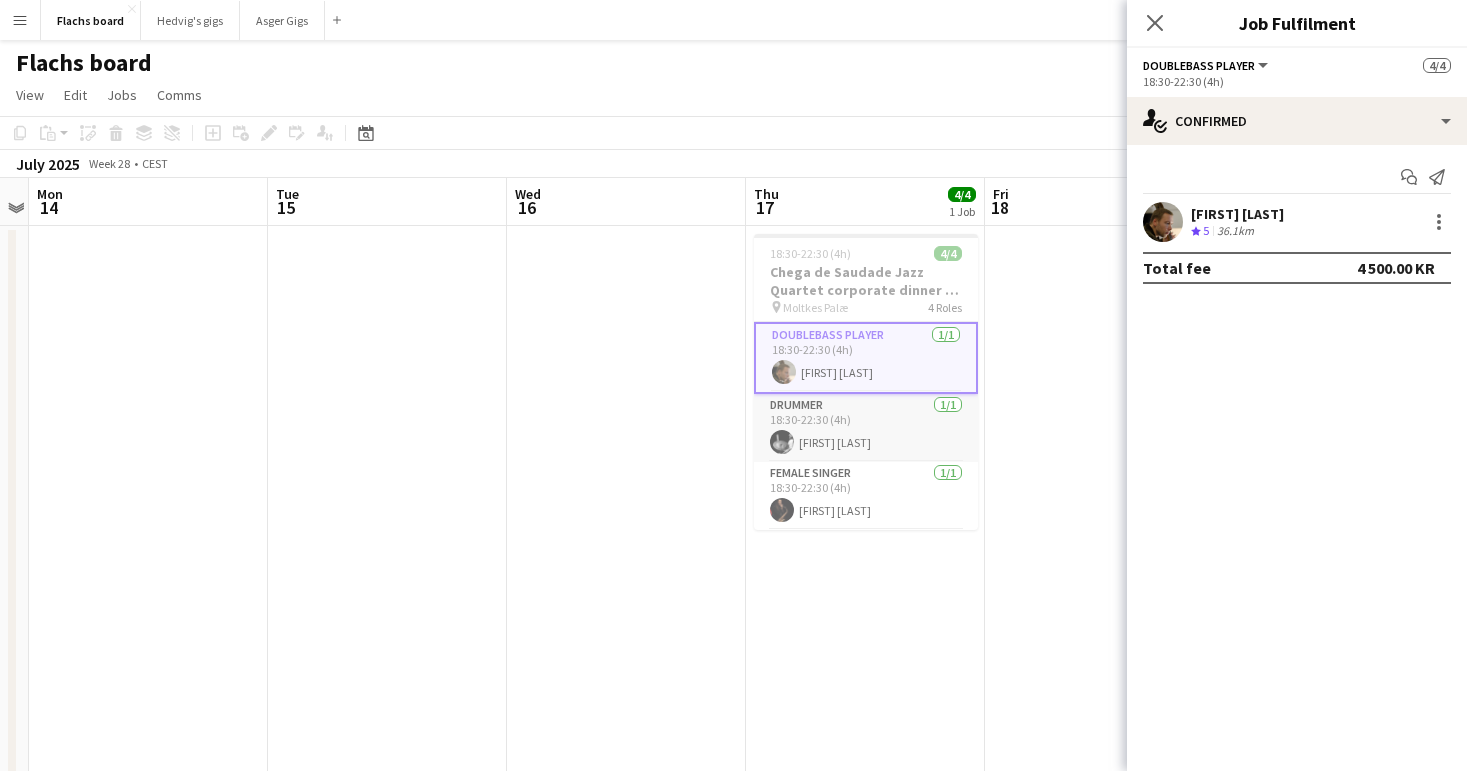 click on "Drummer   1/1   18:30-22:30 (4h)
Rasmus Elhøj Jensen" at bounding box center (866, 428) 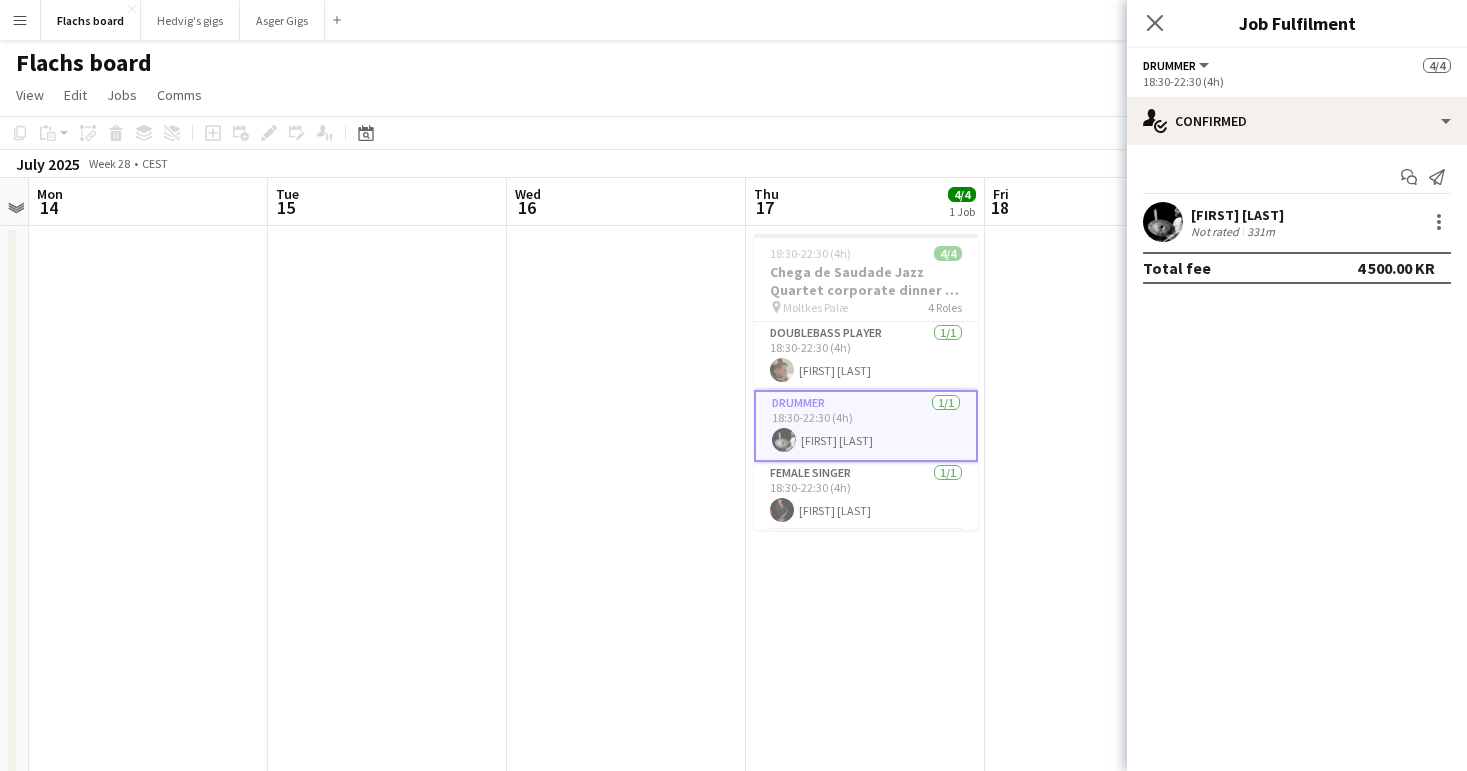 scroll, scrollTop: 55, scrollLeft: 0, axis: vertical 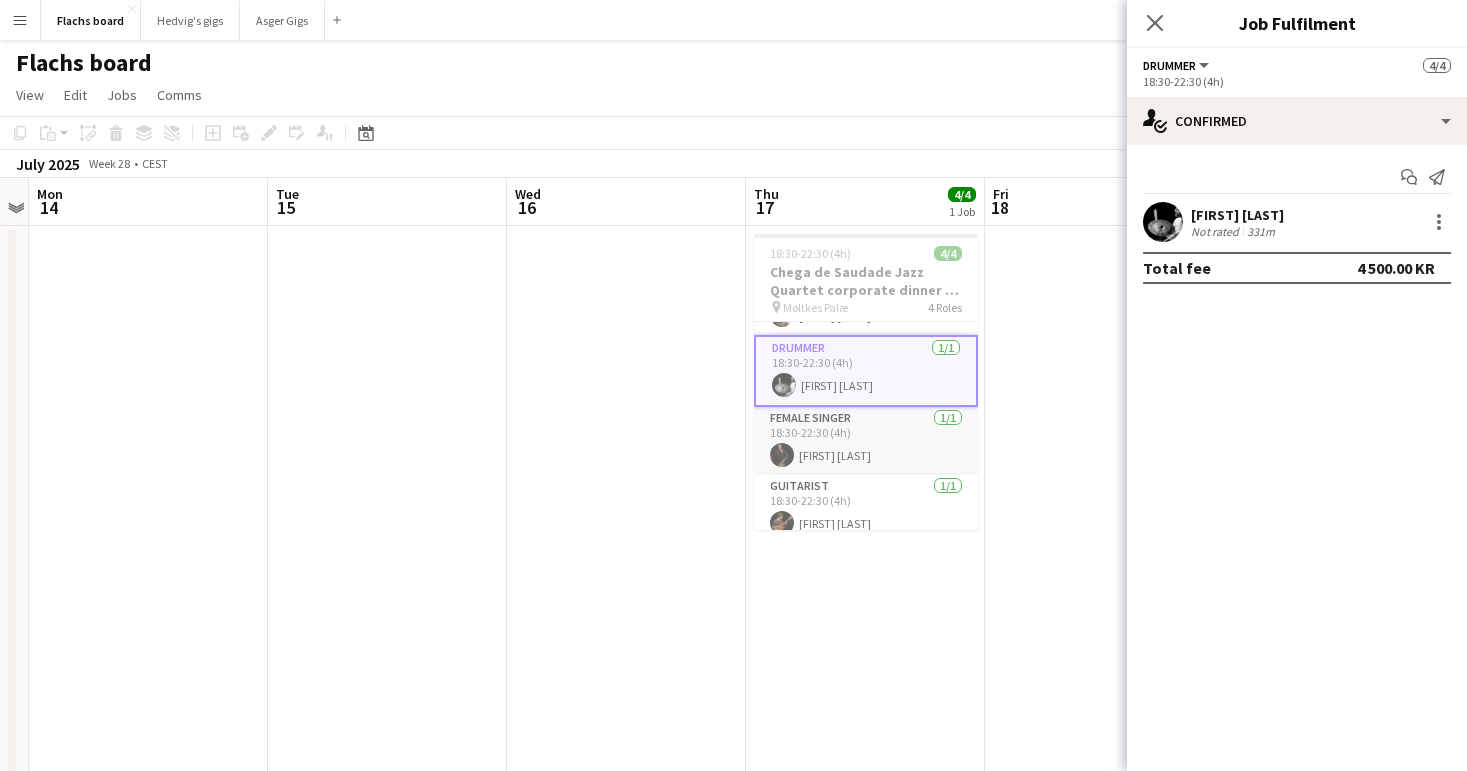 click on "Female Singer   1/1   18:30-22:30 (4h)
Pille-Rite Rei" at bounding box center [866, 441] 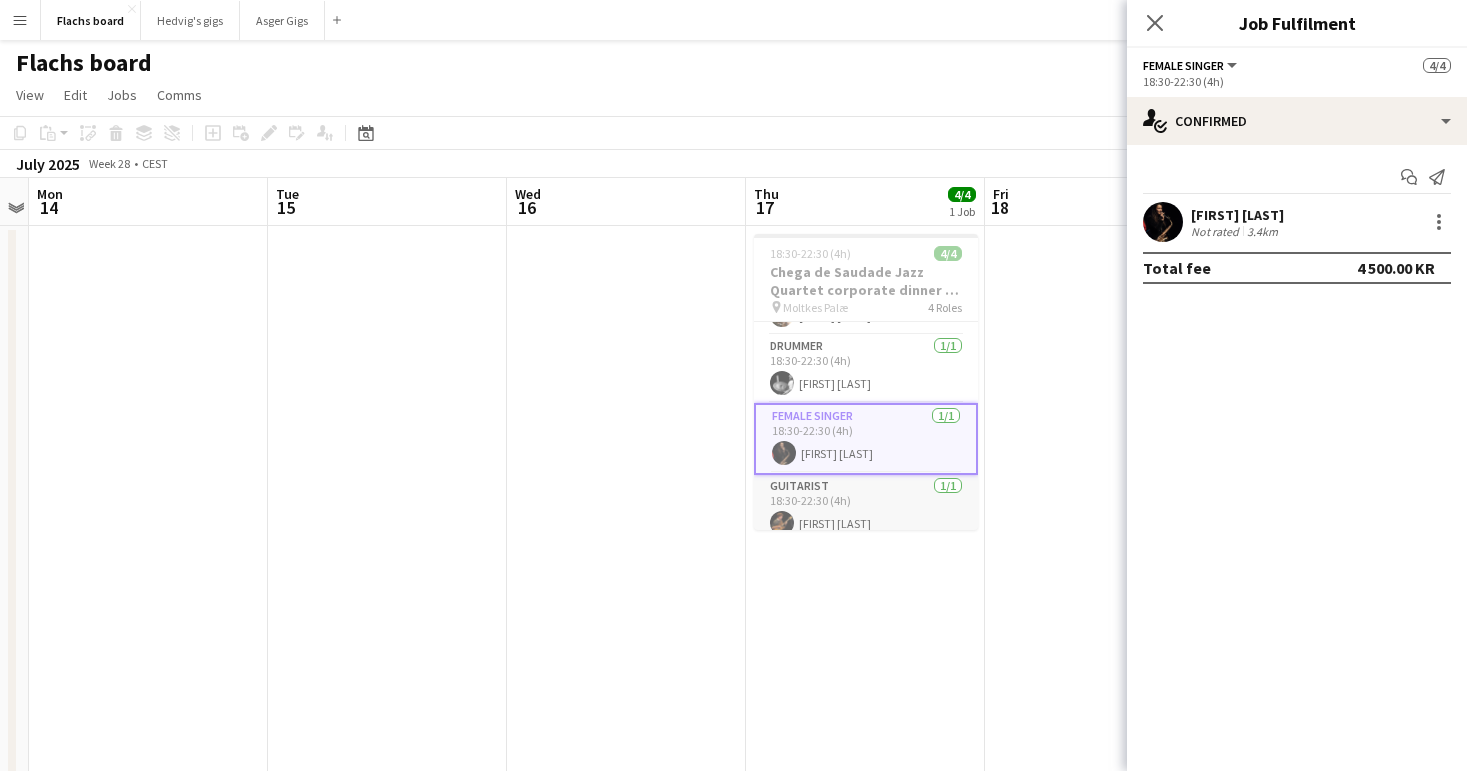 click on "Guitarist   1/1   18:30-22:30 (4h)
August Hasbirk" at bounding box center (866, 509) 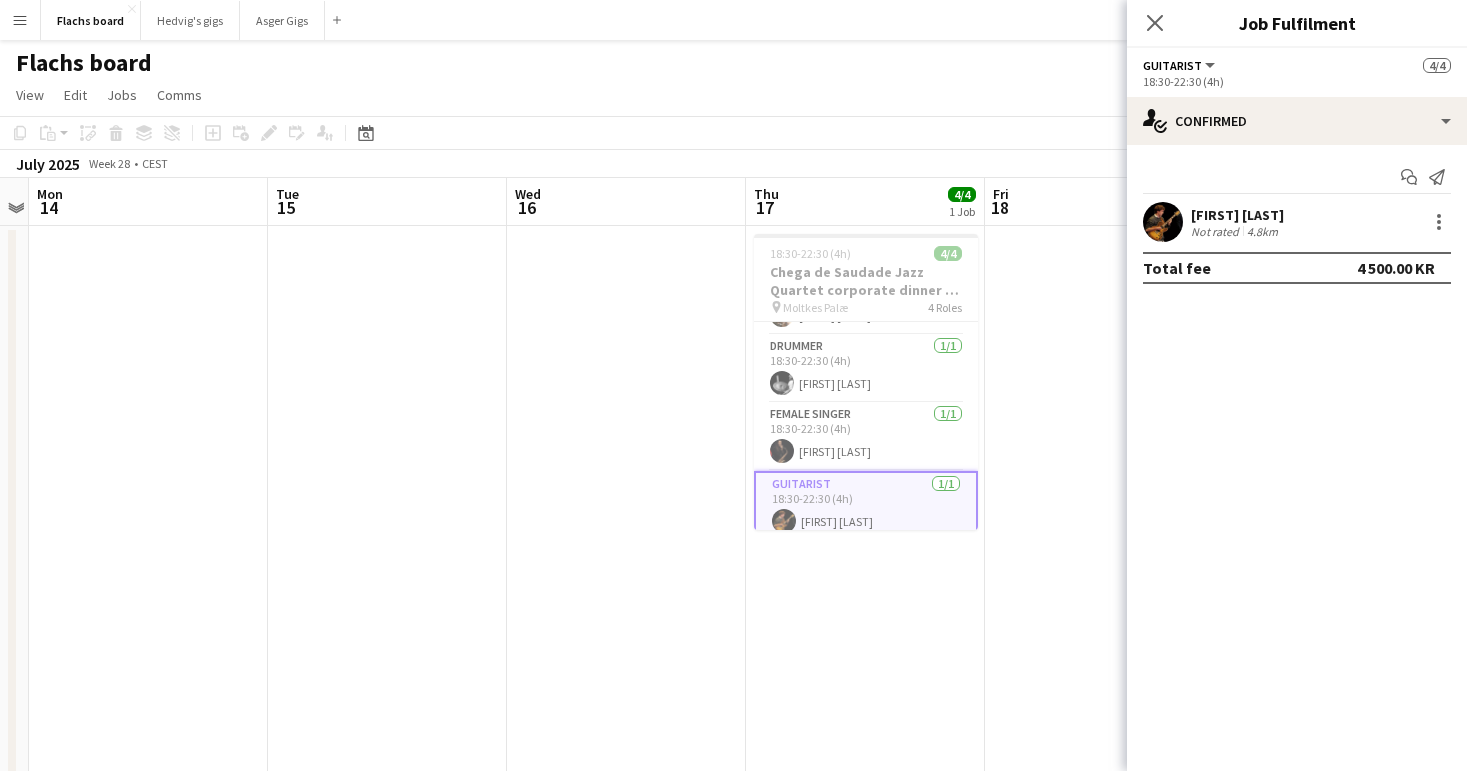 click at bounding box center (626, 1214) 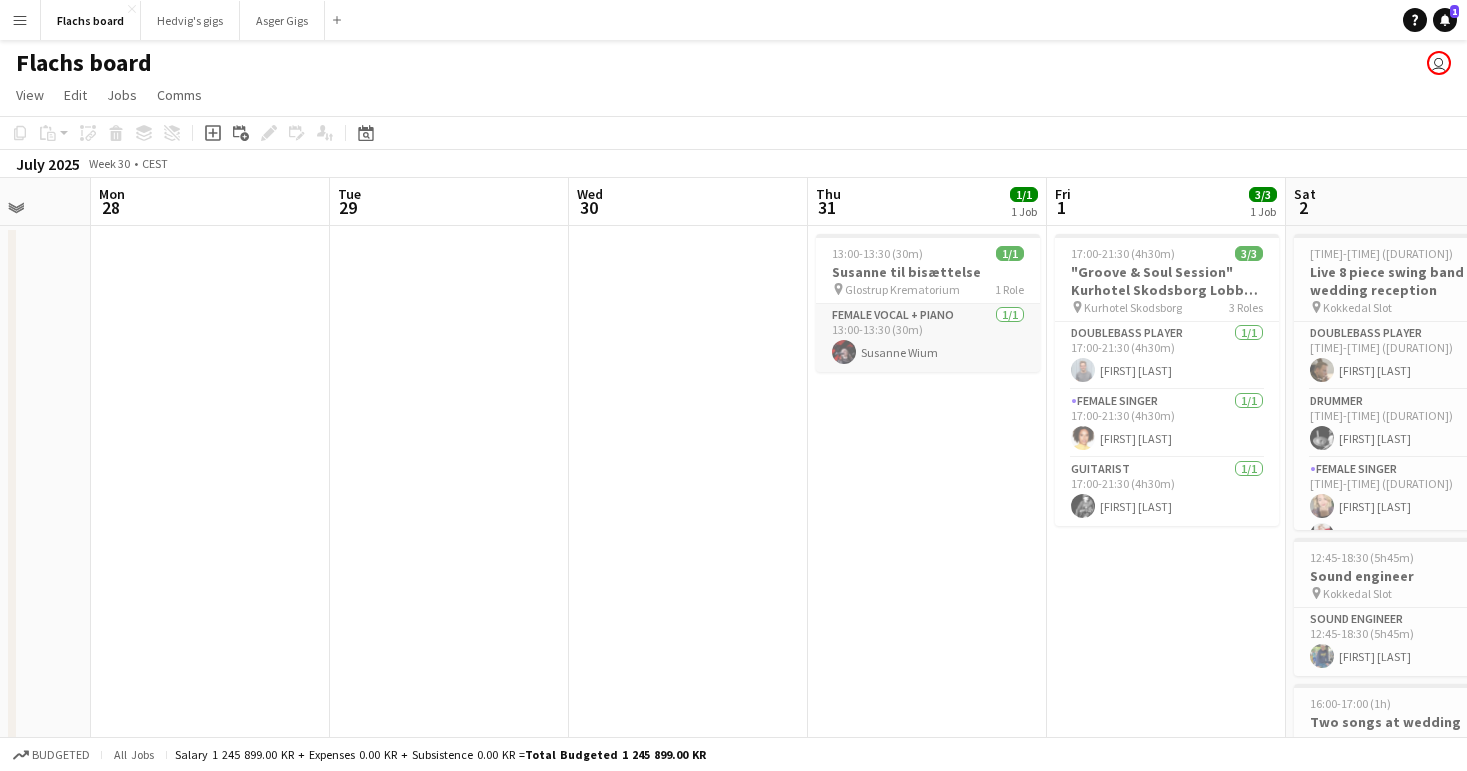 click on "Female Vocal + Piano   1/1   13:00-13:30 (30m)
Susanne Wium" at bounding box center (928, 338) 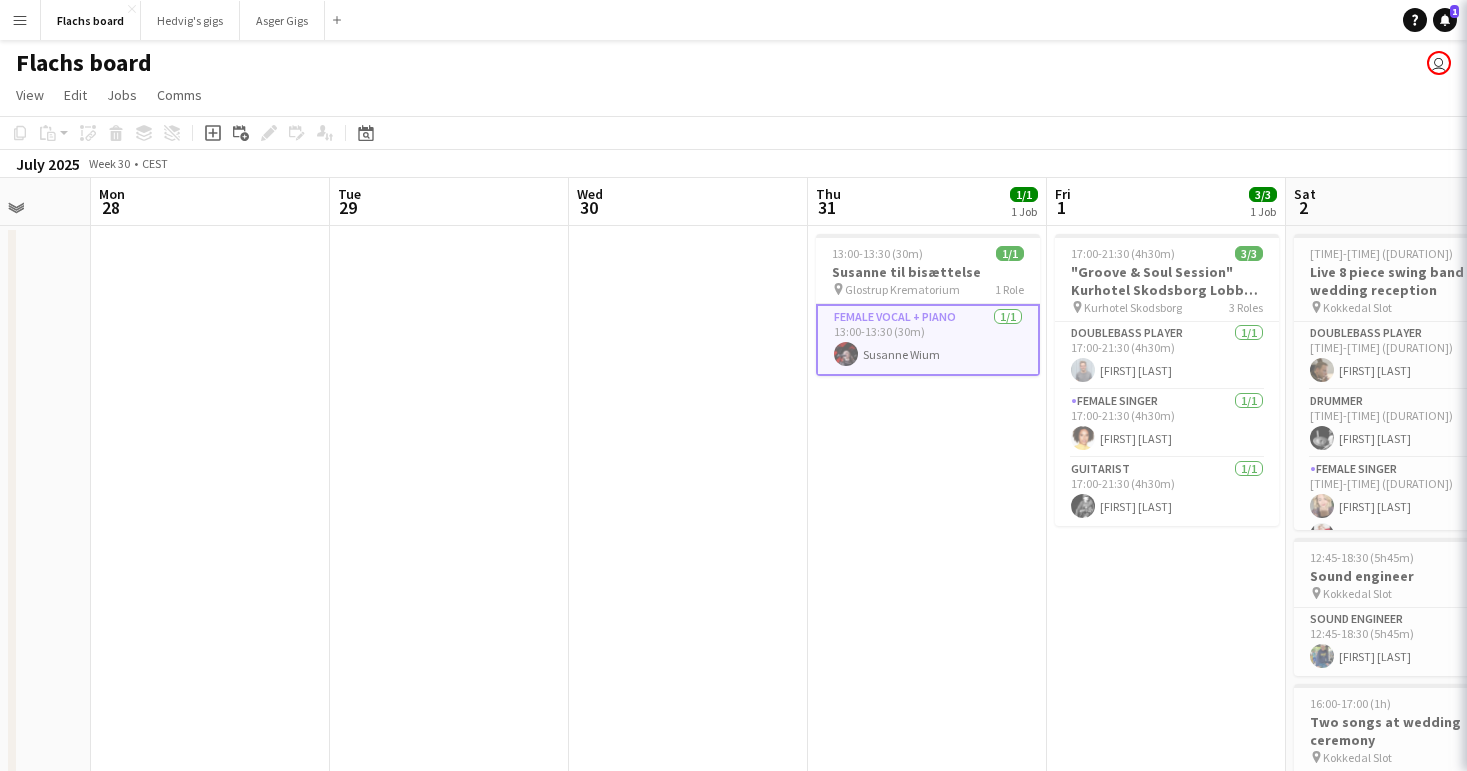 scroll, scrollTop: 0, scrollLeft: 625, axis: horizontal 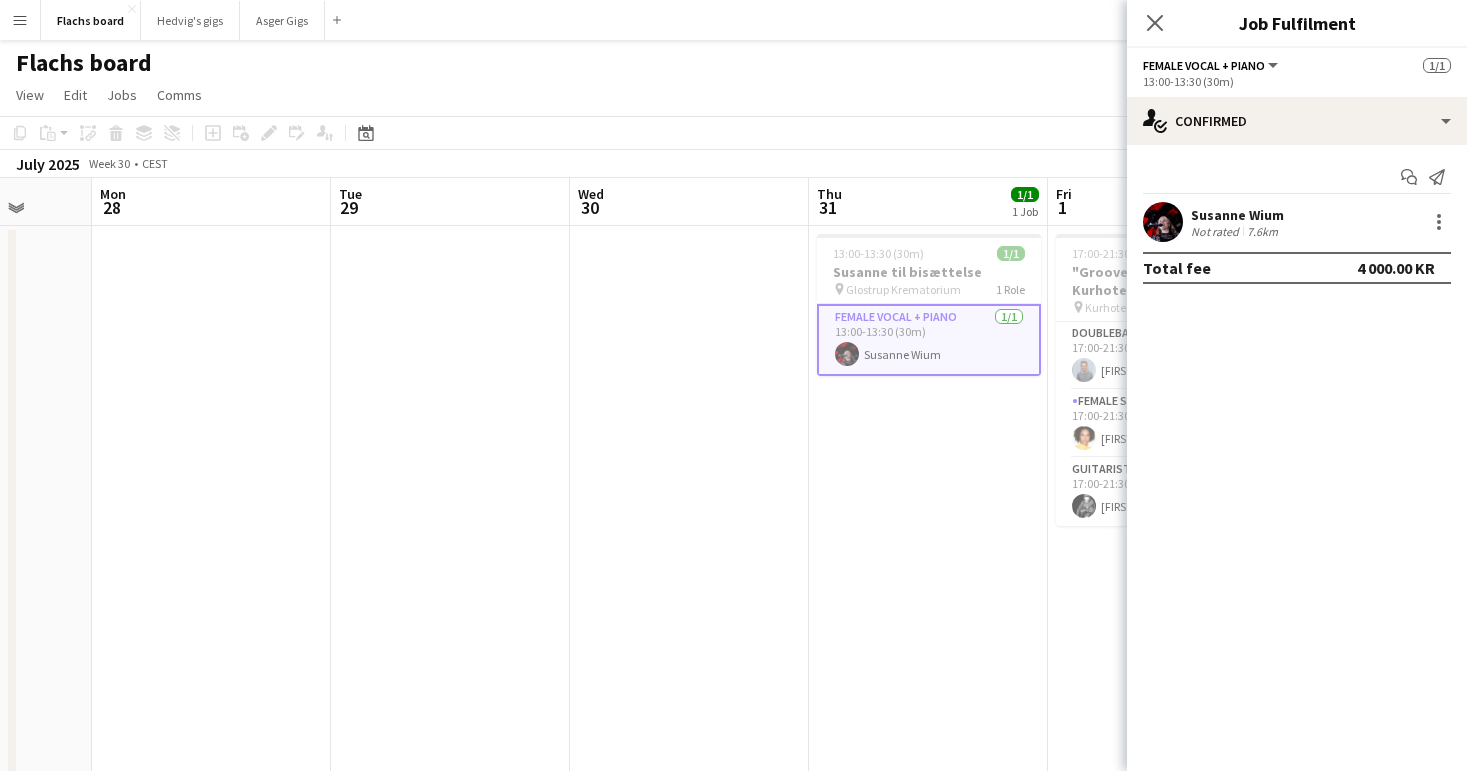 click at bounding box center (689, 1214) 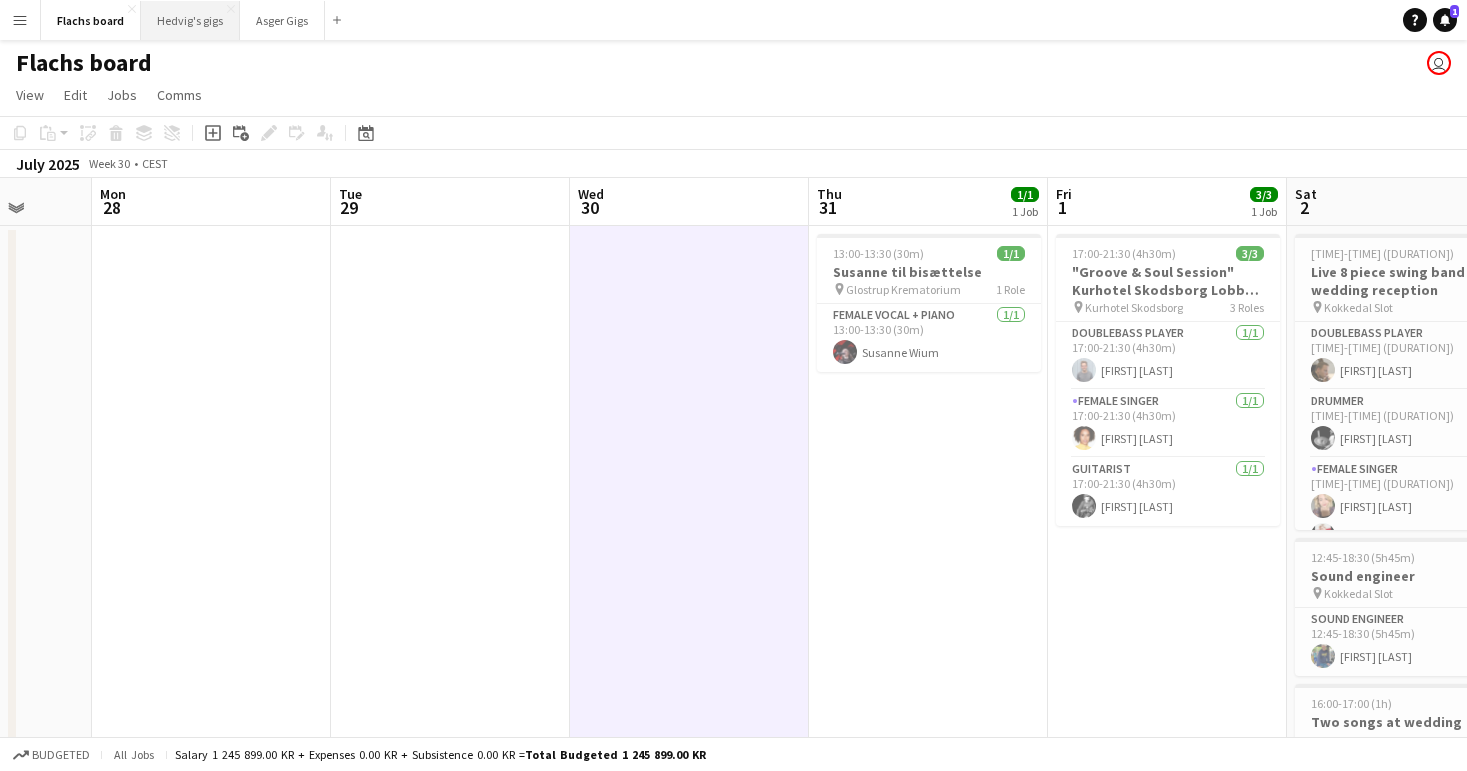 click on "Hedvig's gigs
Close" at bounding box center [190, 20] 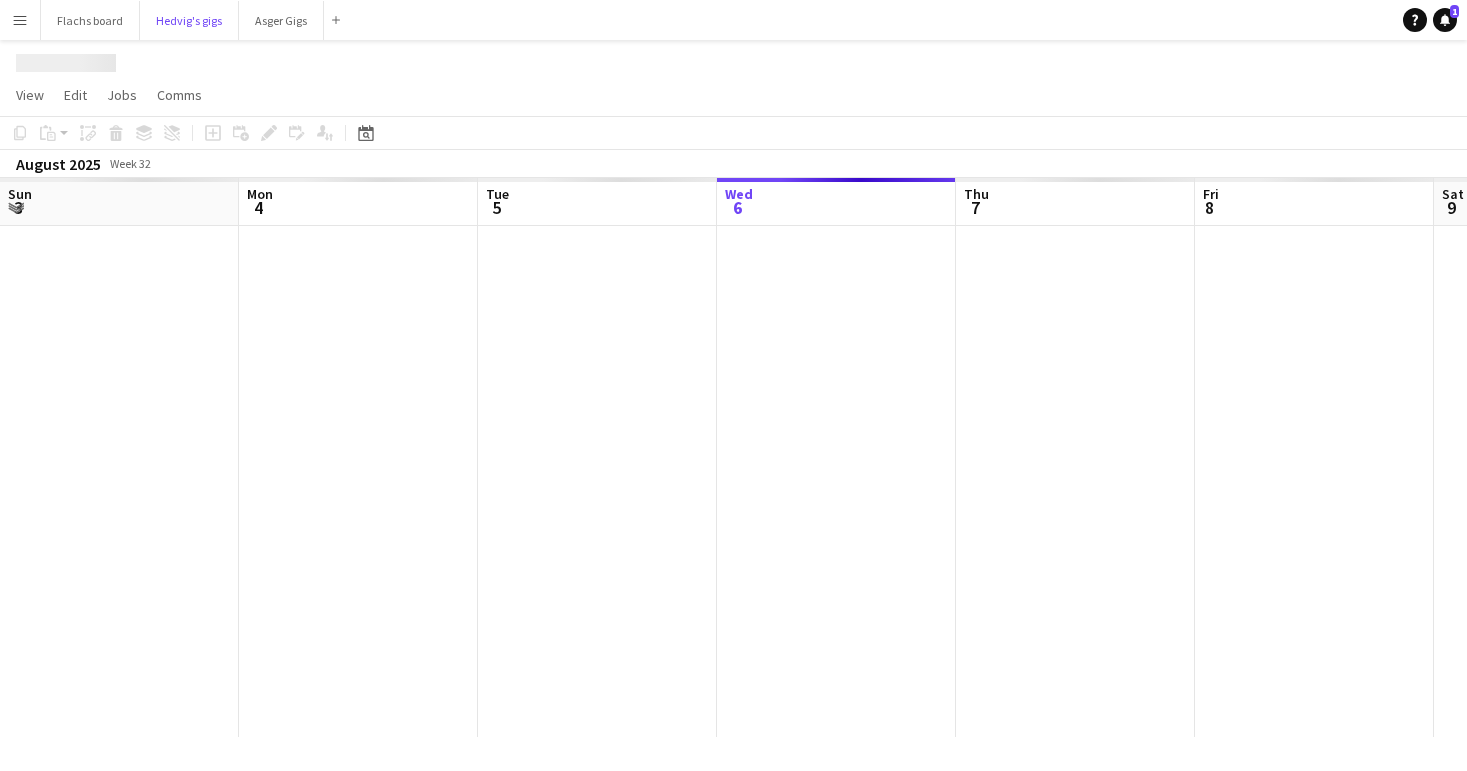 scroll, scrollTop: 0, scrollLeft: 478, axis: horizontal 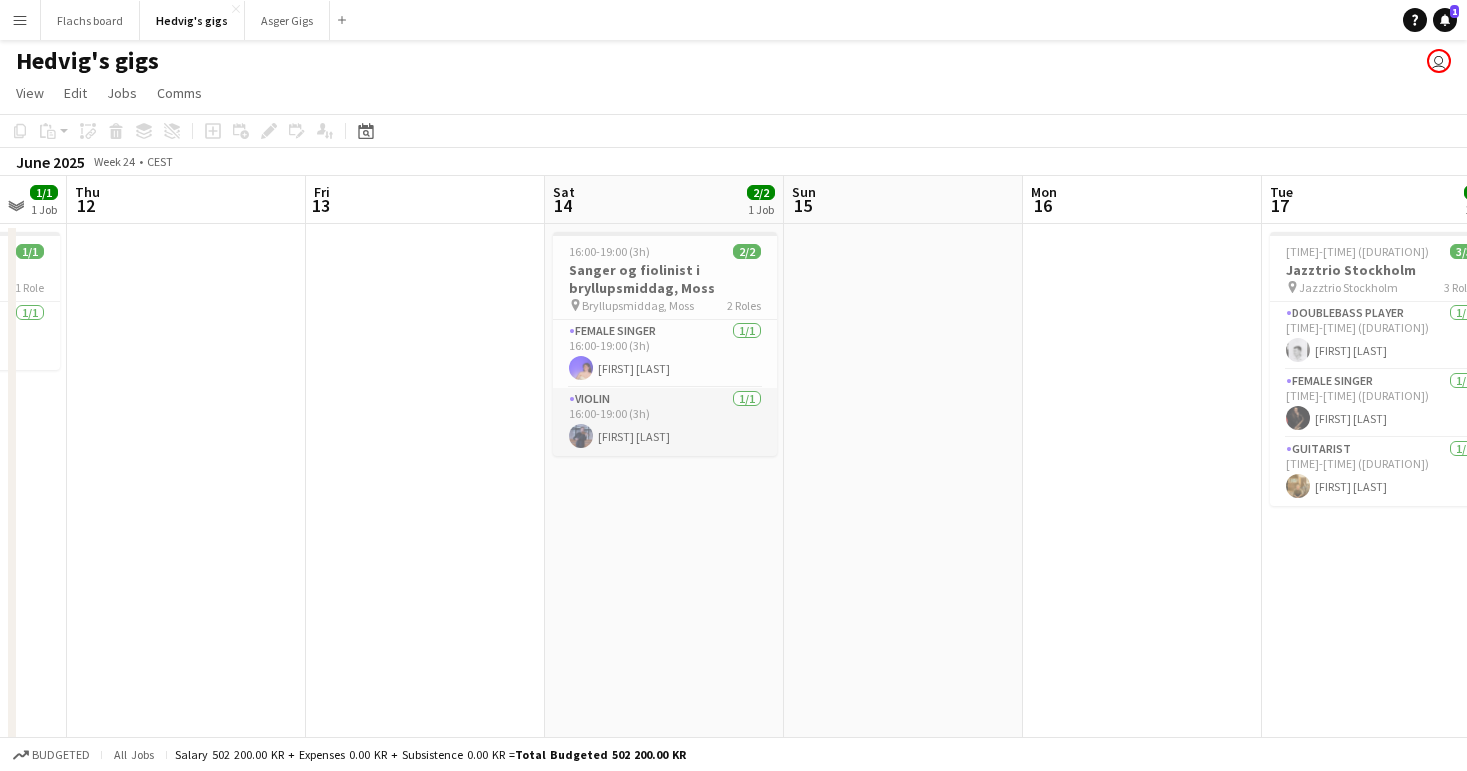 click on "Violin   1/1   16:00-19:00 (3h)
Hallvard Holm Høgemo" at bounding box center [665, 422] 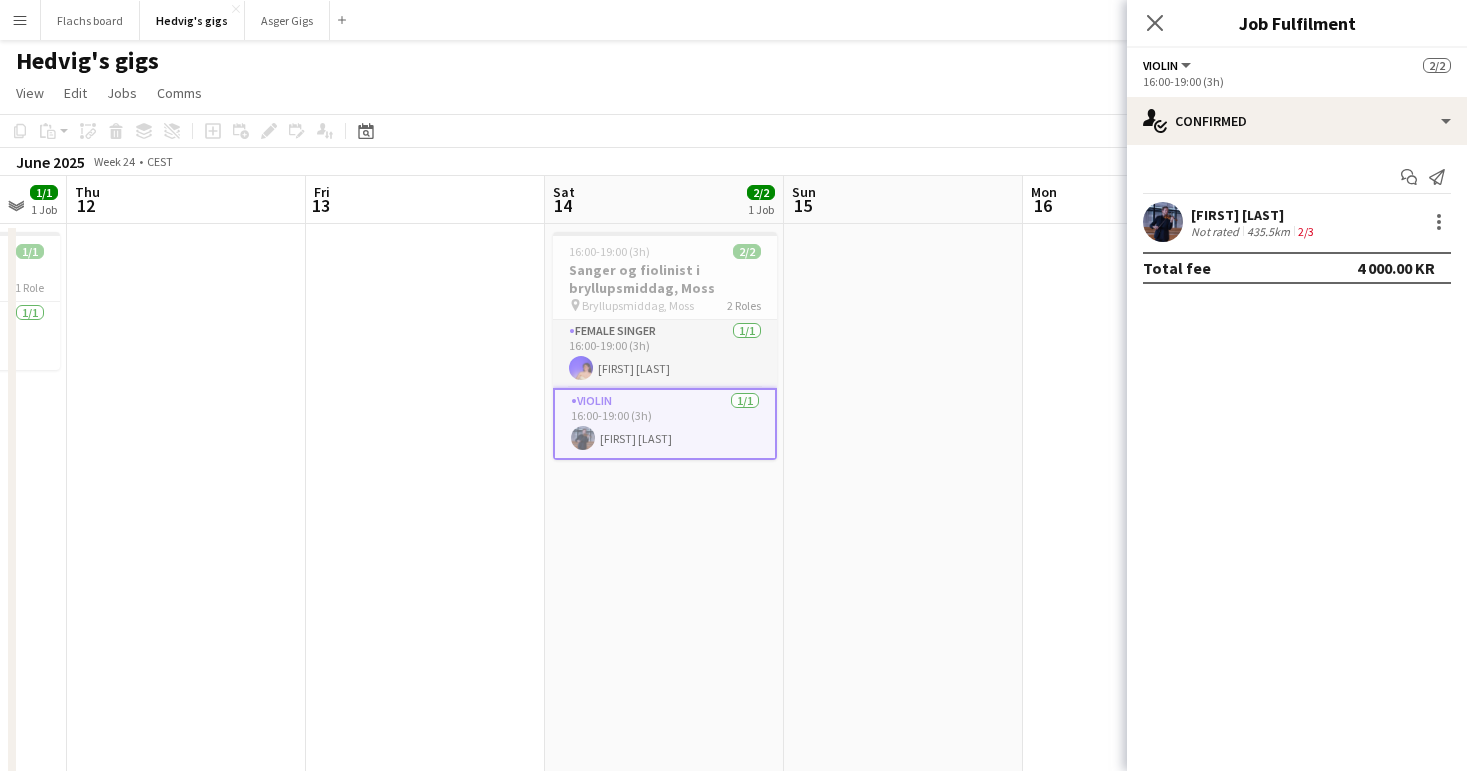 click on "Female Singer   1/1   16:00-19:00 (3h)
Tara Tjemsland Lillebø" at bounding box center (665, 354) 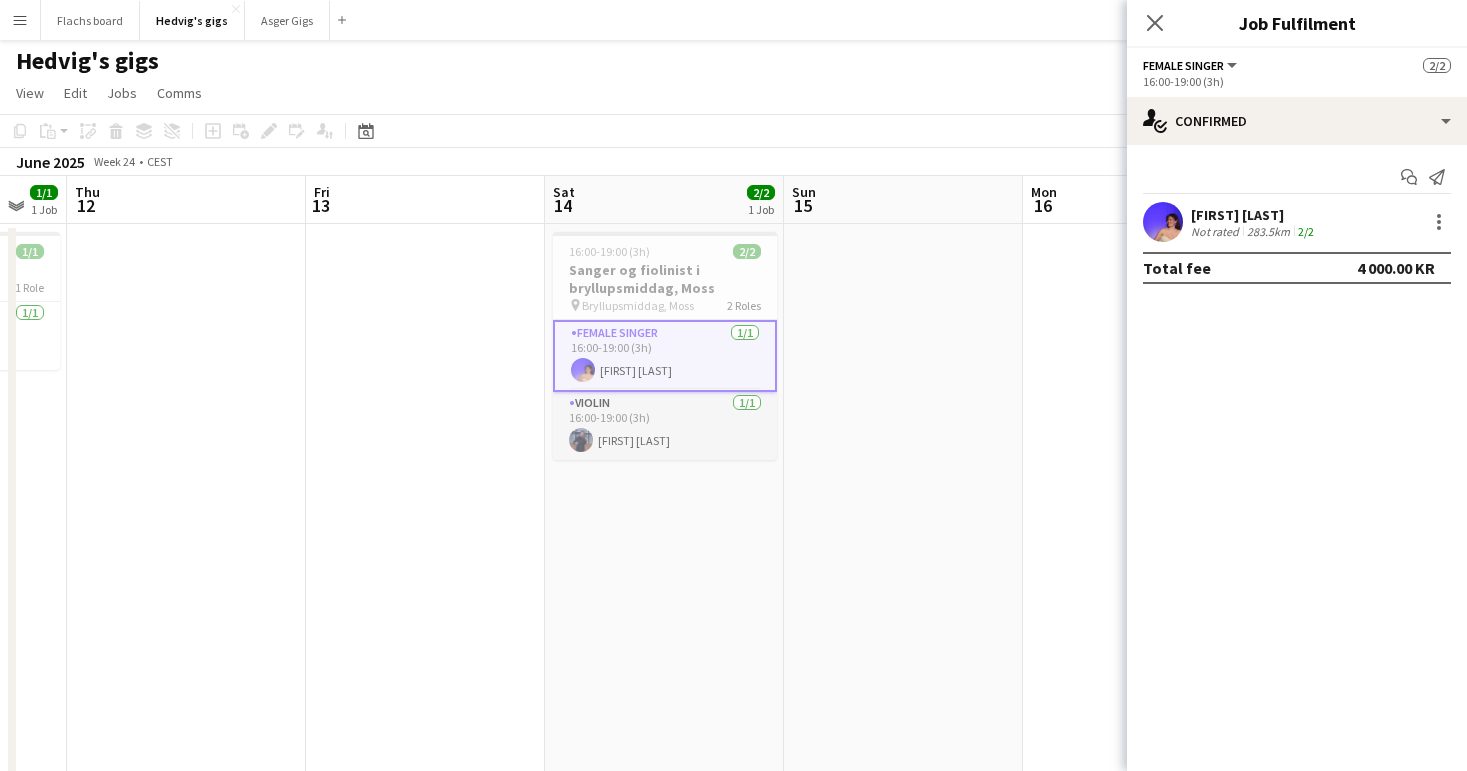 click on "Violin   1/1   16:00-19:00 (3h)
Hallvard Holm Høgemo" at bounding box center [665, 426] 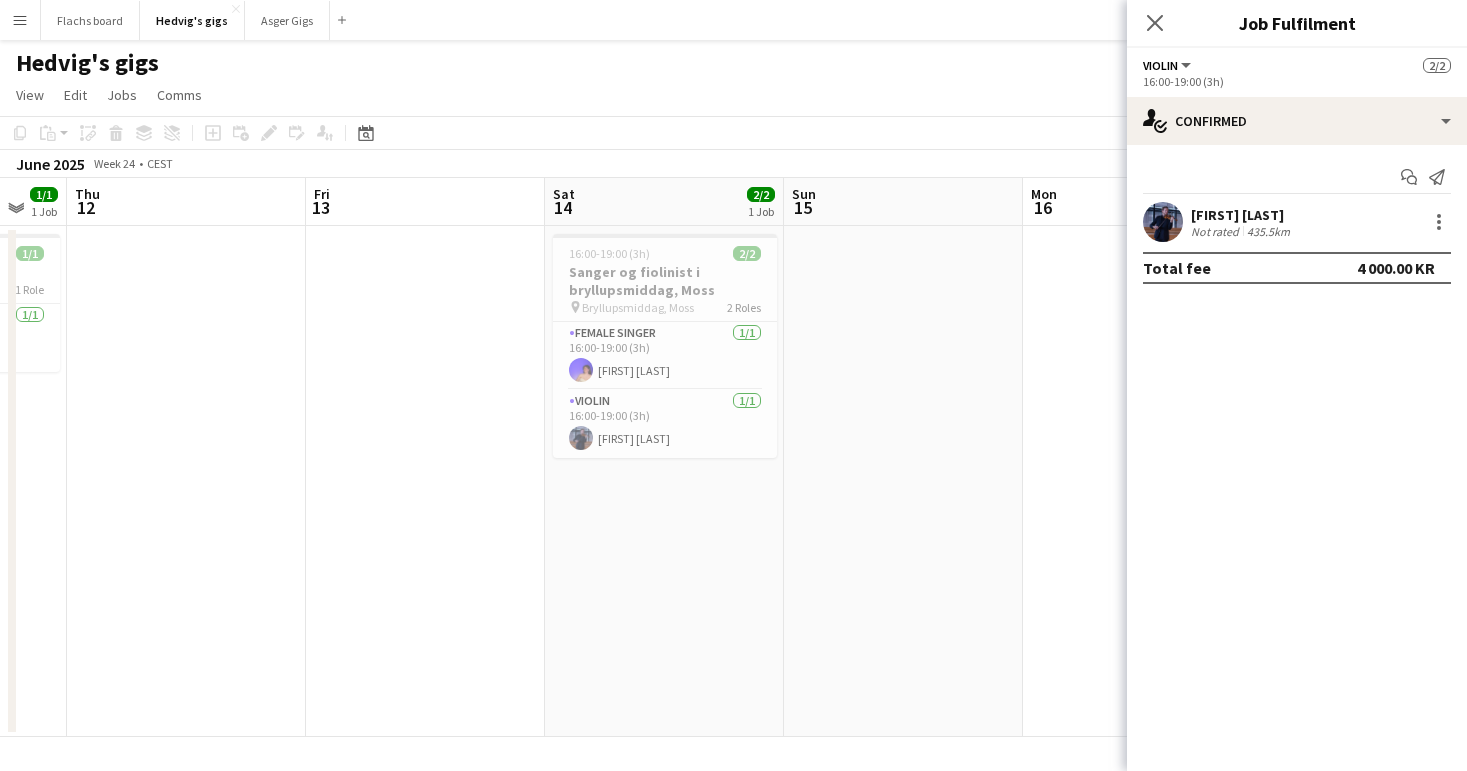 scroll, scrollTop: 0, scrollLeft: 0, axis: both 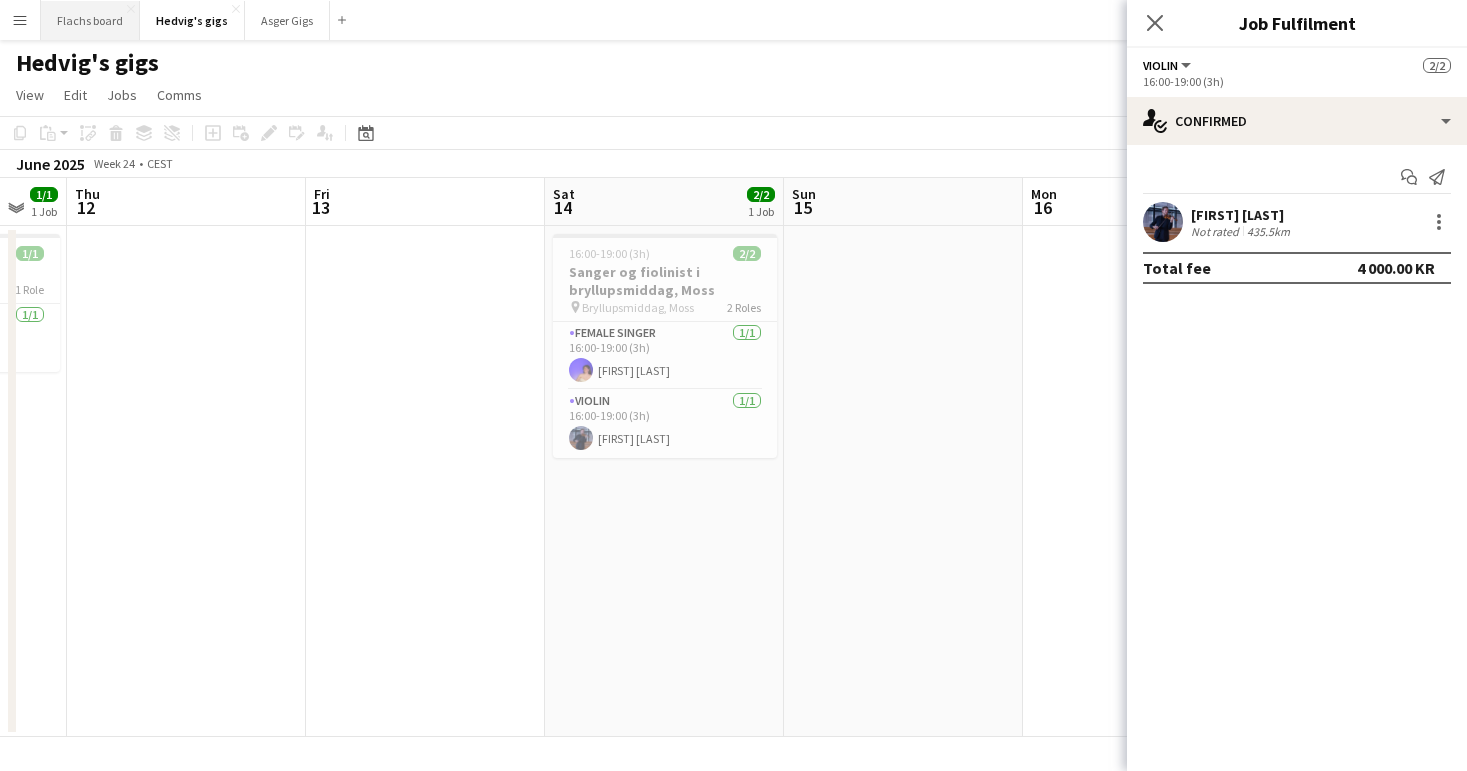 click on "Flachs board
Close" at bounding box center [90, 20] 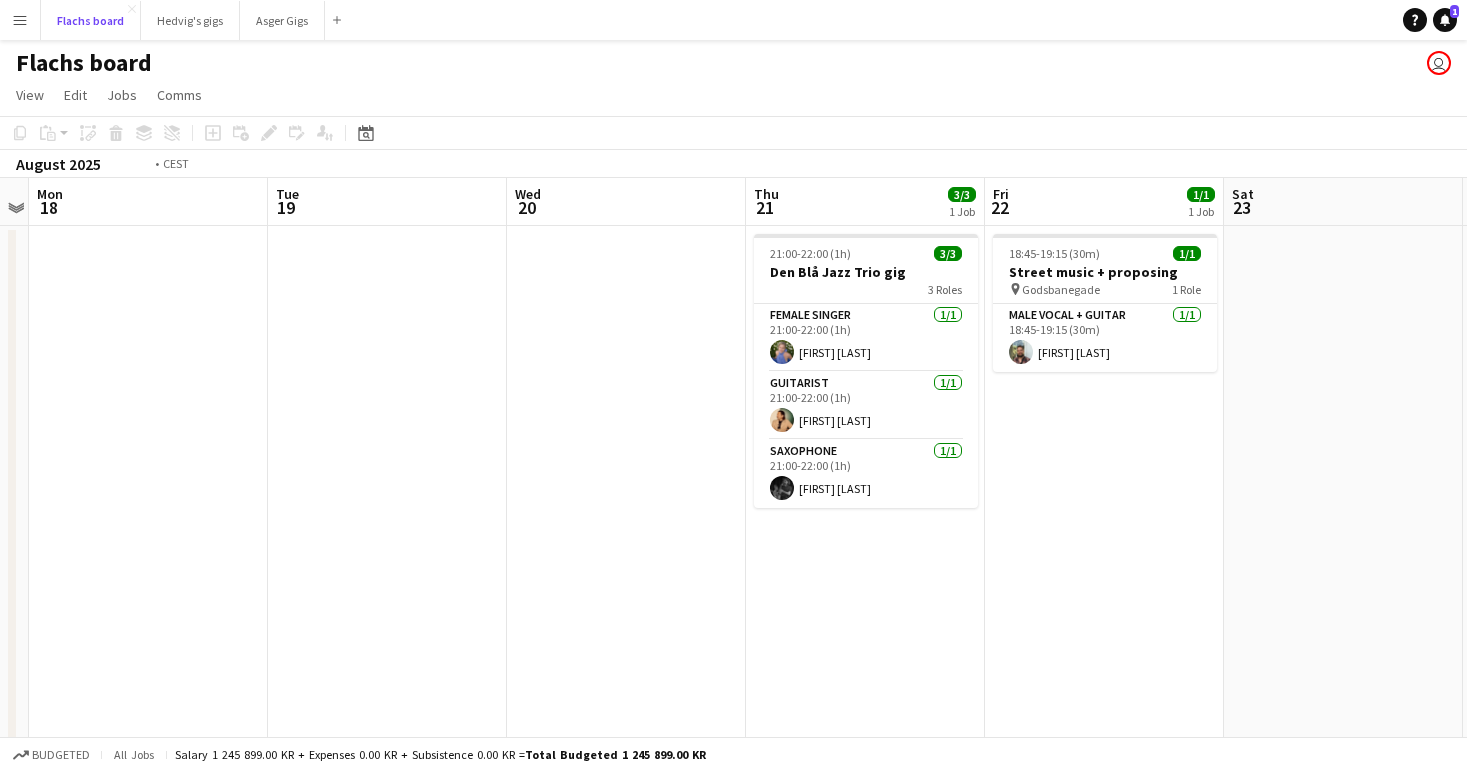 scroll, scrollTop: 0, scrollLeft: 902, axis: horizontal 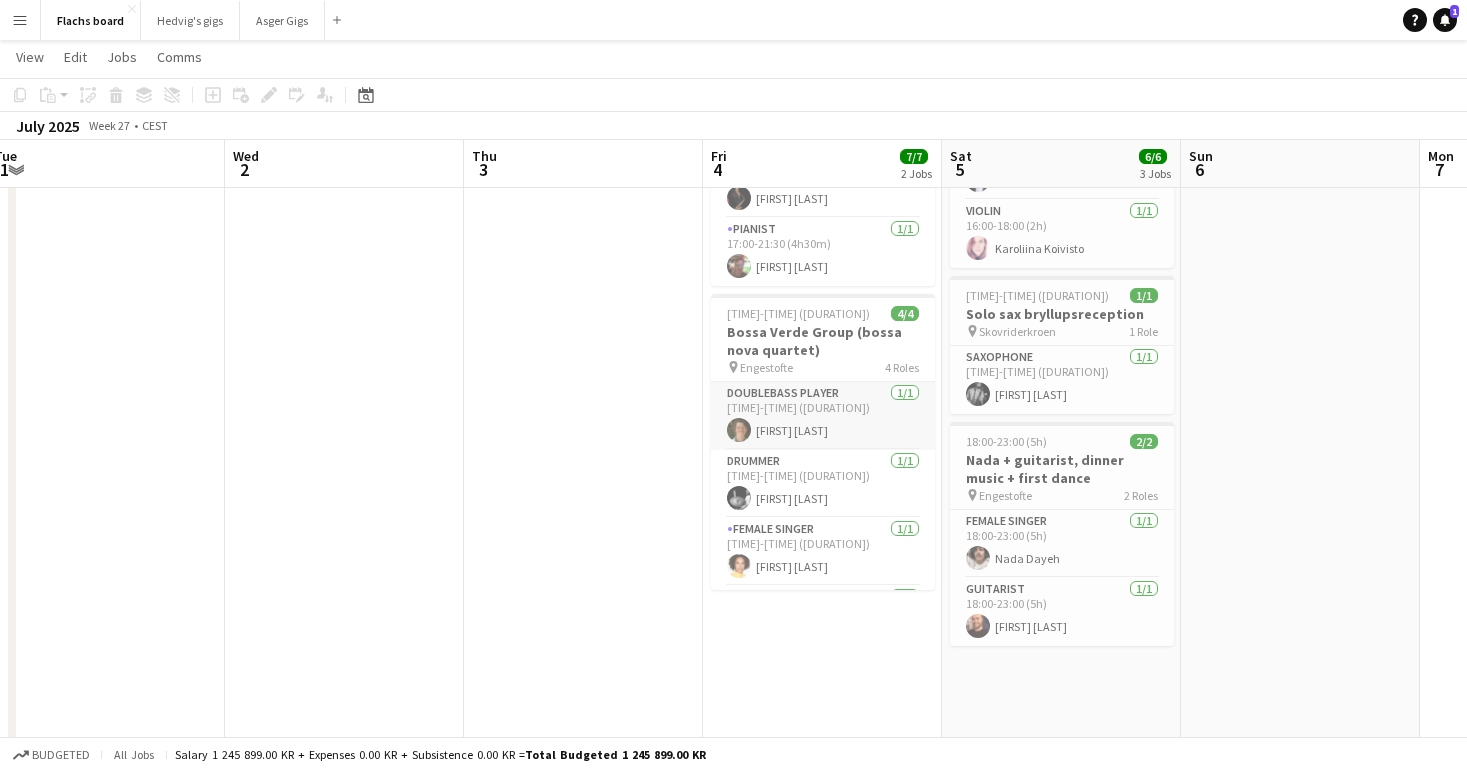 click on "Doublebass Player   1/1   19:00-21:00 (2h)
Thomas Cortes Thorup" at bounding box center (823, 416) 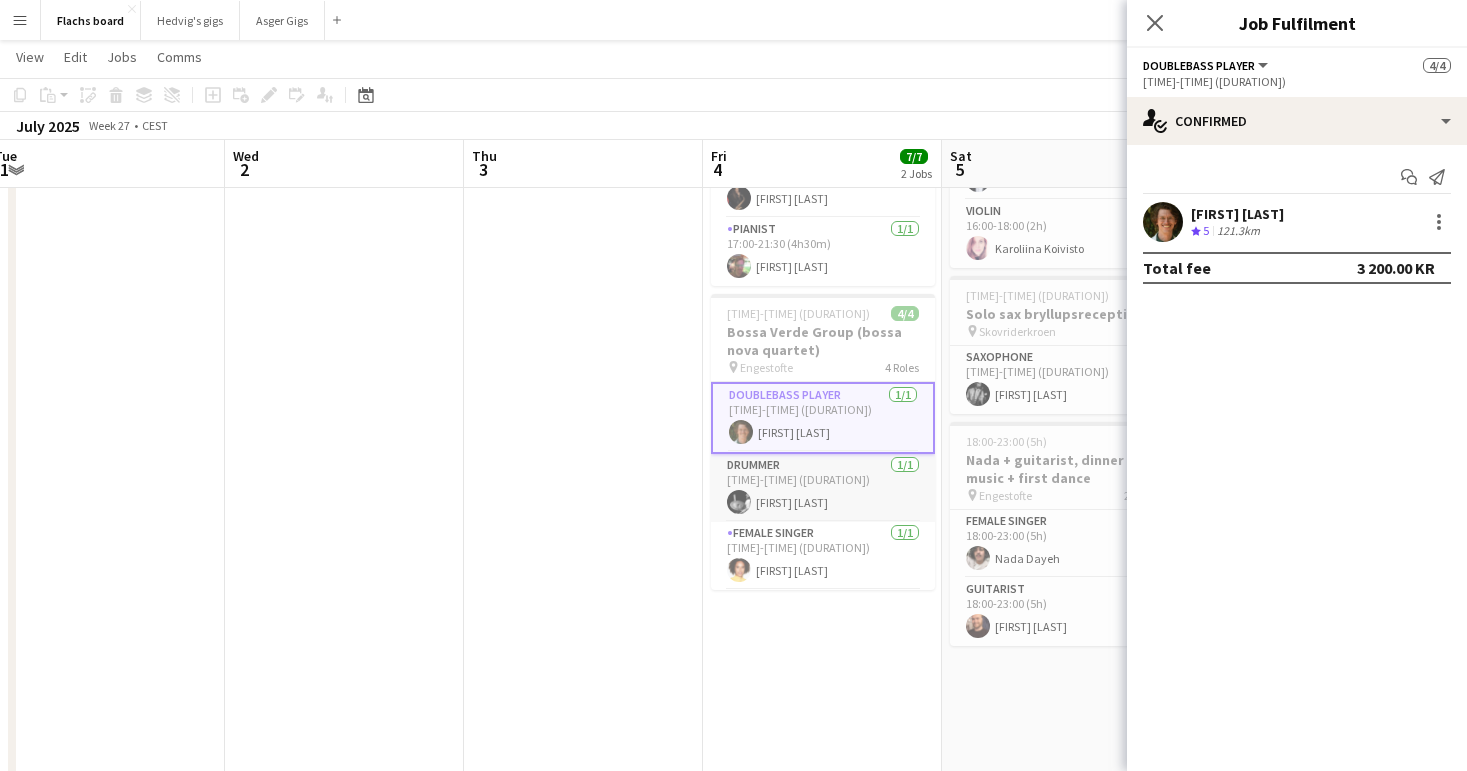 click on "Drummer   1/1   19:00-21:00 (2h)
Rasmus Elhøj Jensen" at bounding box center [823, 488] 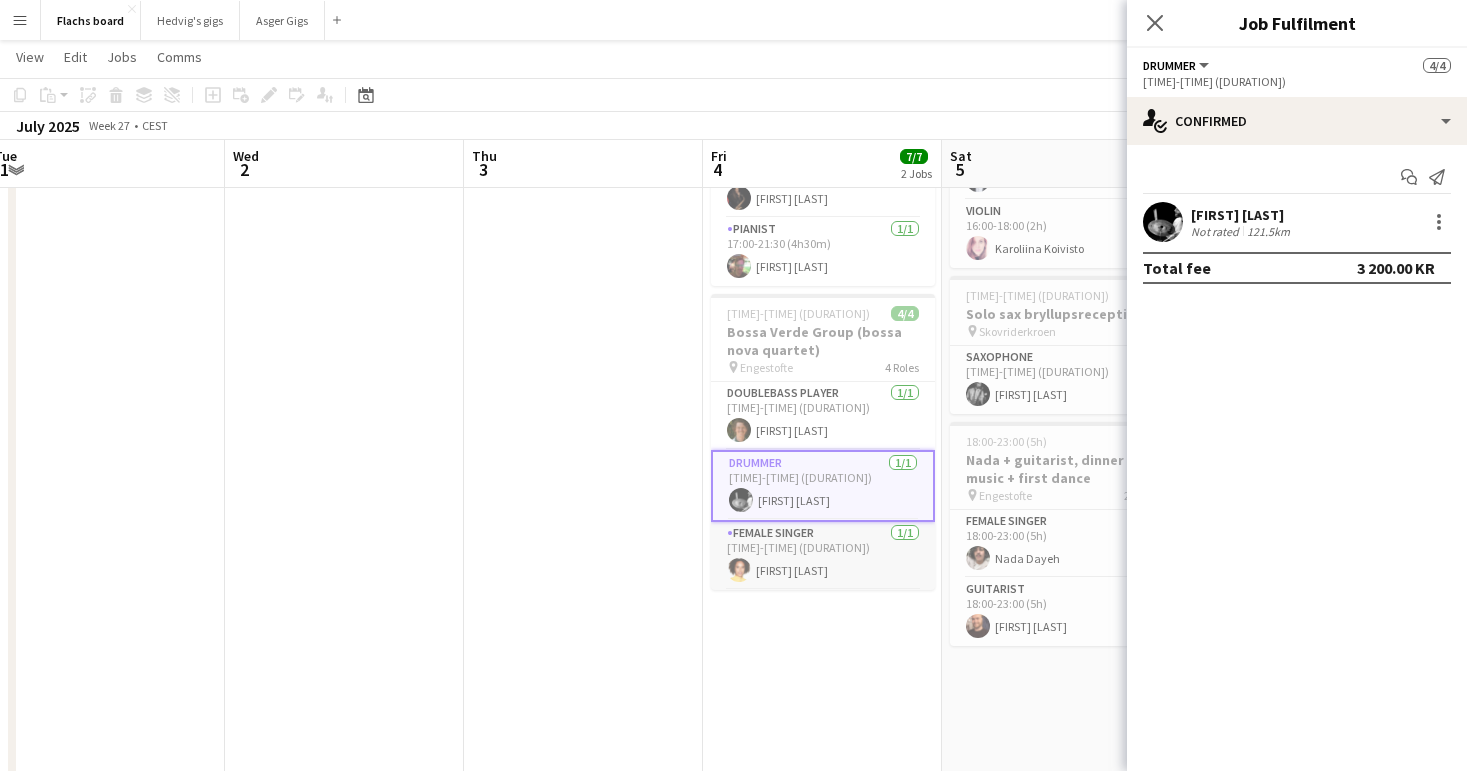 scroll, scrollTop: 37, scrollLeft: 0, axis: vertical 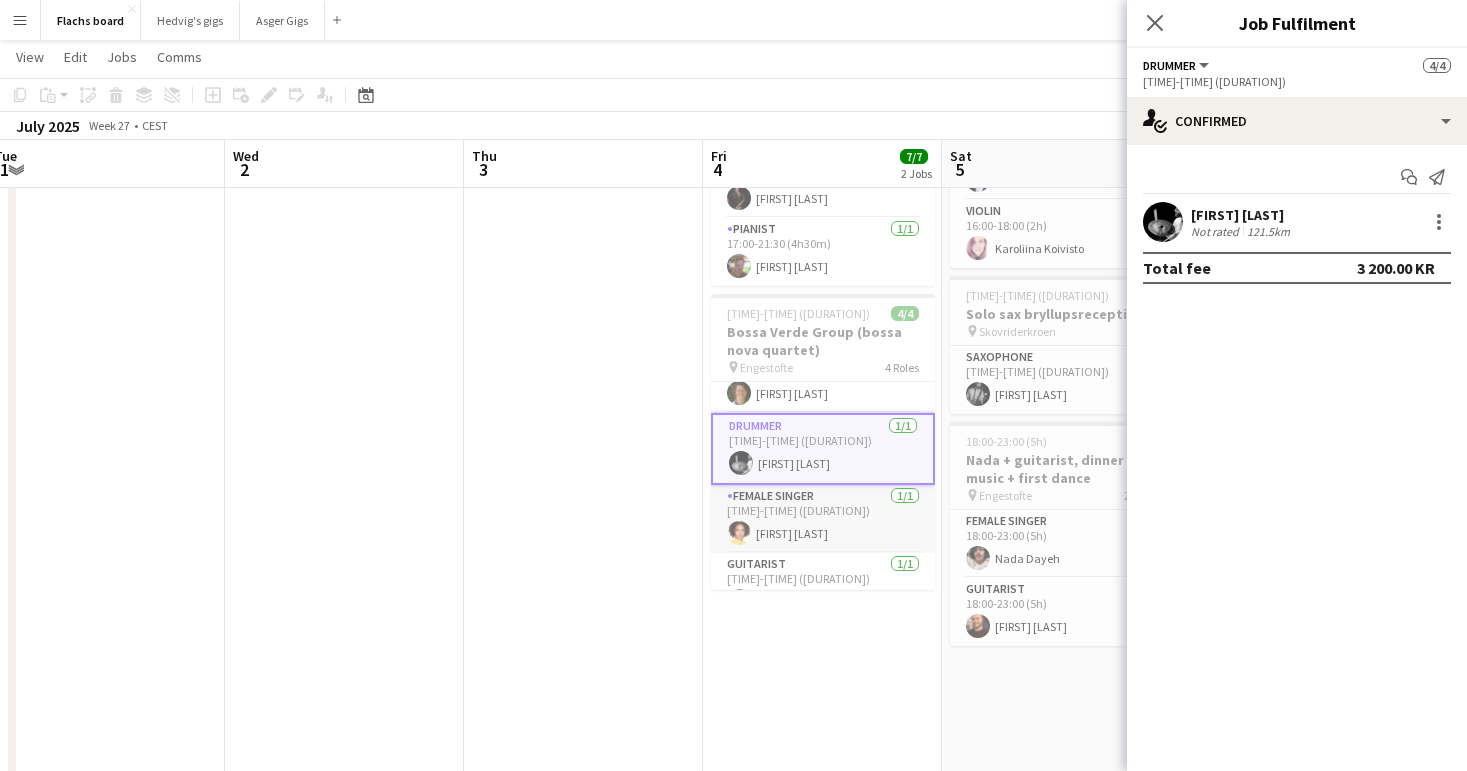 click on "Female Singer   1/1   19:00-21:00 (2h)
Sofie Niebuhr McQueen" at bounding box center [823, 519] 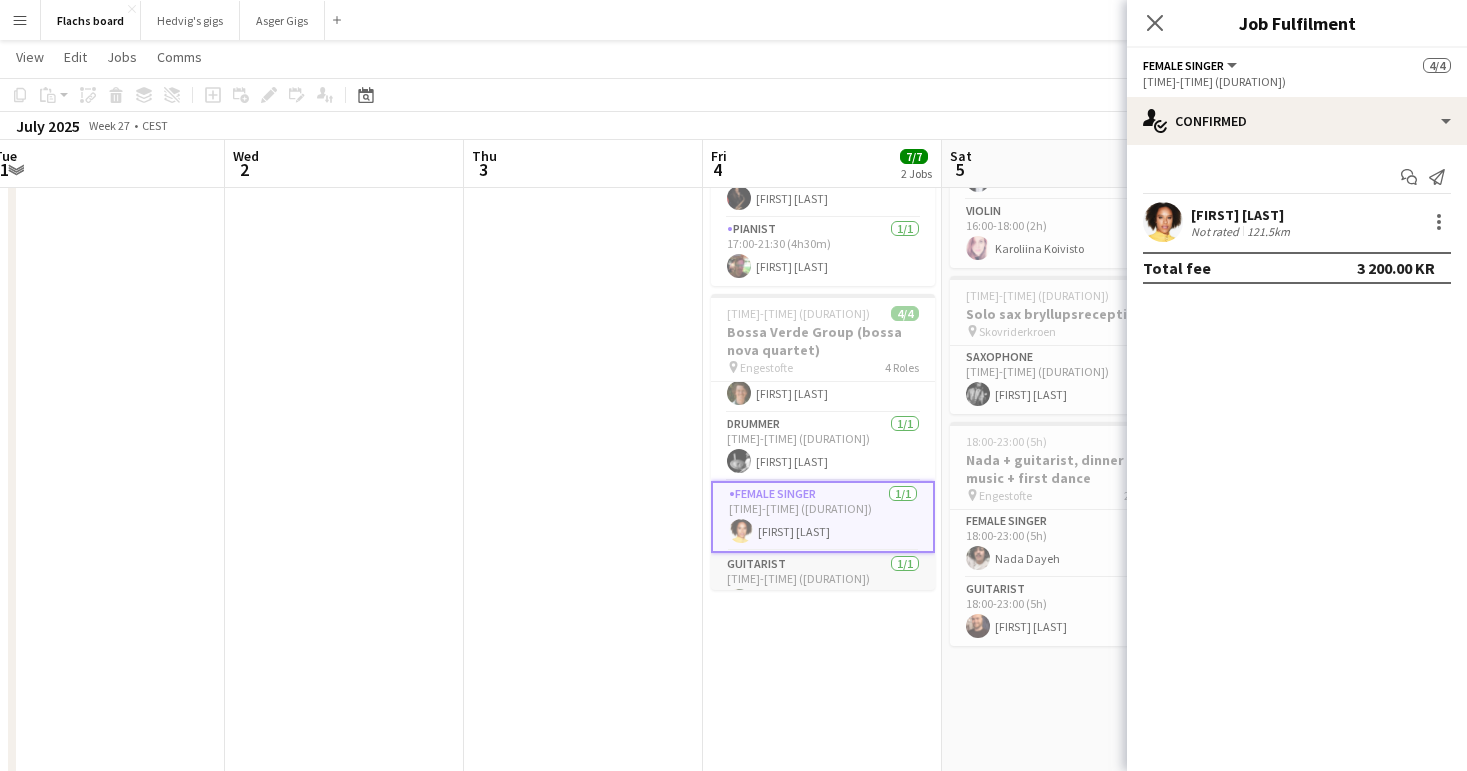 scroll, scrollTop: 68, scrollLeft: 0, axis: vertical 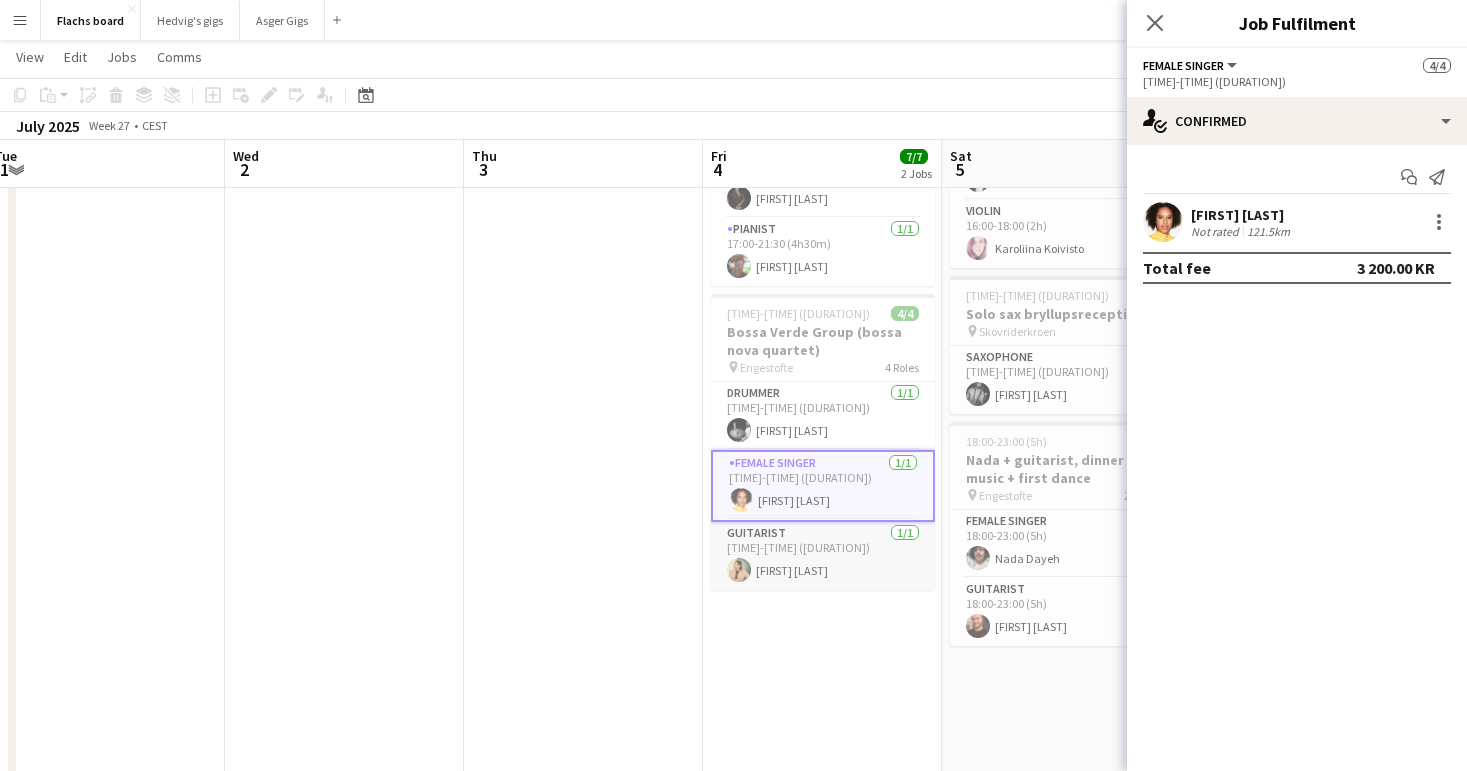 click on "Guitarist   1/1   19:00-21:00 (2h)
Mathias Bøttern" at bounding box center [823, 556] 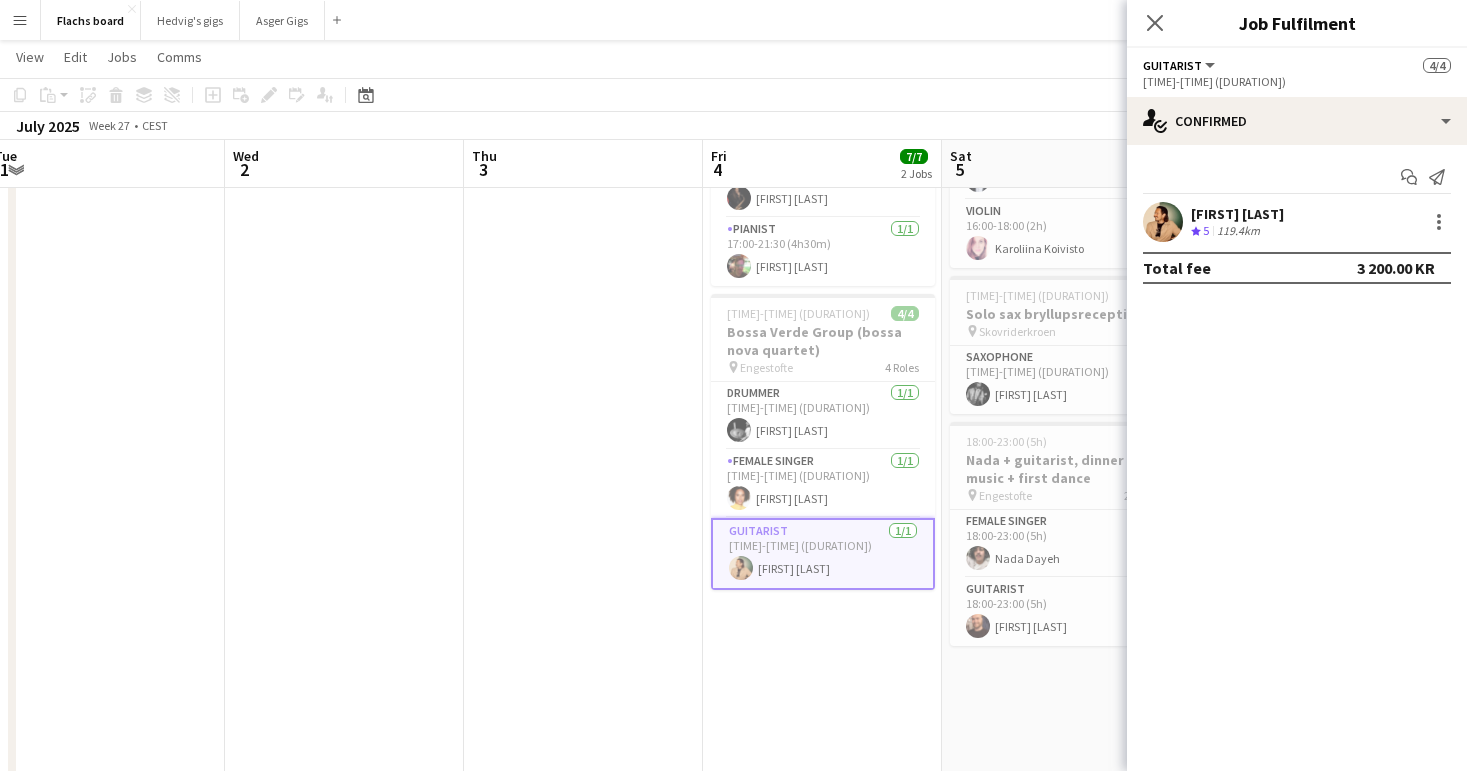 click at bounding box center (583, 974) 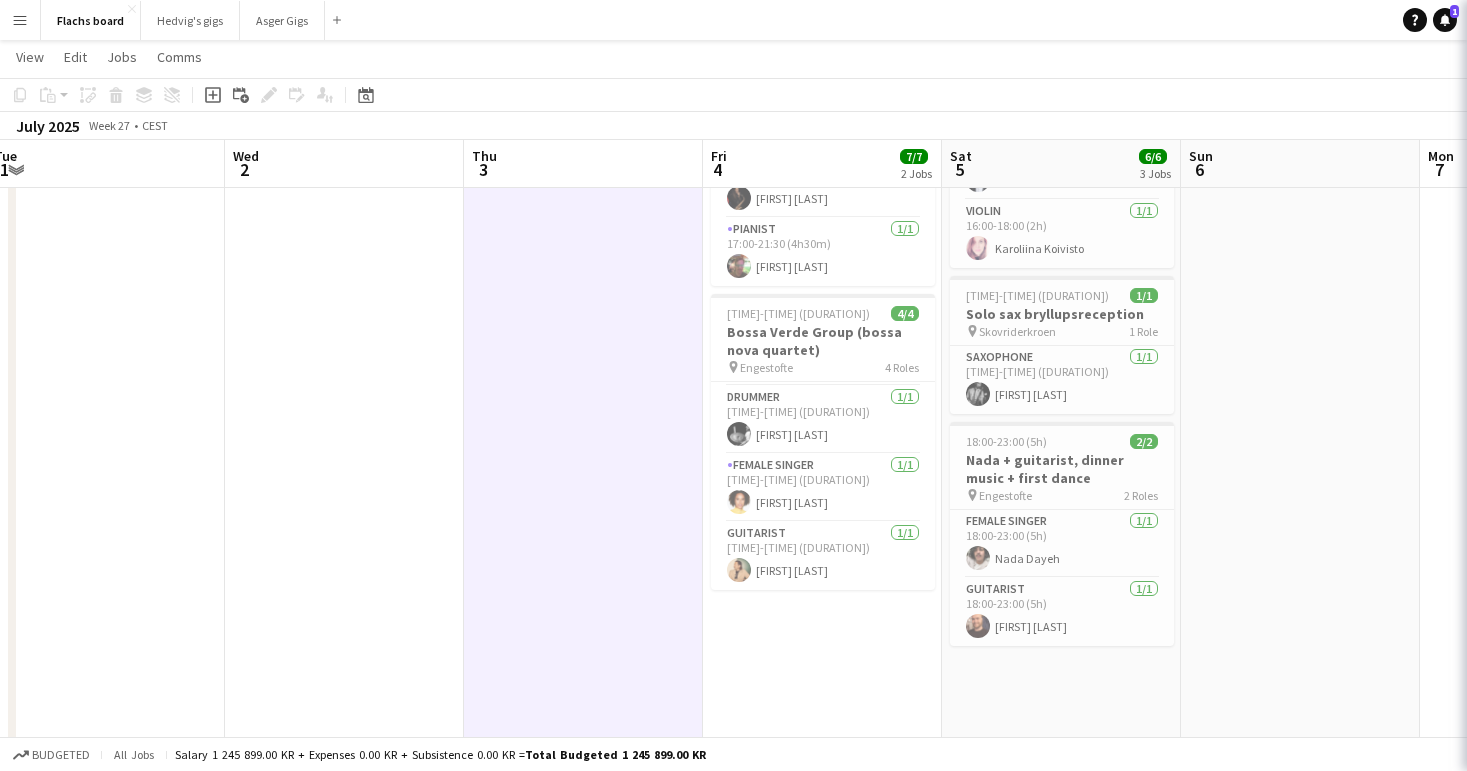 scroll, scrollTop: 64, scrollLeft: 0, axis: vertical 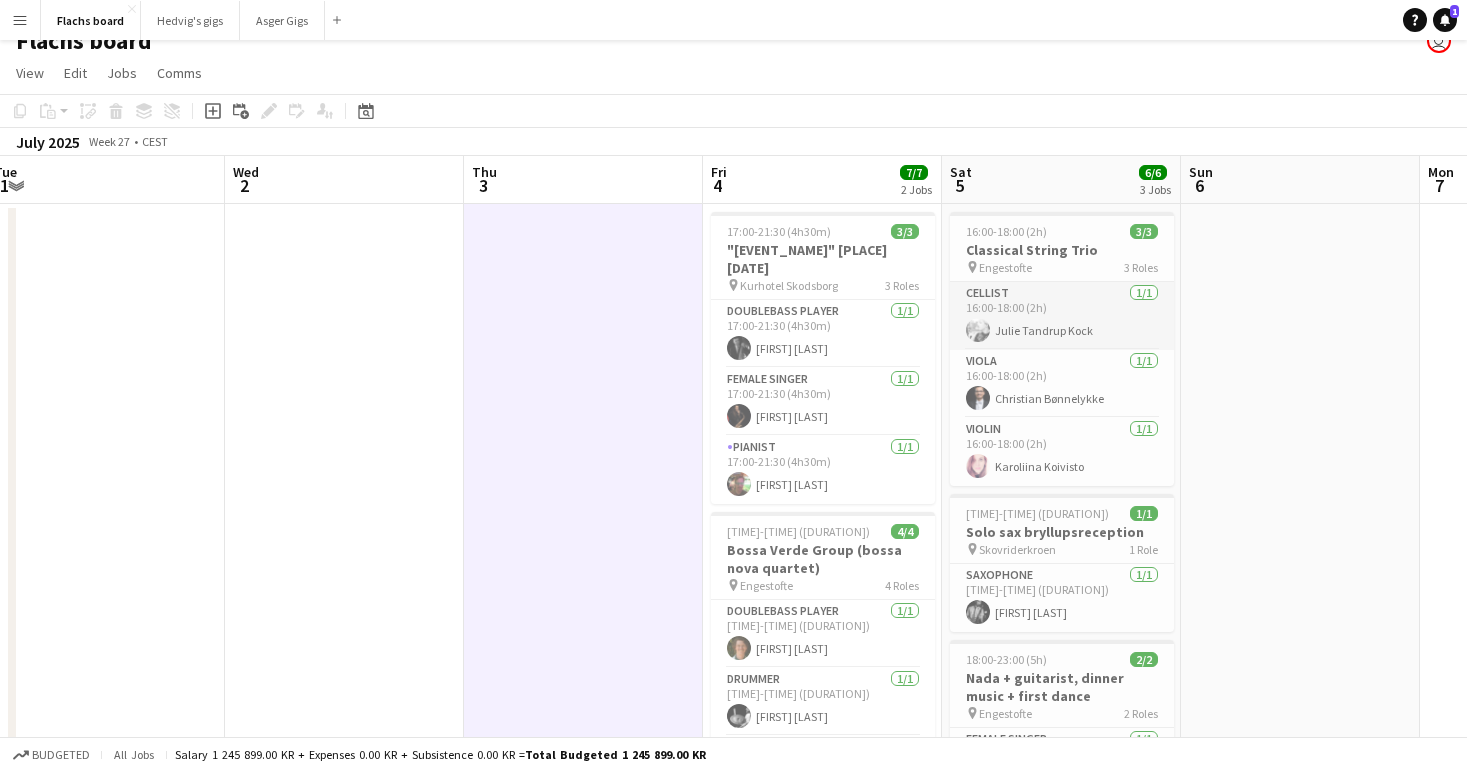 click on "Cellist   1/1   16:00-18:00 (2h)
Julie Tandrup Kock" at bounding box center (1062, 316) 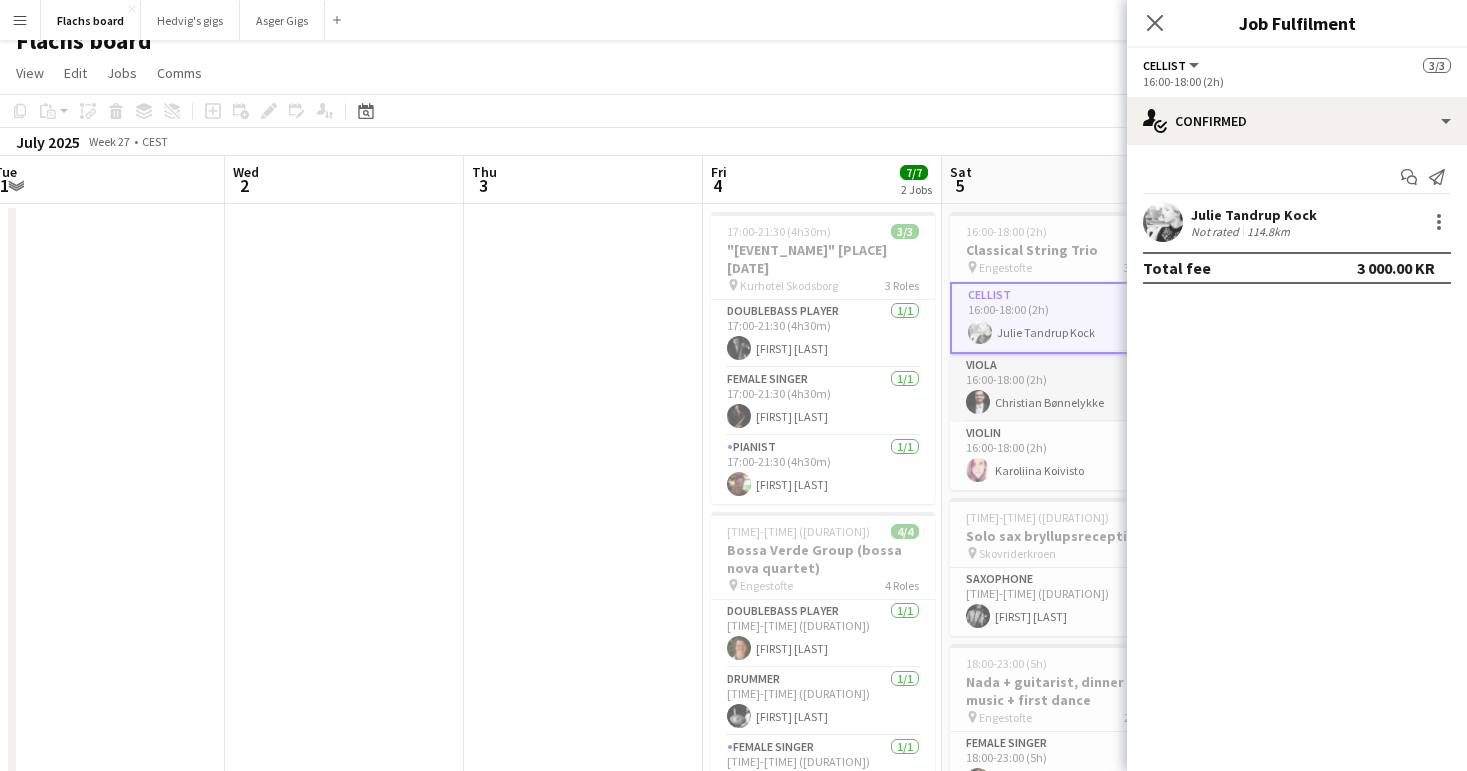 click on "Viola   1/1   16:00-18:00 (2h)
Christian Bønnelykke" at bounding box center (1062, 388) 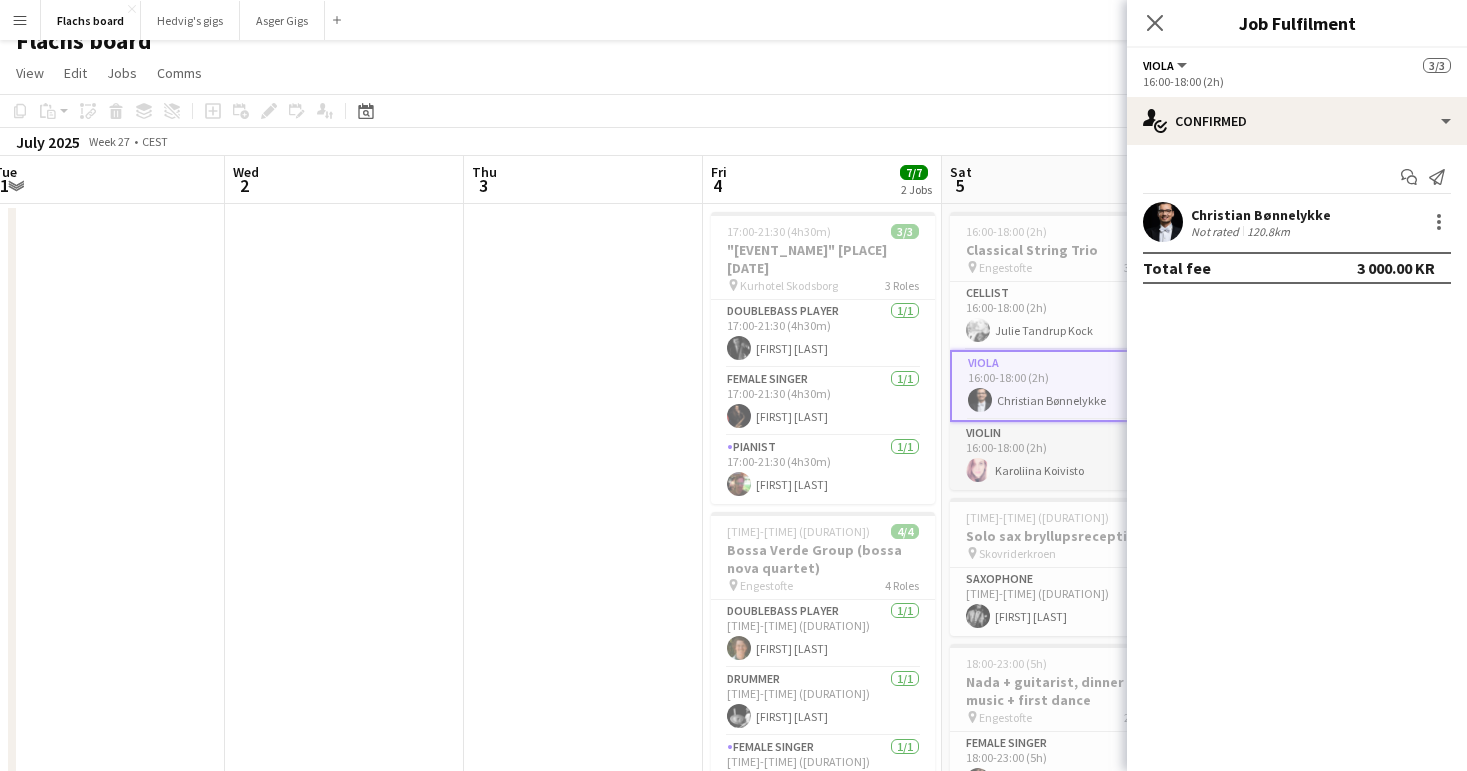 click on "Violin   1/1   16:00-18:00 (2h)
Karoliina Koivisto" at bounding box center [1062, 456] 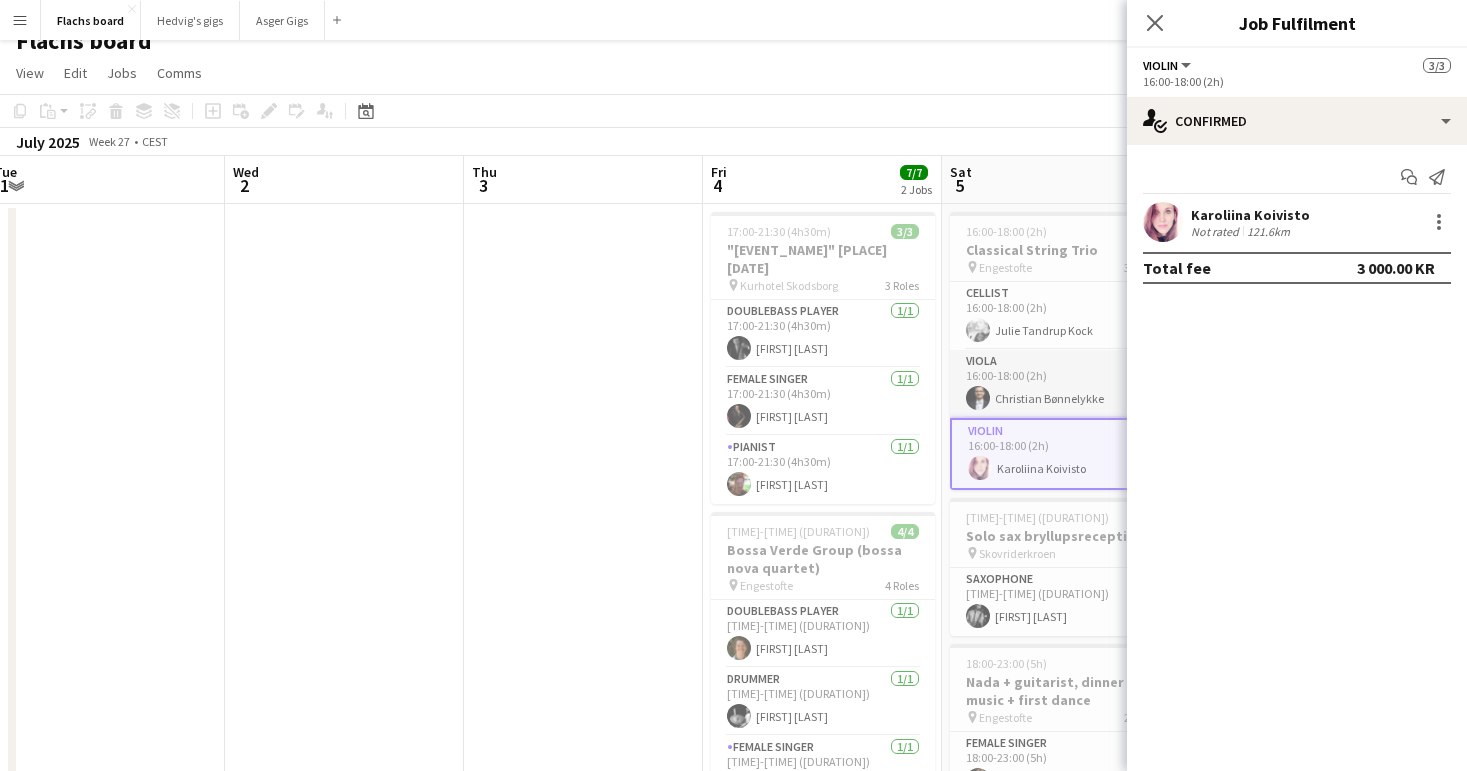 scroll, scrollTop: 0, scrollLeft: 930, axis: horizontal 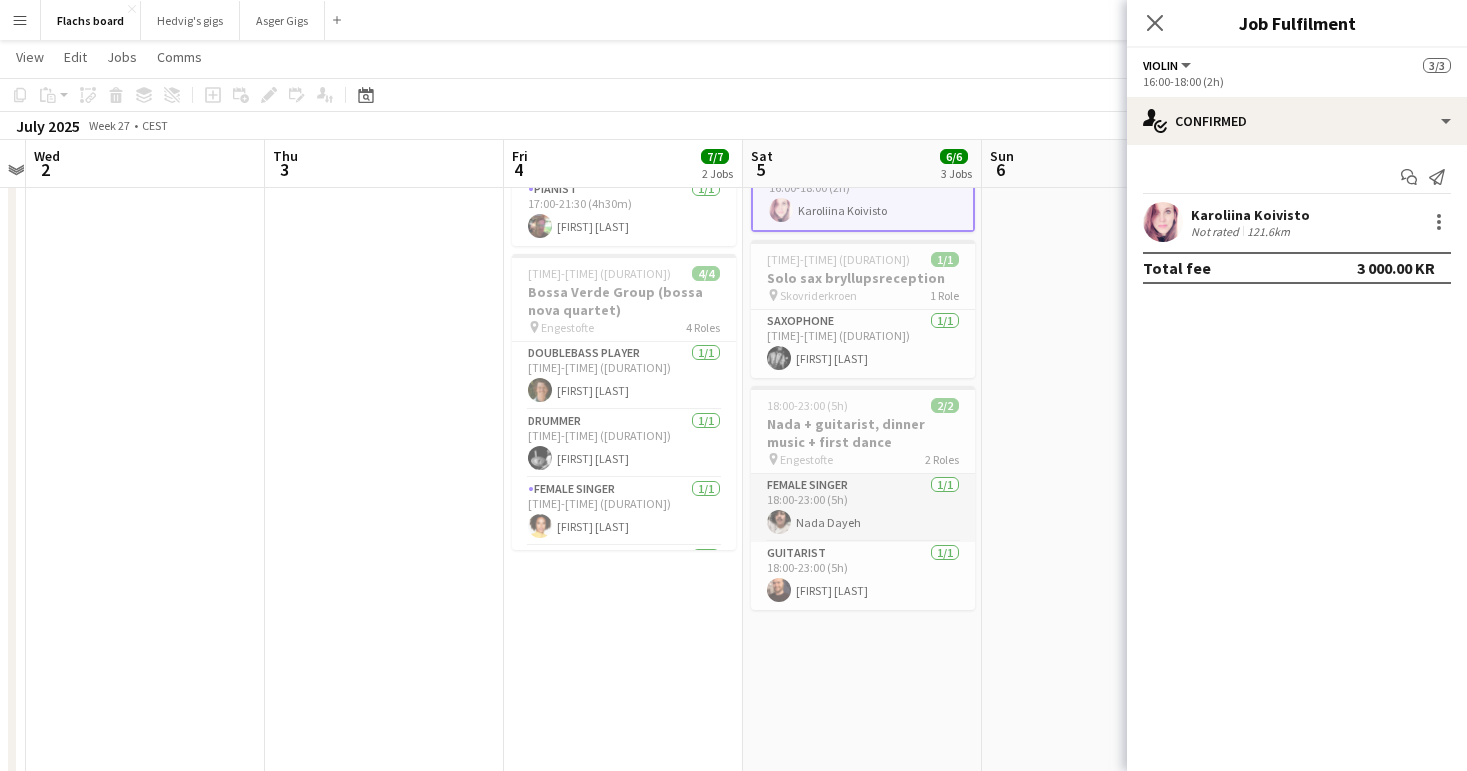 click on "Female Singer   1/1   18:00-23:00 (5h)
Nada Dayeh" at bounding box center [863, 508] 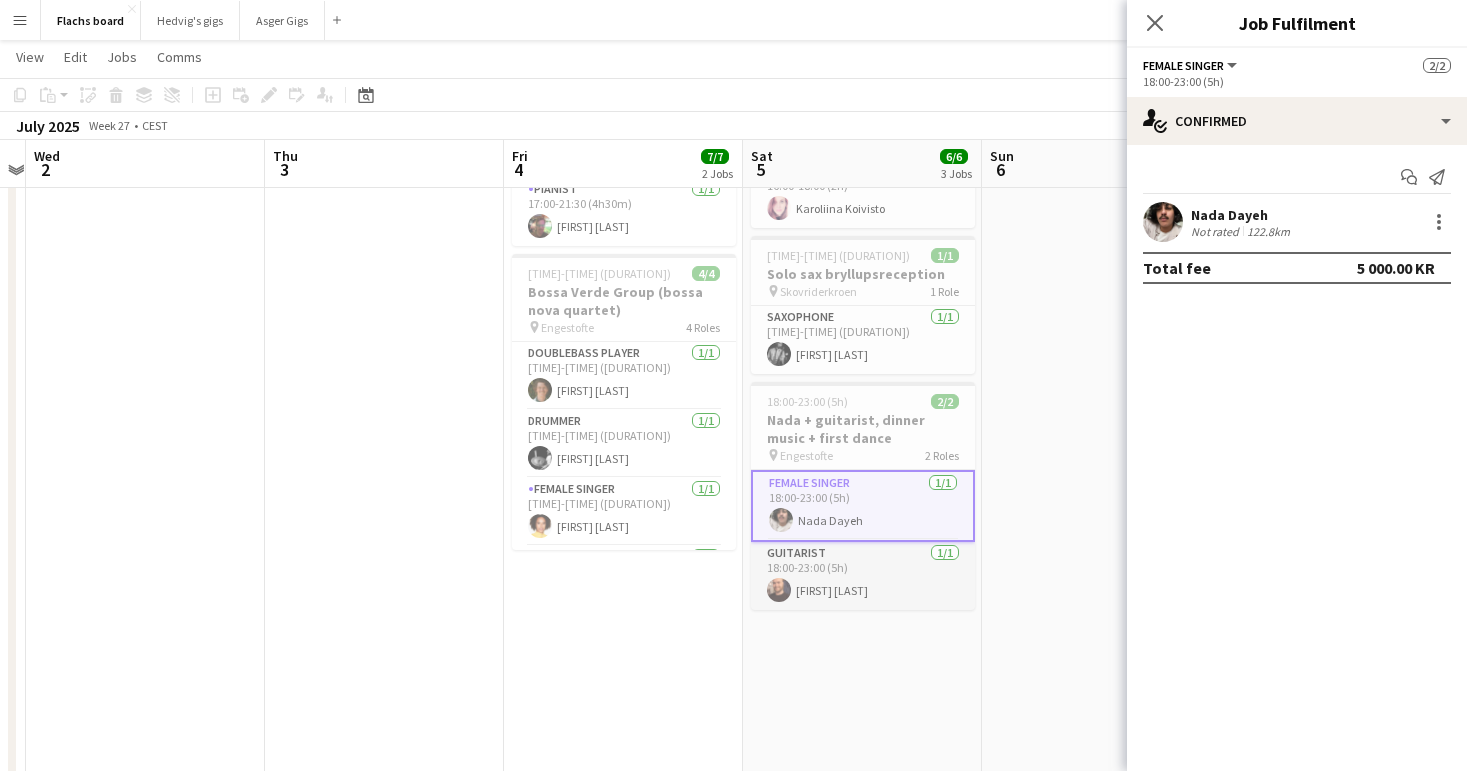 click on "Guitarist   1/1   18:00-23:00 (5h)
Mikkel Hermansen" at bounding box center (863, 576) 